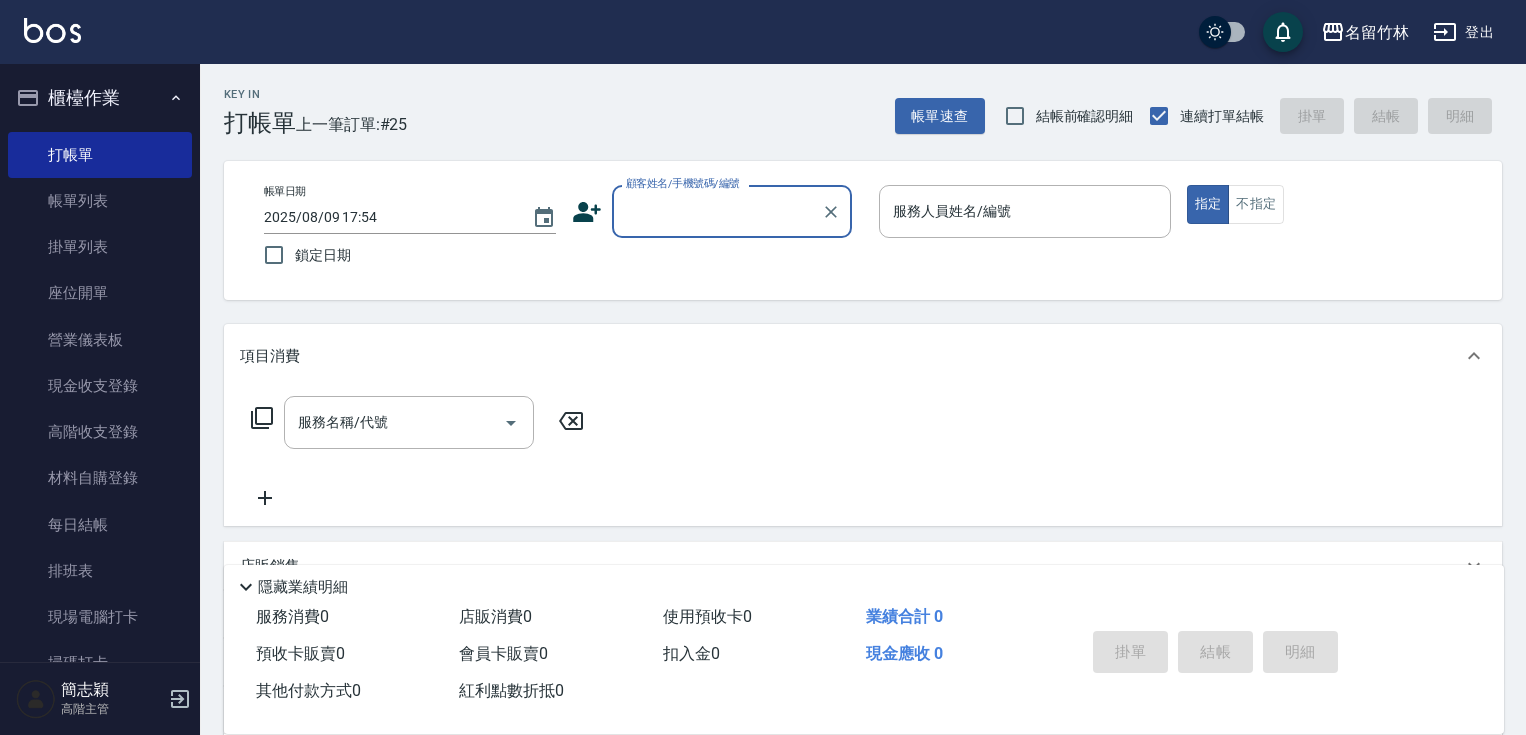 scroll, scrollTop: 0, scrollLeft: 0, axis: both 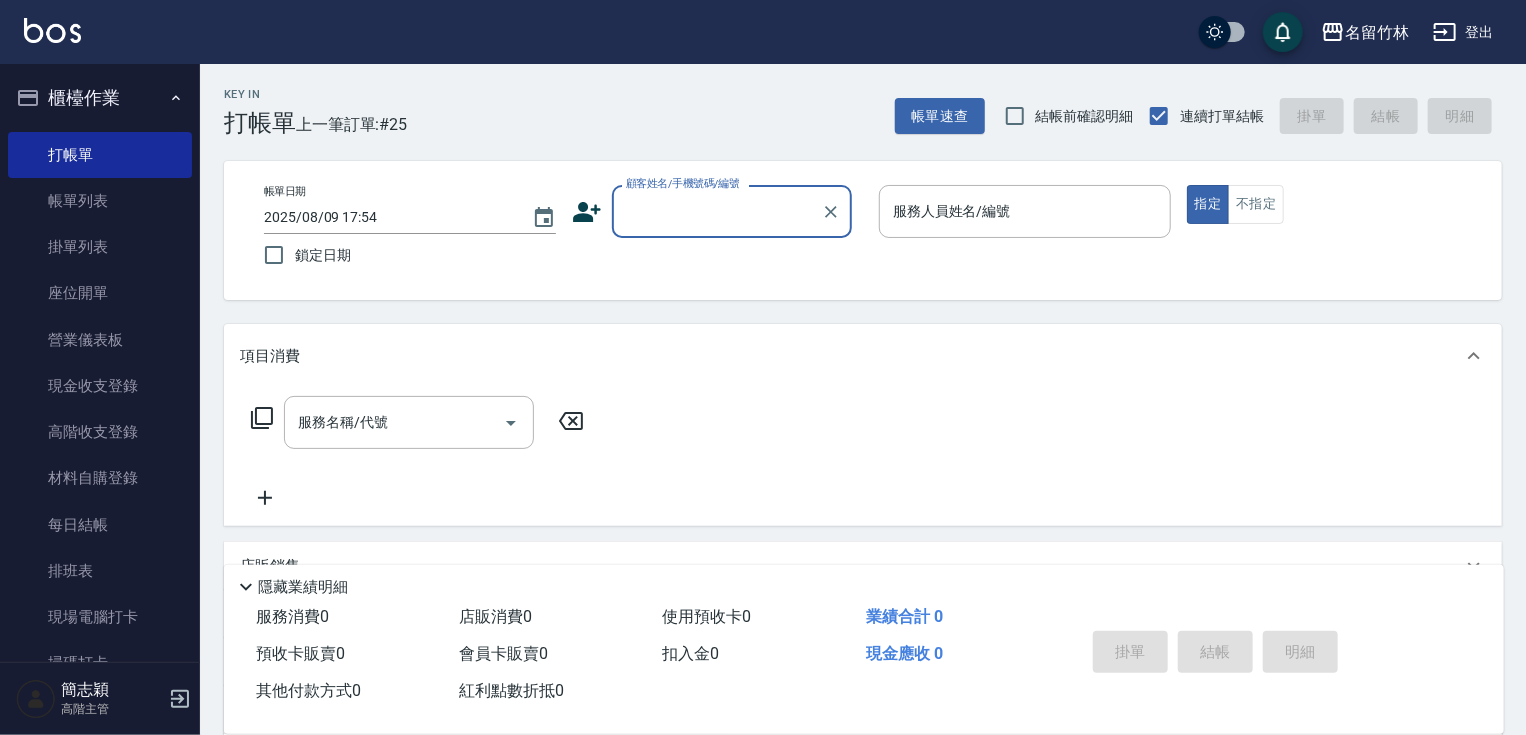 click on "顧客姓名/手機號碼/編號" at bounding box center (717, 211) 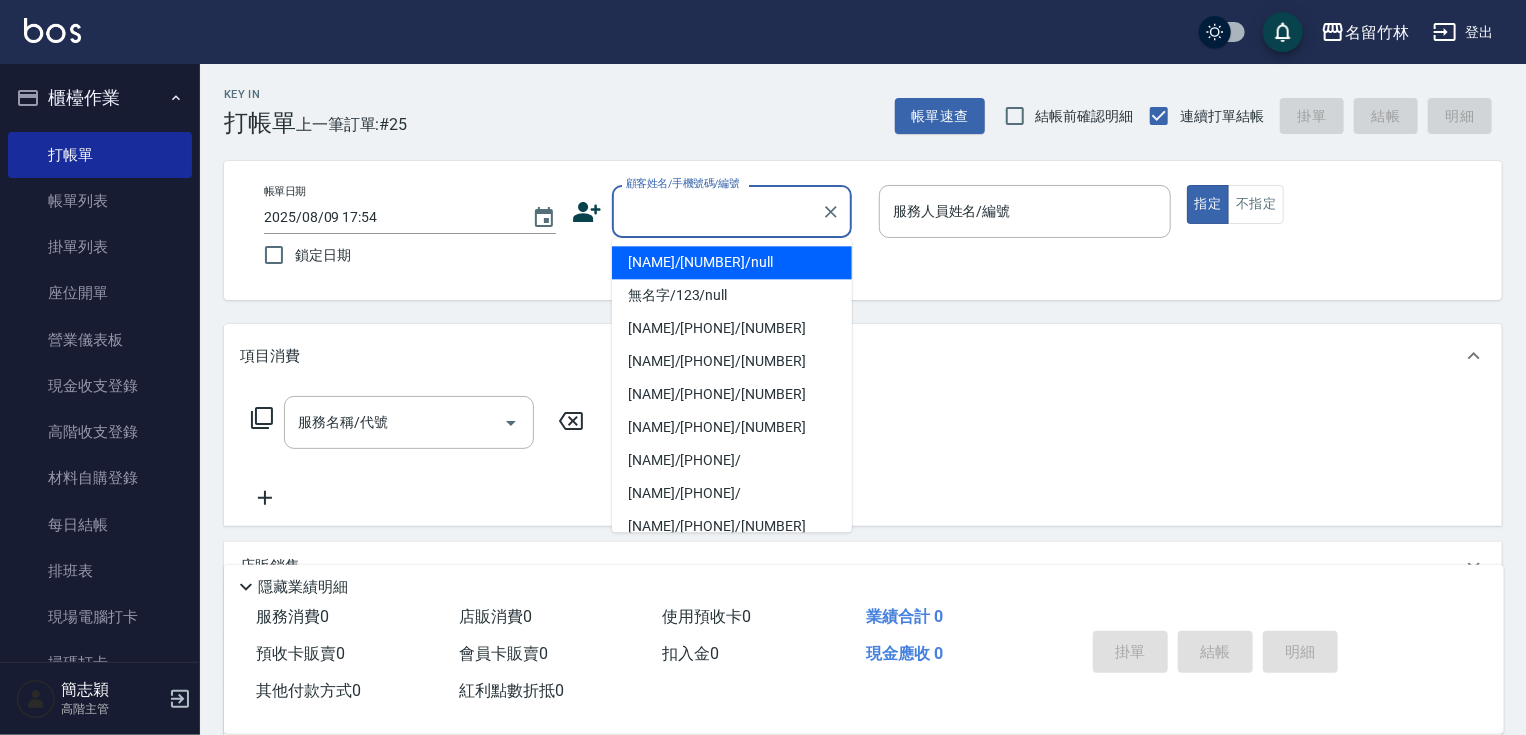 click on "[NAME]/[NUMBER]/null" at bounding box center [732, 262] 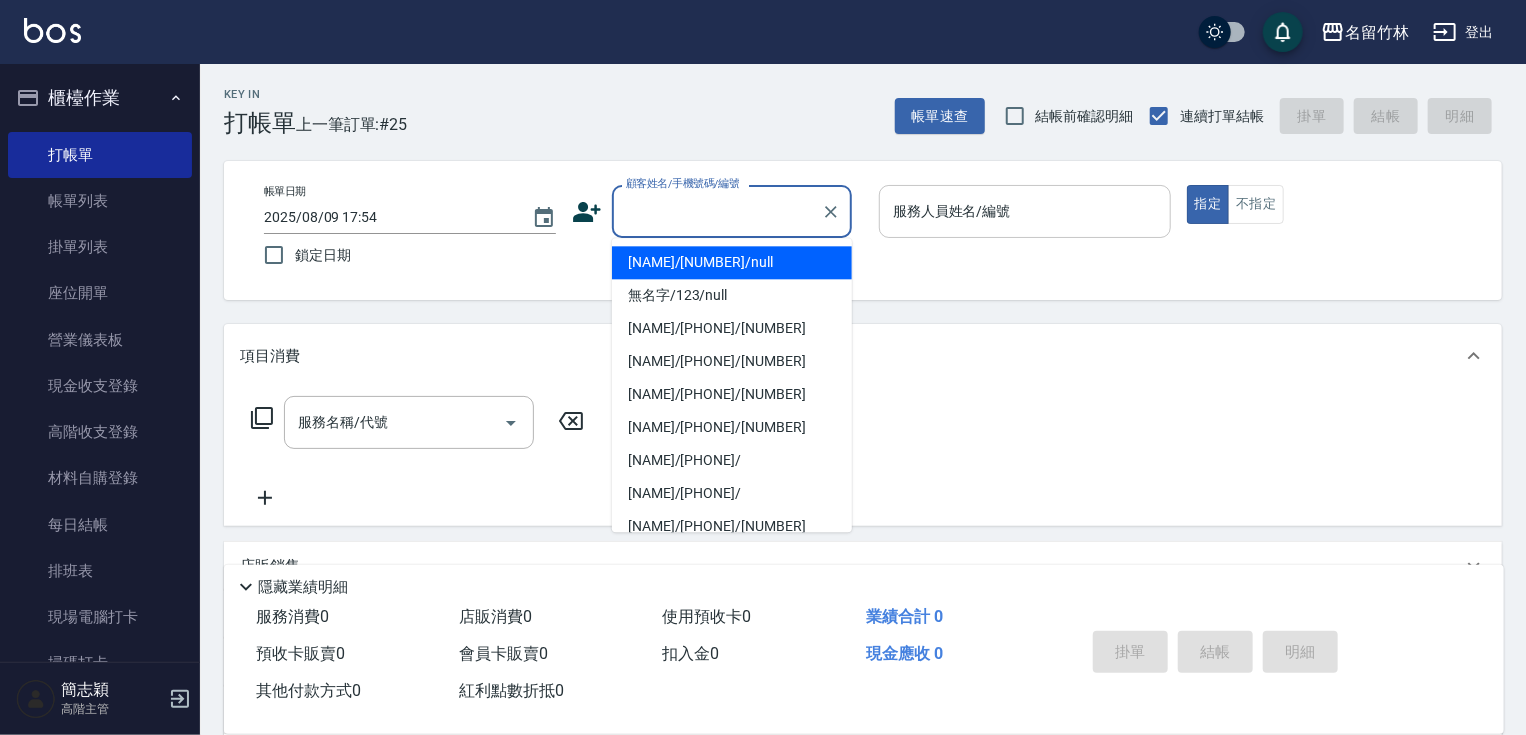type on "[NAME]/[NUMBER]/null" 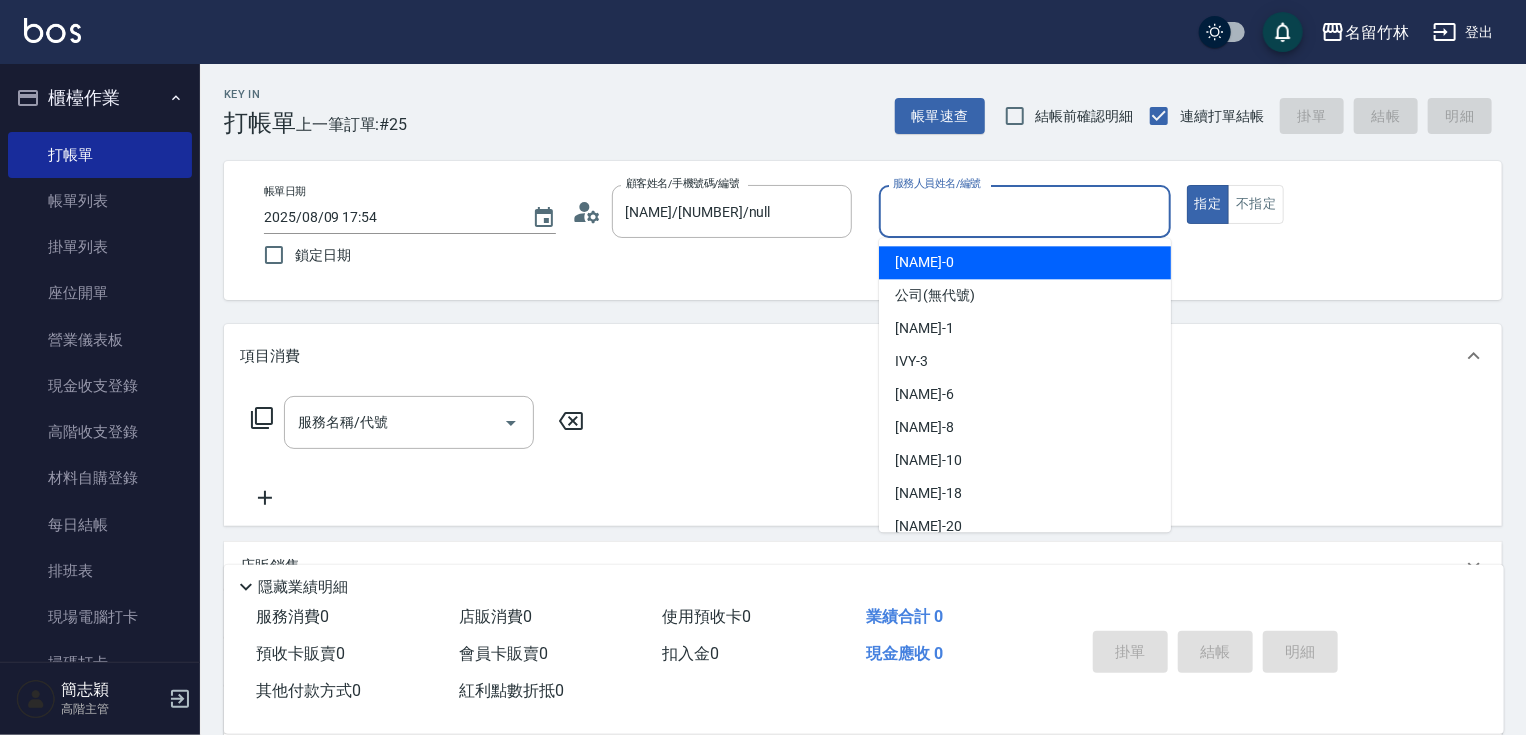 click on "服務人員姓名/編號" at bounding box center [1025, 211] 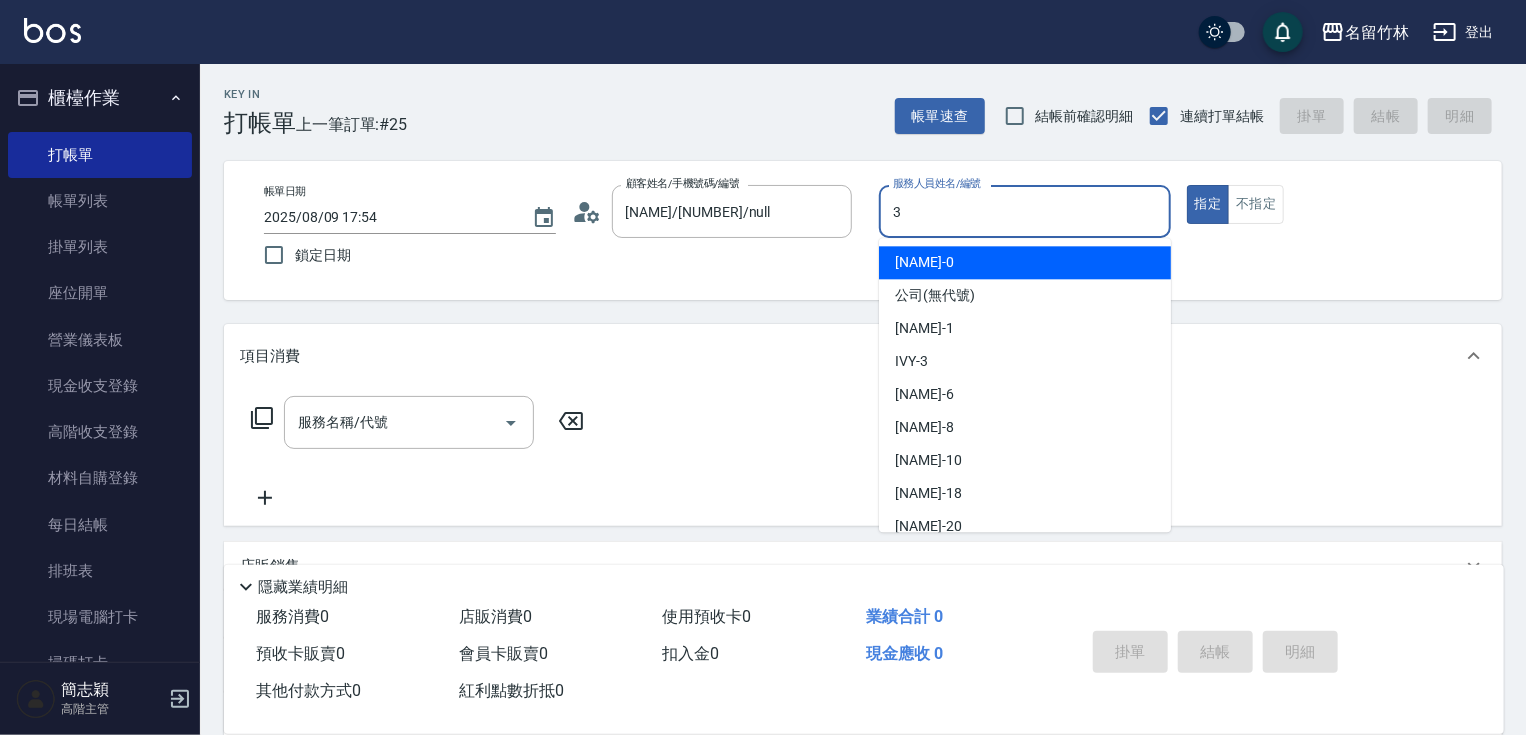 type on "IVY-3" 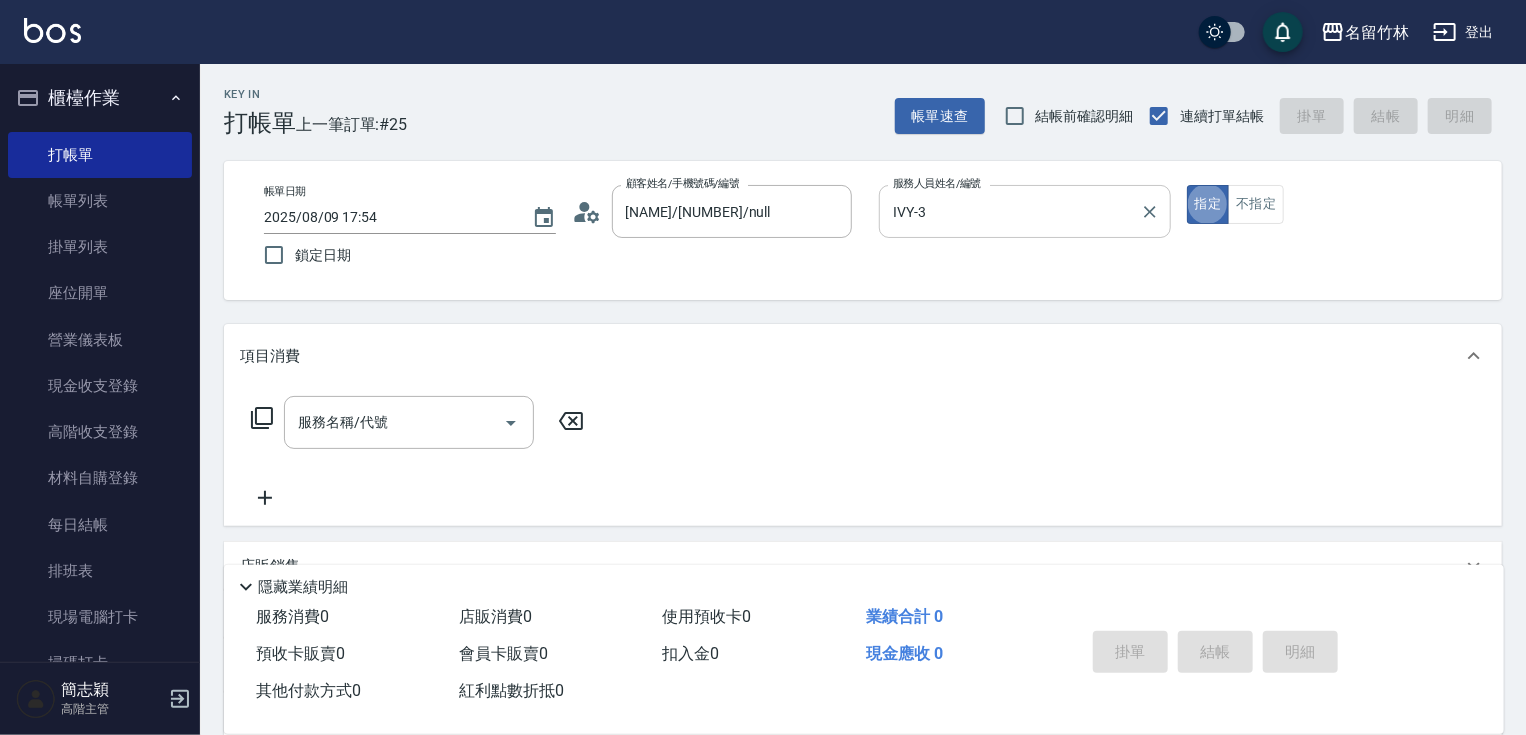 type on "true" 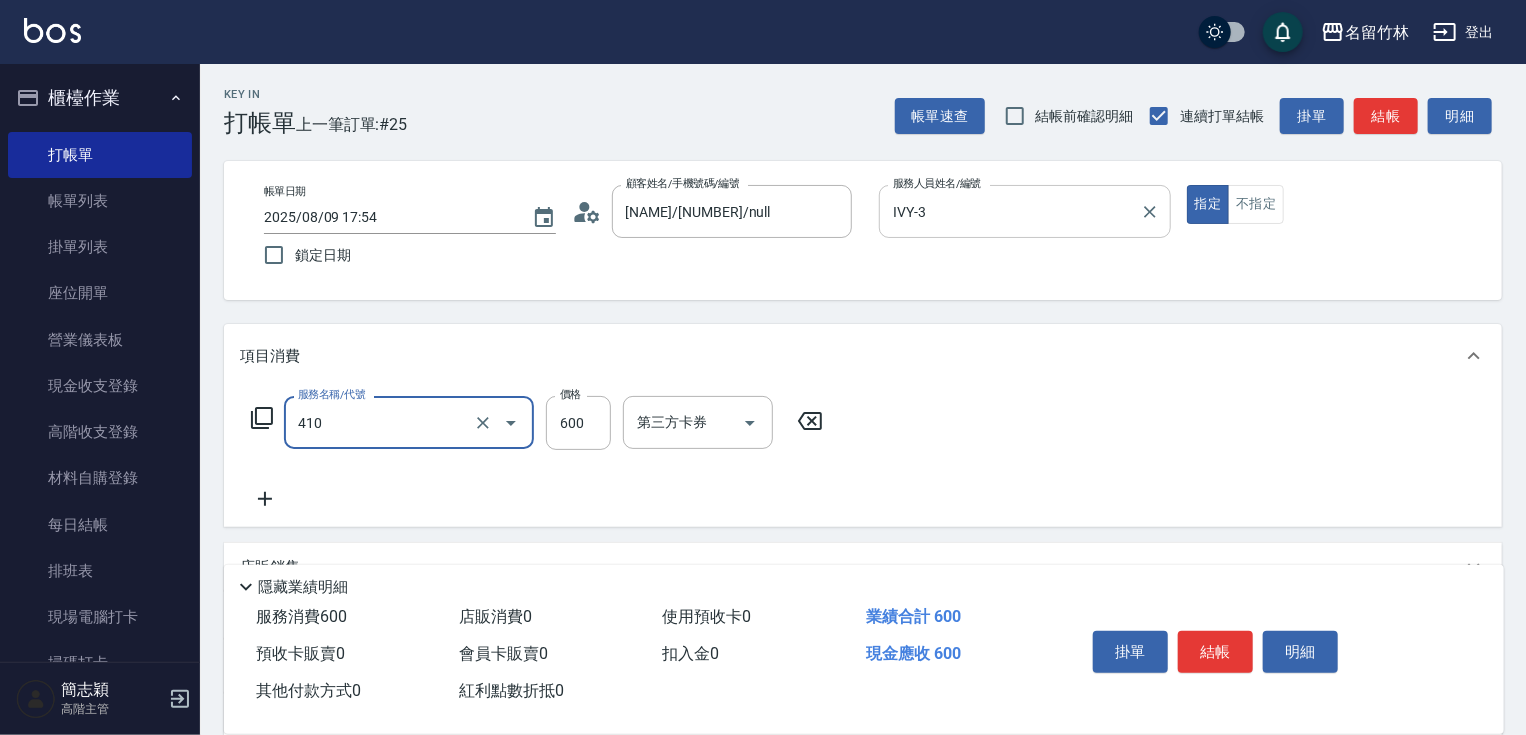 type on "鴻果頭皮SPA(410)" 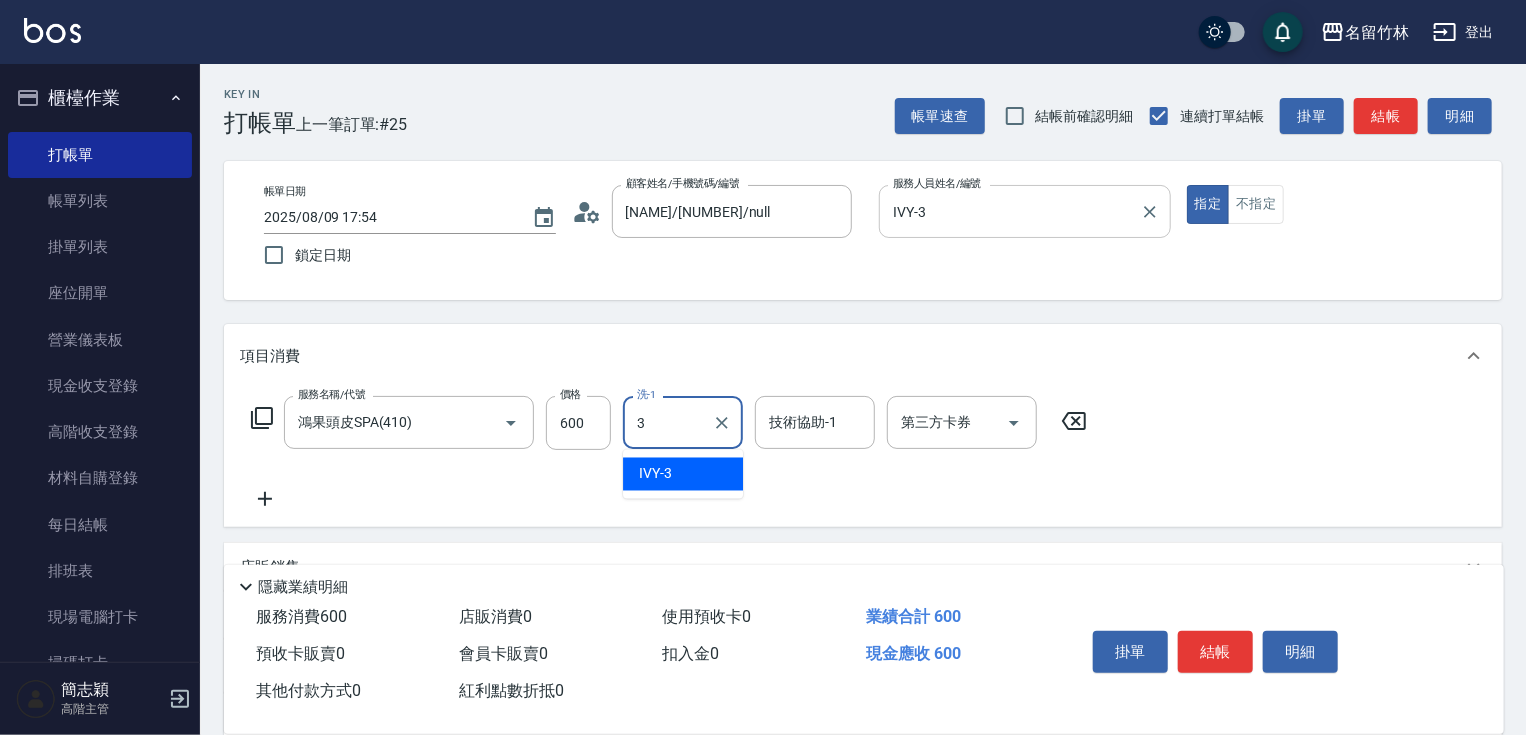 type on "IVY-3" 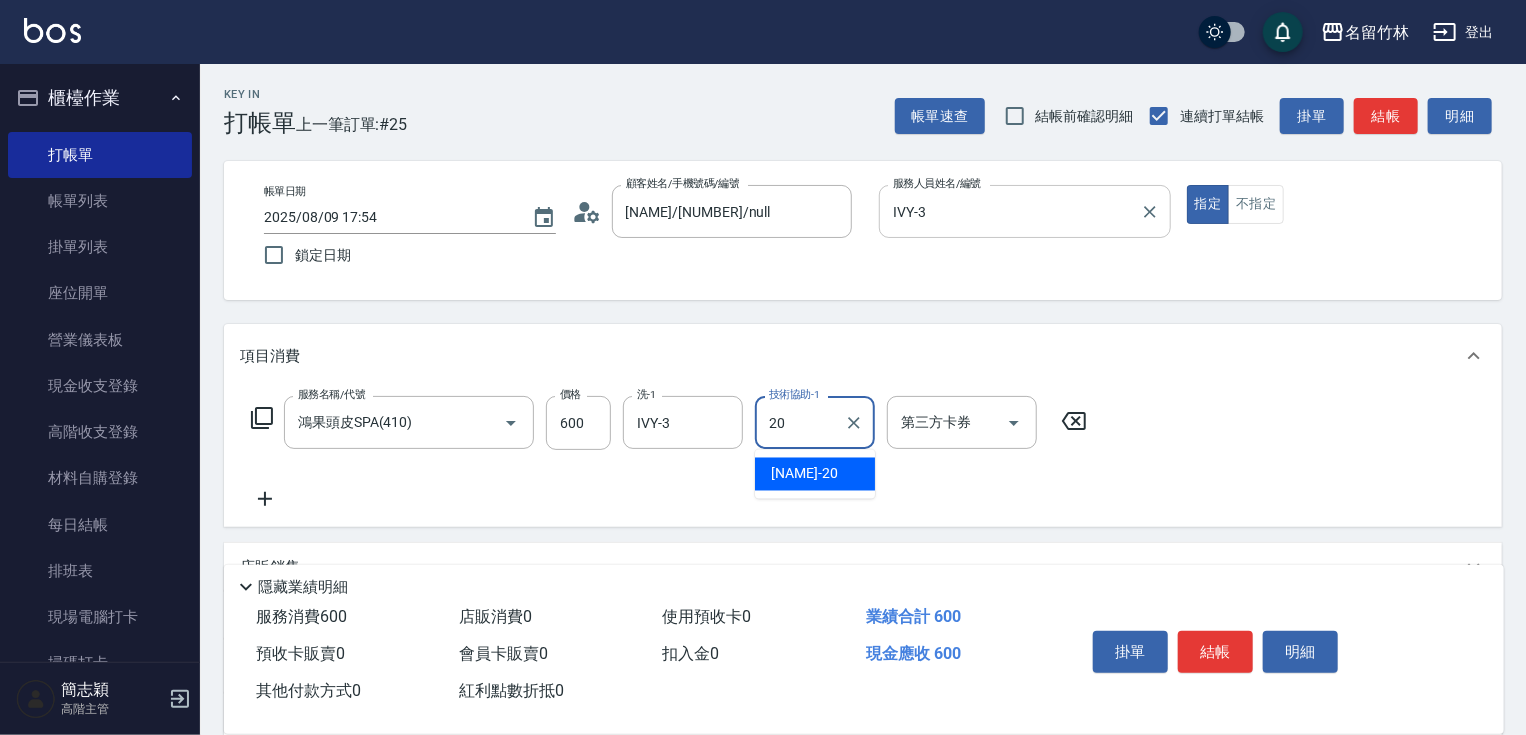 type on "[NAME]-[NUMBER]" 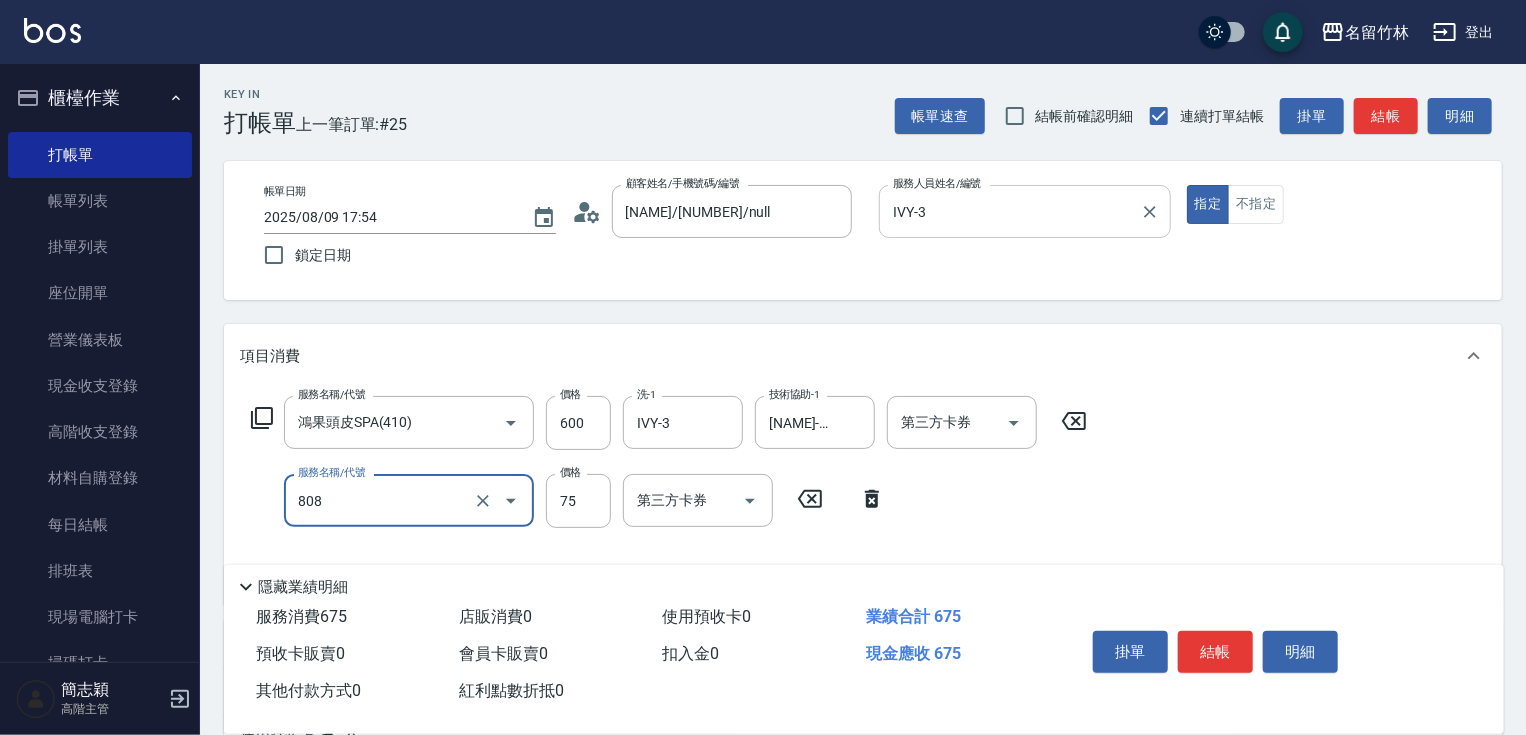 type on "精油75(808)" 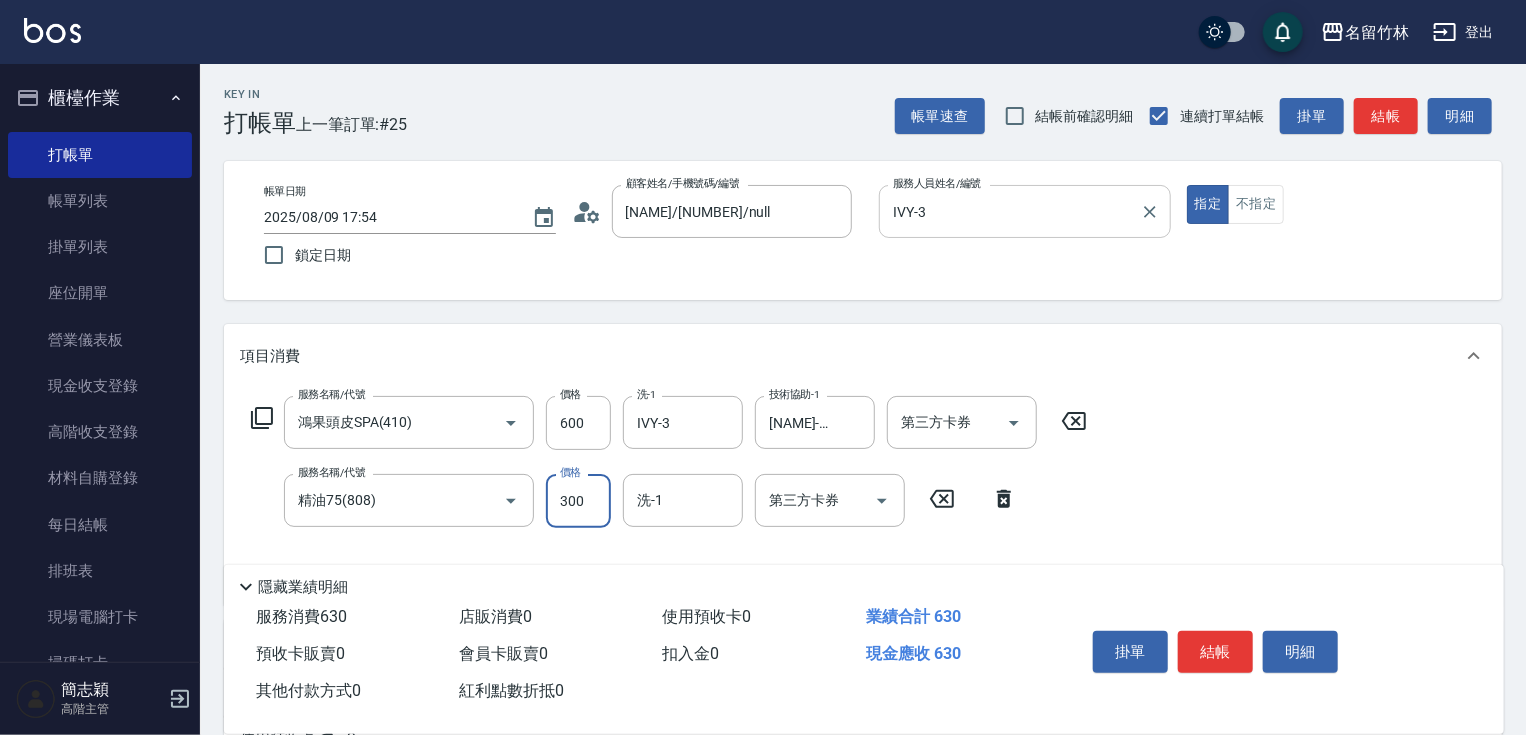 type on "300" 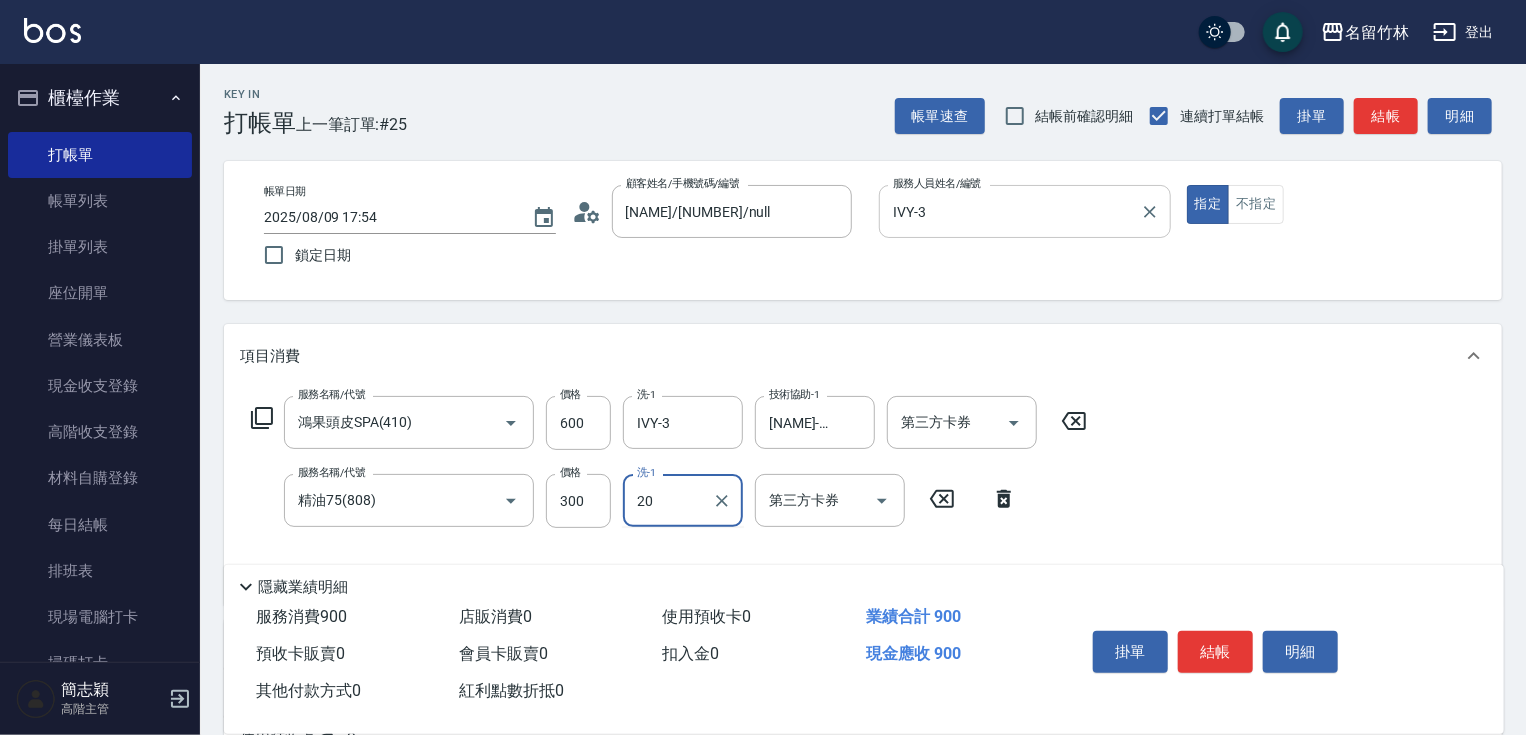 type on "[NAME]-[NUMBER]" 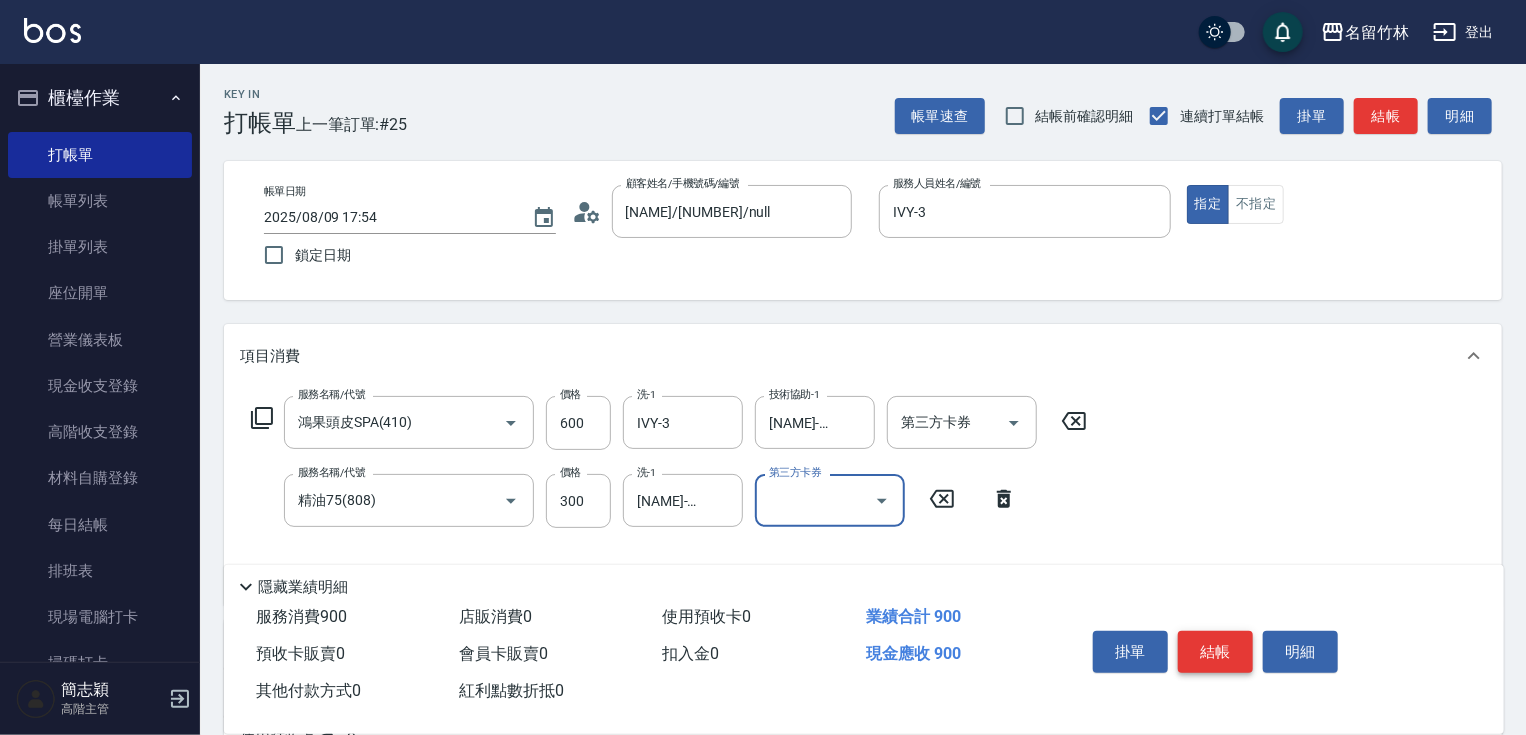 click on "結帳" at bounding box center [1215, 652] 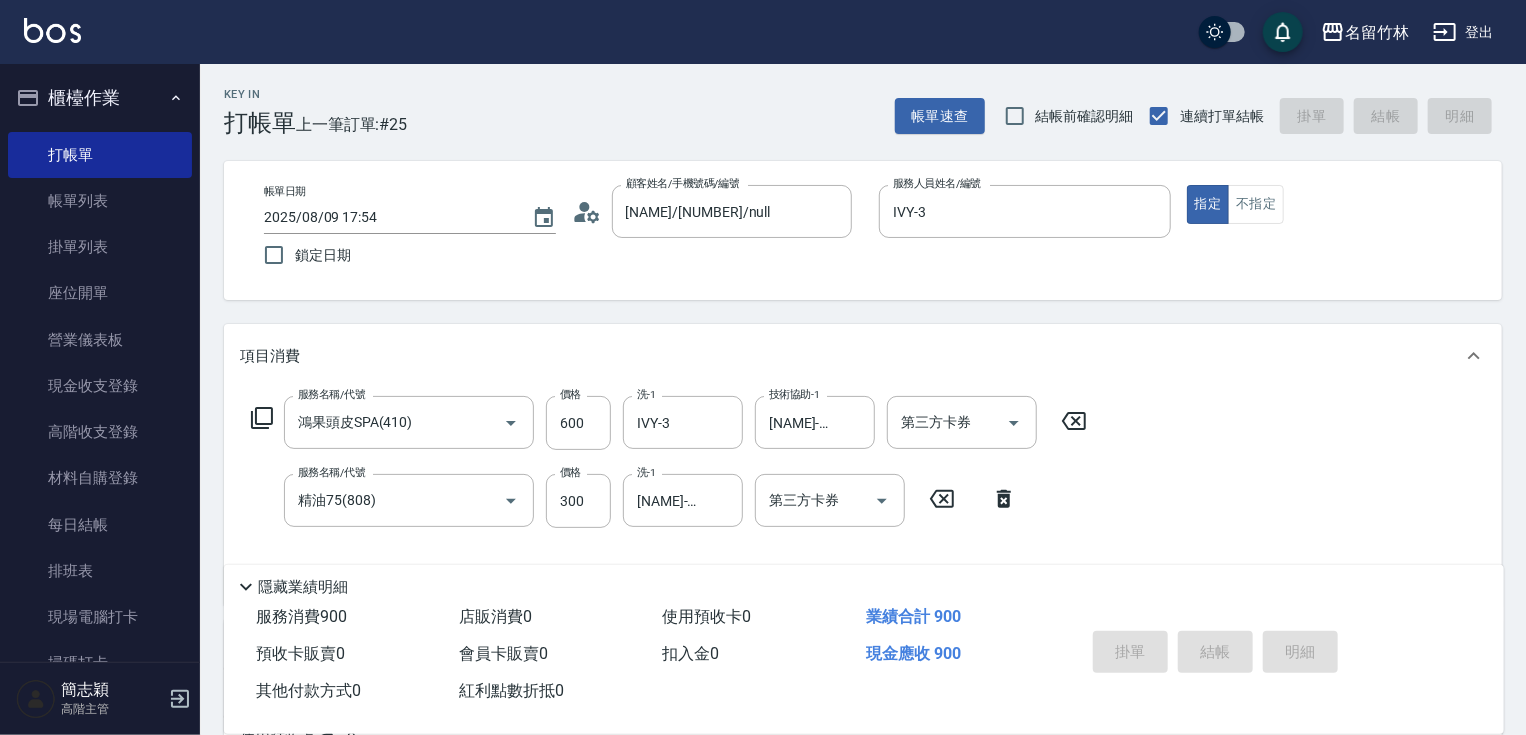 type on "2025/08/09 19:06" 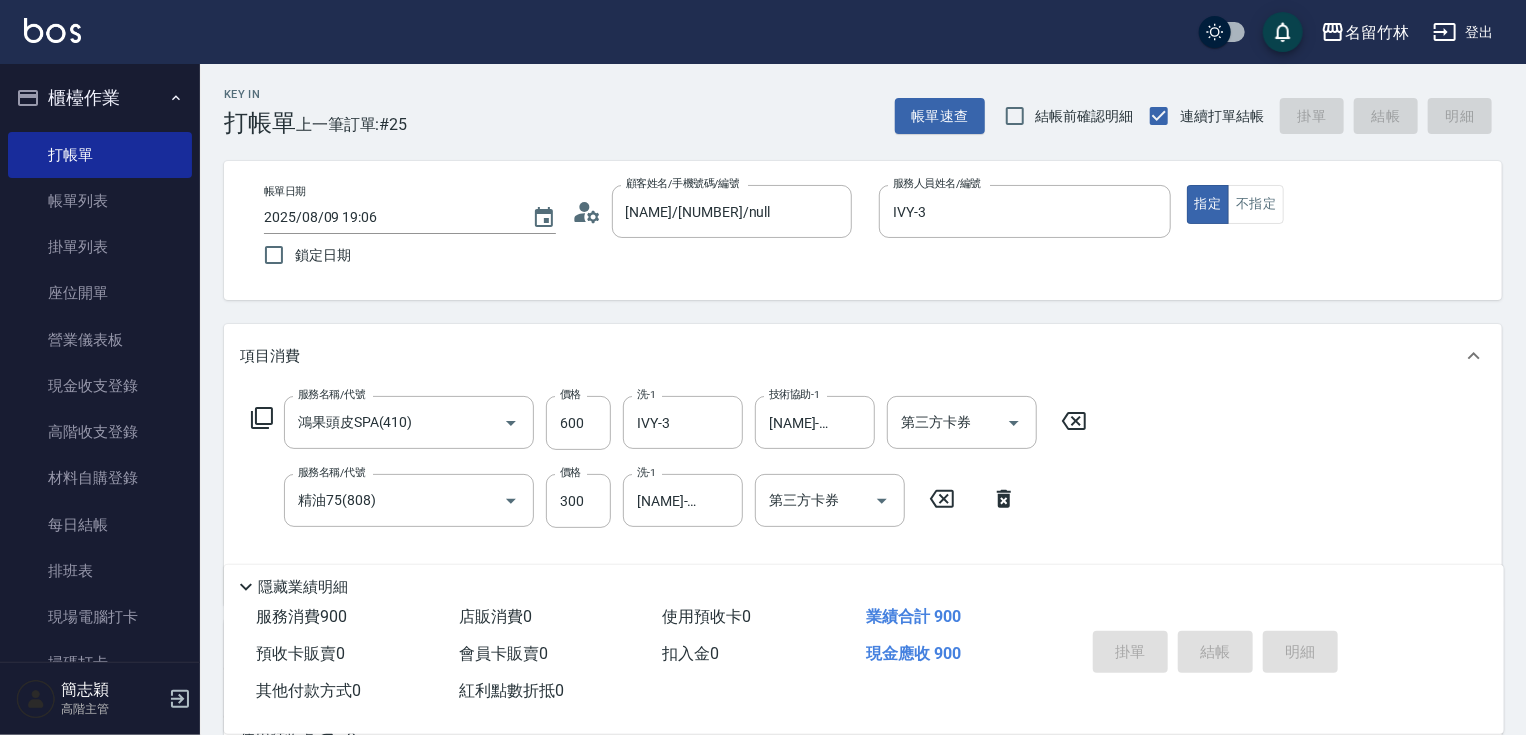 type 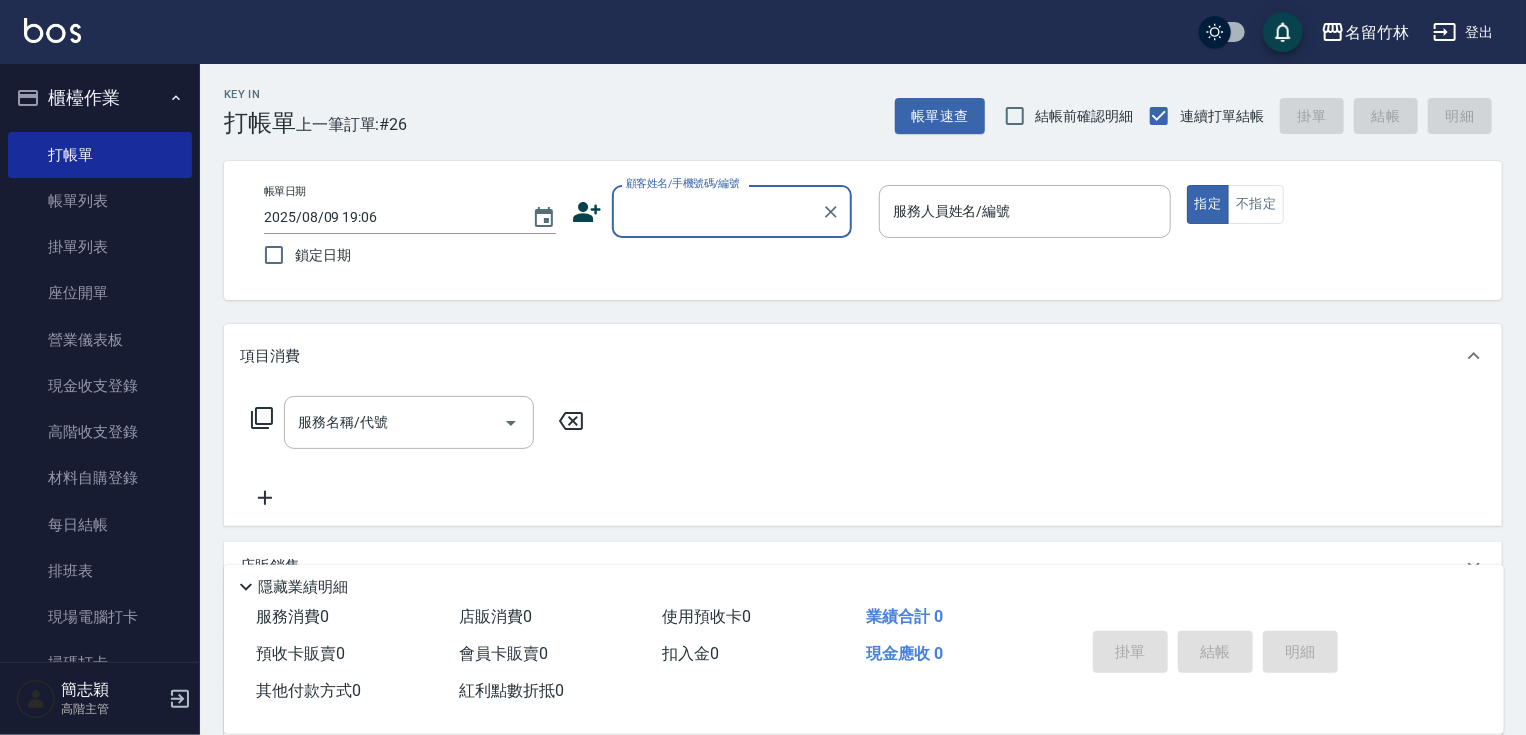 click on "顧客姓名/手機號碼/編號" at bounding box center [717, 211] 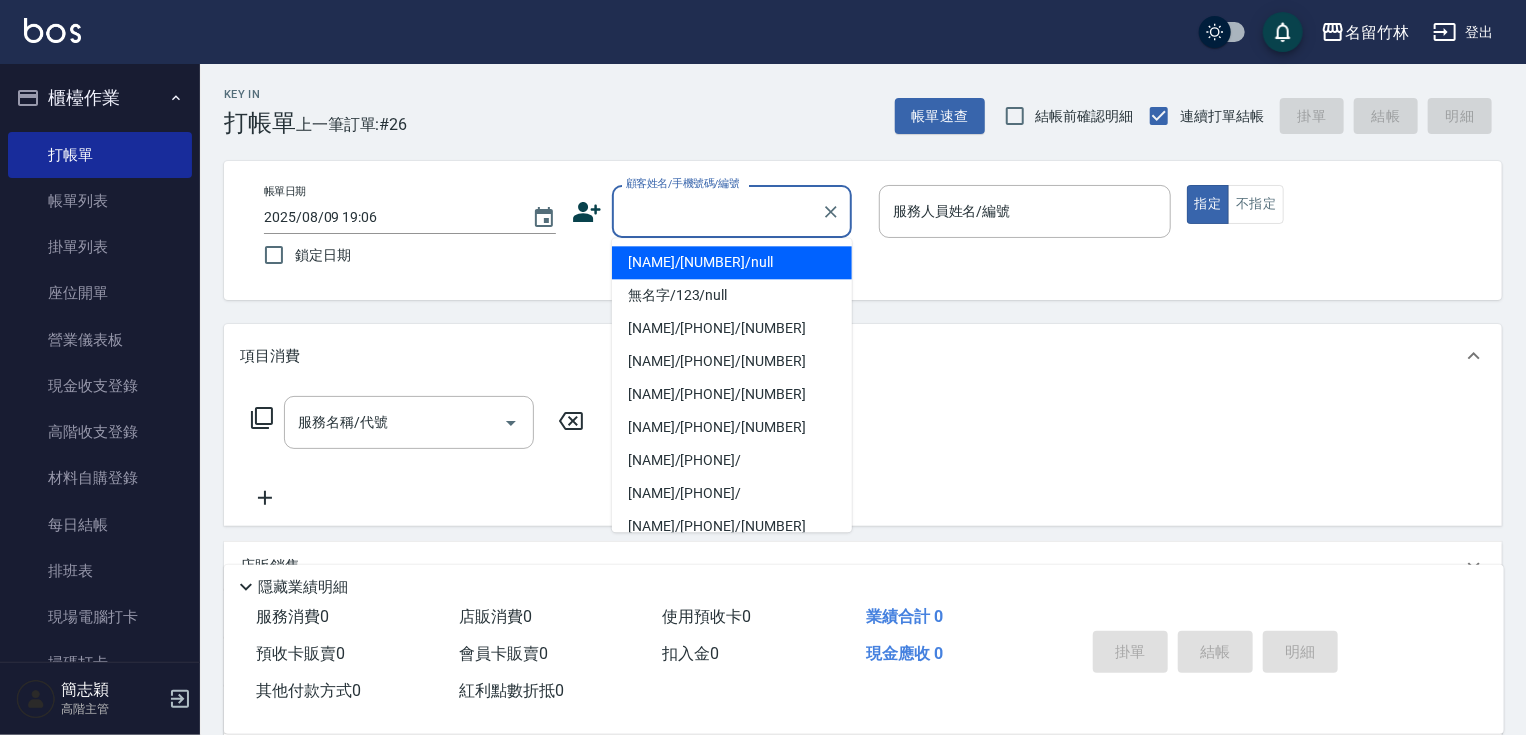 click on "顧客姓名/手機號碼/編號" at bounding box center (717, 211) 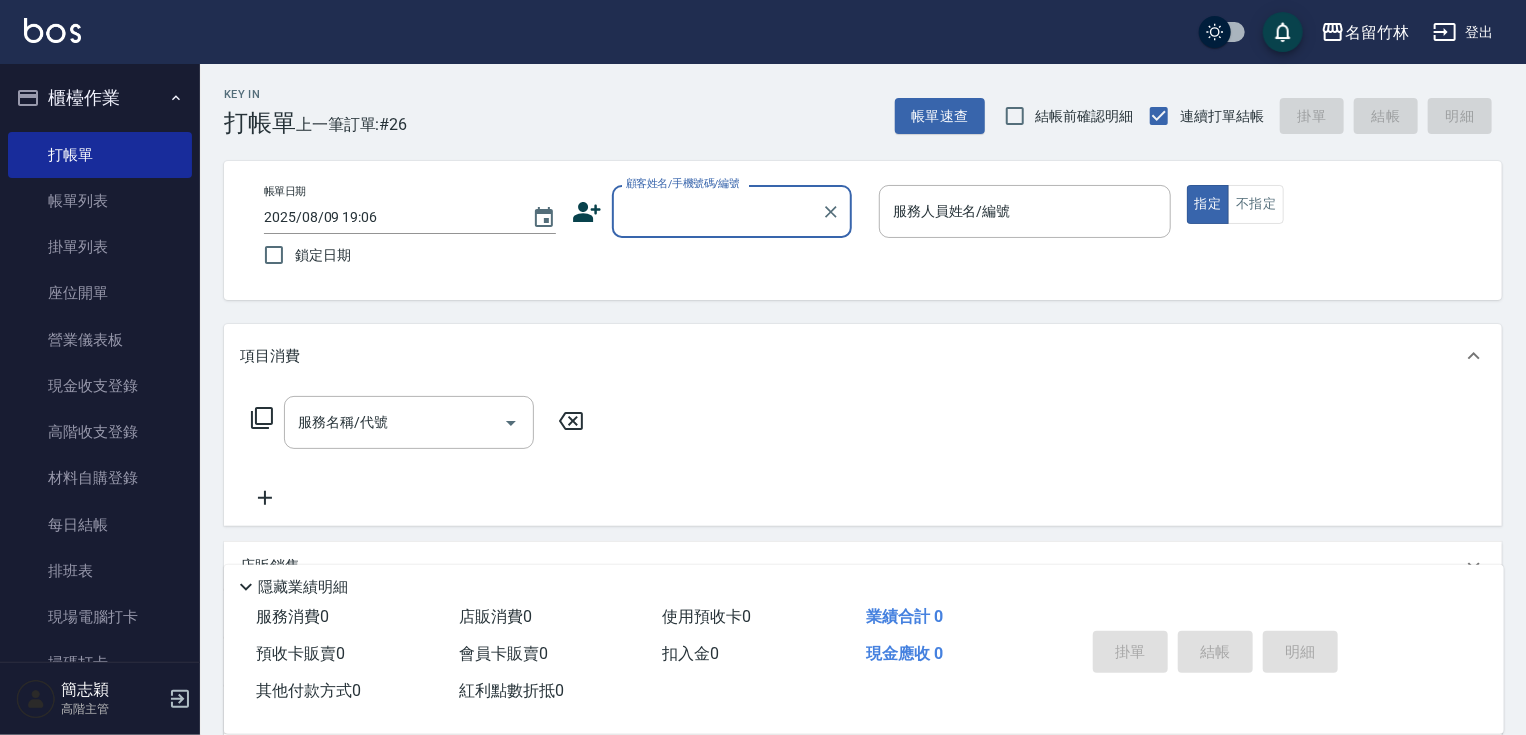 click on "顧客姓名/手機號碼/編號" at bounding box center [717, 211] 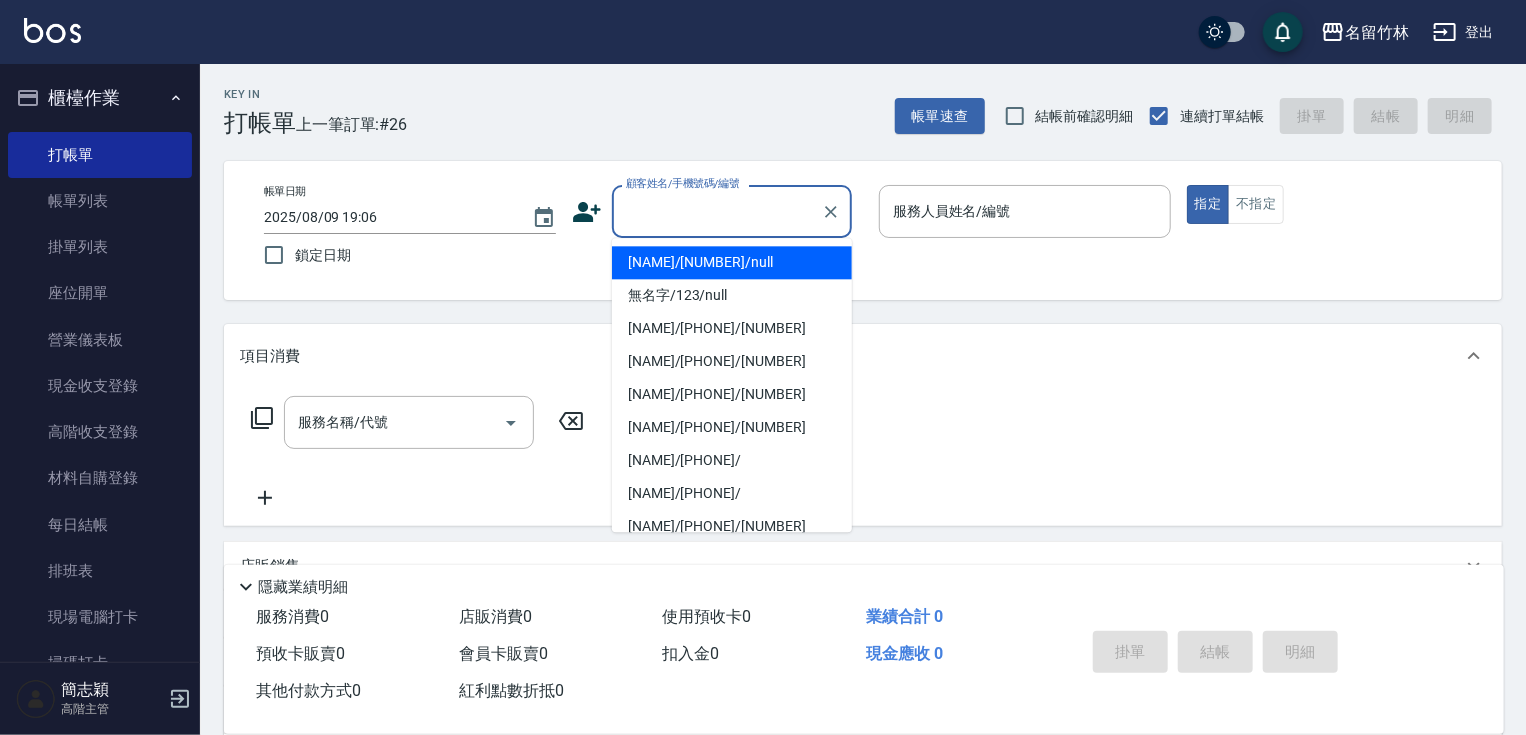 click on "[NAME]/[NUMBER]/null" at bounding box center [732, 262] 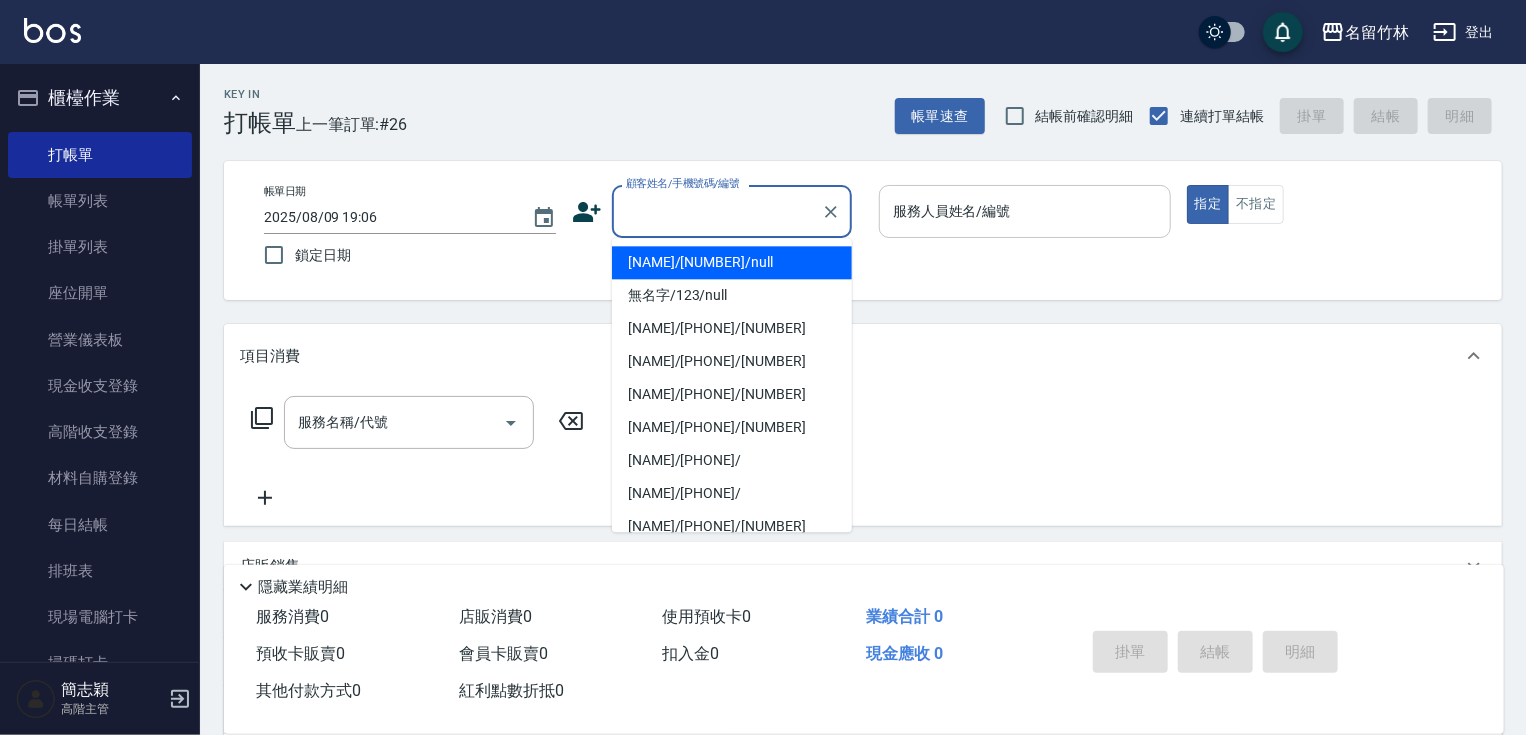 type on "[NAME]/[NUMBER]/null" 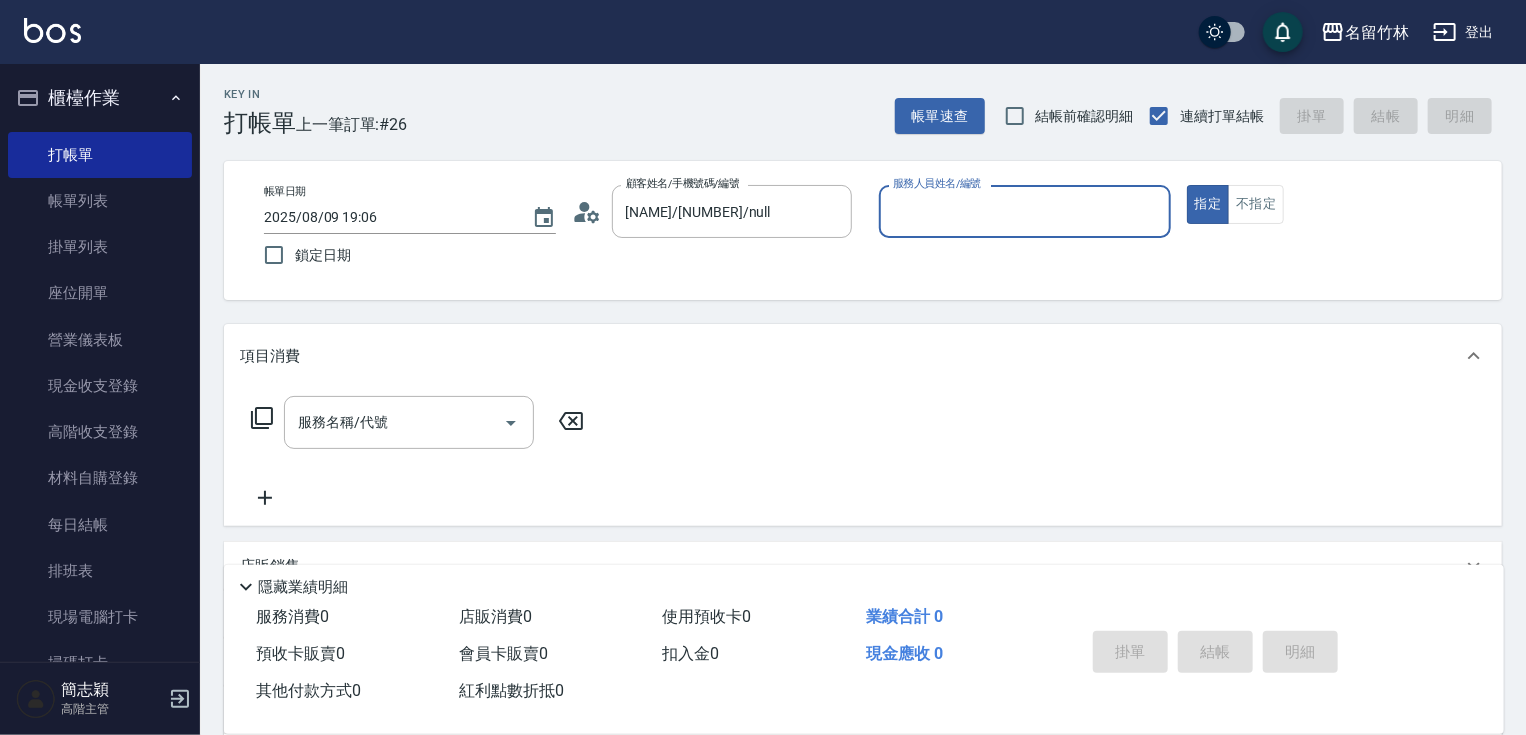 click on "服務人員姓名/編號" at bounding box center (1025, 211) 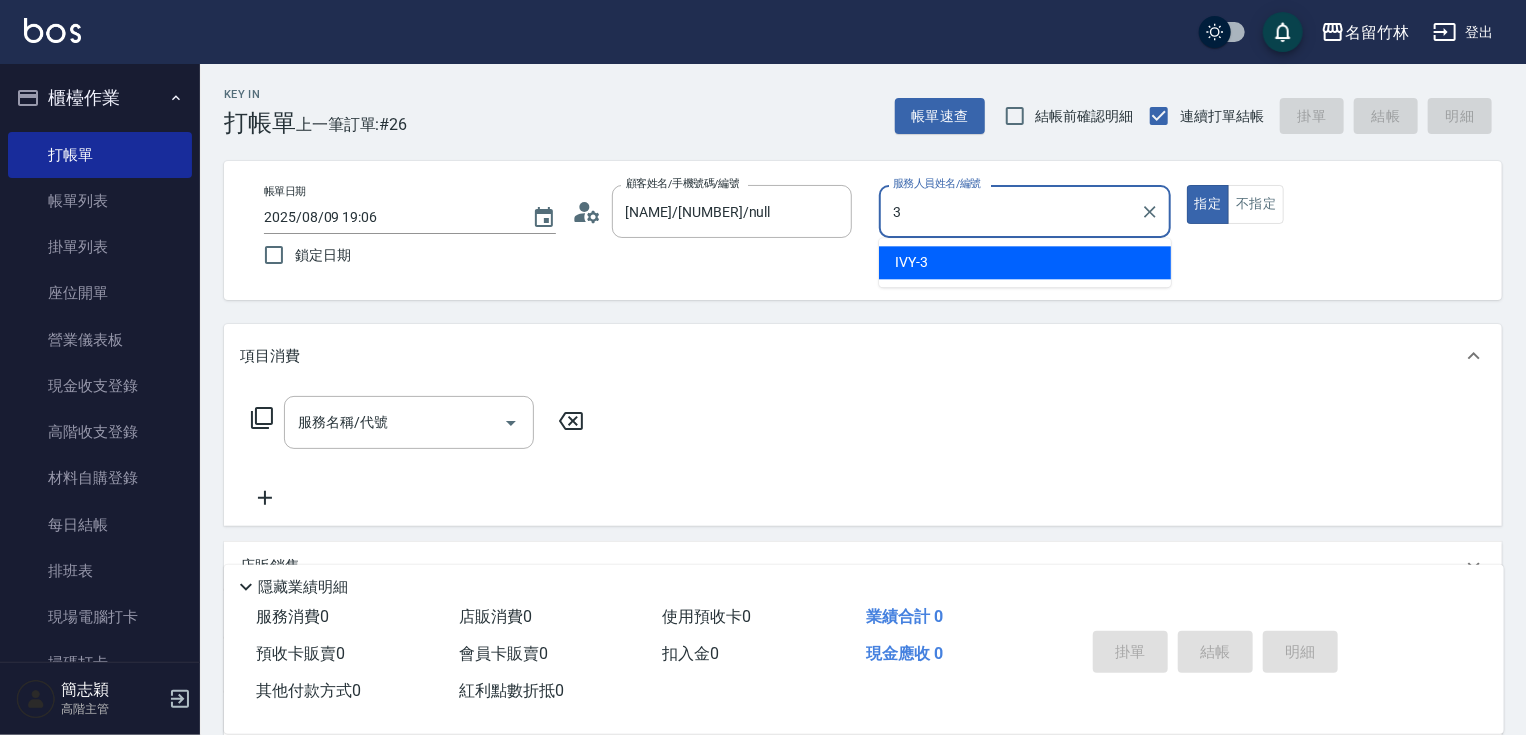 type on "IVY-3" 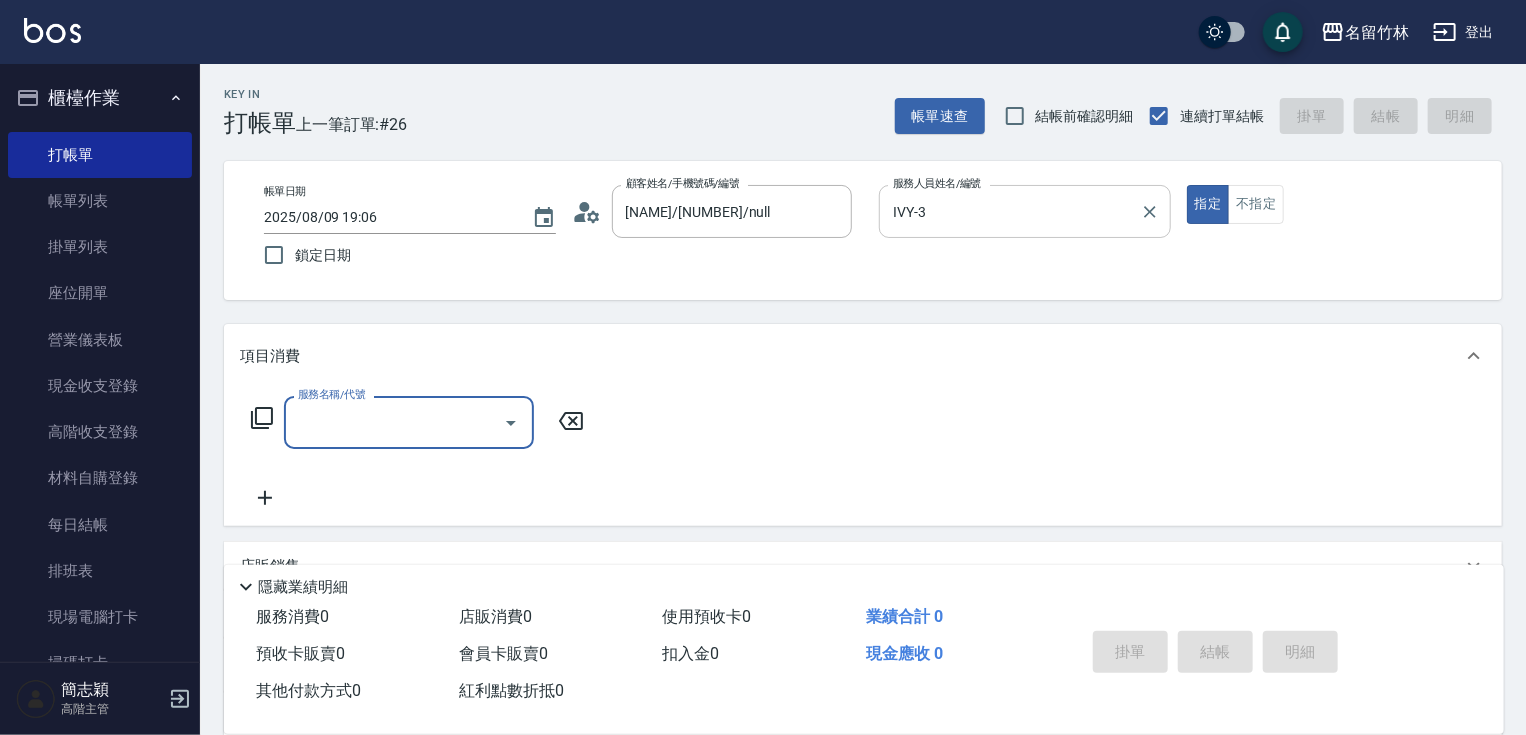 type on "2" 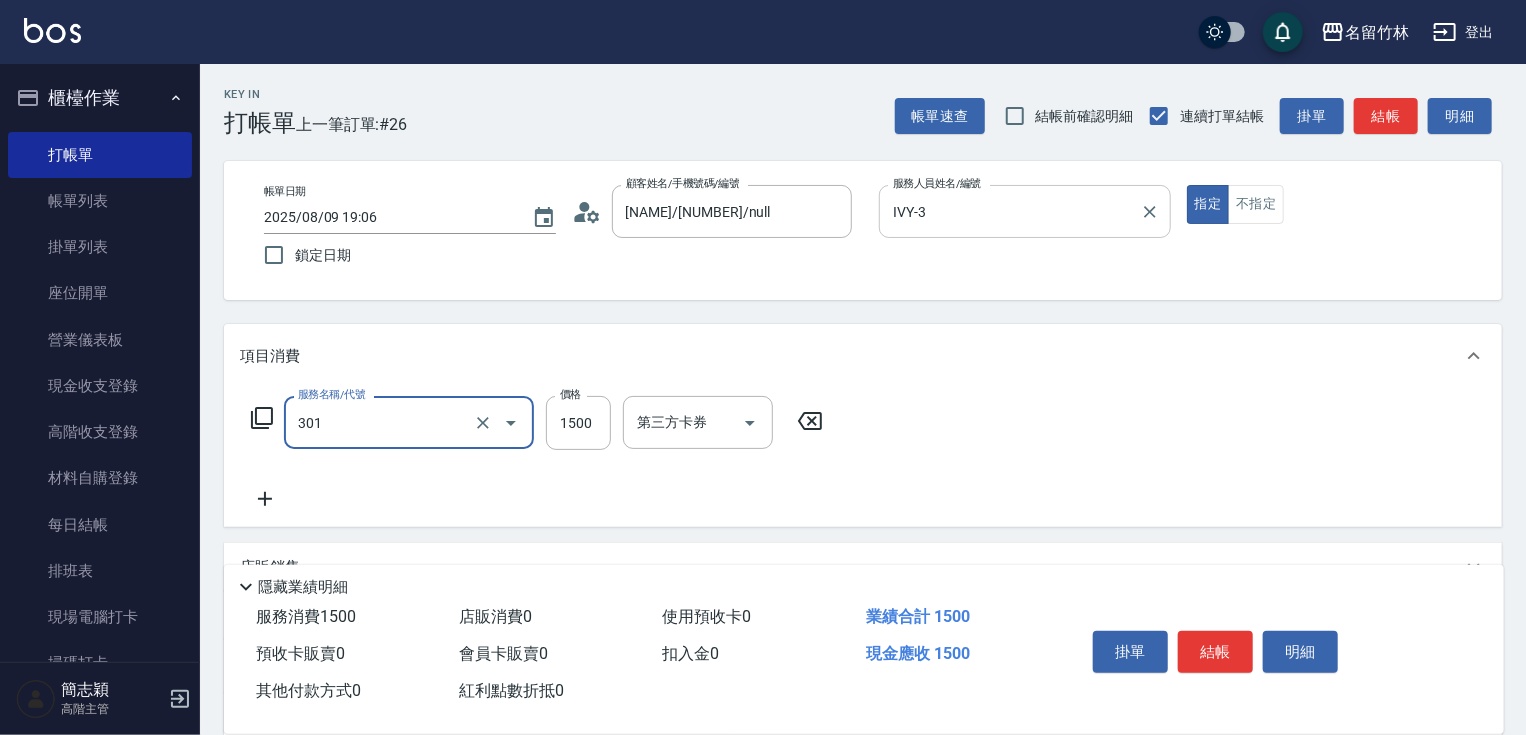 type on "燙髮(1500)(301)" 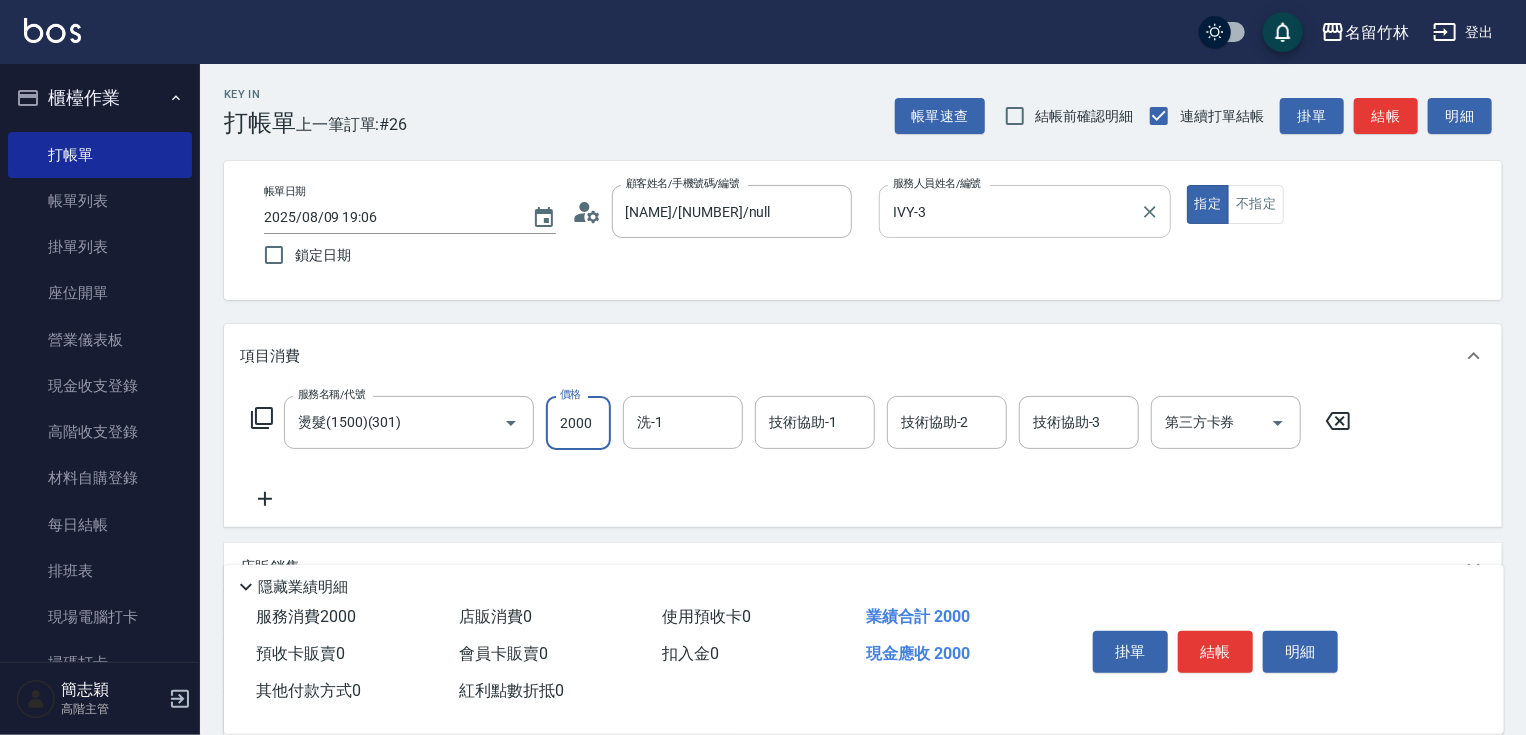 type on "2000" 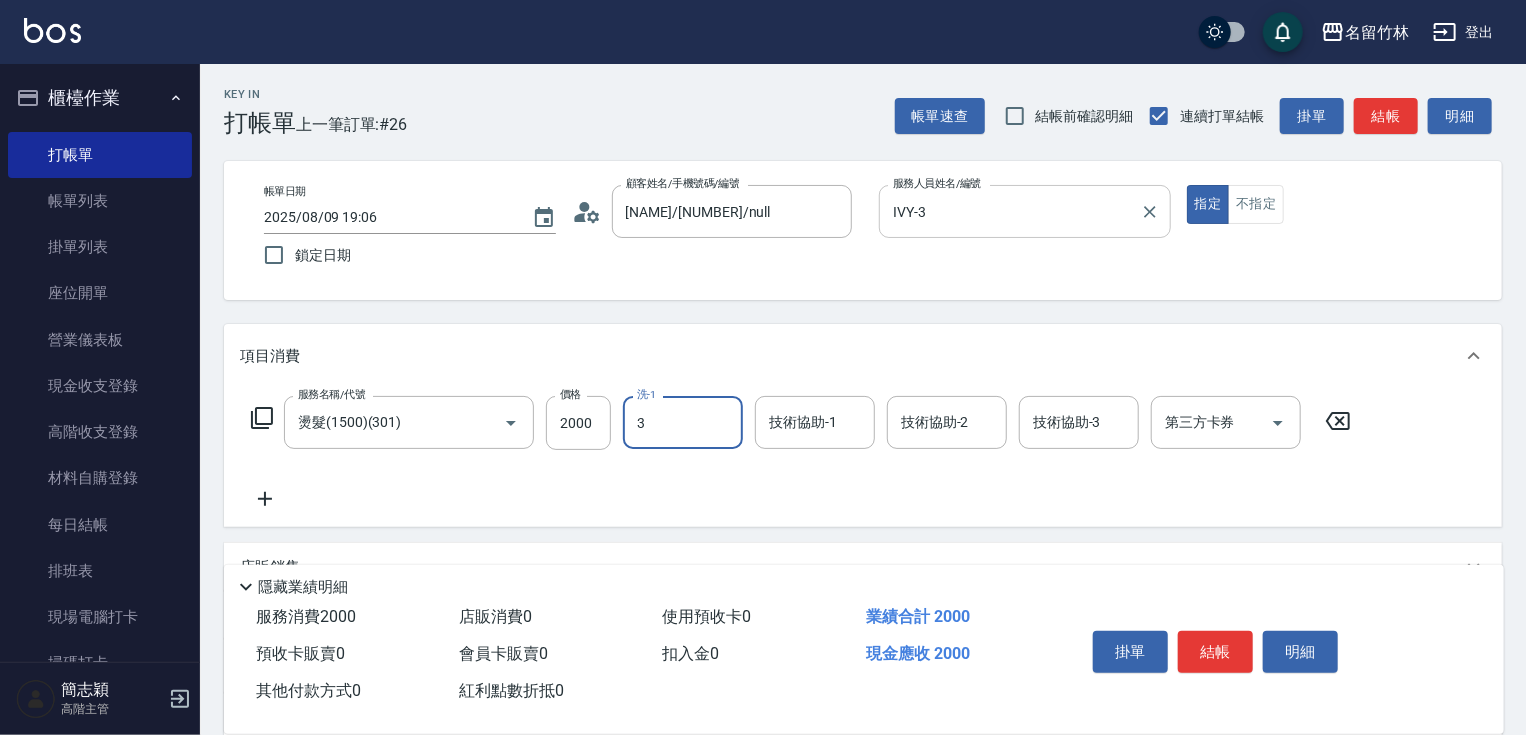 type on "IVY-3" 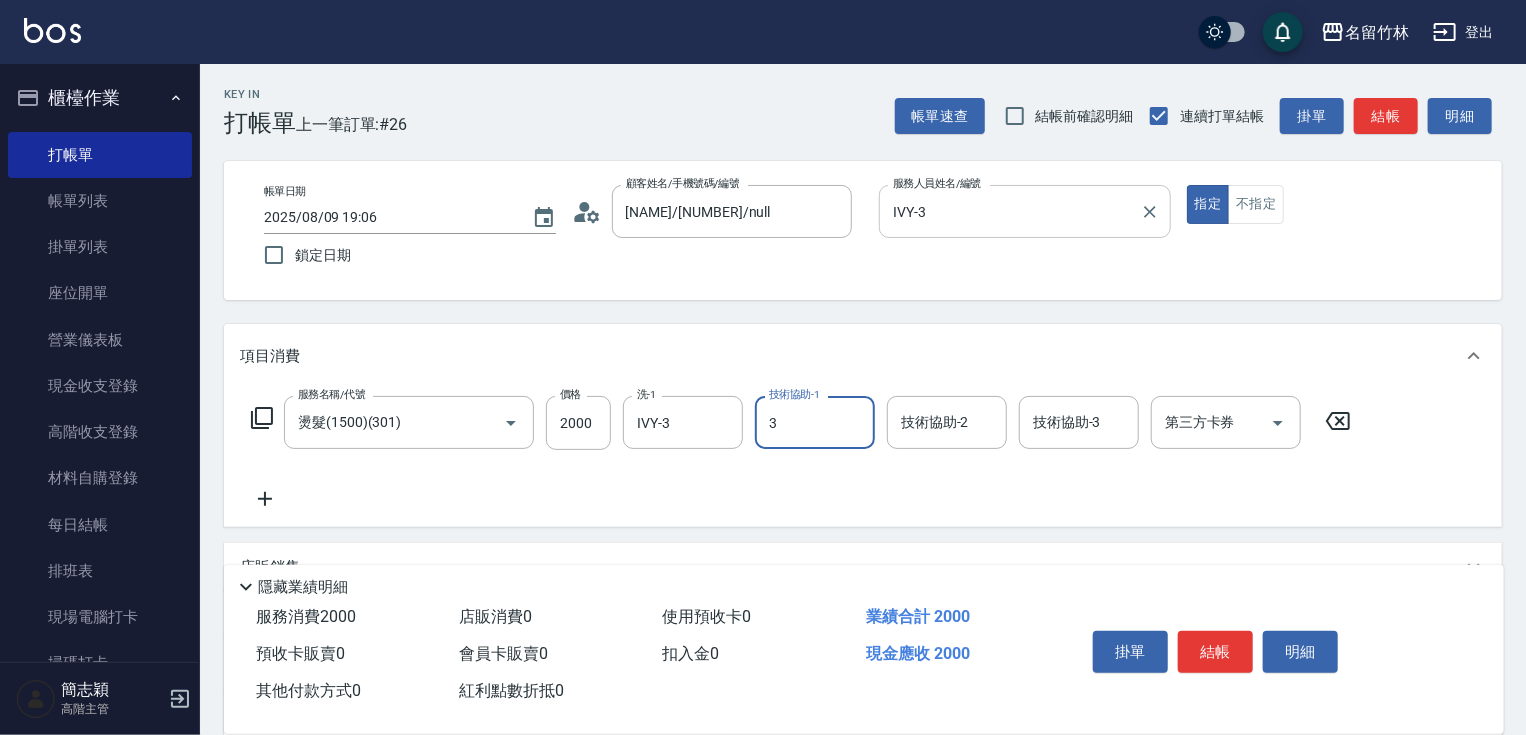 type on "IVY-3" 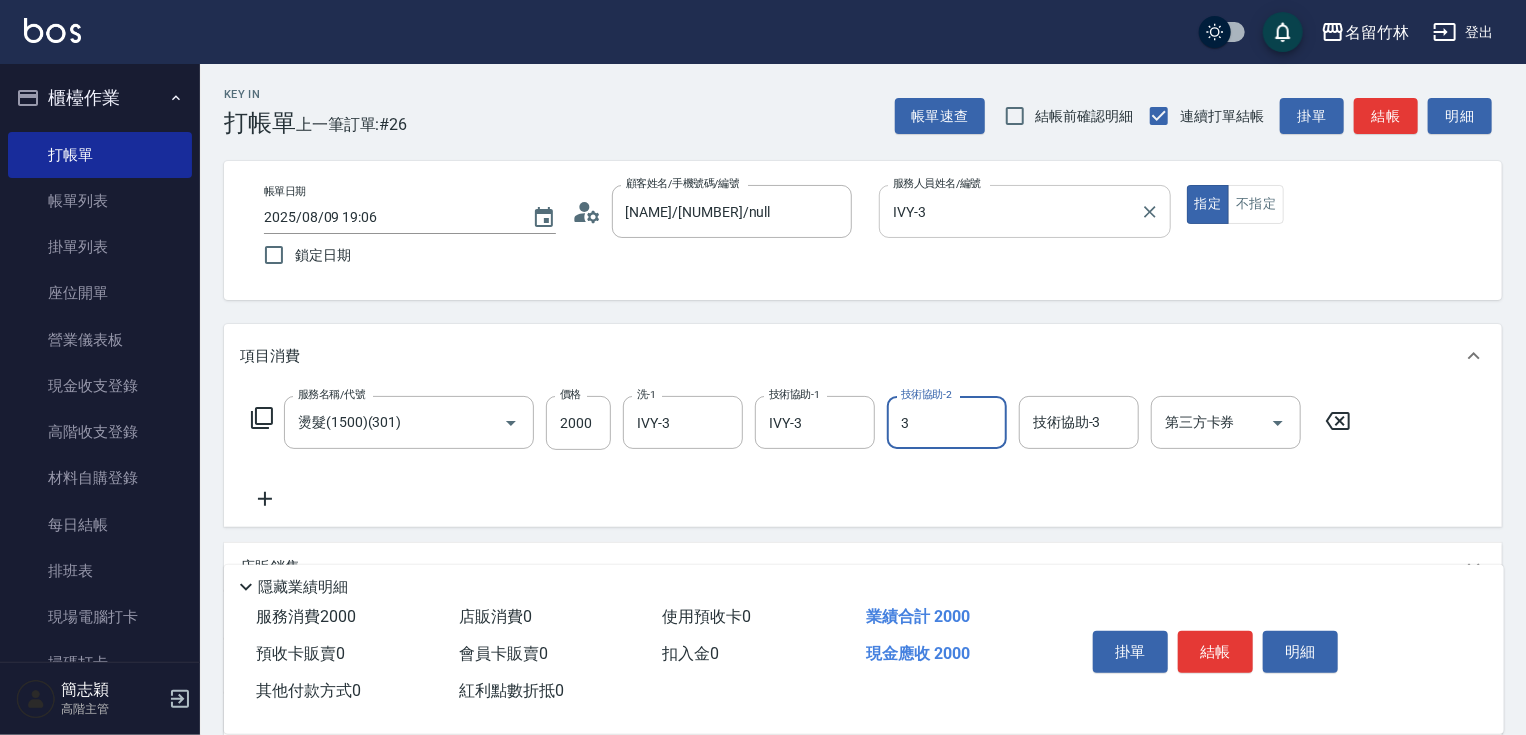 type on "IVY-3" 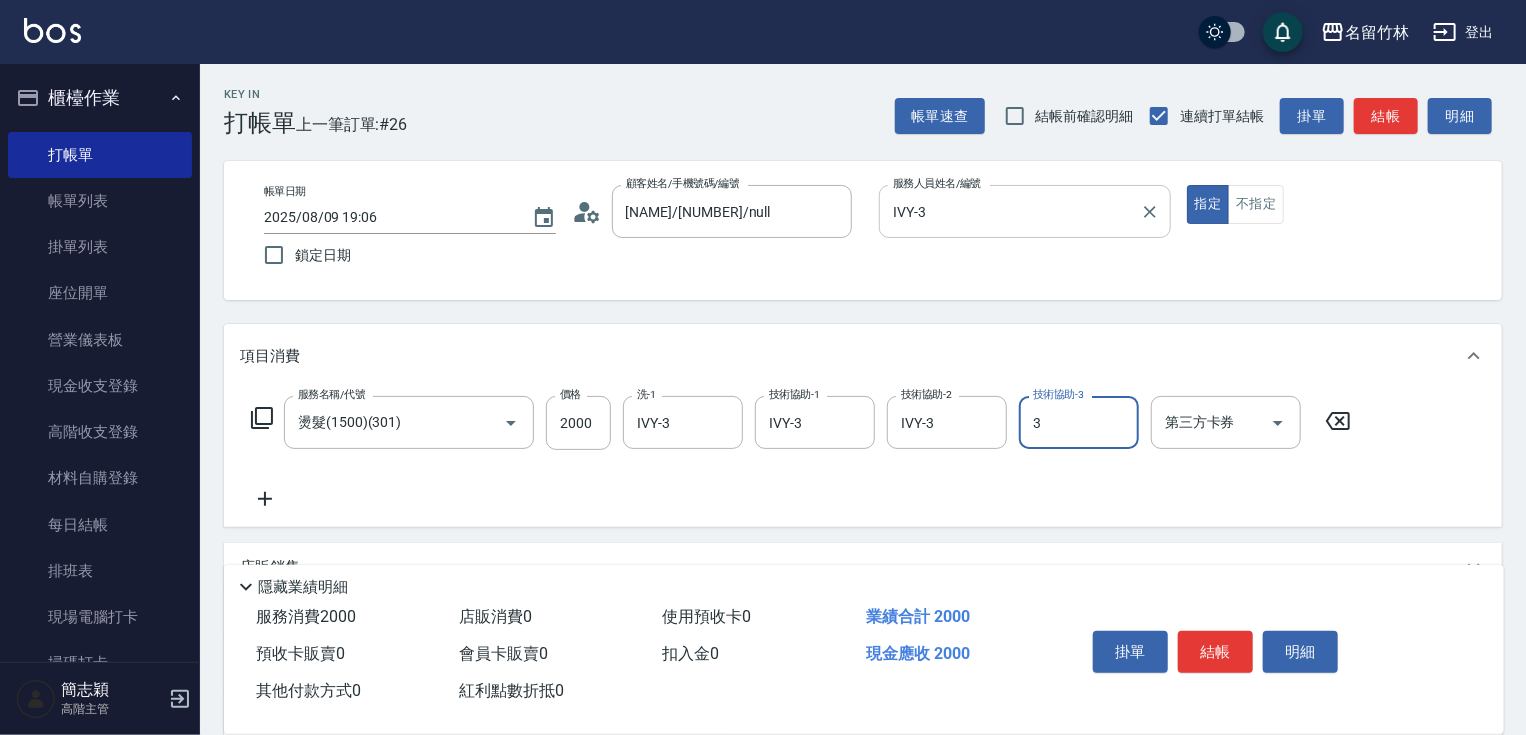 type on "IVY-3" 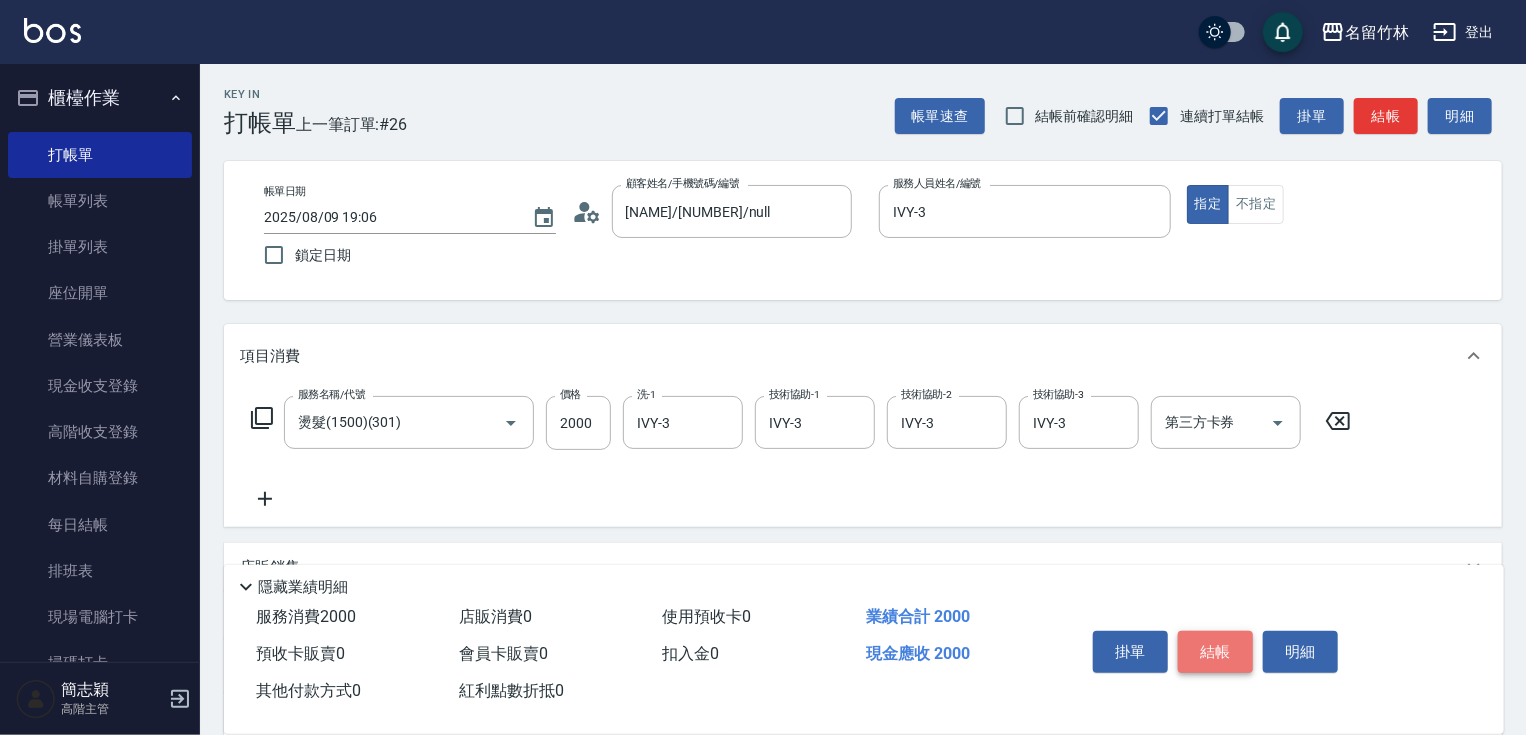 click on "結帳" at bounding box center (1215, 652) 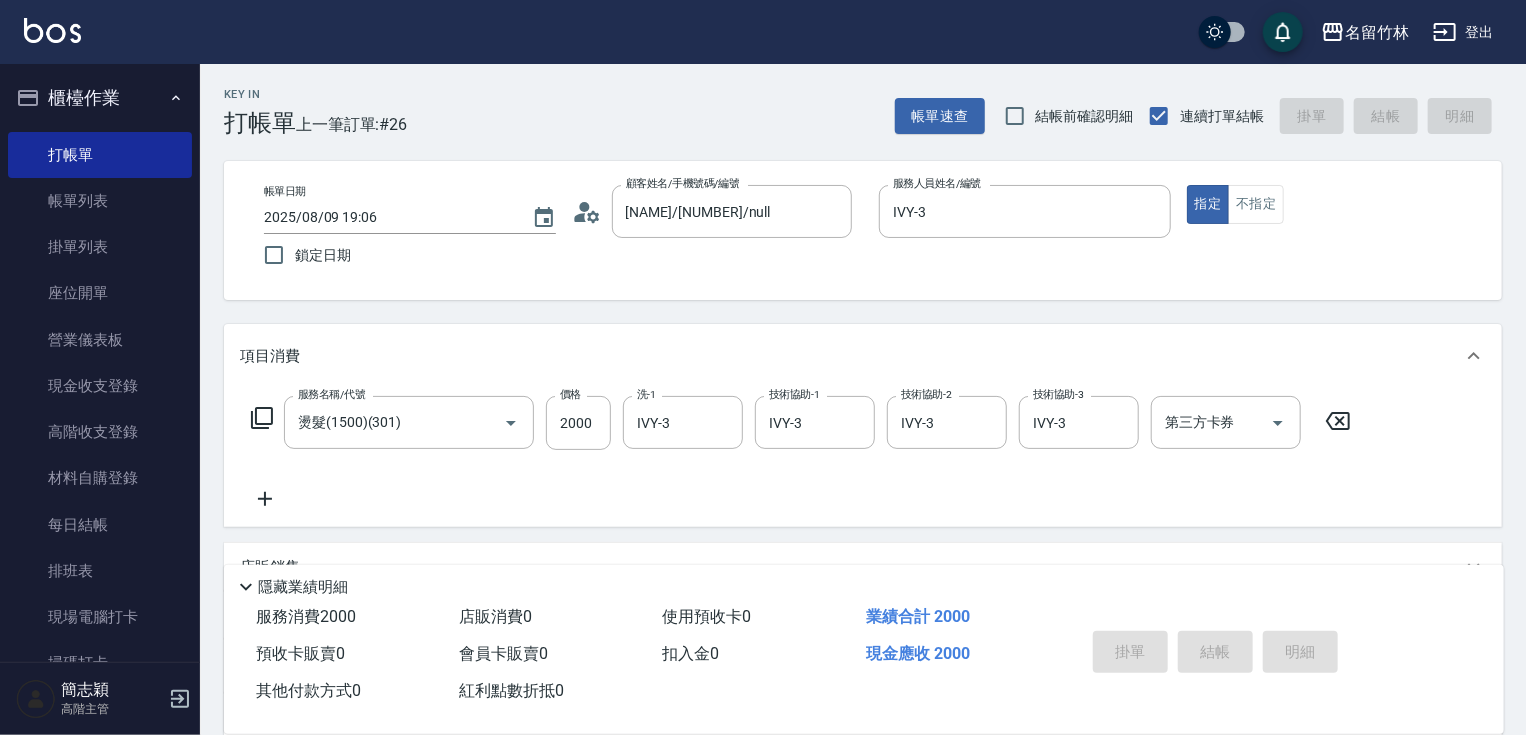 type 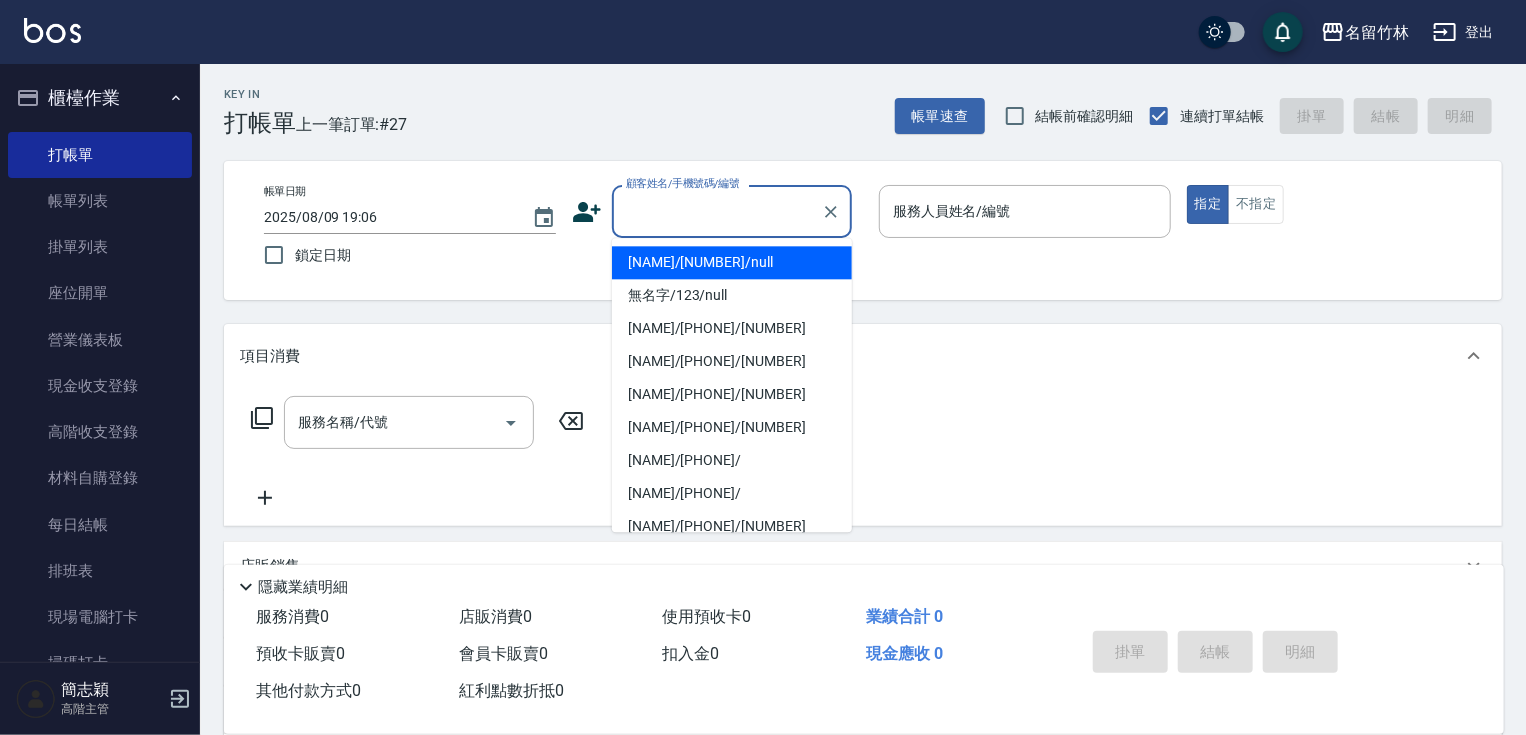 click on "顧客姓名/手機號碼/編號" at bounding box center [717, 211] 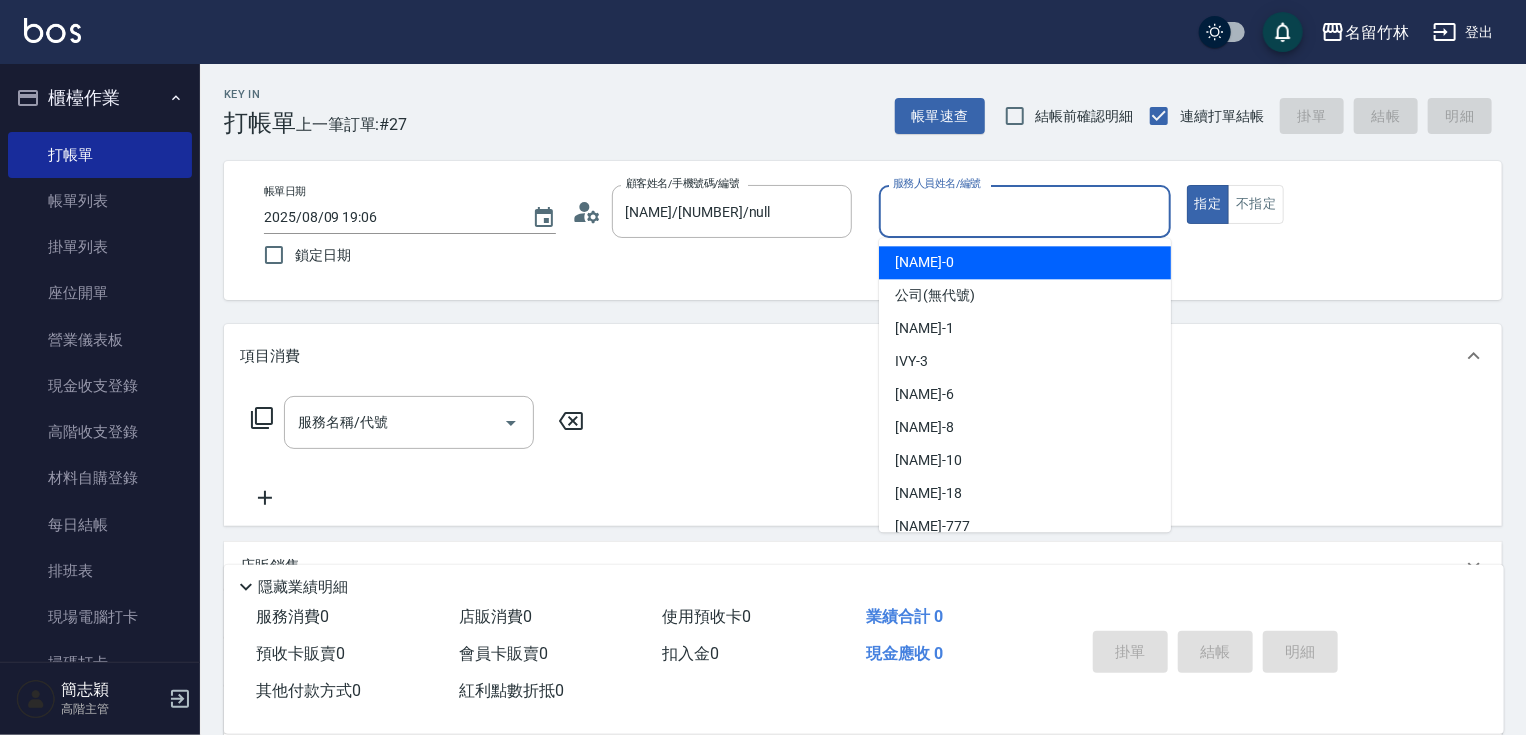 click on "服務人員姓名/編號" at bounding box center [1025, 211] 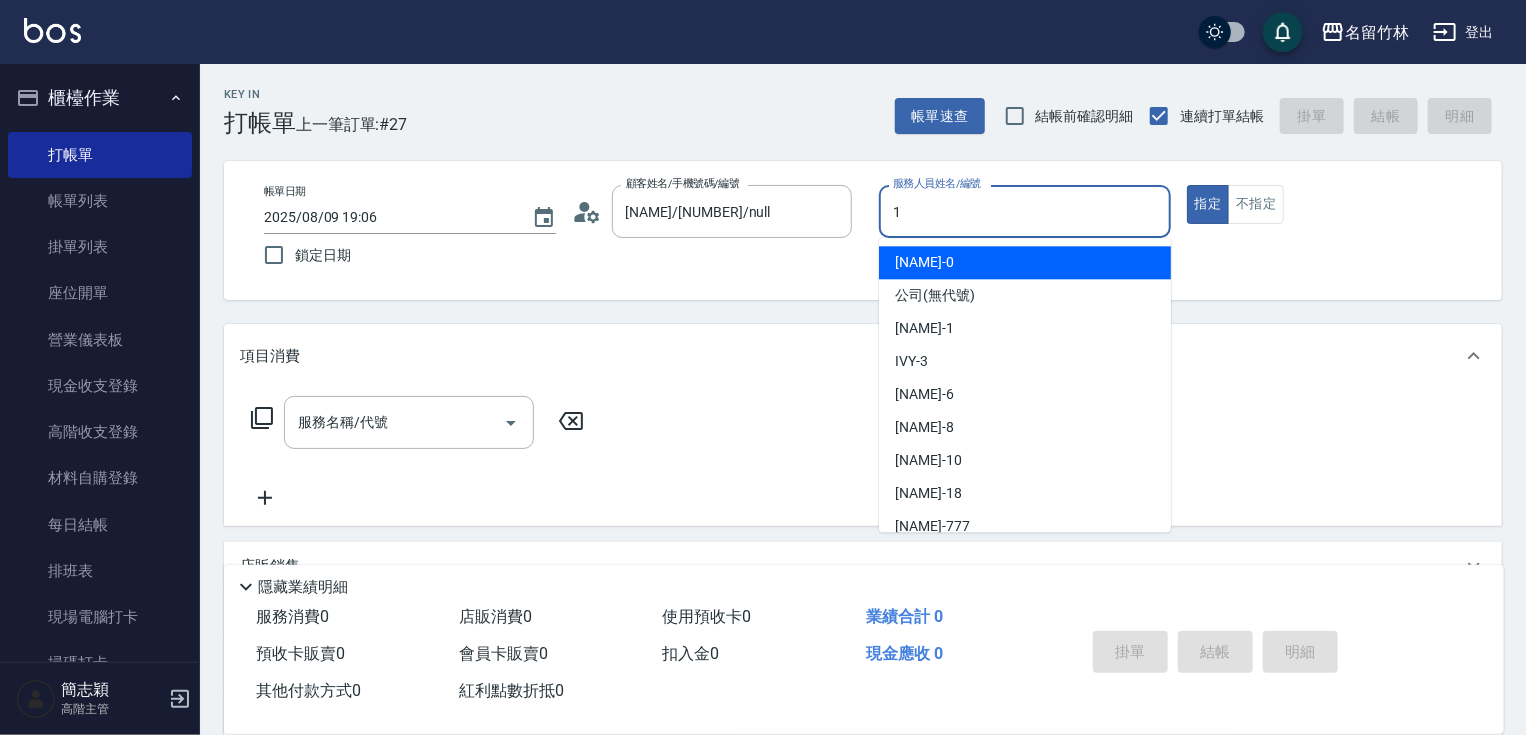 type on "[NAME]-[NUMBER]" 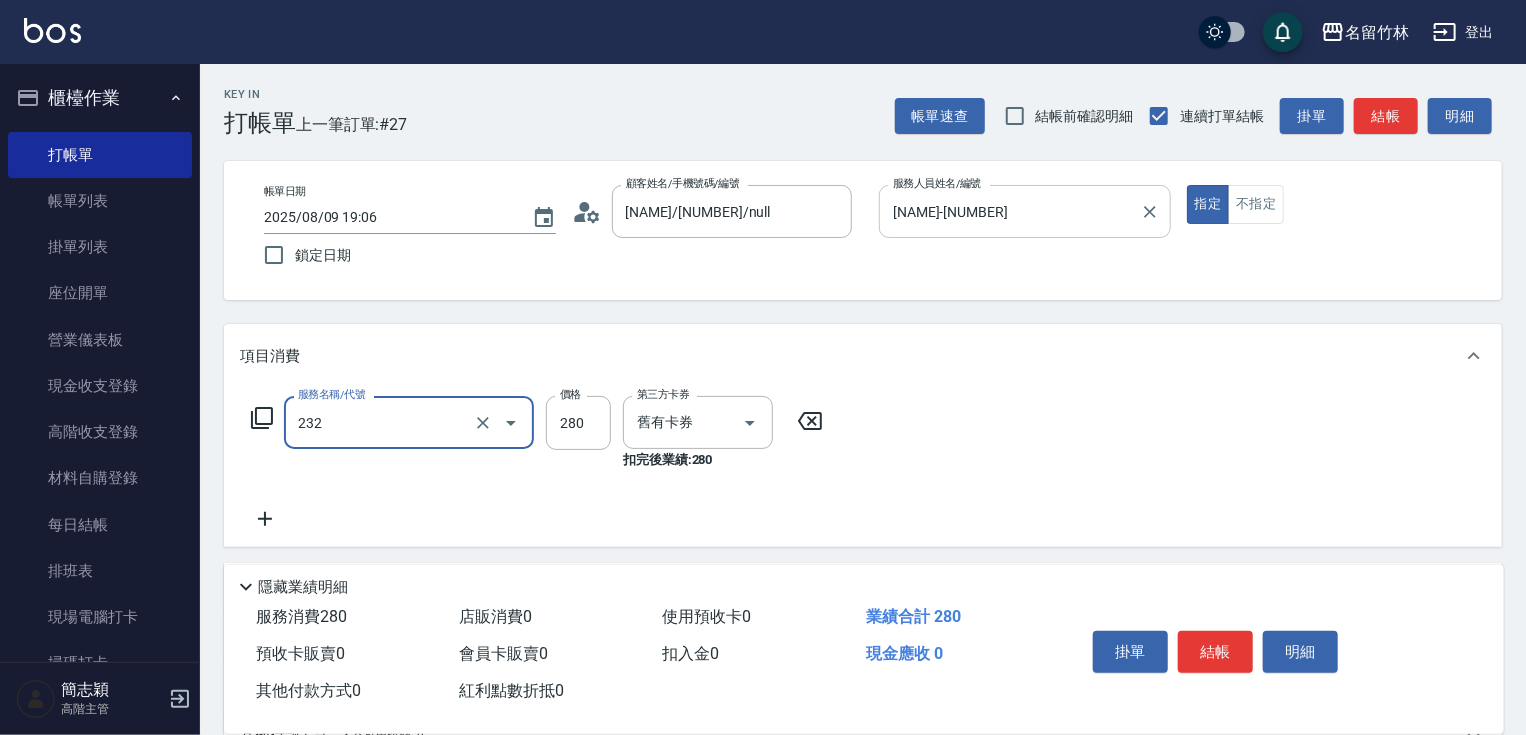 type on "洗髮卷280(232)" 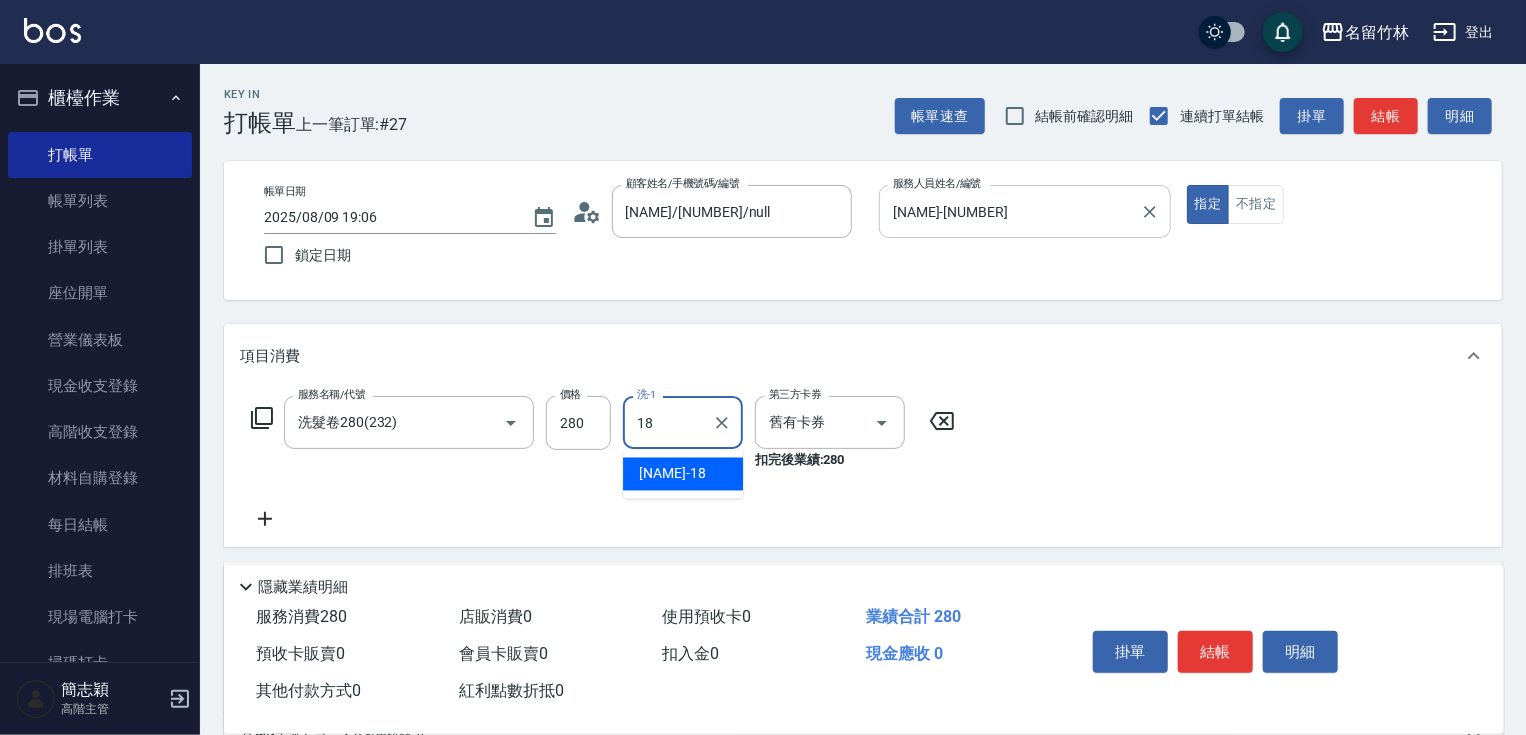 type on "[NAME]-[NUMBER]" 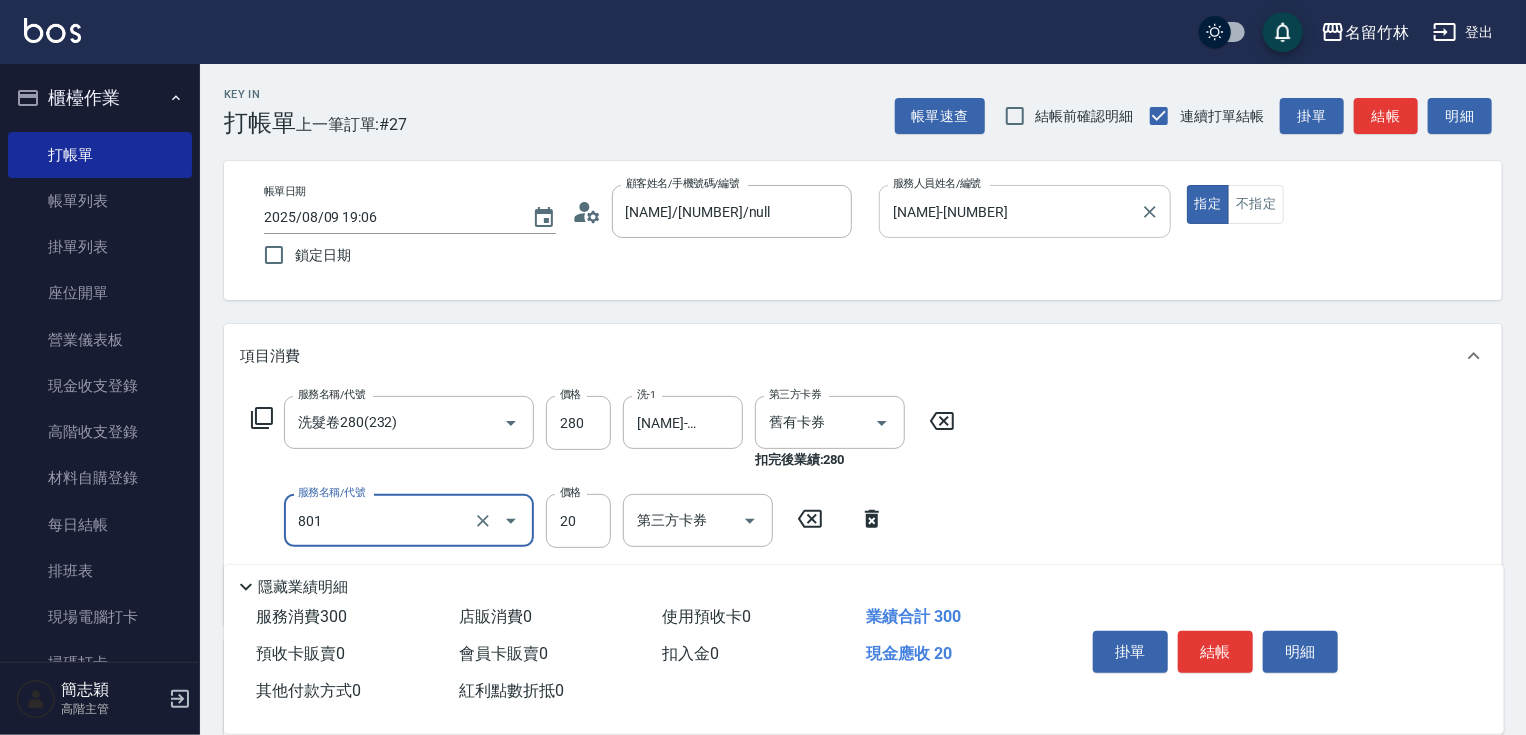 type on "潤絲20(801)" 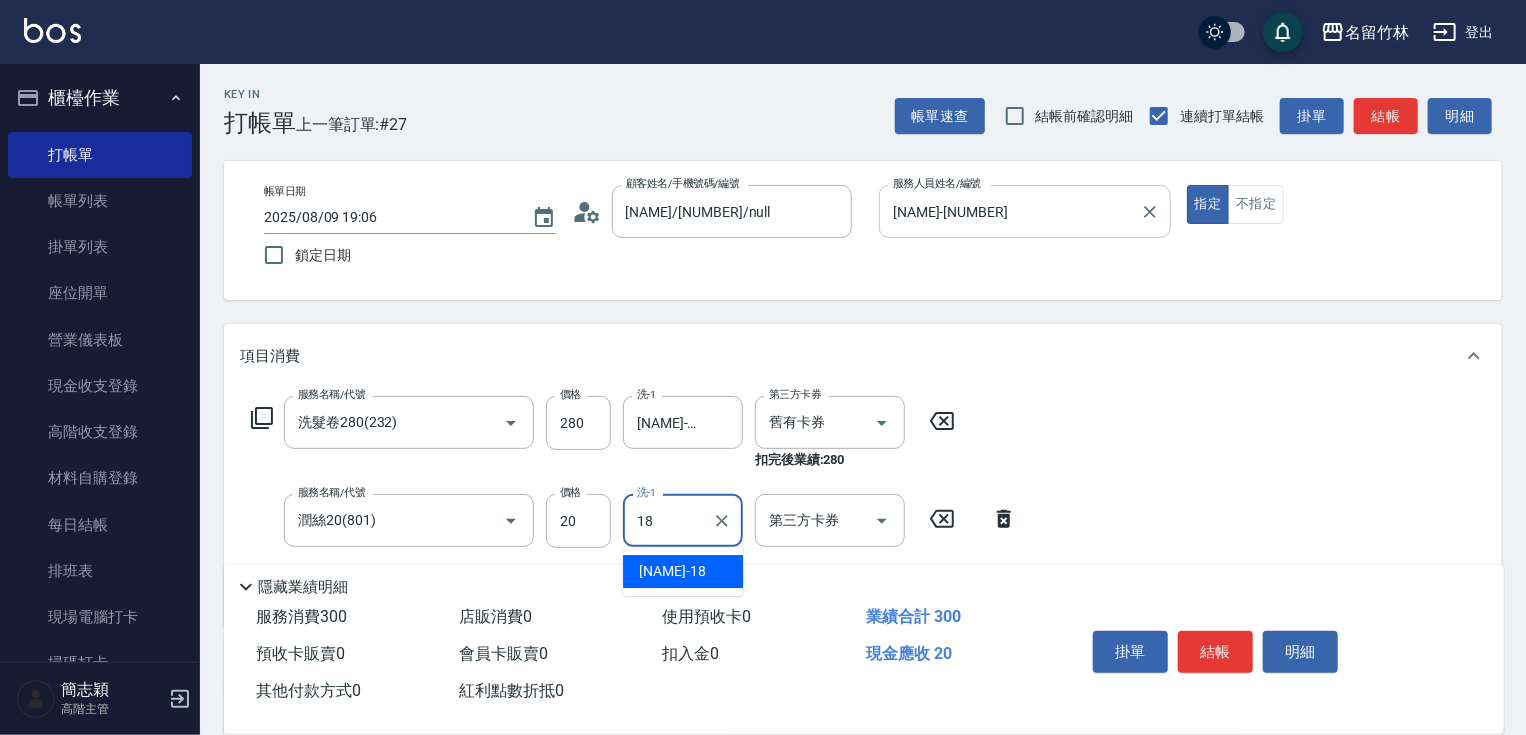 type on "[NAME]-[NUMBER]" 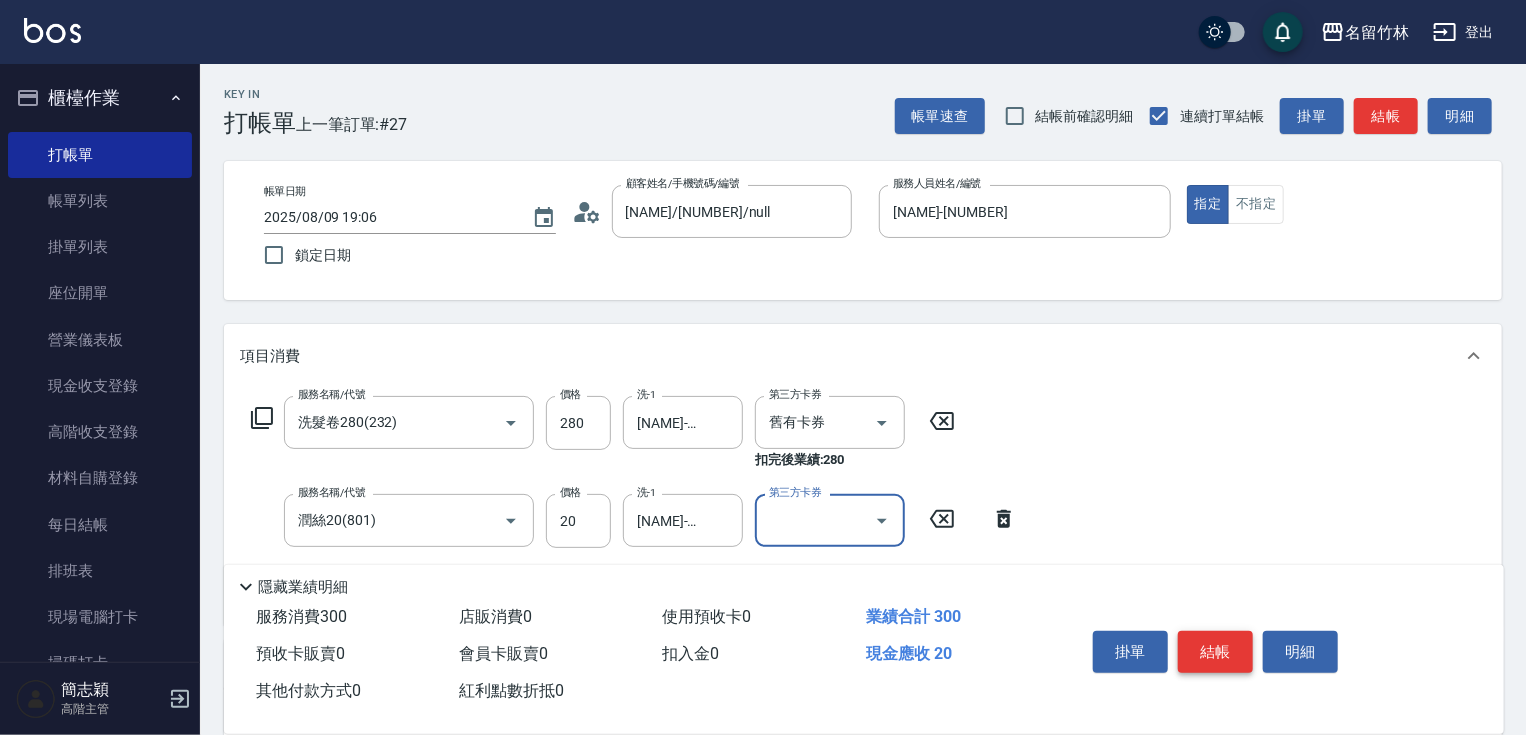 click on "結帳" at bounding box center (1215, 652) 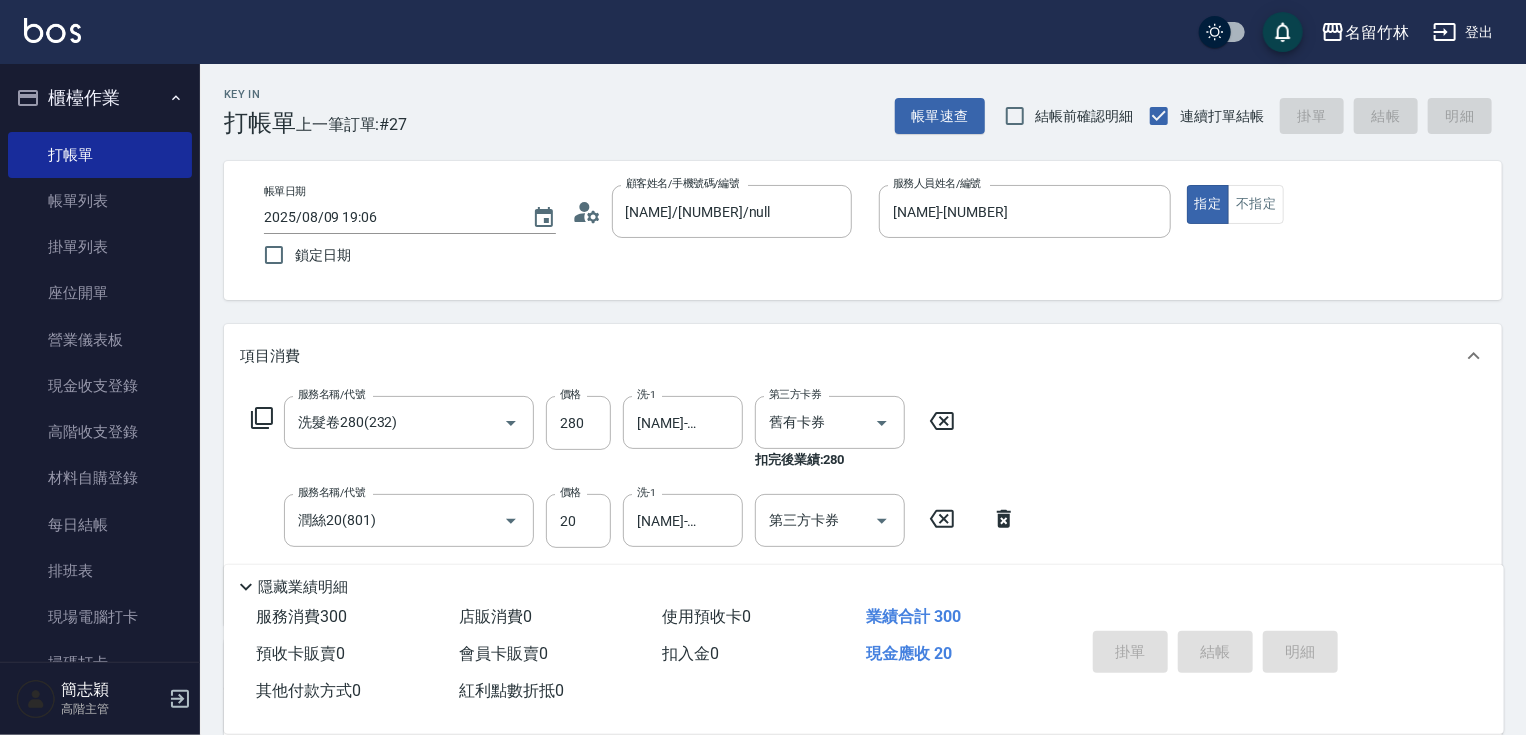 type 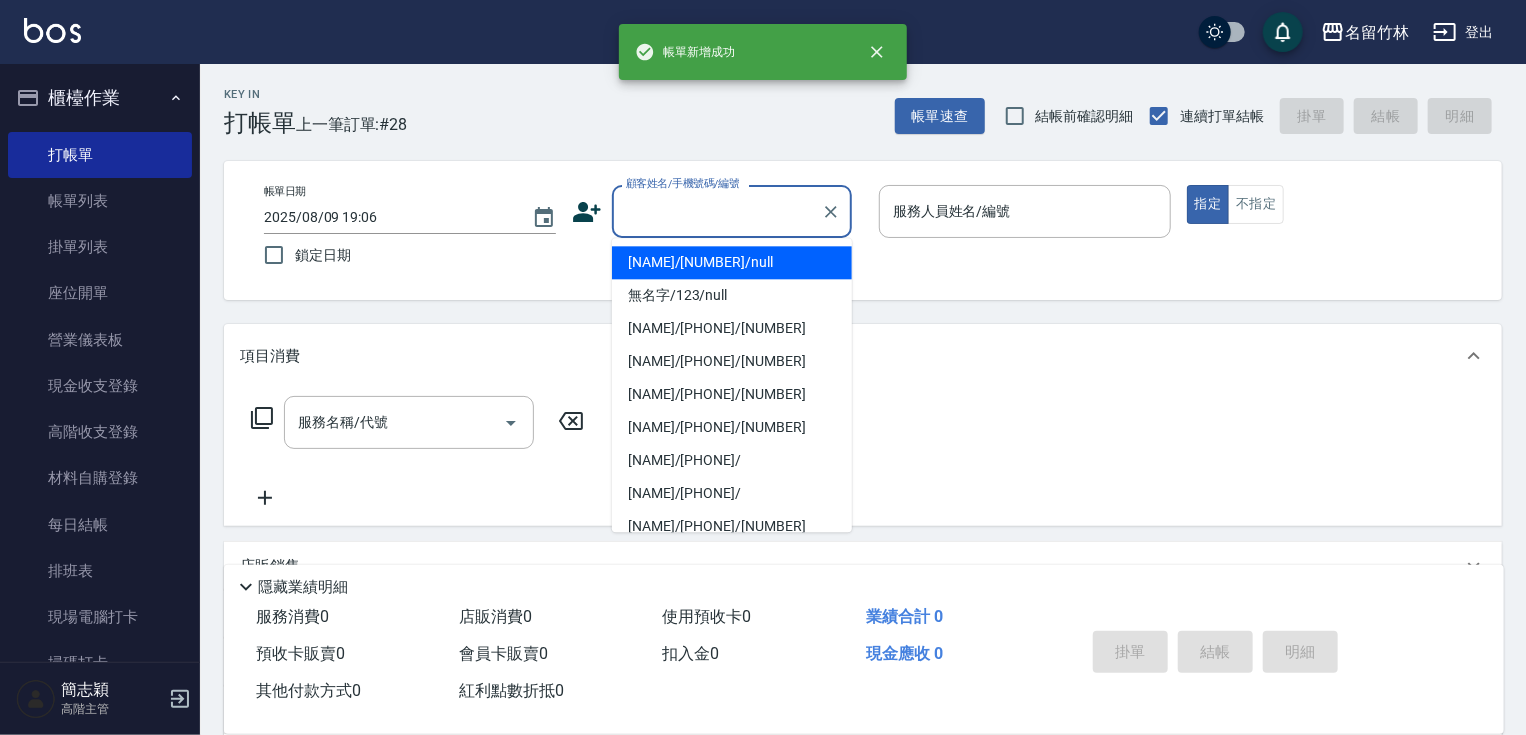click on "顧客姓名/手機號碼/編號" at bounding box center [717, 211] 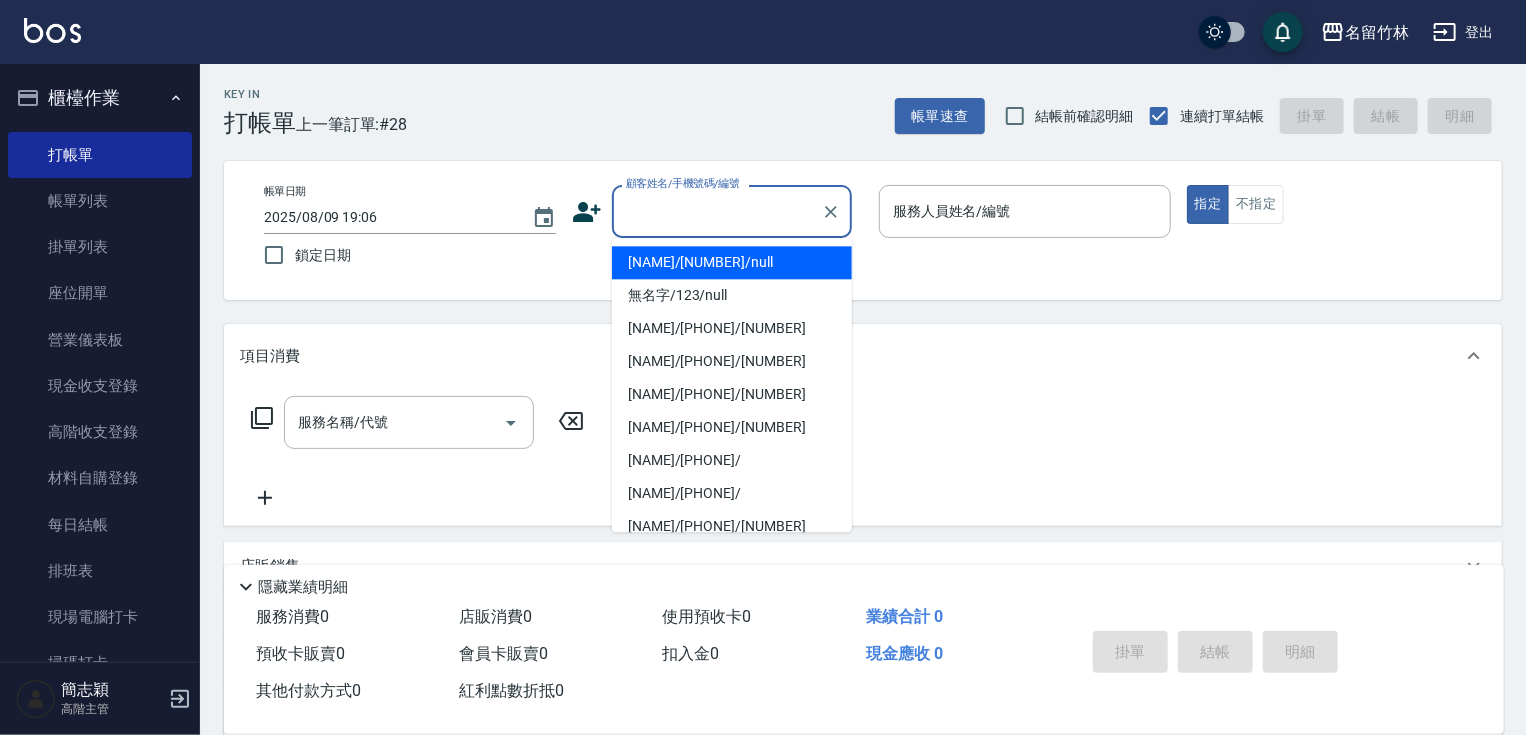 click on "[NAME]/[NUMBER]/null" at bounding box center (732, 262) 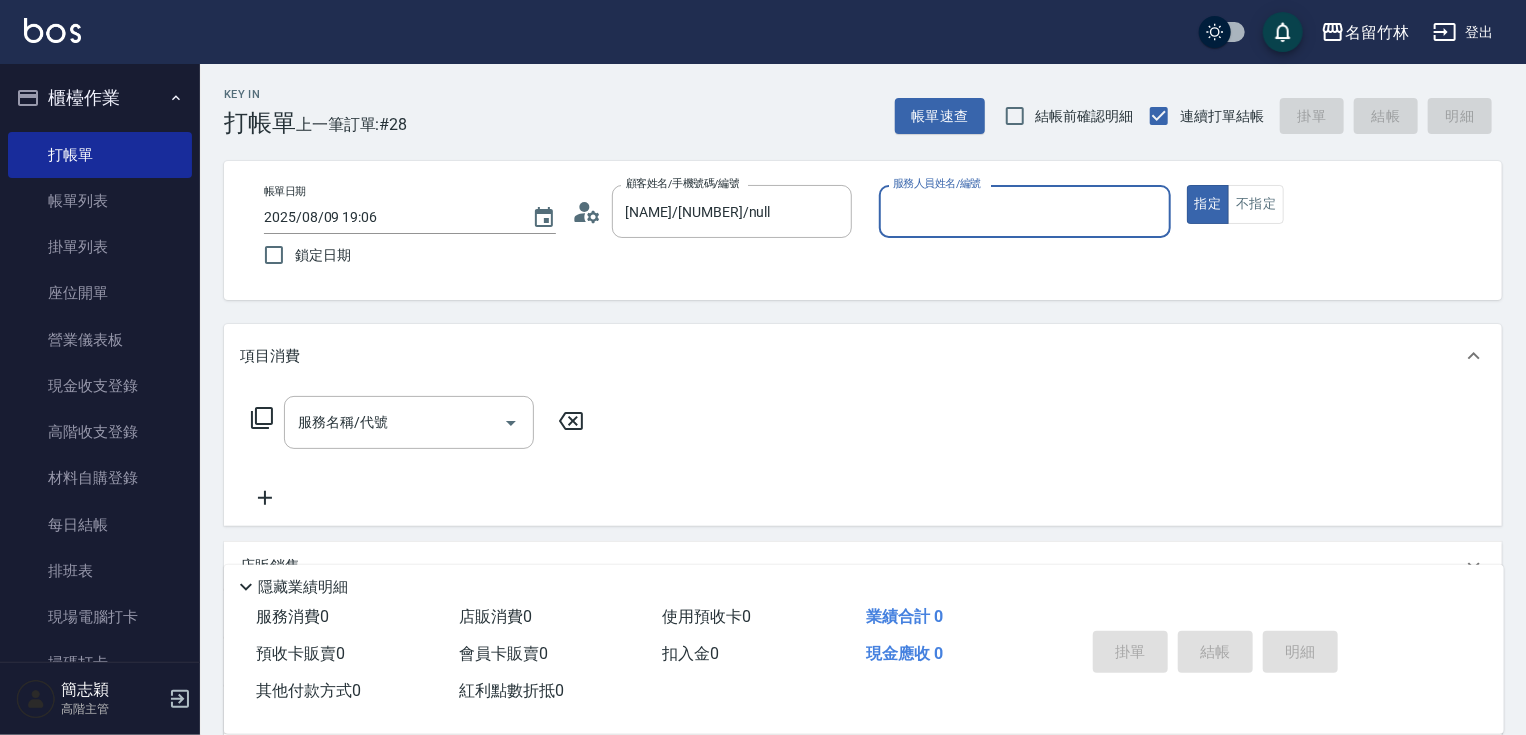 click on "服務人員姓名/編號 服務人員姓名/編號" at bounding box center (1025, 211) 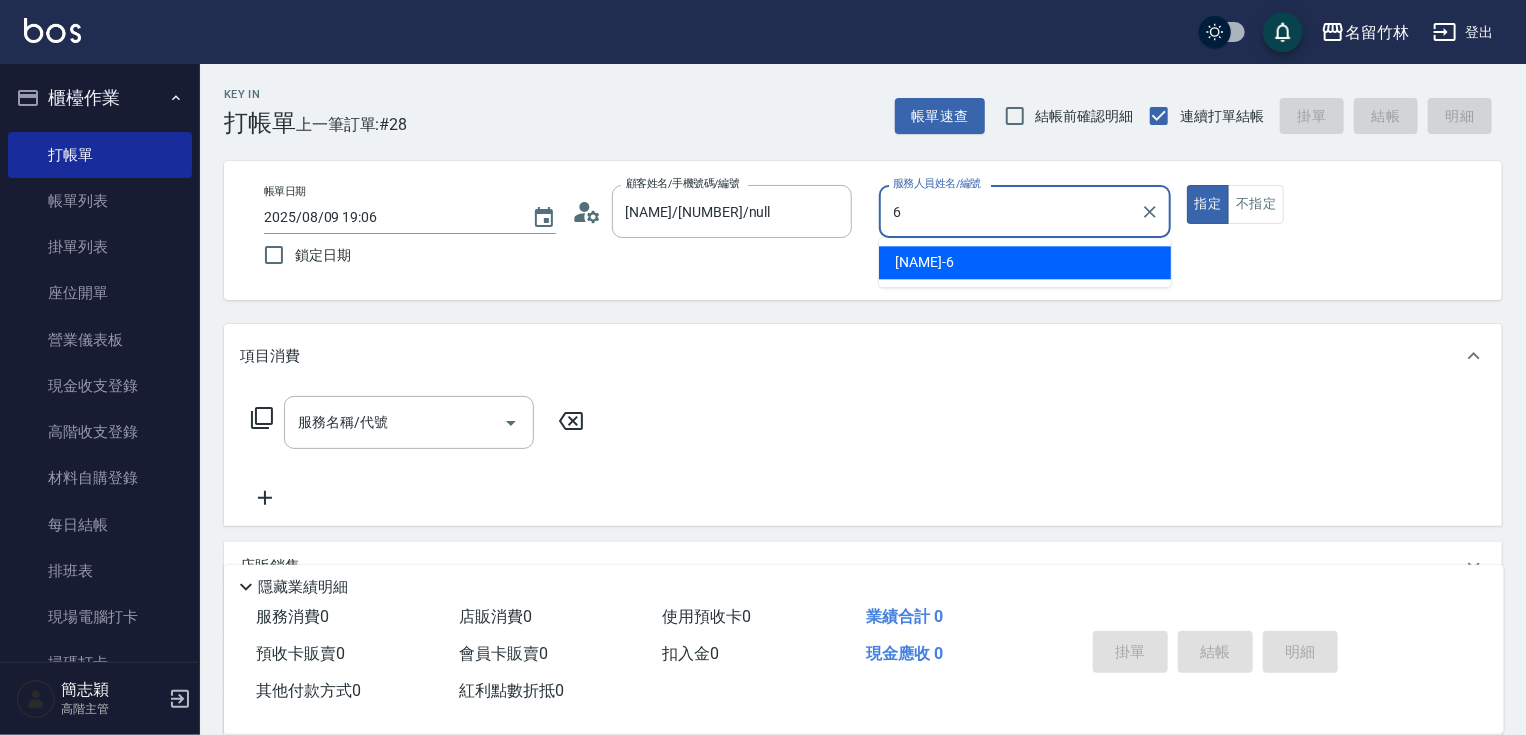 type on "mimi-6" 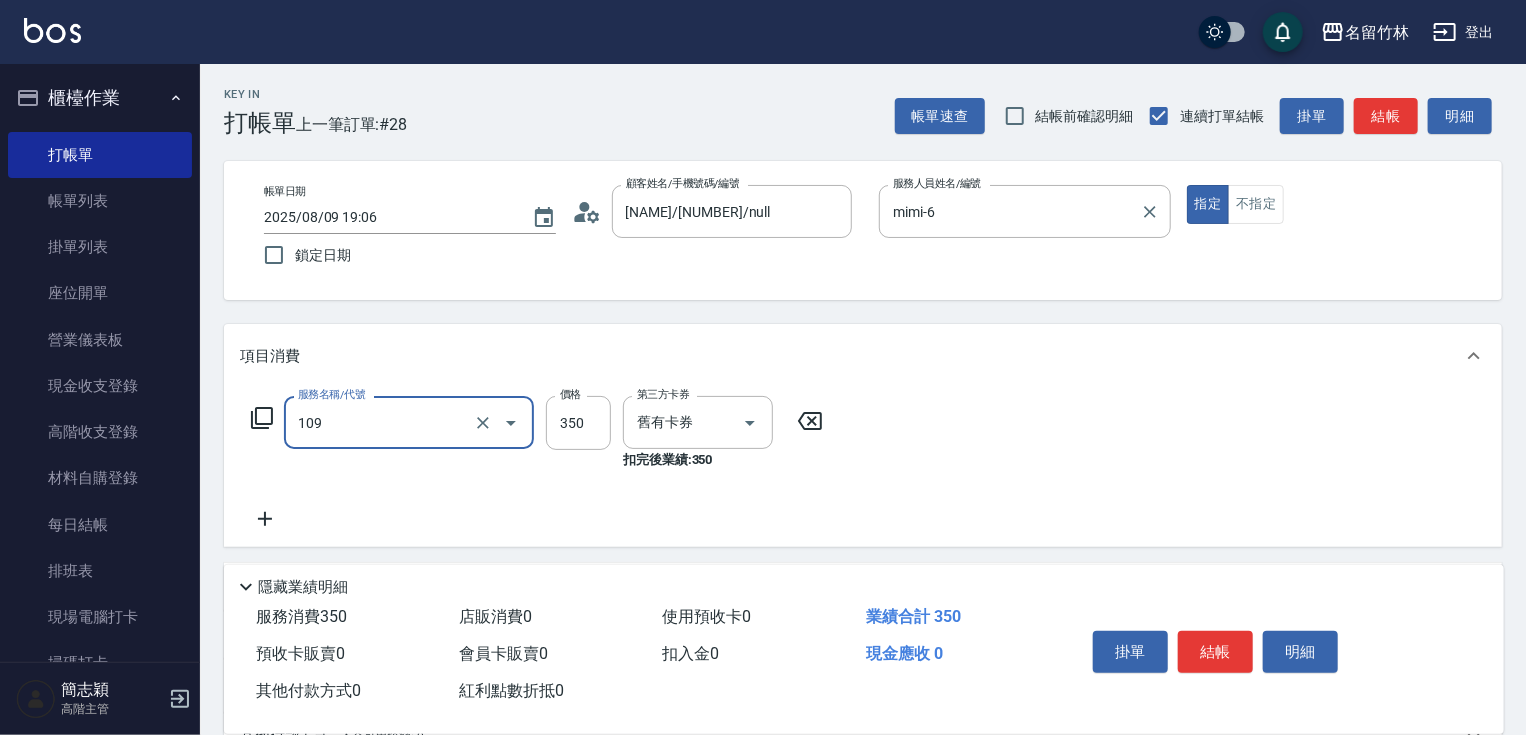 type on "新草本單次(109)" 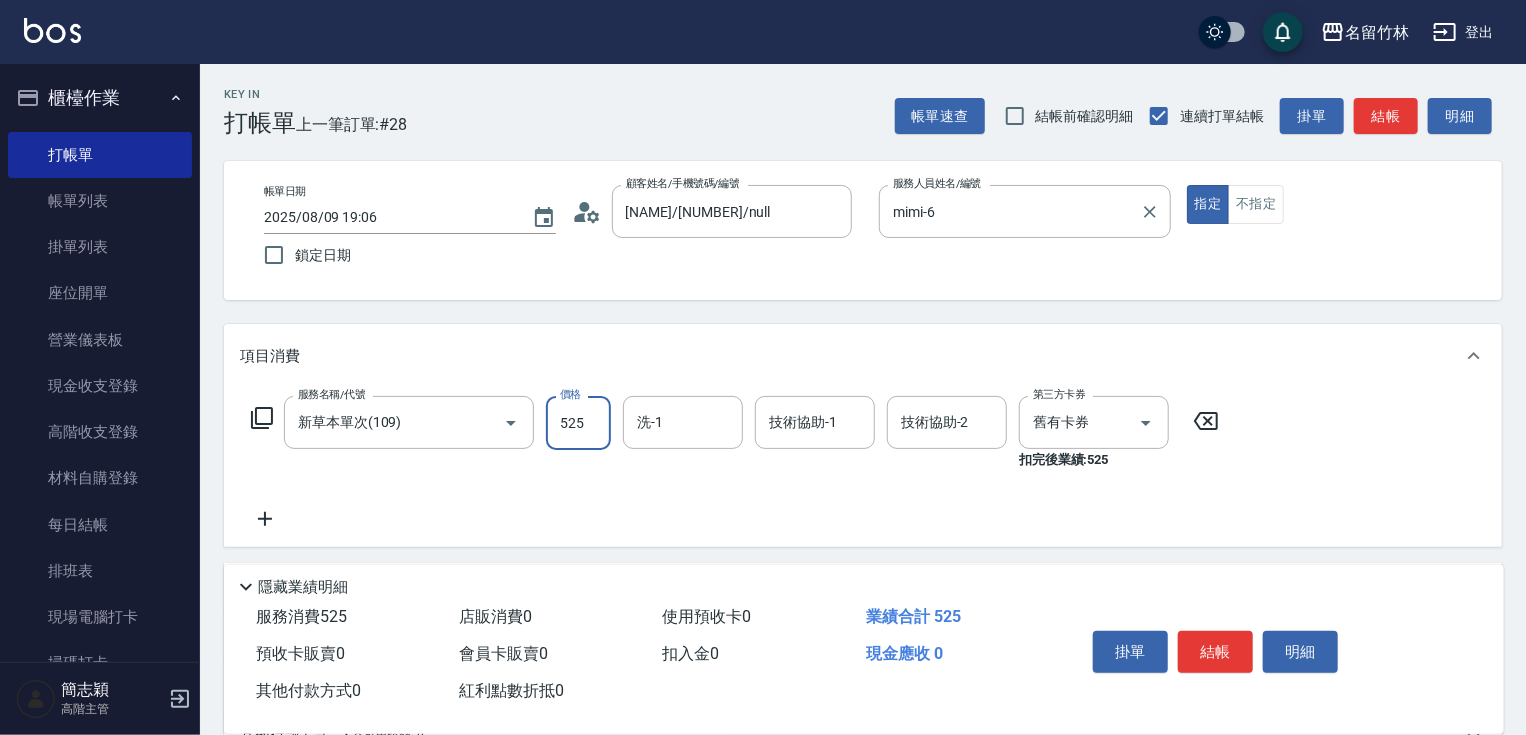 type on "525" 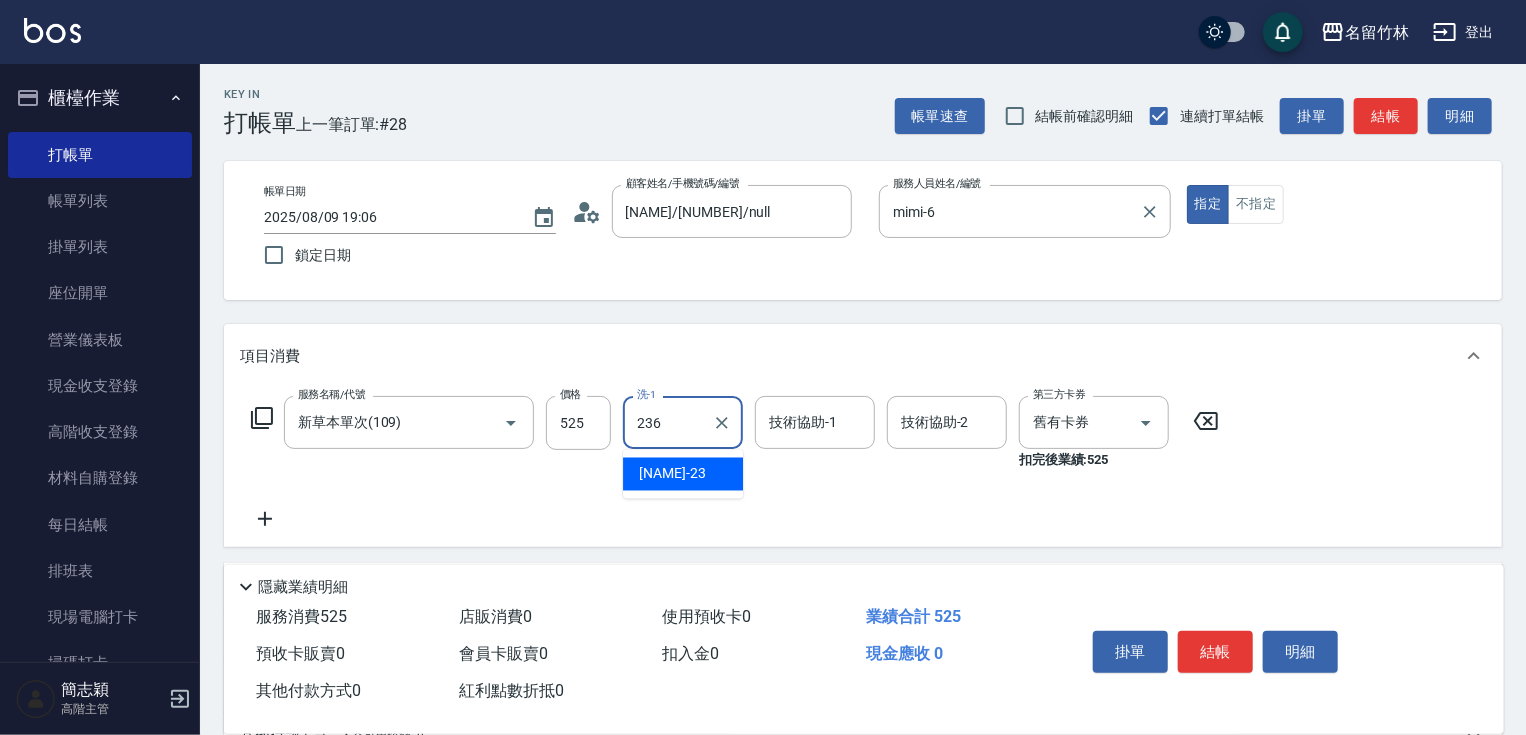 type on "236" 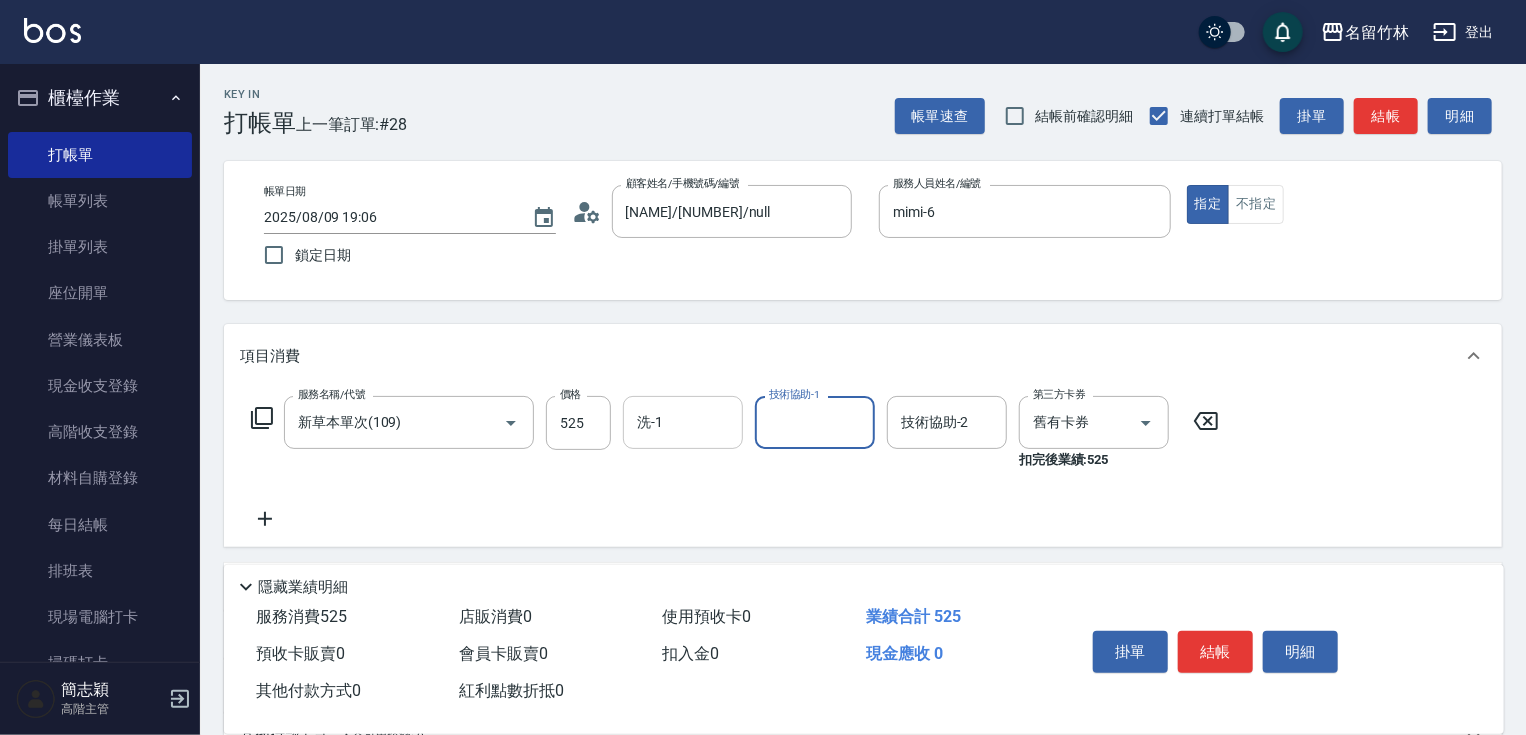 click on "洗-1 洗-1" at bounding box center (683, 422) 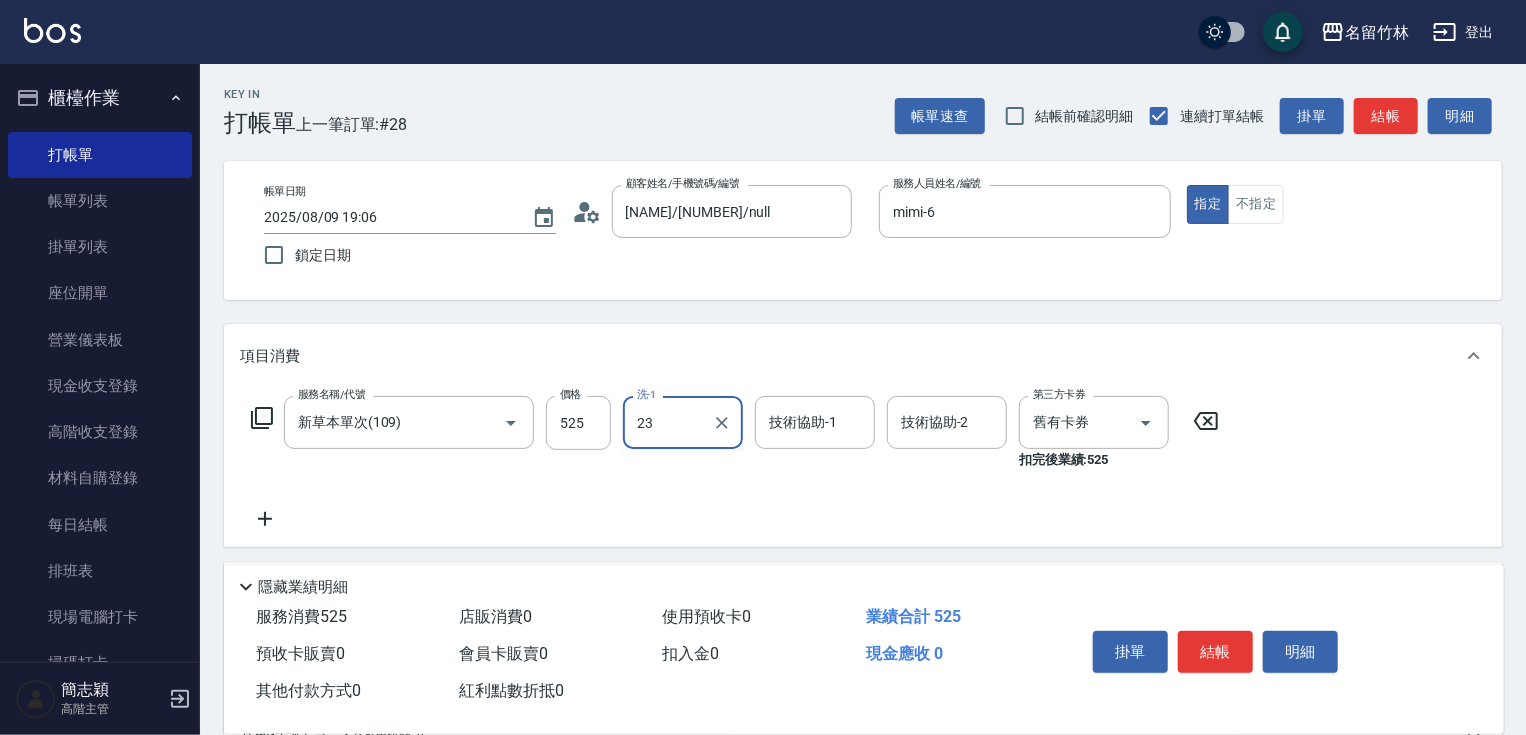 type on "鴨肉-23" 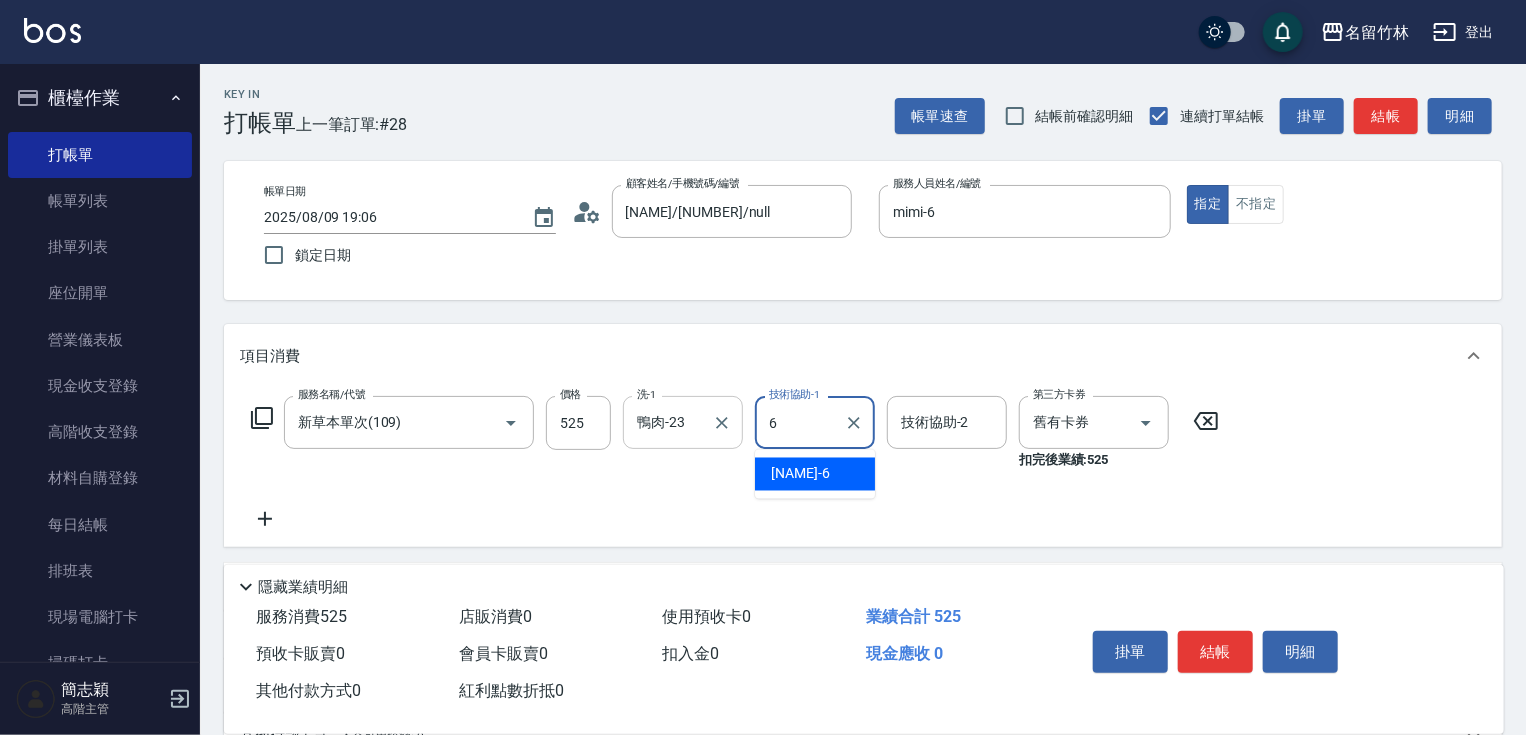 type on "mimi-6" 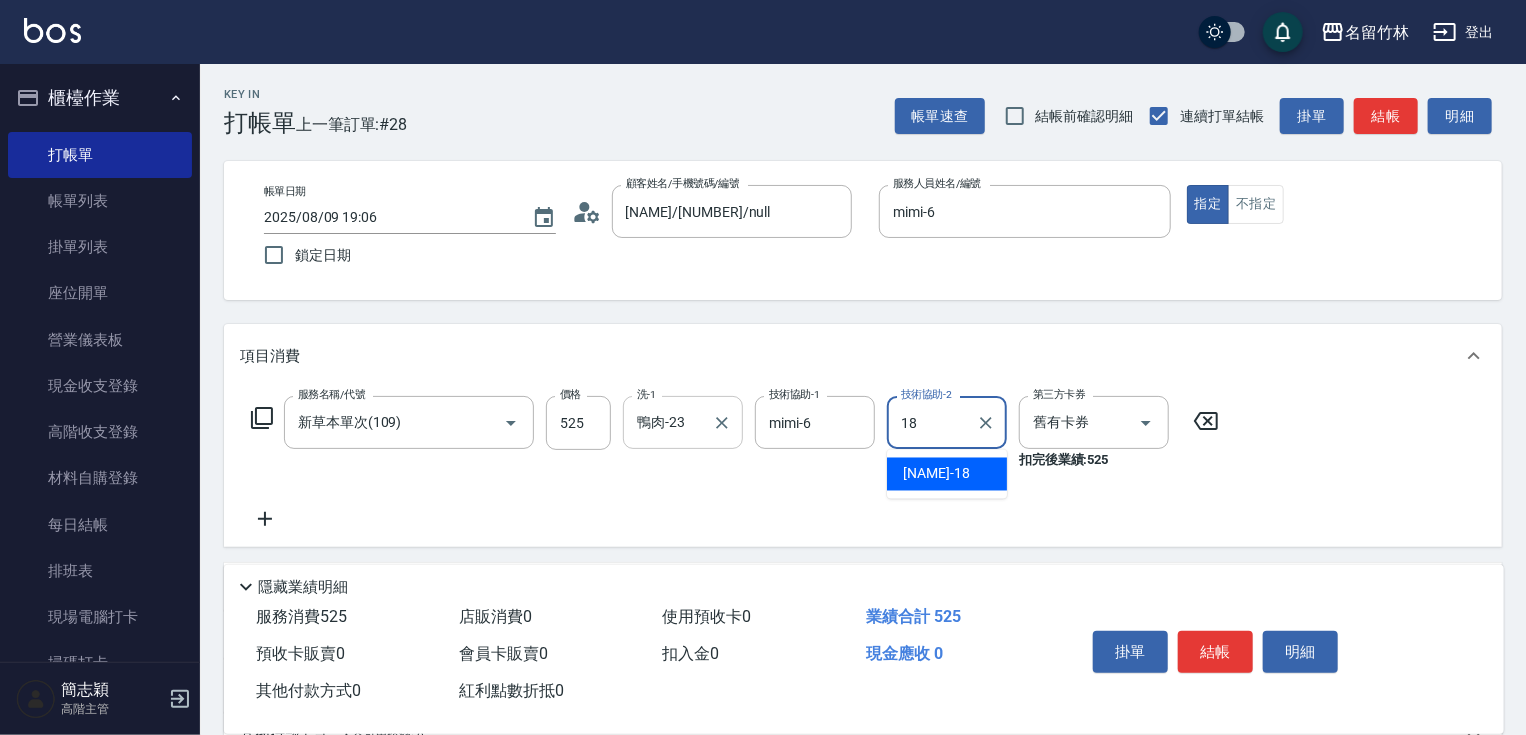 type on "[NAME]-[NUMBER]" 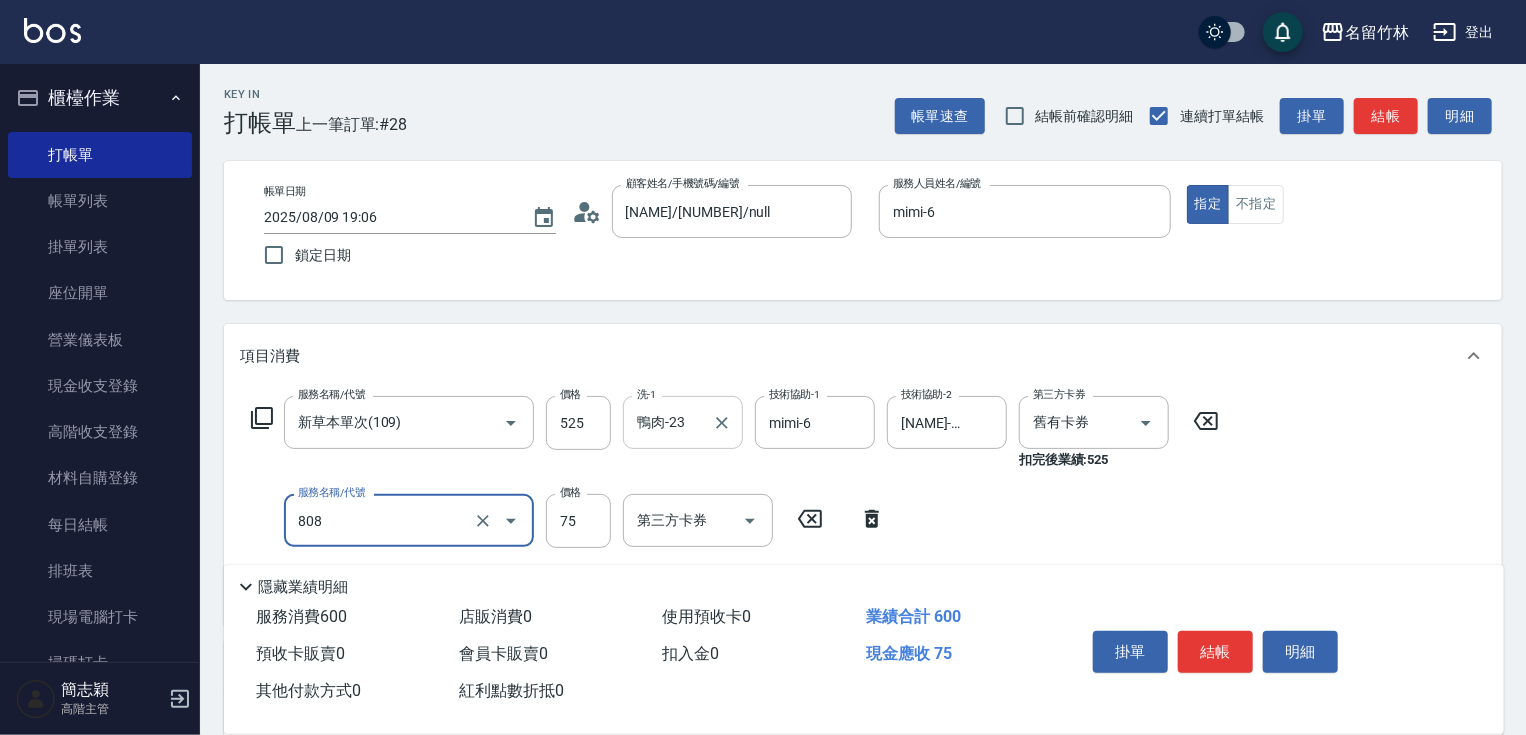 type on "精油75(808)" 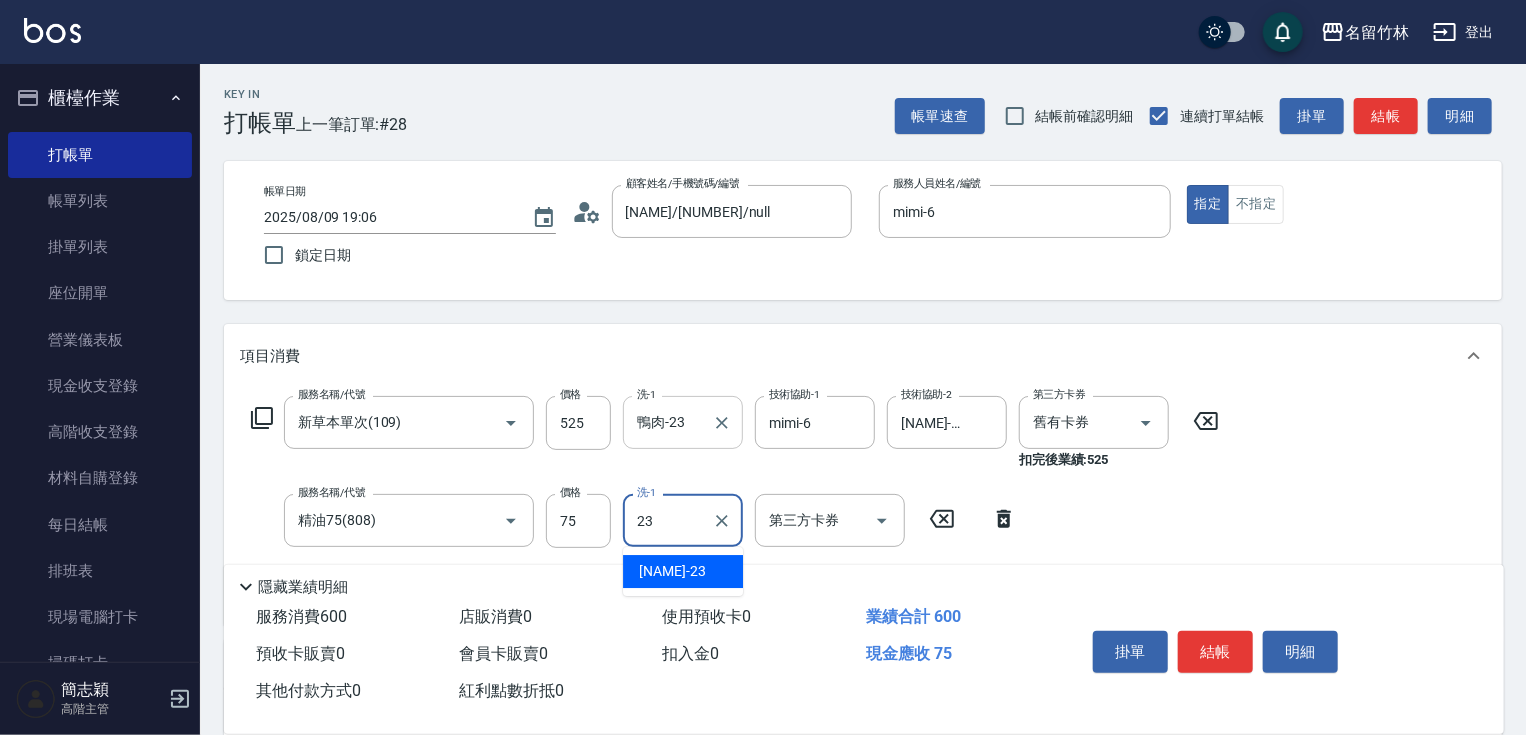type on "鴨肉-23" 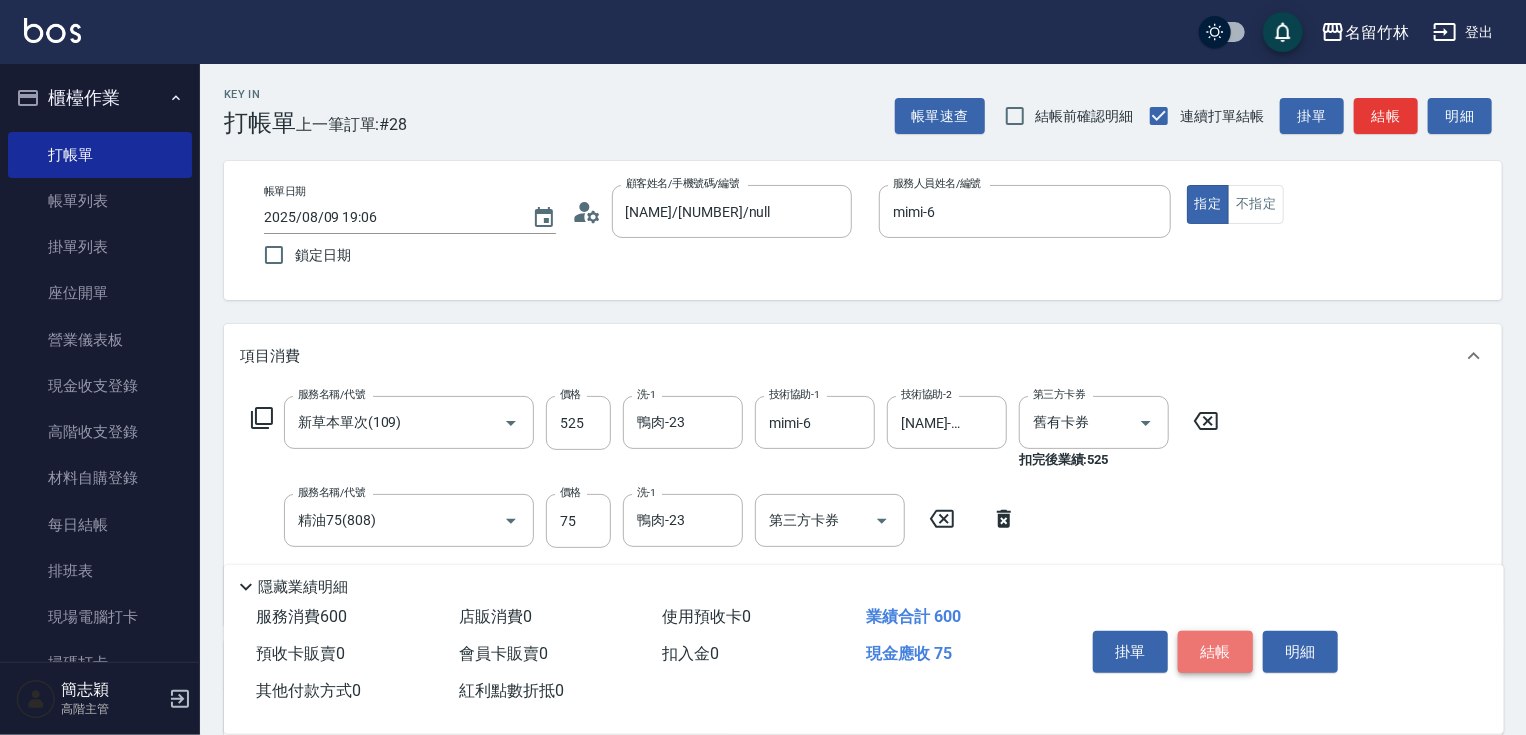 click on "結帳" at bounding box center (1215, 652) 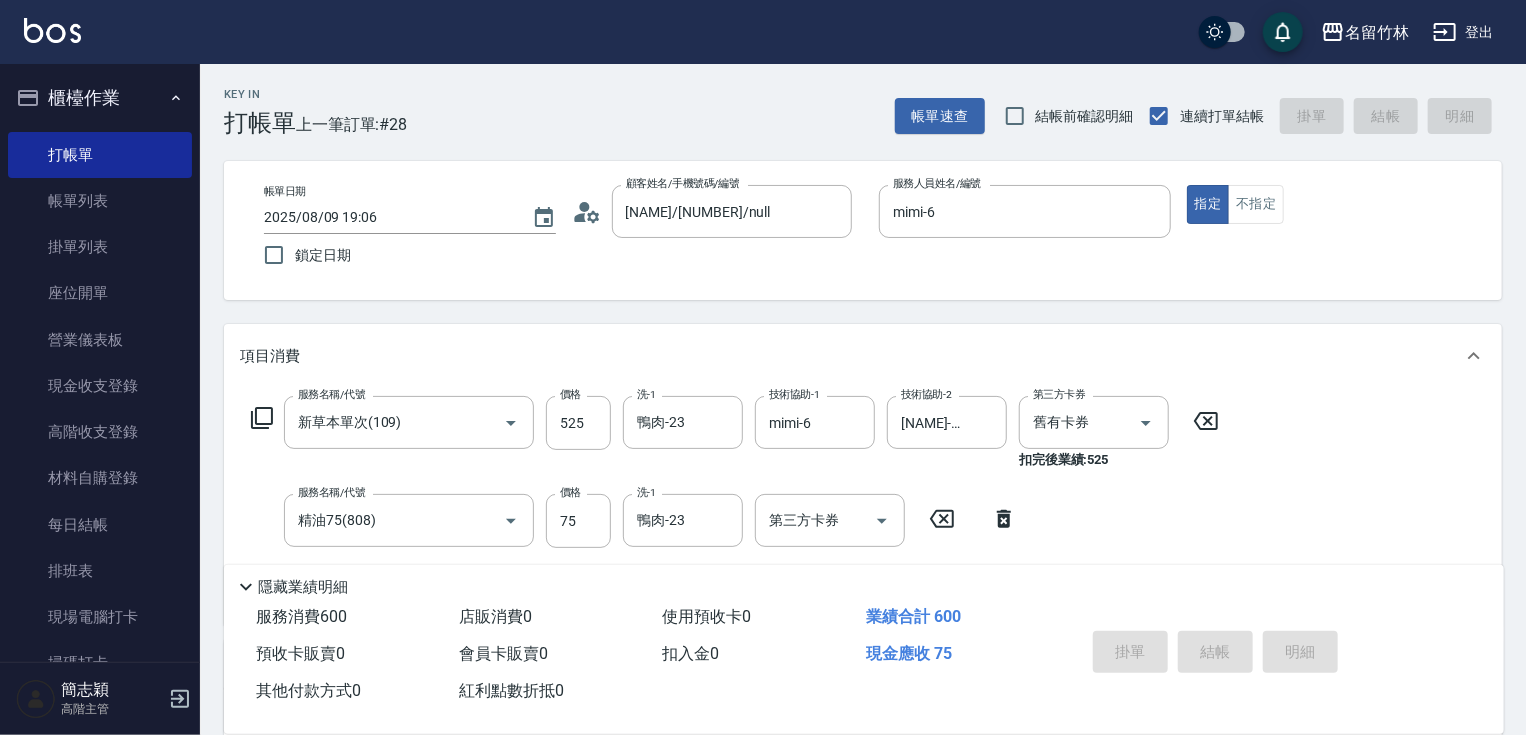 type on "2025/08/09 19:07" 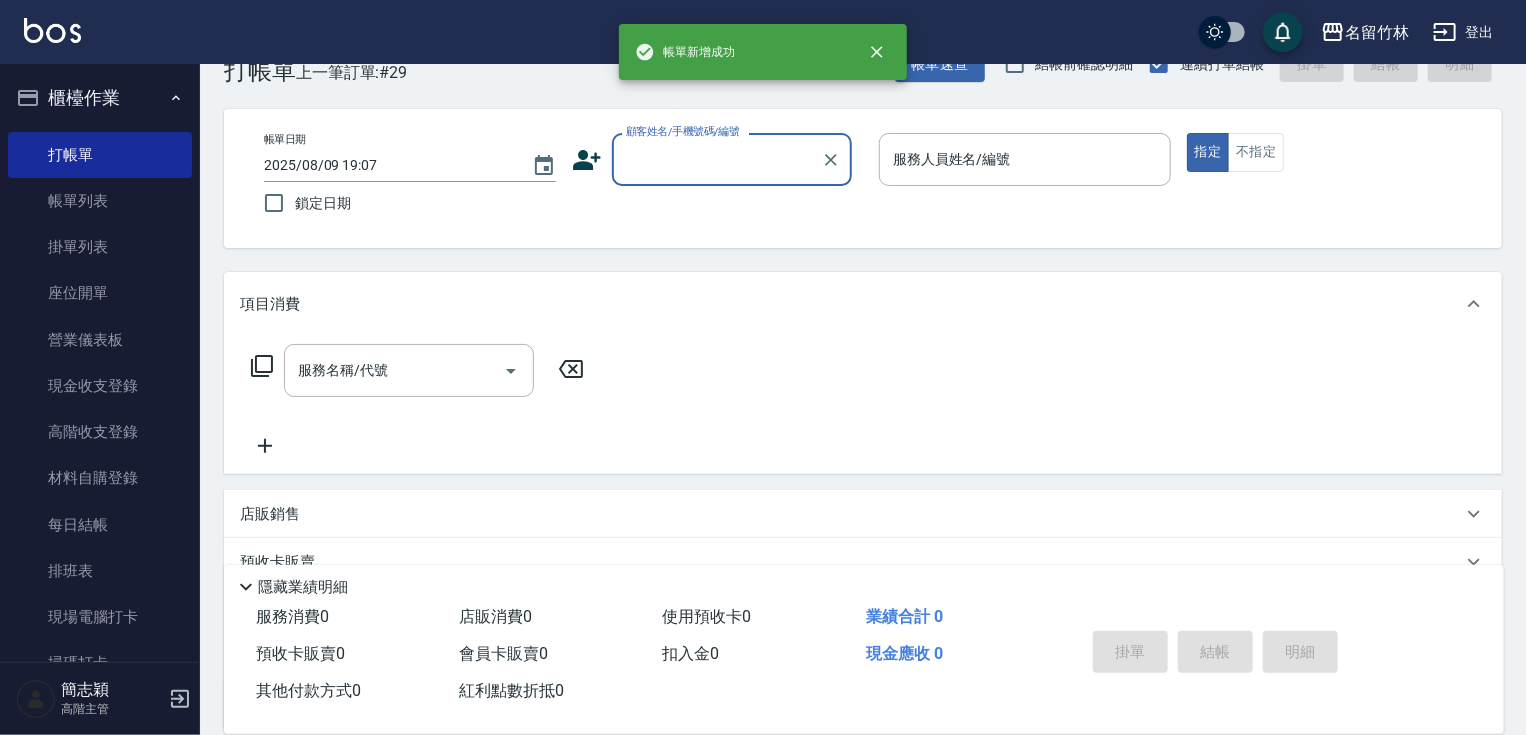 scroll, scrollTop: 80, scrollLeft: 0, axis: vertical 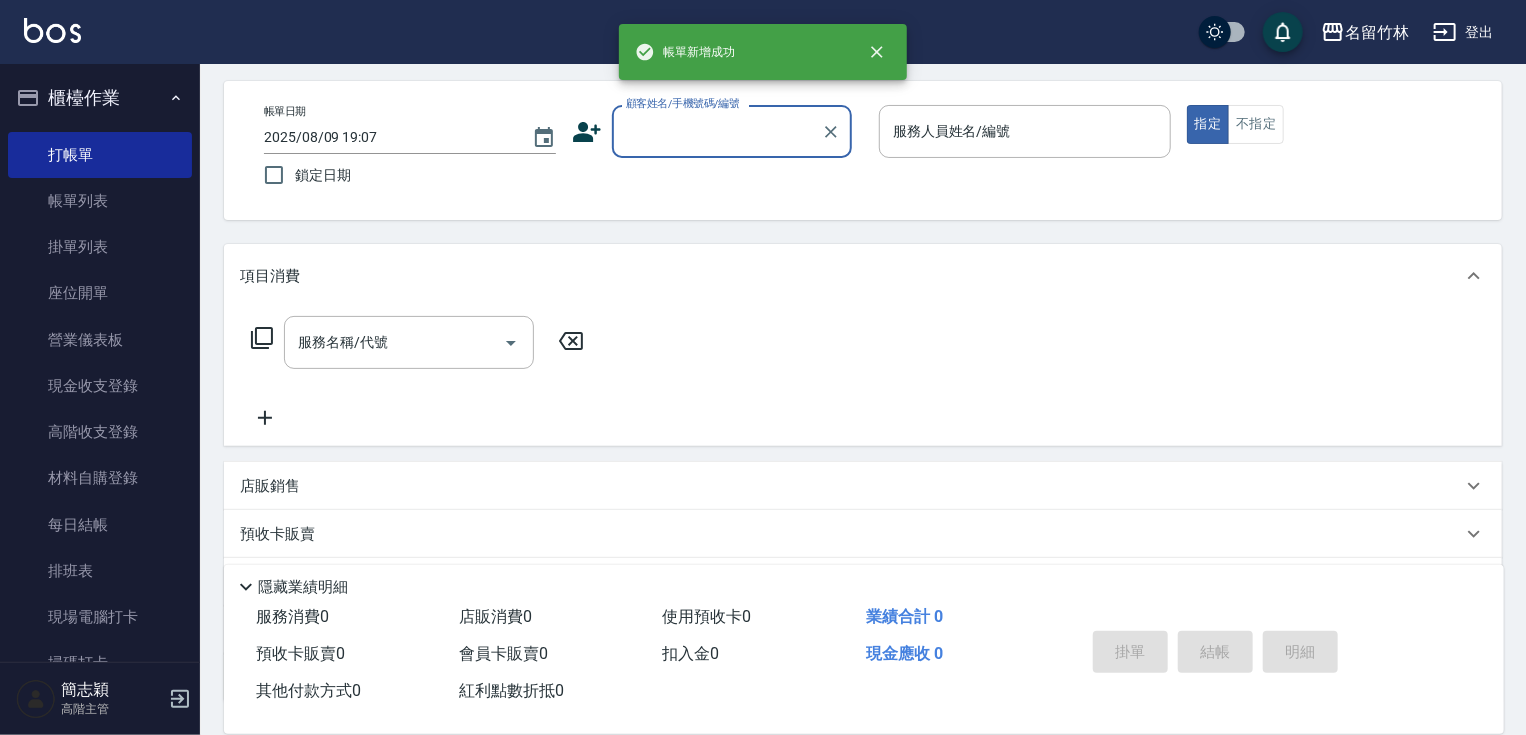 click on "顧客姓名/手機號碼/編號" at bounding box center (717, 131) 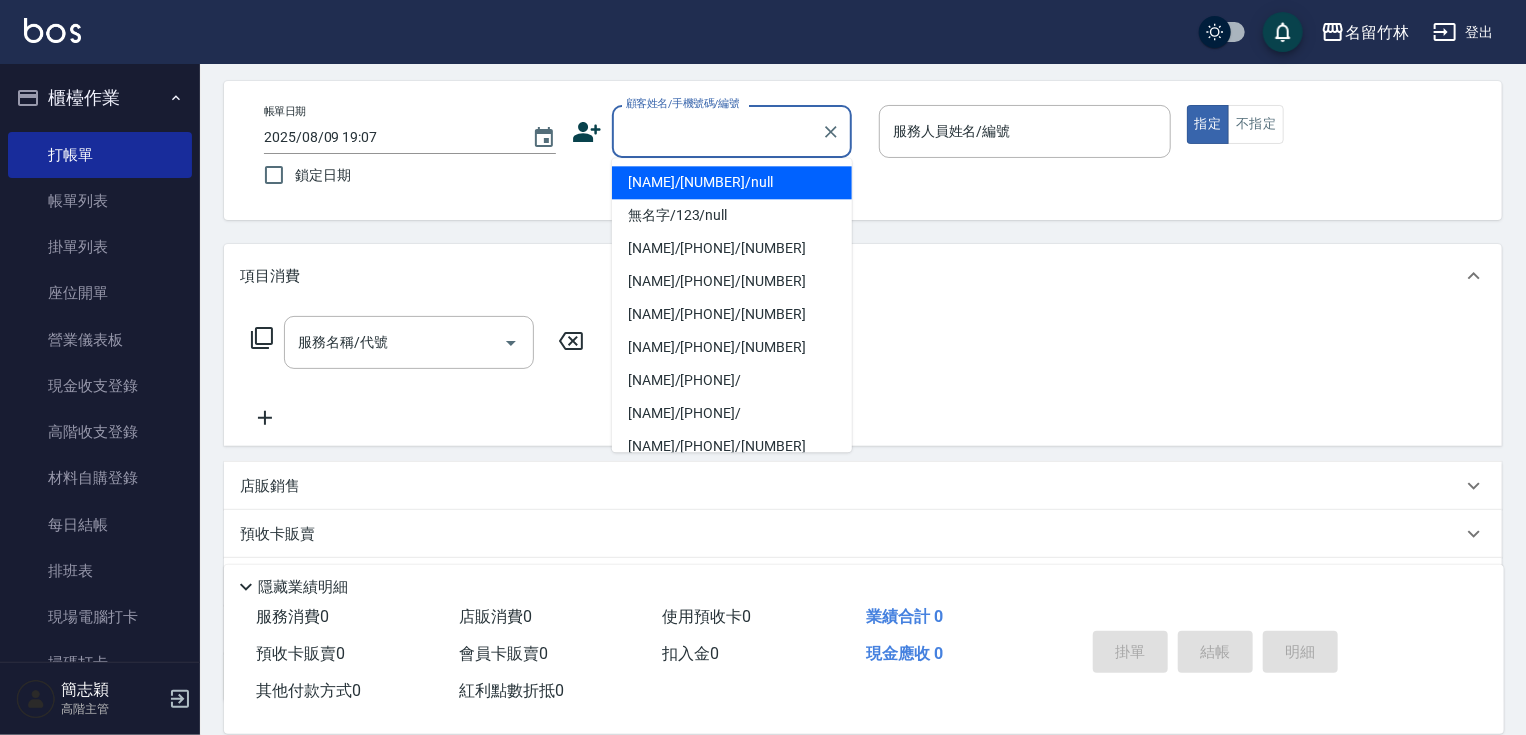 click on "[NAME]/[NUMBER]/null" at bounding box center [732, 182] 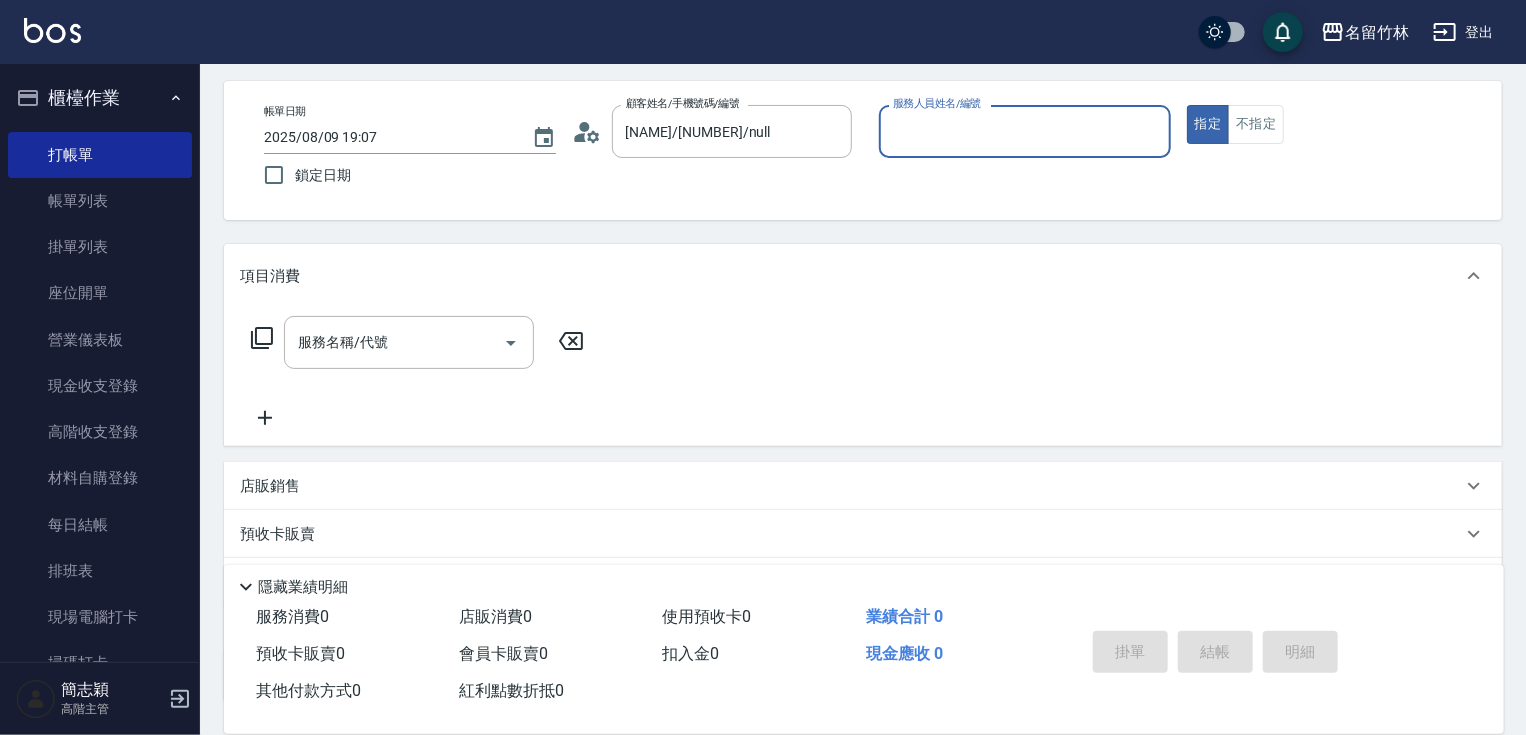 click on "服務人員姓名/編號 服務人員姓名/編號" at bounding box center [1025, 131] 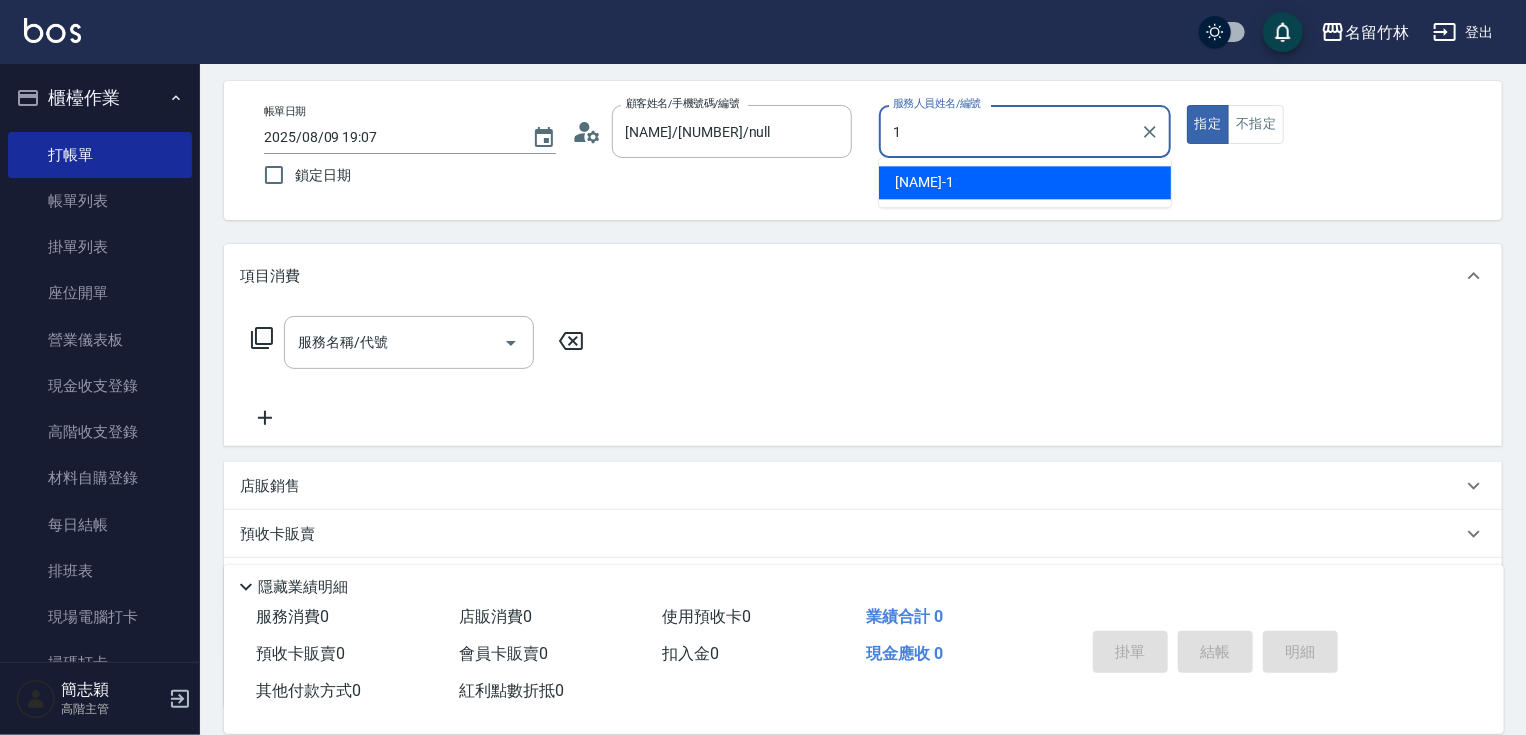 type on "[NAME]-[NUMBER]" 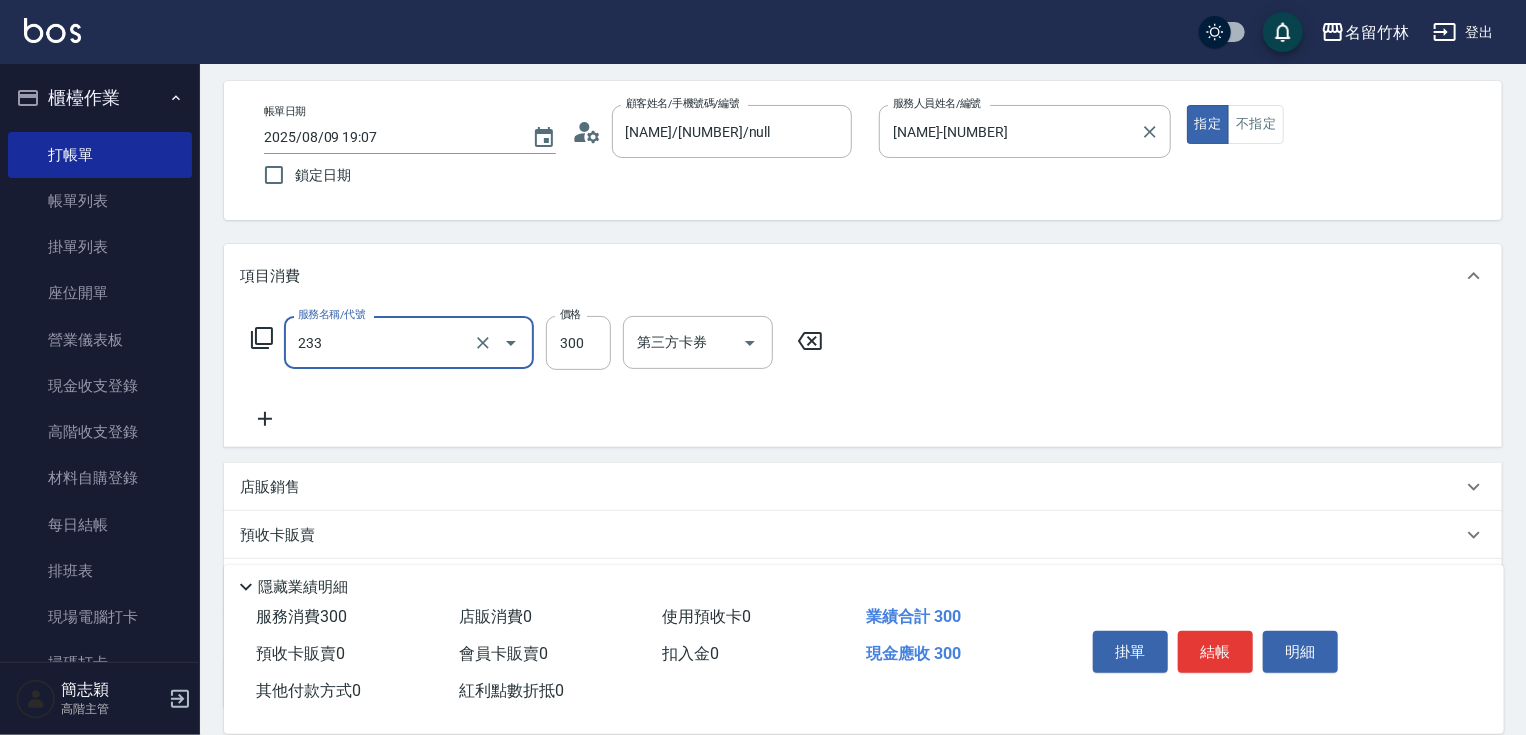 type on "洗髮300(233)" 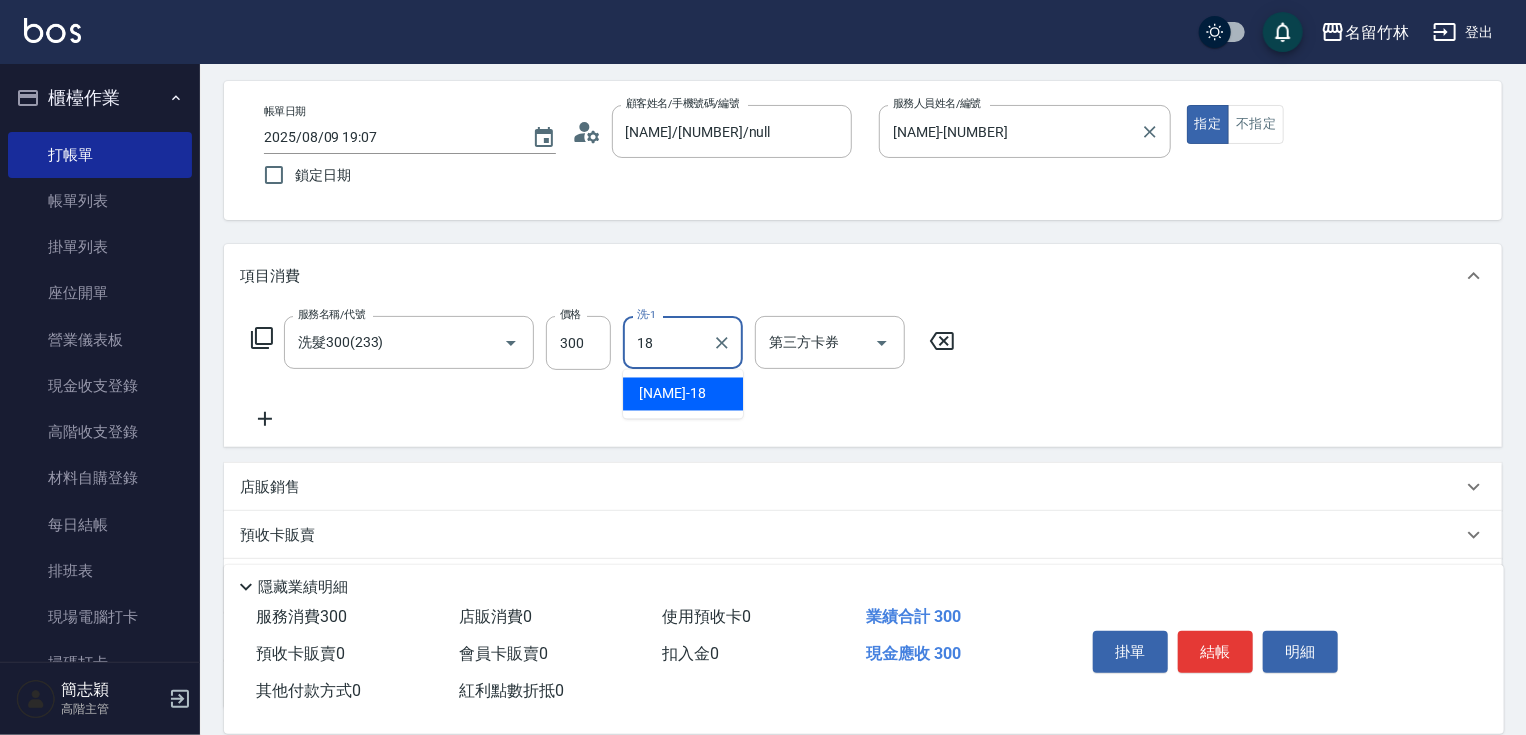type on "[NAME]-[NUMBER]" 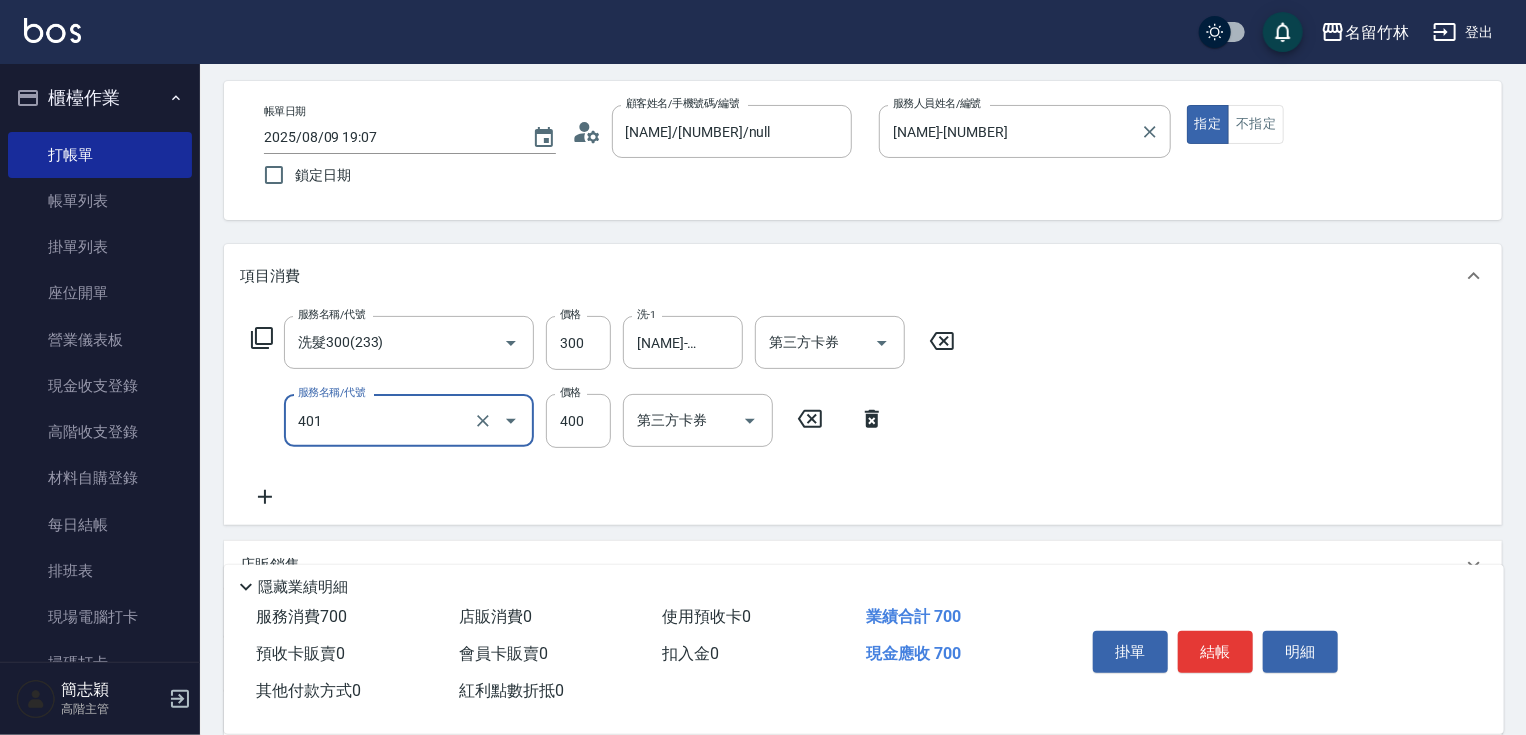 type on "剪髮(400)(401)" 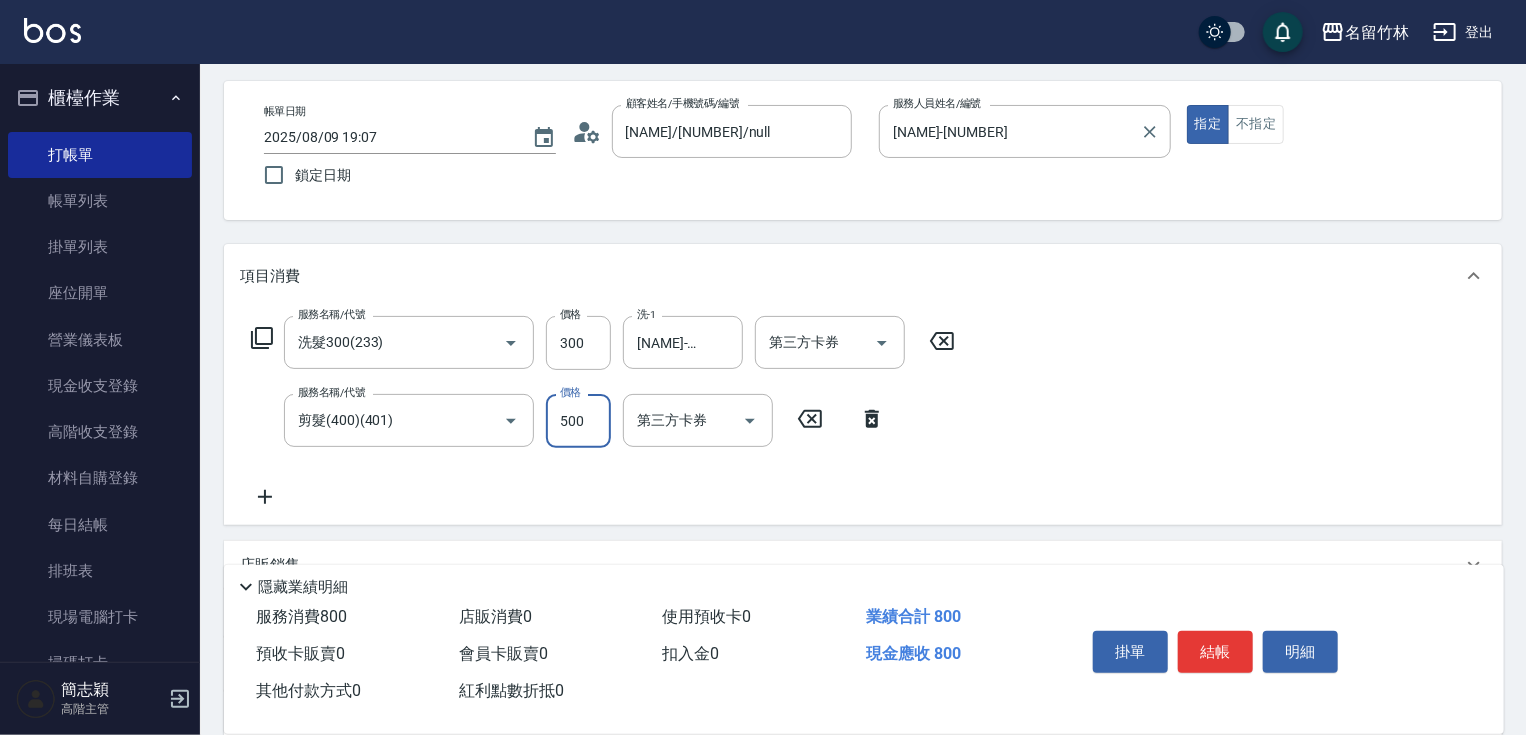 type on "500" 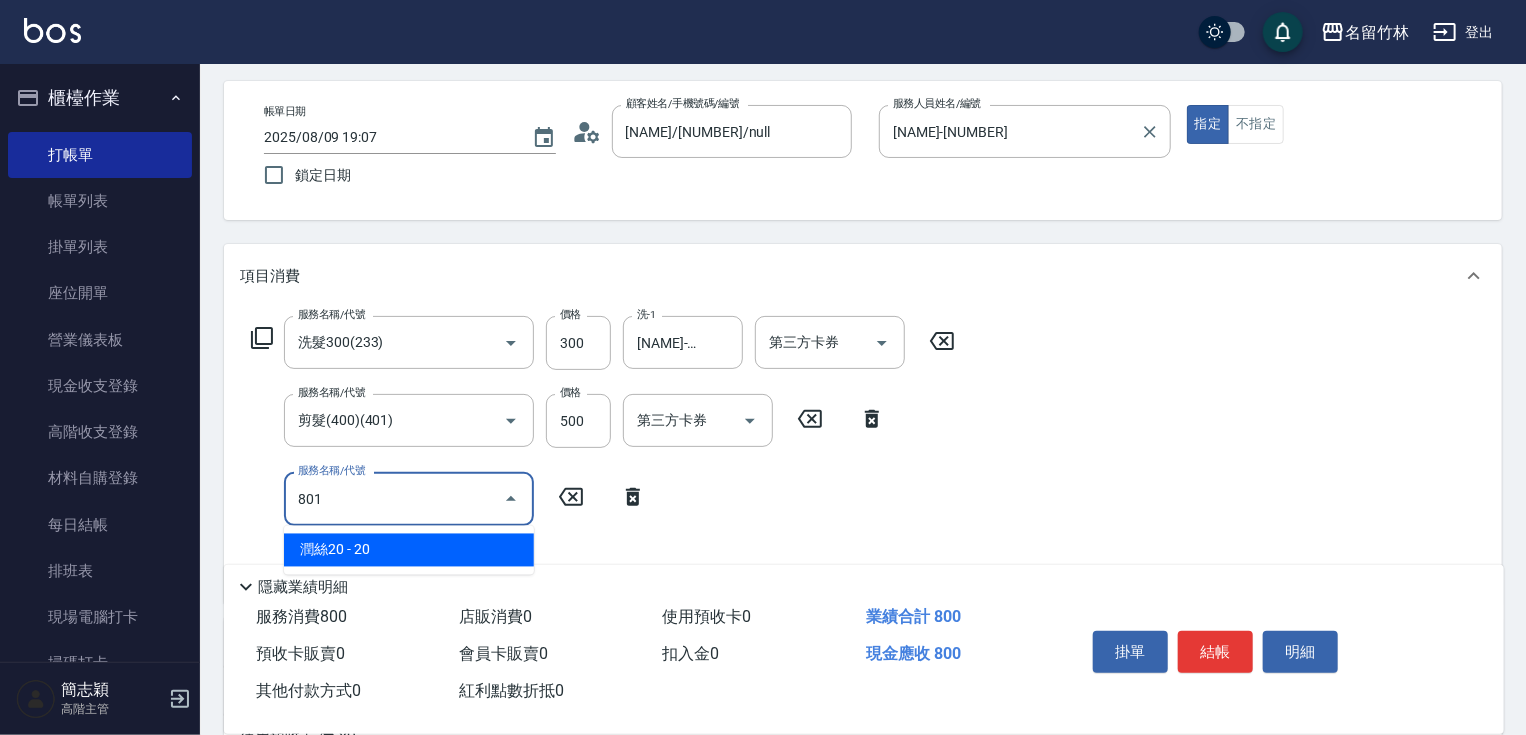 type on "潤絲20(801)" 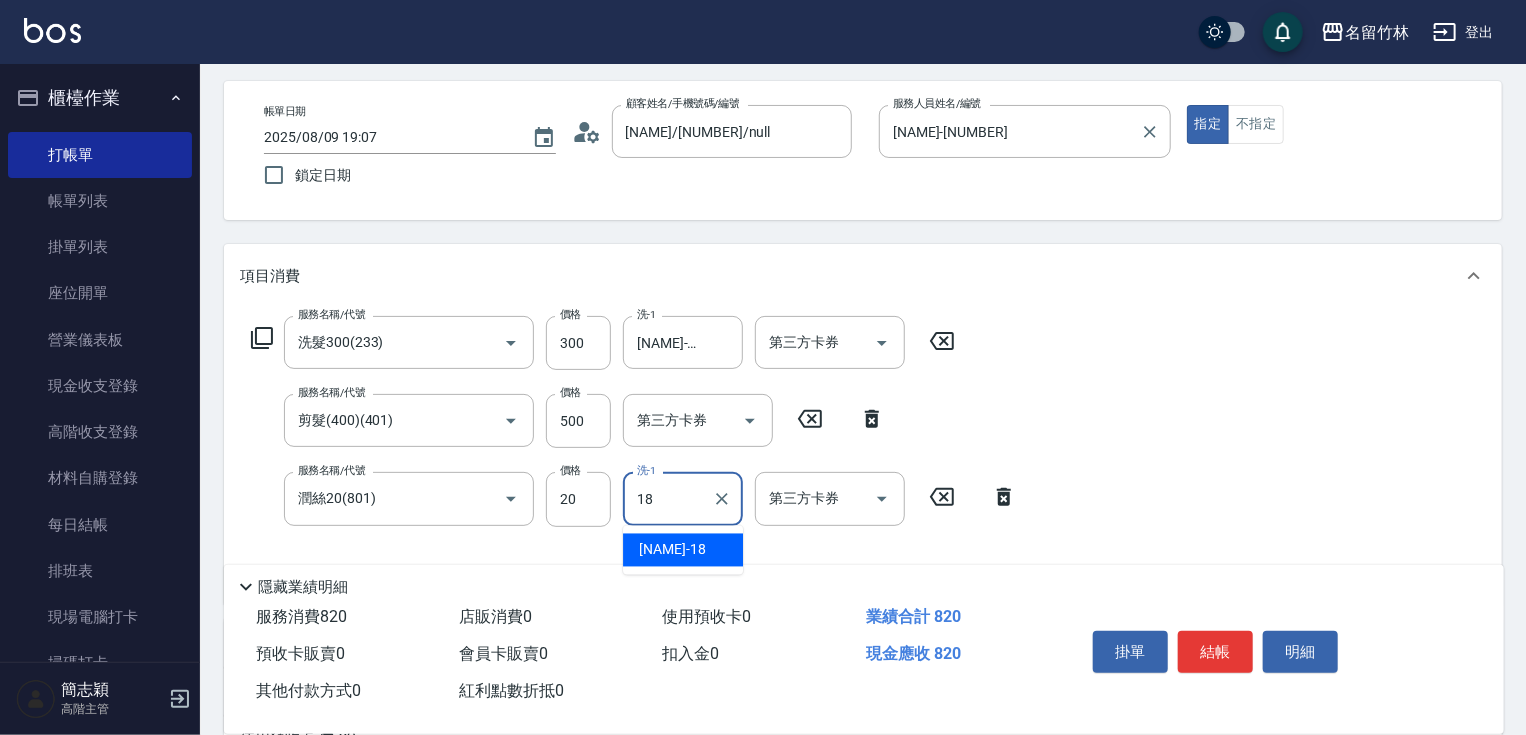 type on "[NAME]-[NUMBER]" 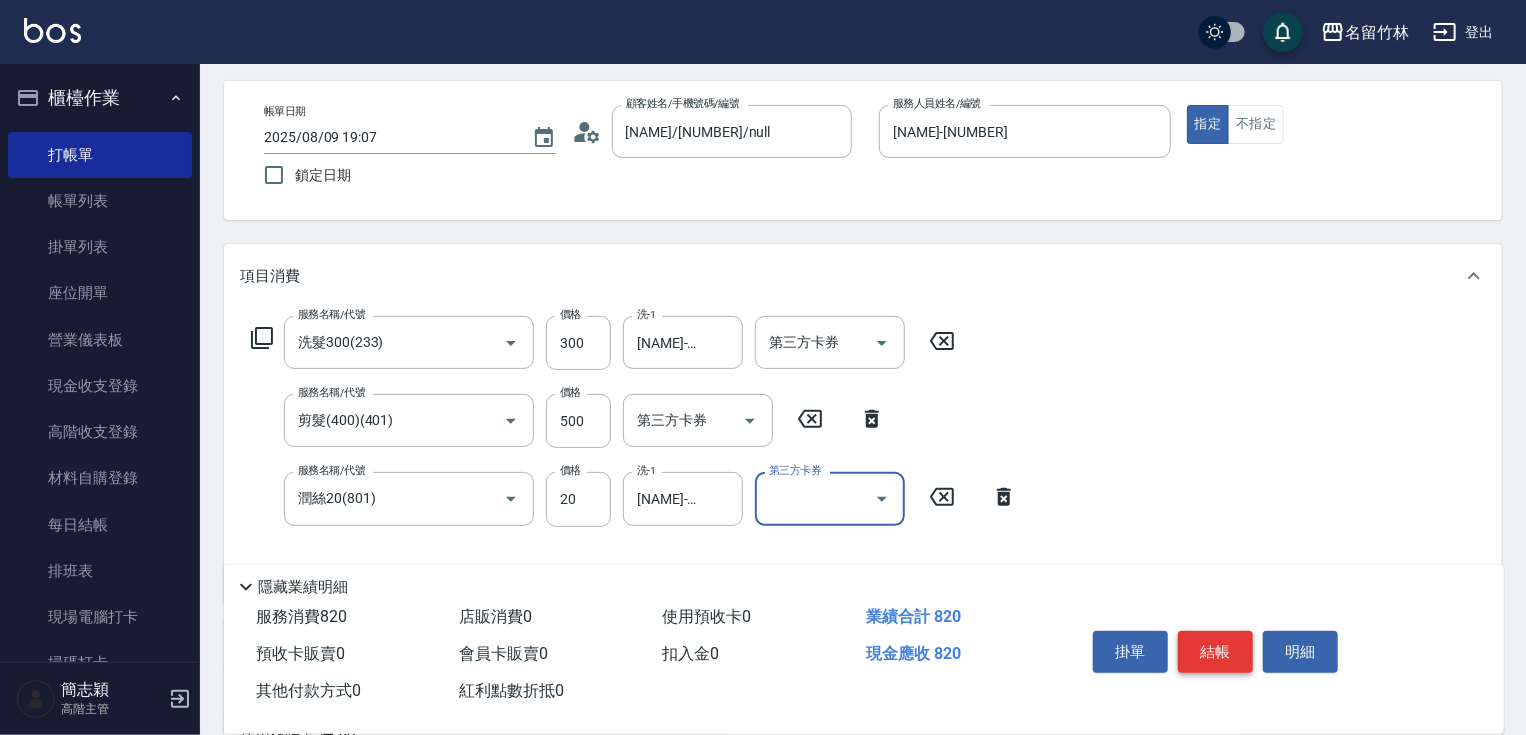 click on "結帳" at bounding box center [1215, 652] 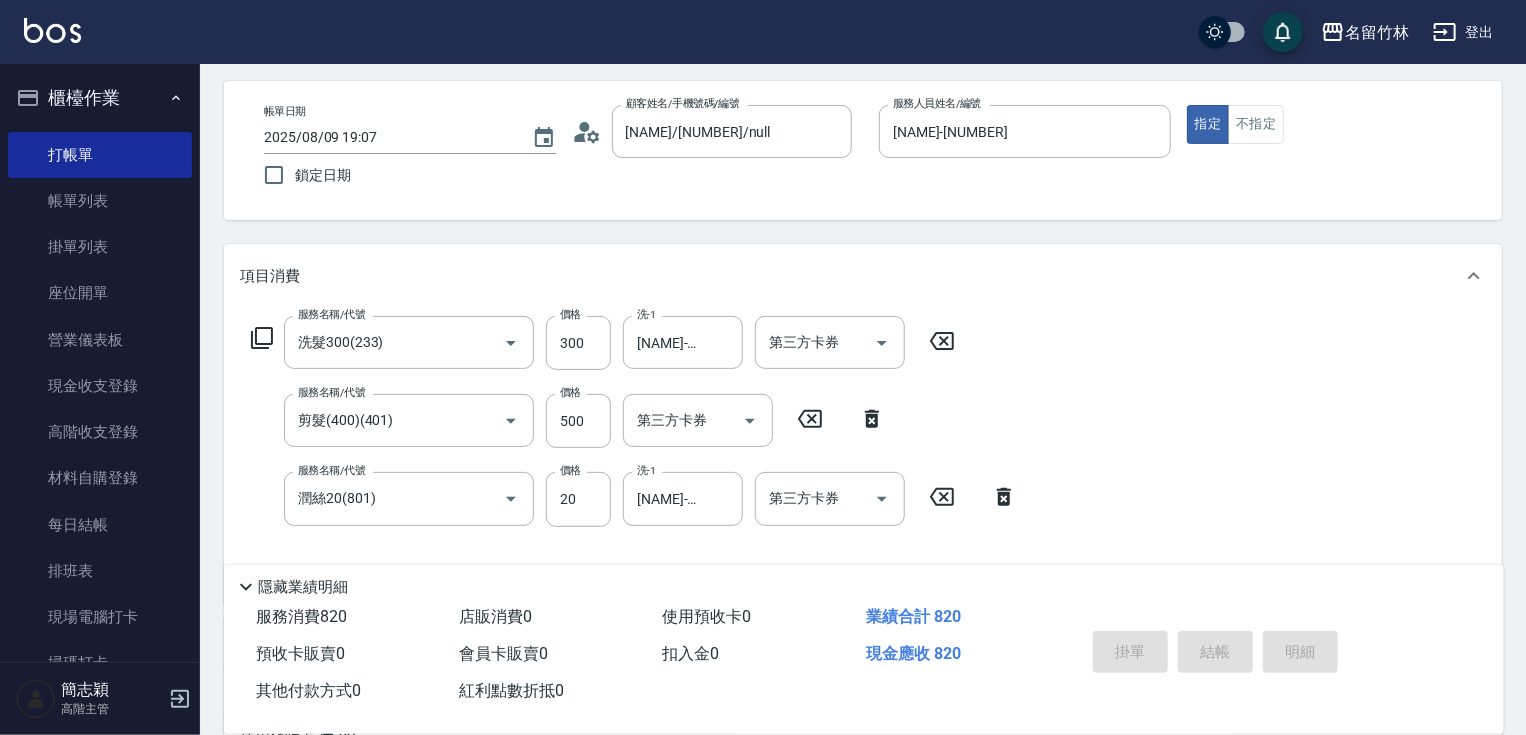 type 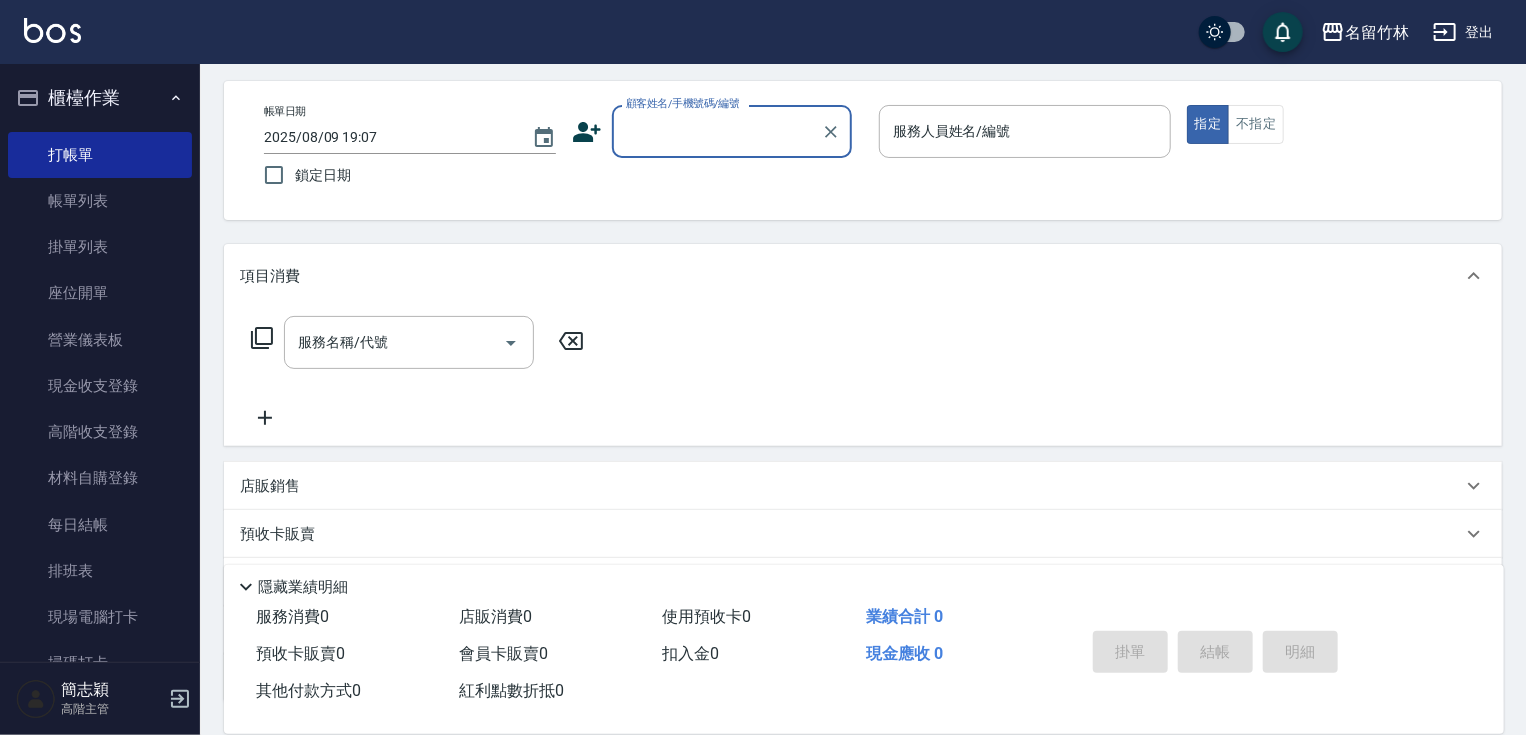 drag, startPoint x: 668, startPoint y: 135, endPoint x: 692, endPoint y: 154, distance: 30.610456 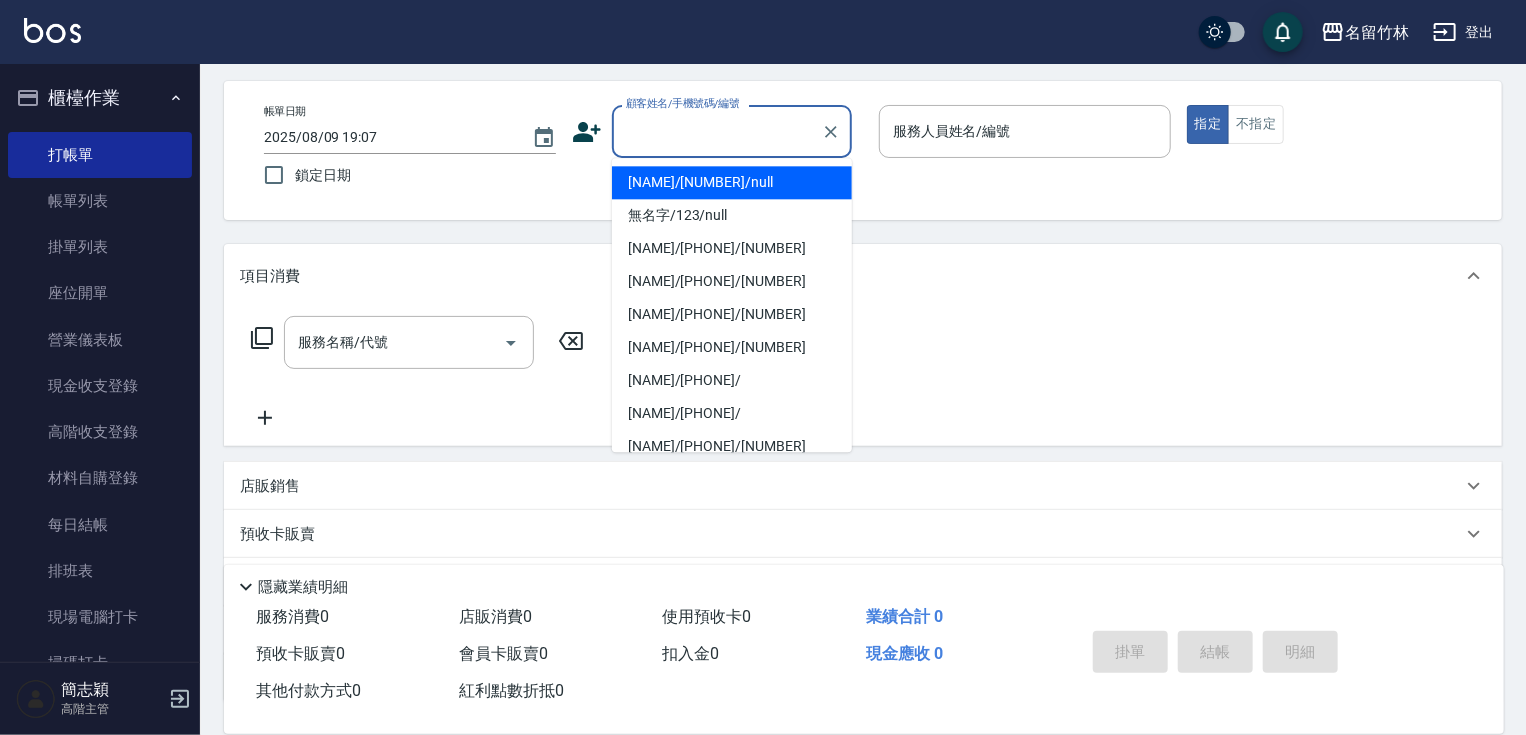 click on "[NAME]/[NUMBER]/null" at bounding box center (732, 182) 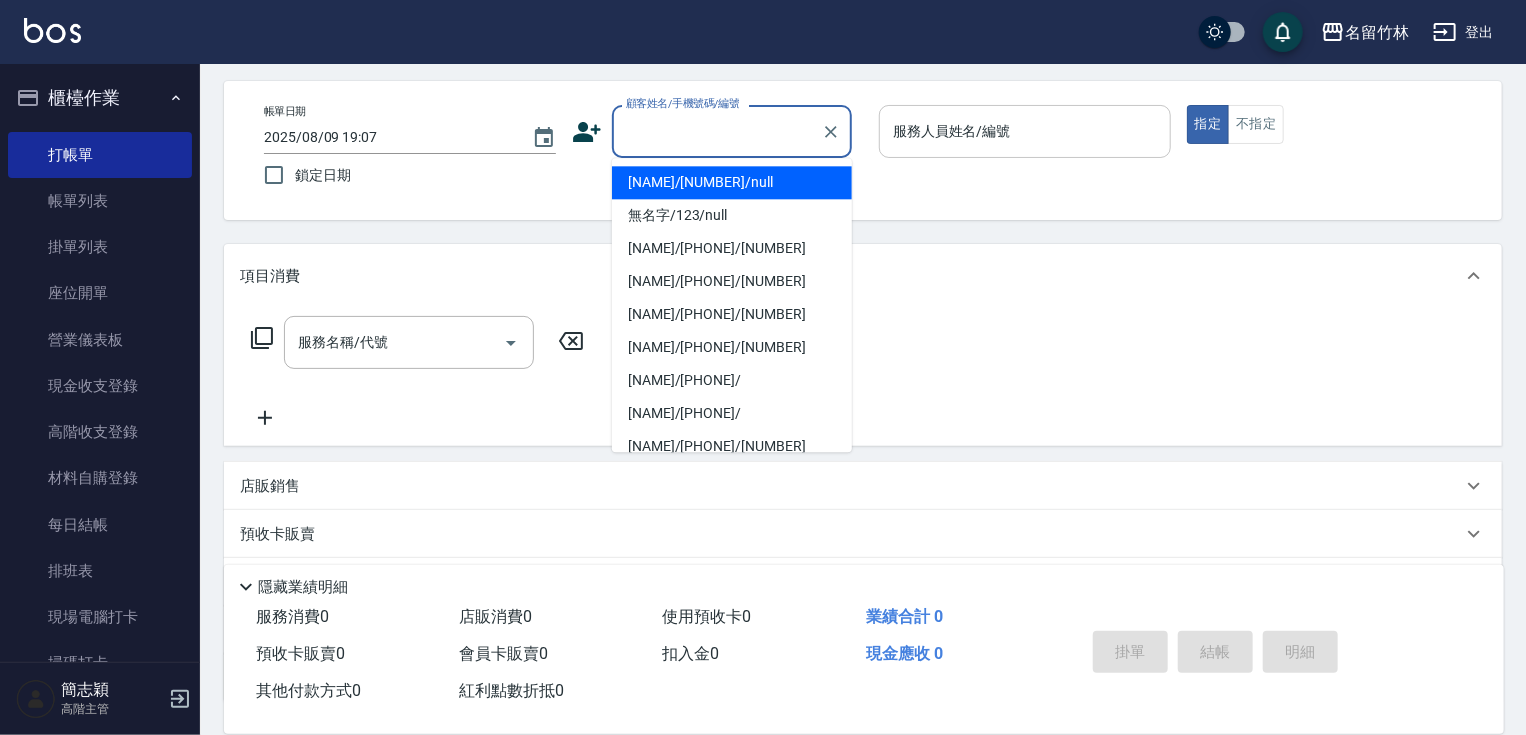 type on "[NAME]/[NUMBER]/null" 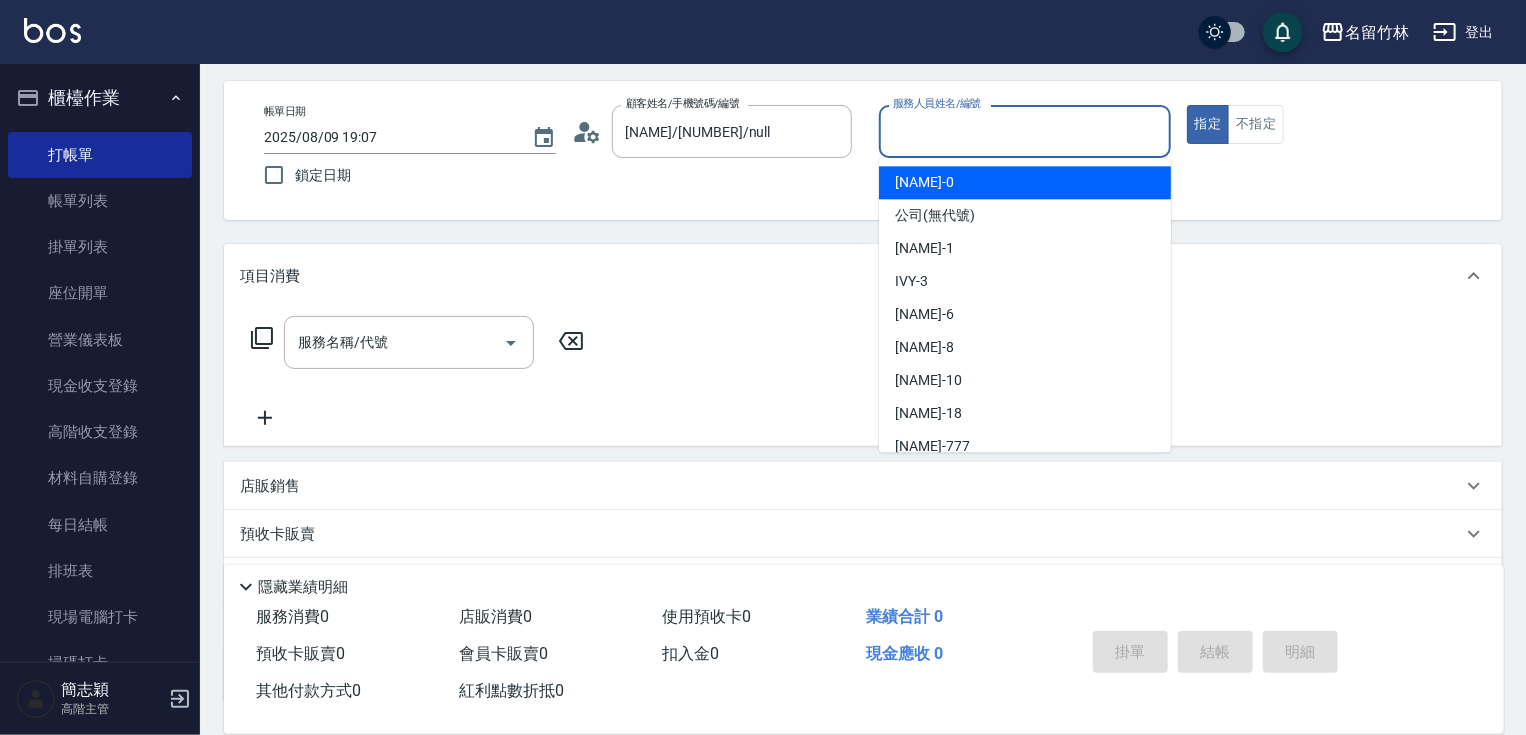 click on "服務人員姓名/編號" at bounding box center [1025, 131] 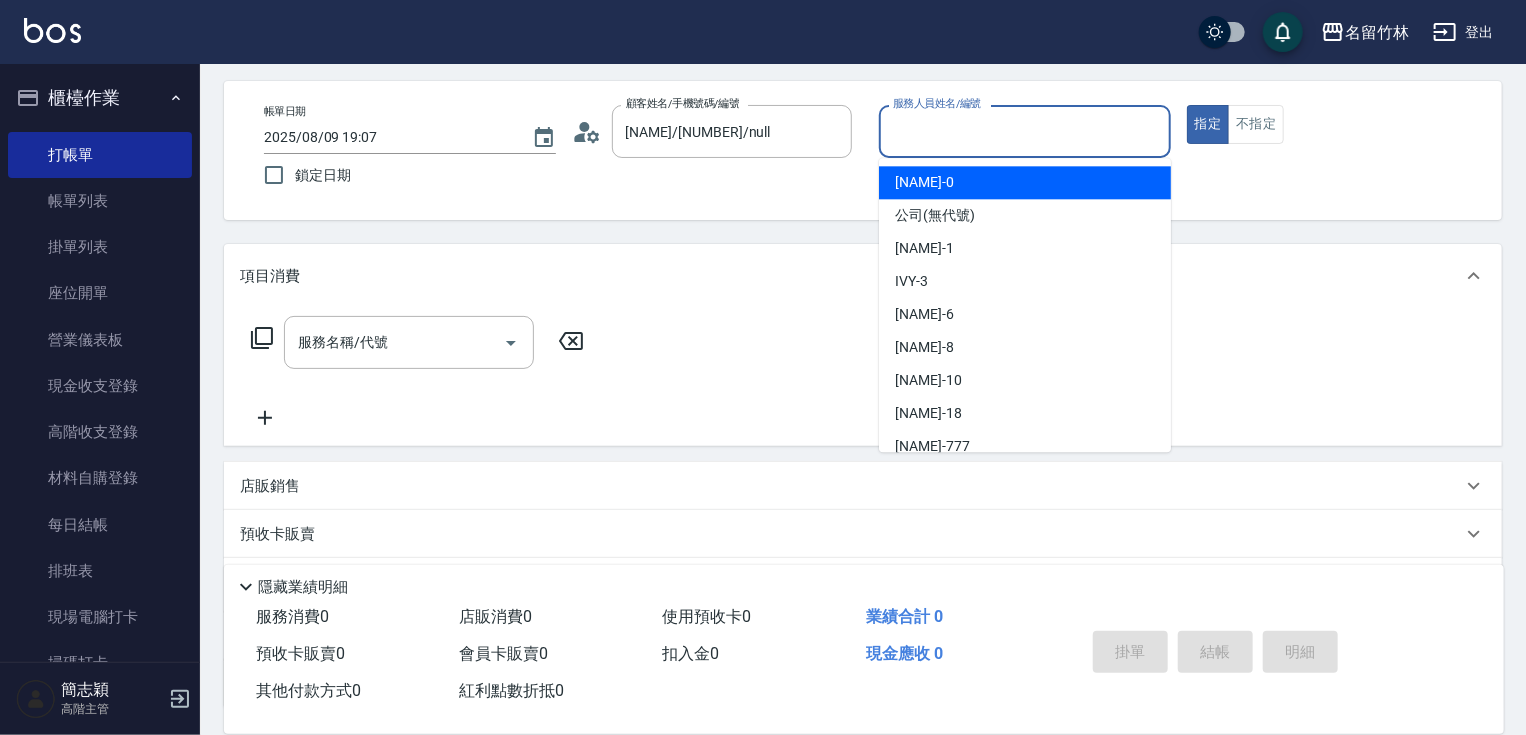 type on "[NAME]-[NUMBER]" 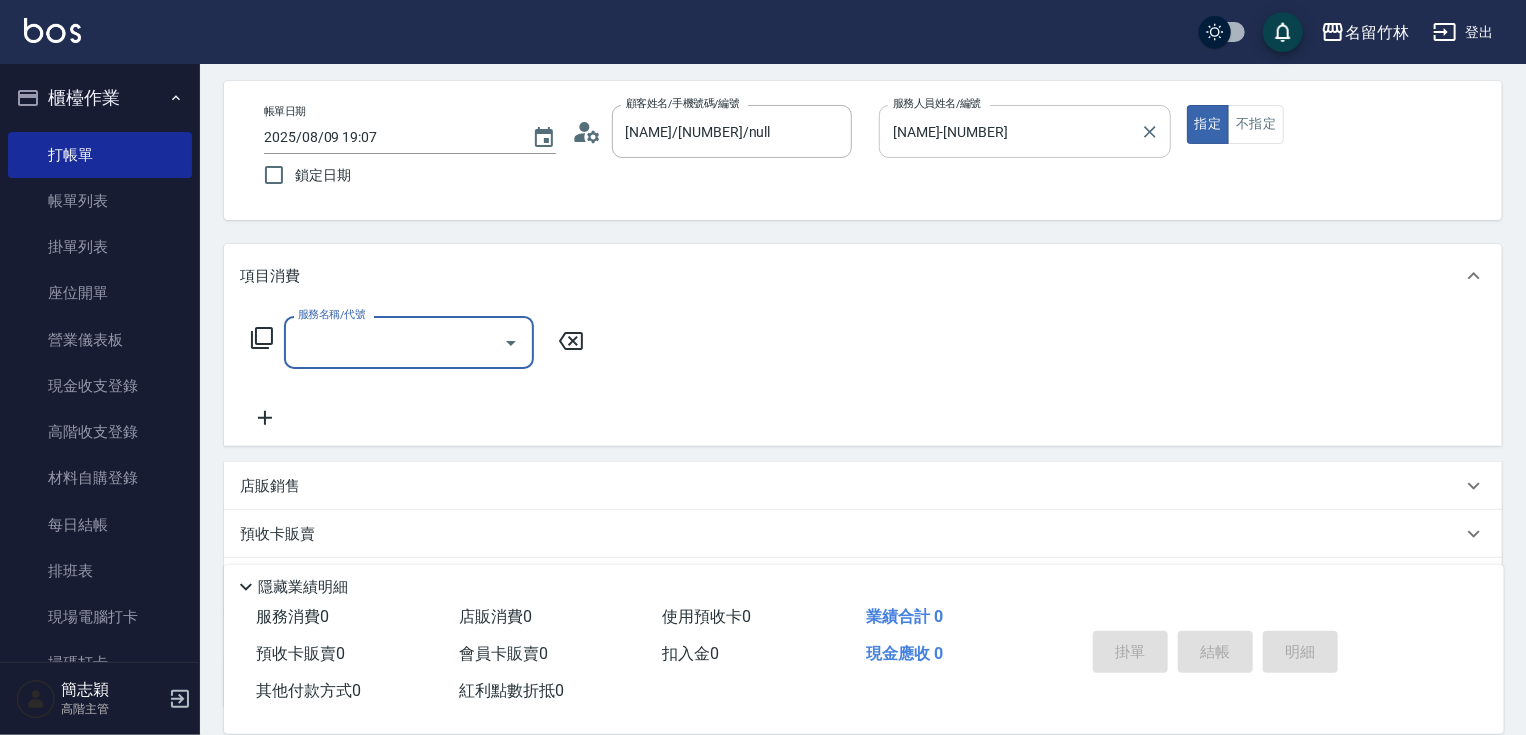 click 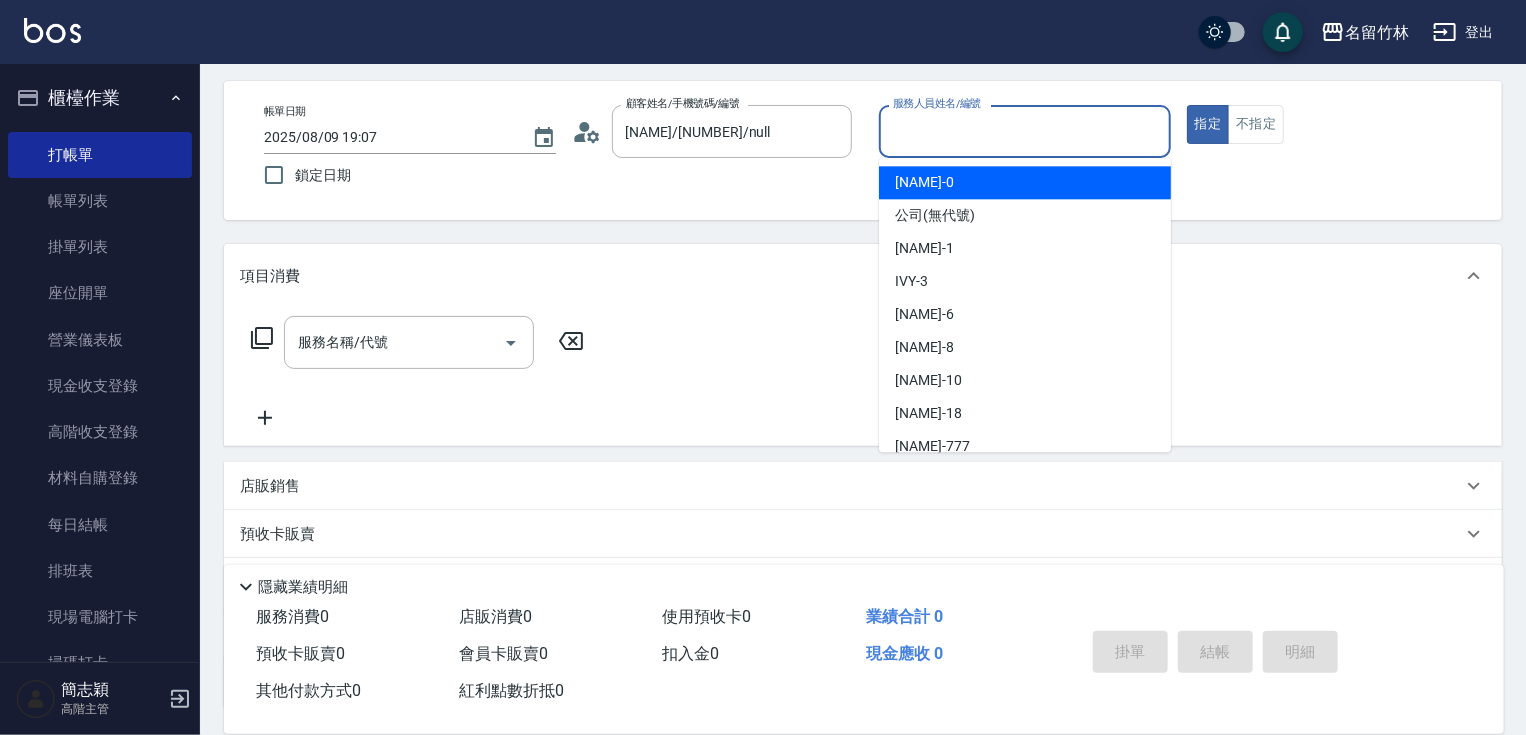 click on "服務人員姓名/編號" at bounding box center (1025, 131) 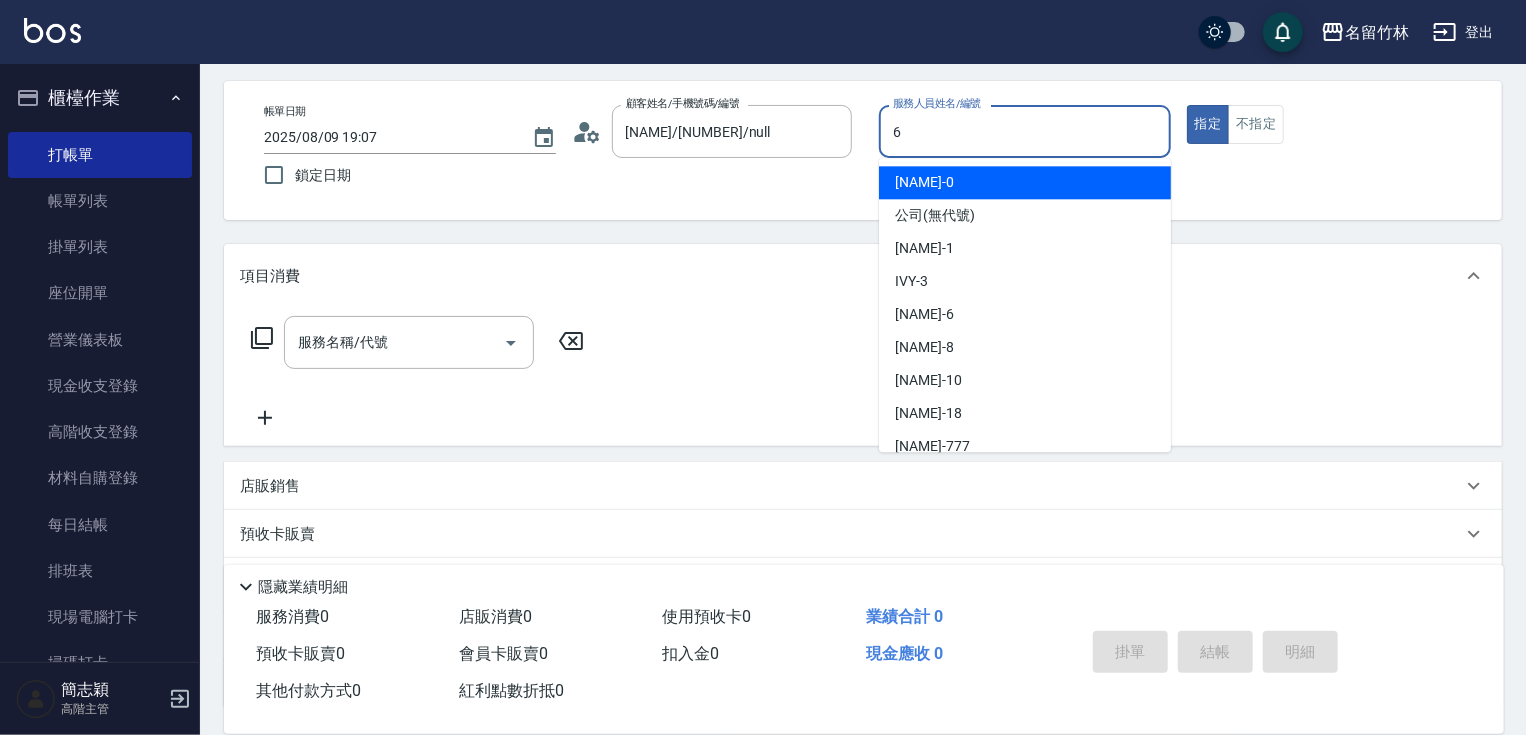 type on "mimi-6" 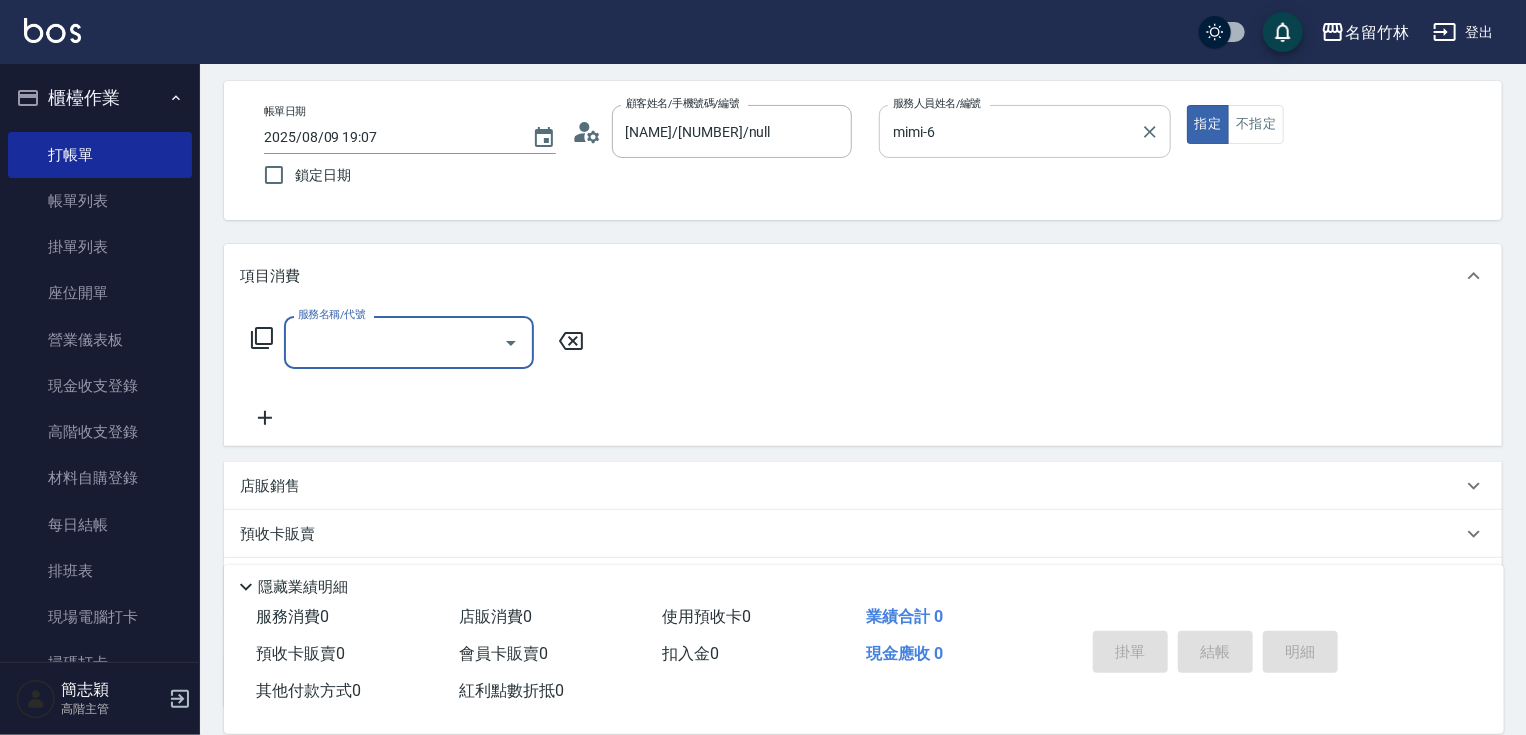 type on "3" 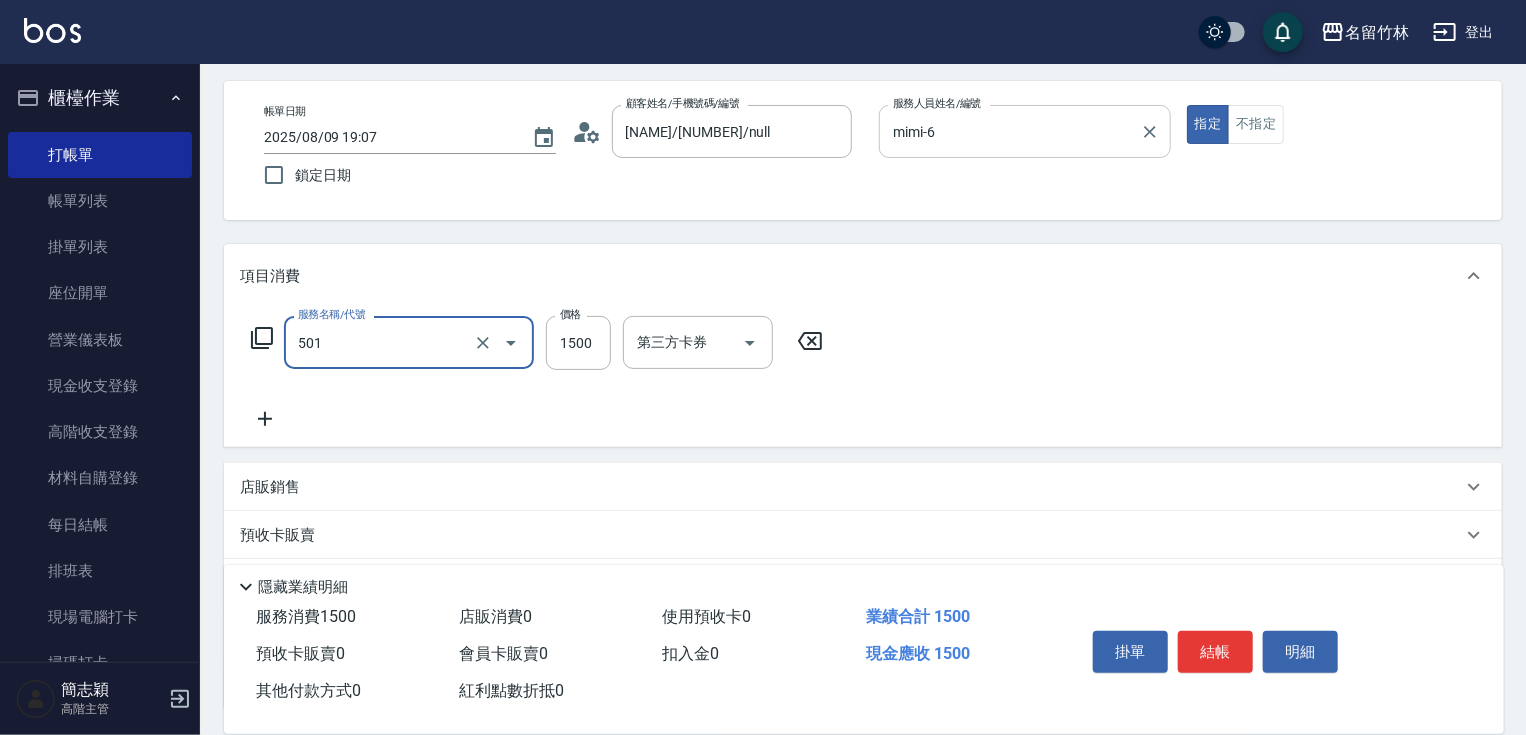 type on "染髮(1500)(501)" 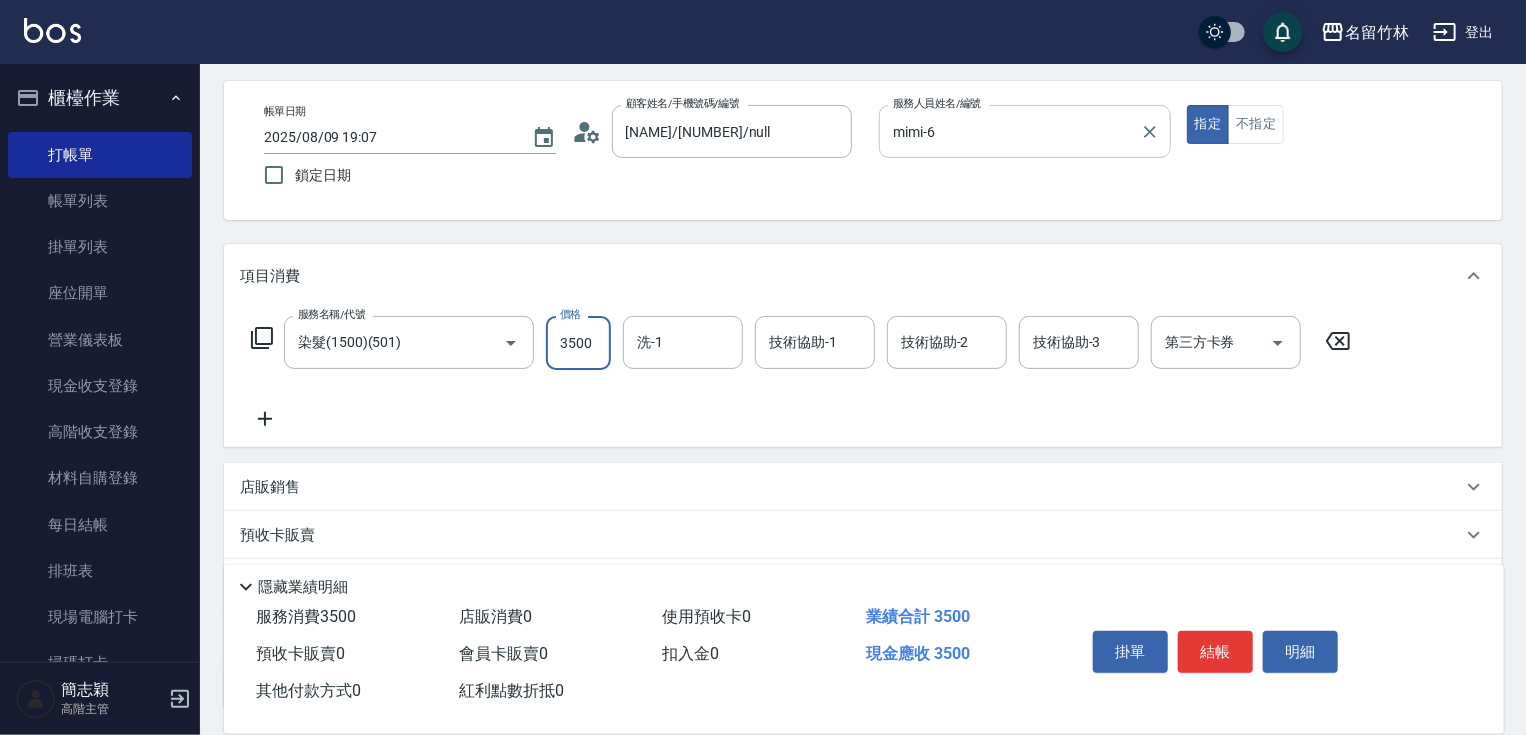 type on "3500" 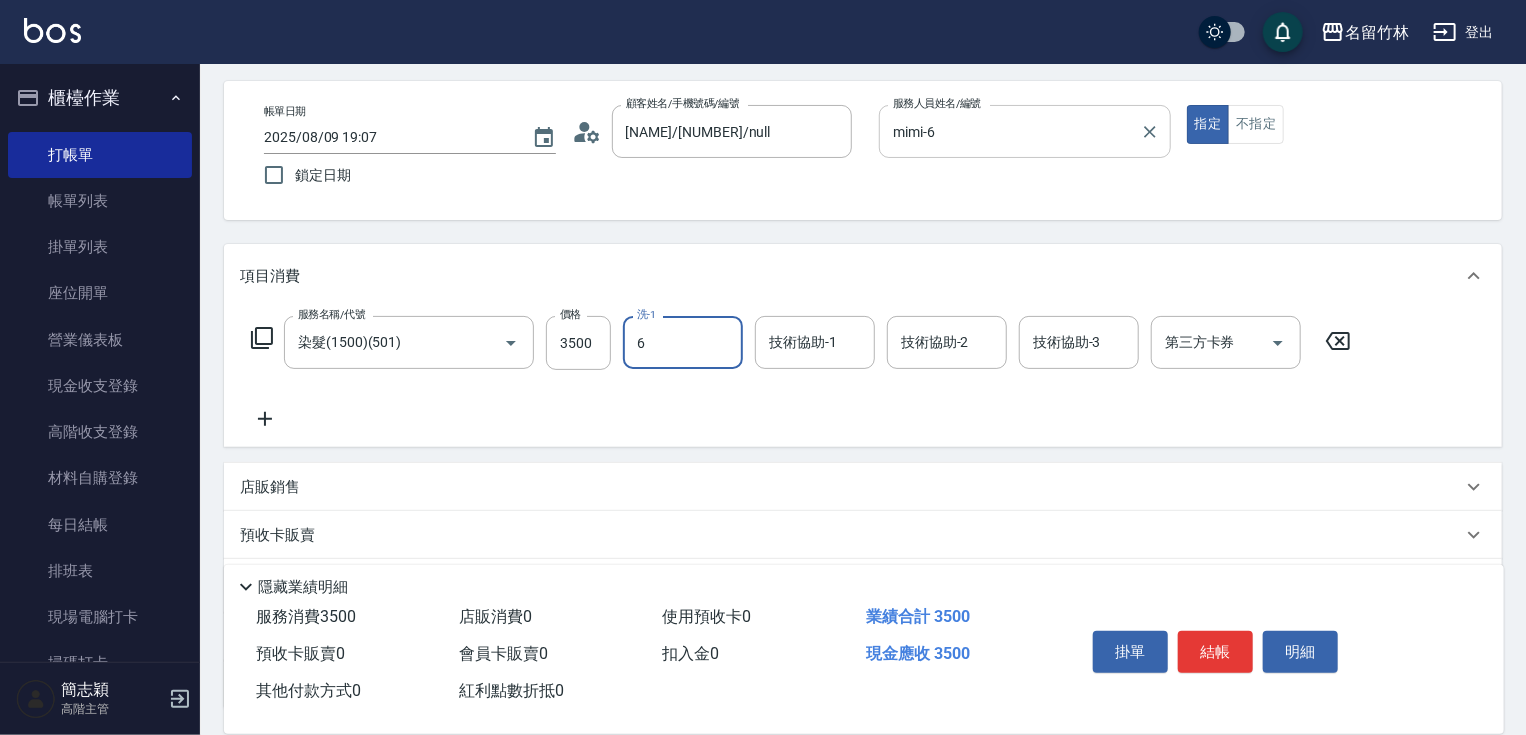 type on "mimi-6" 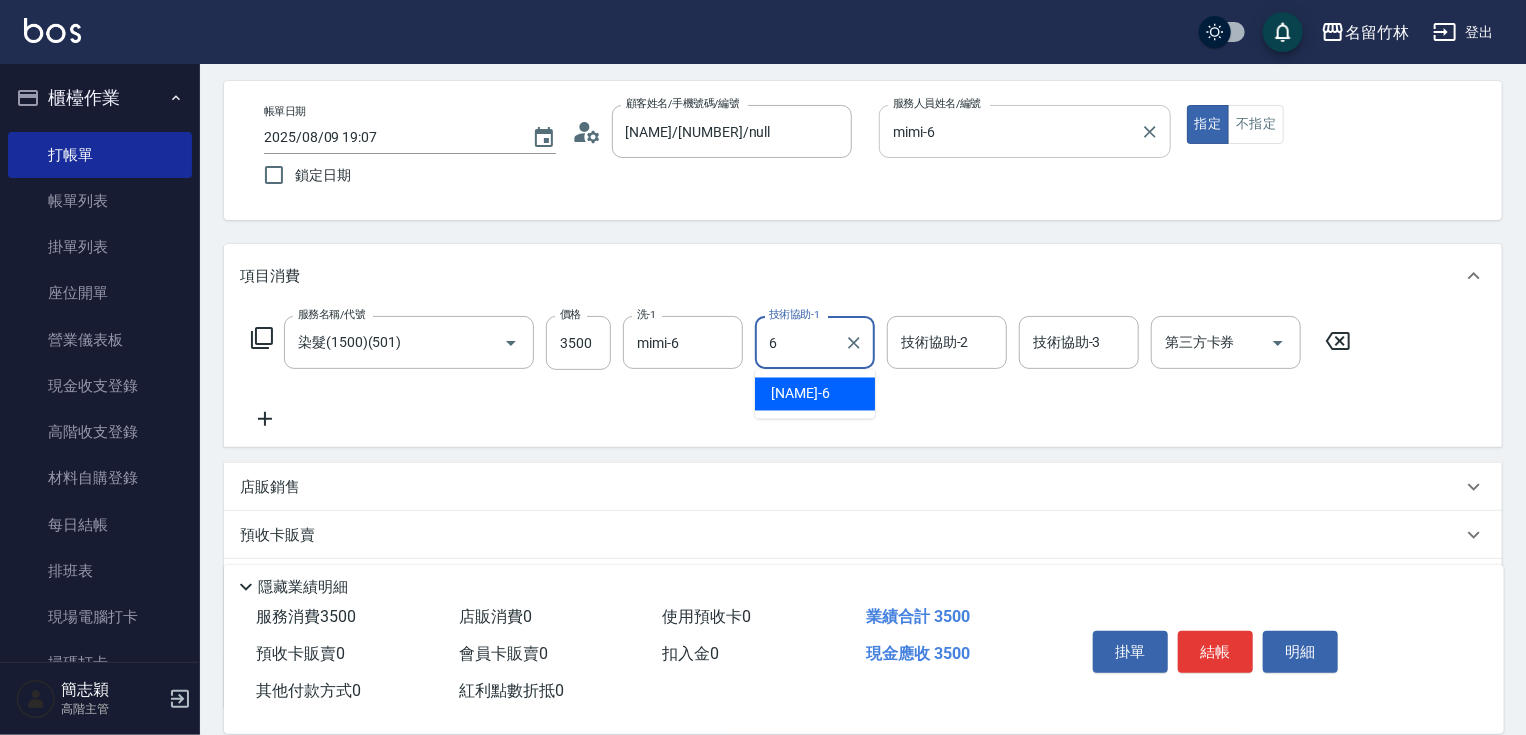 type on "mimi-6" 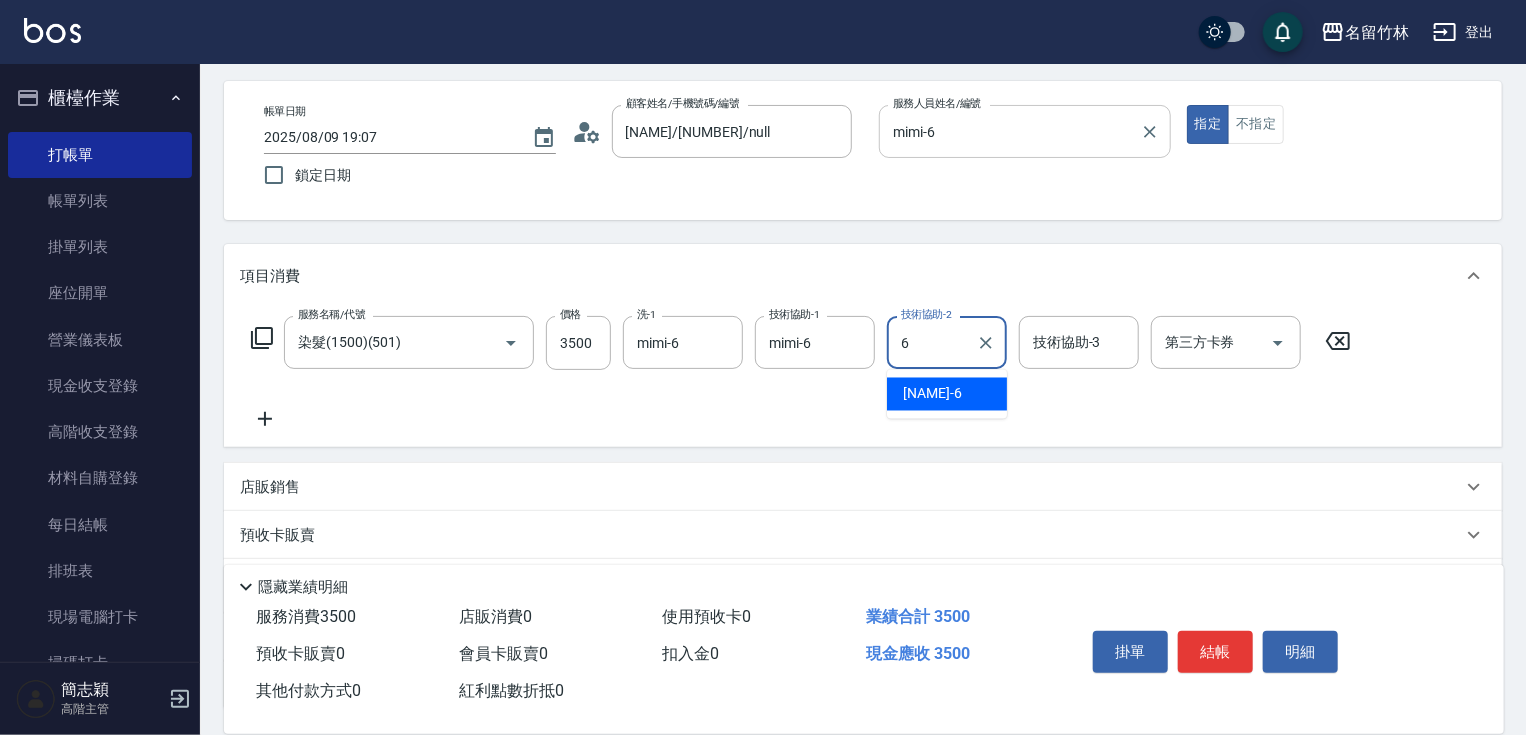 type on "6" 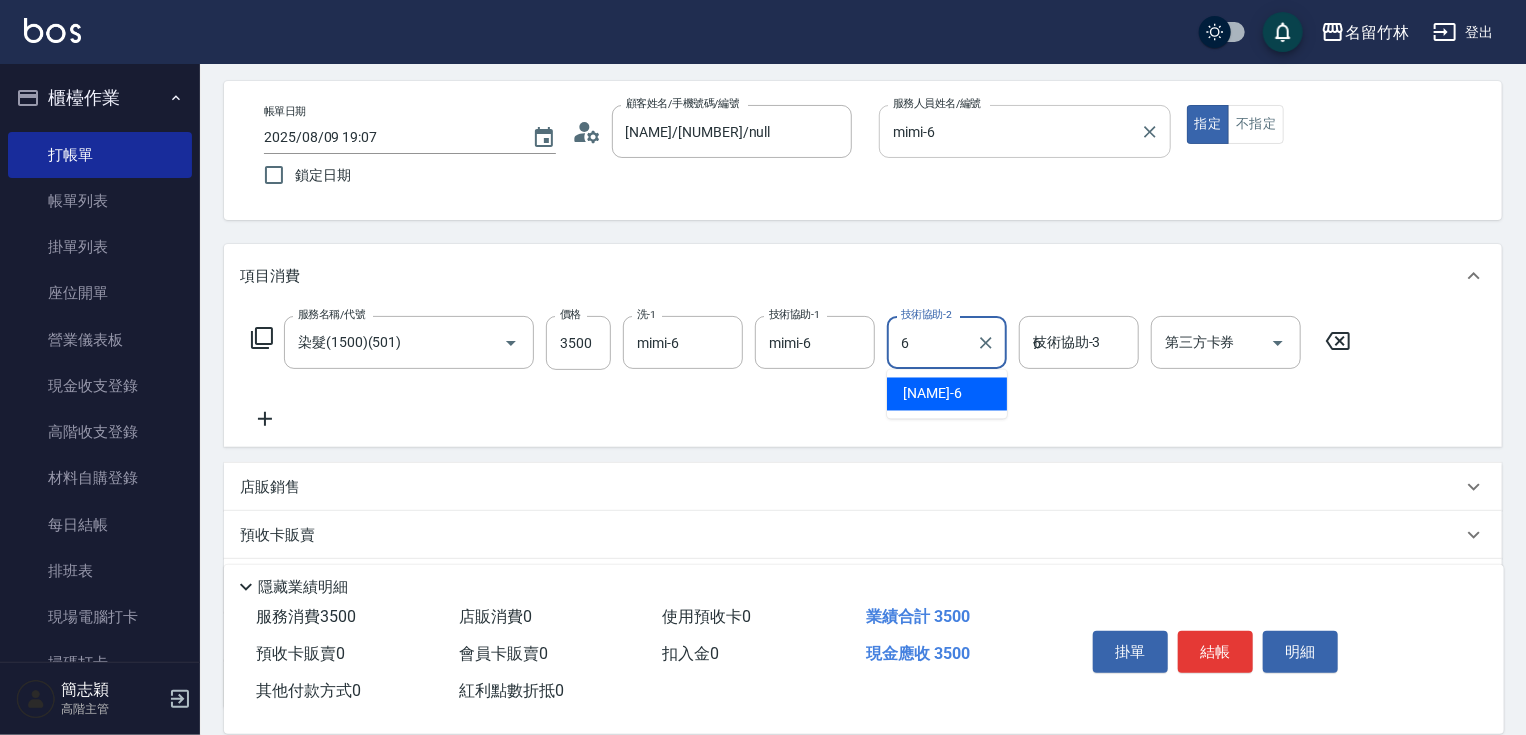 type on "mimi-6" 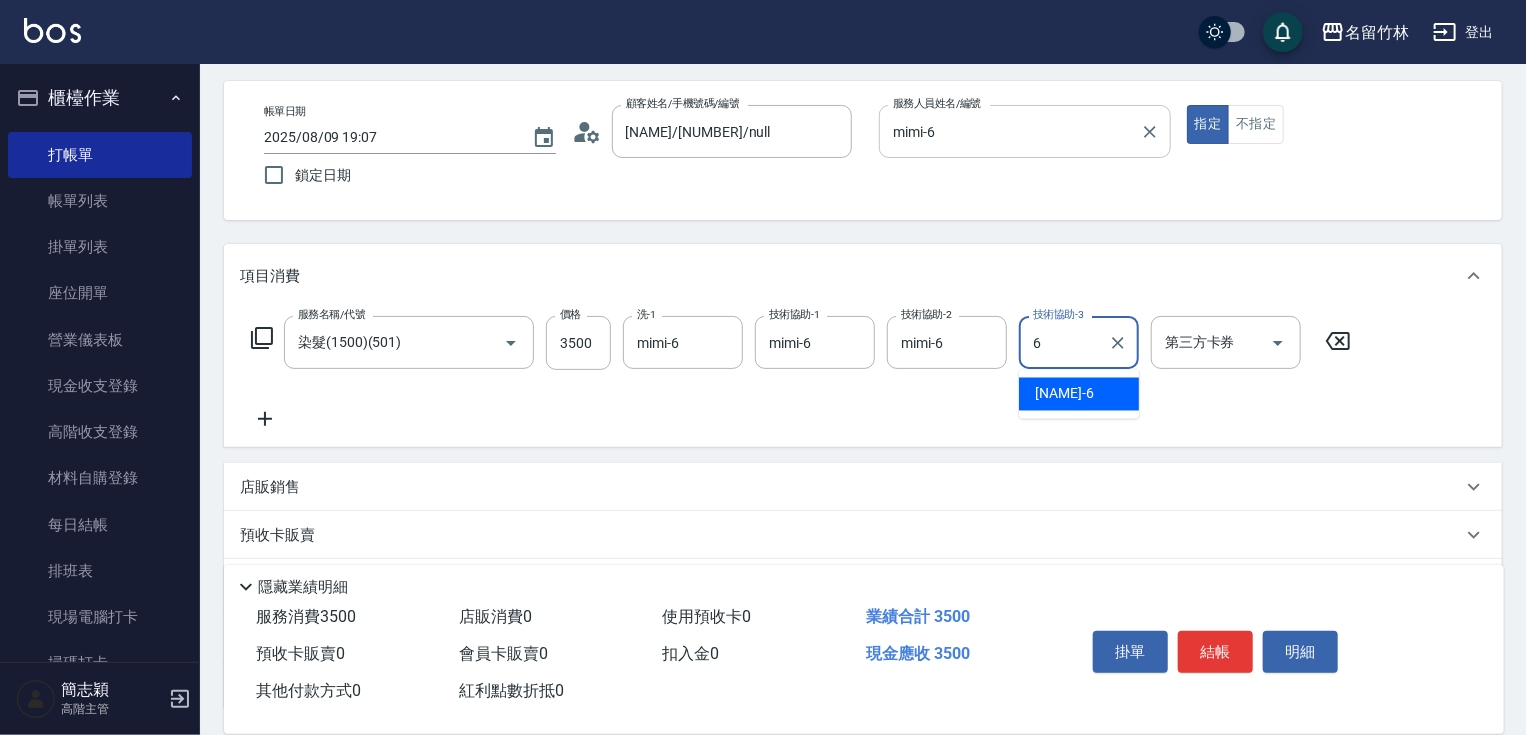 type on "mimi-6" 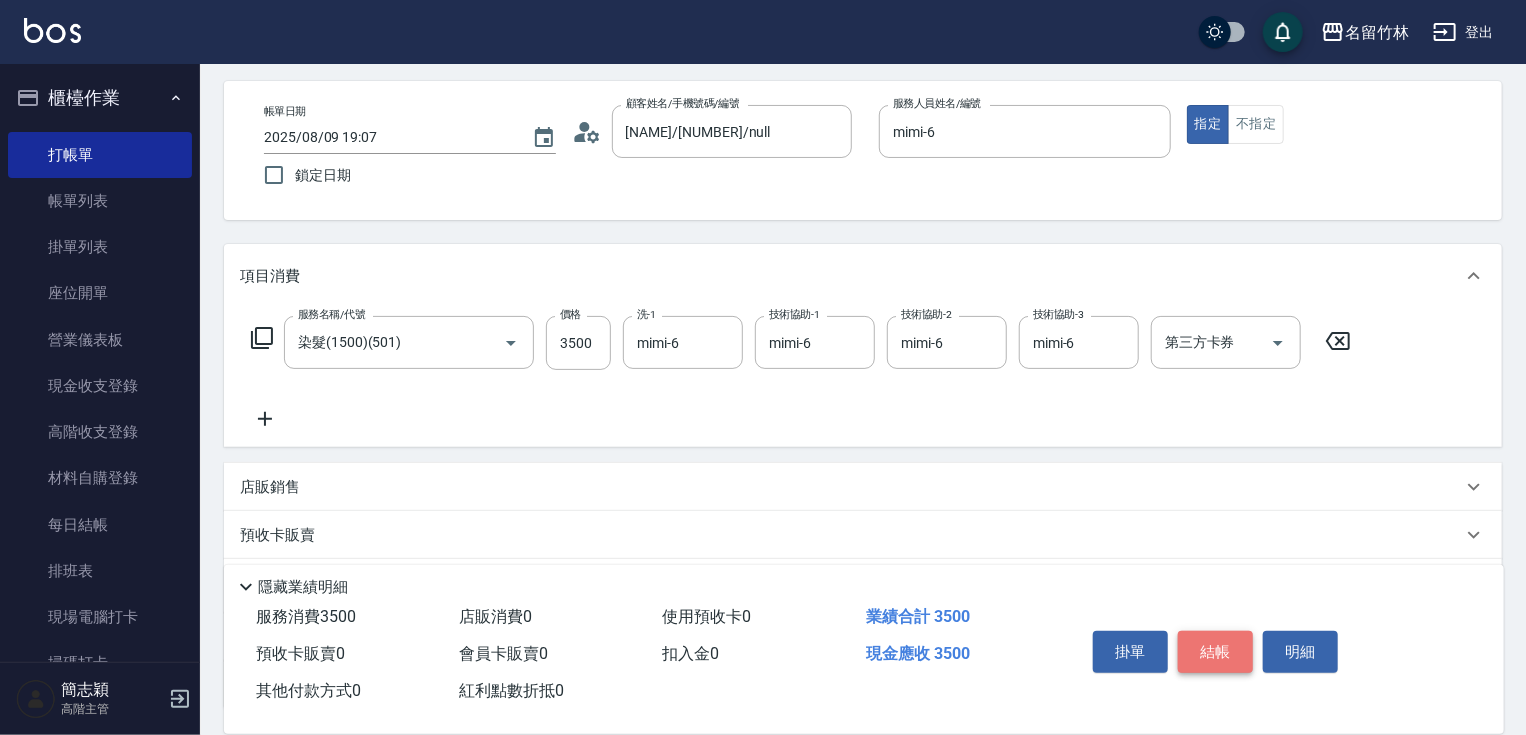 click on "結帳" at bounding box center (1215, 652) 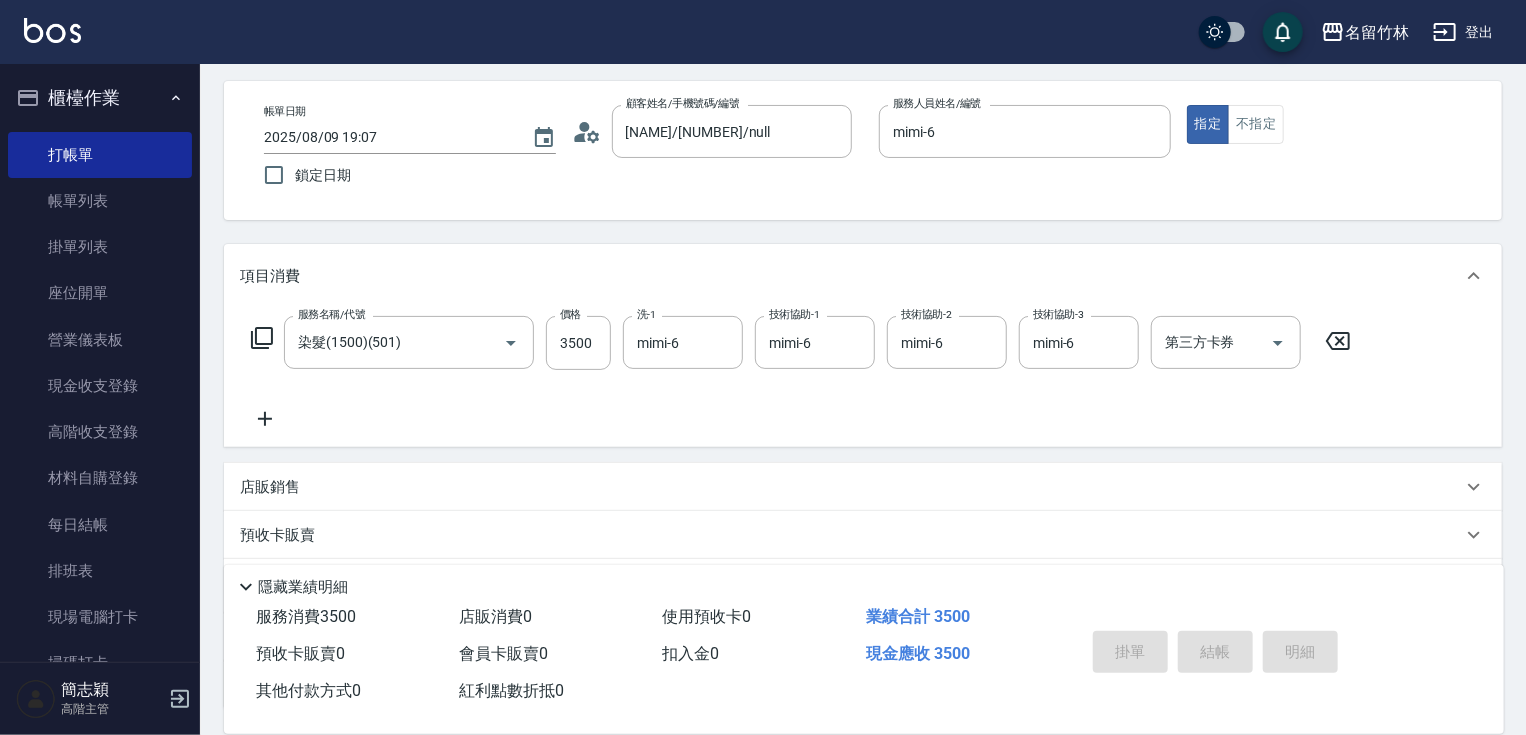 type 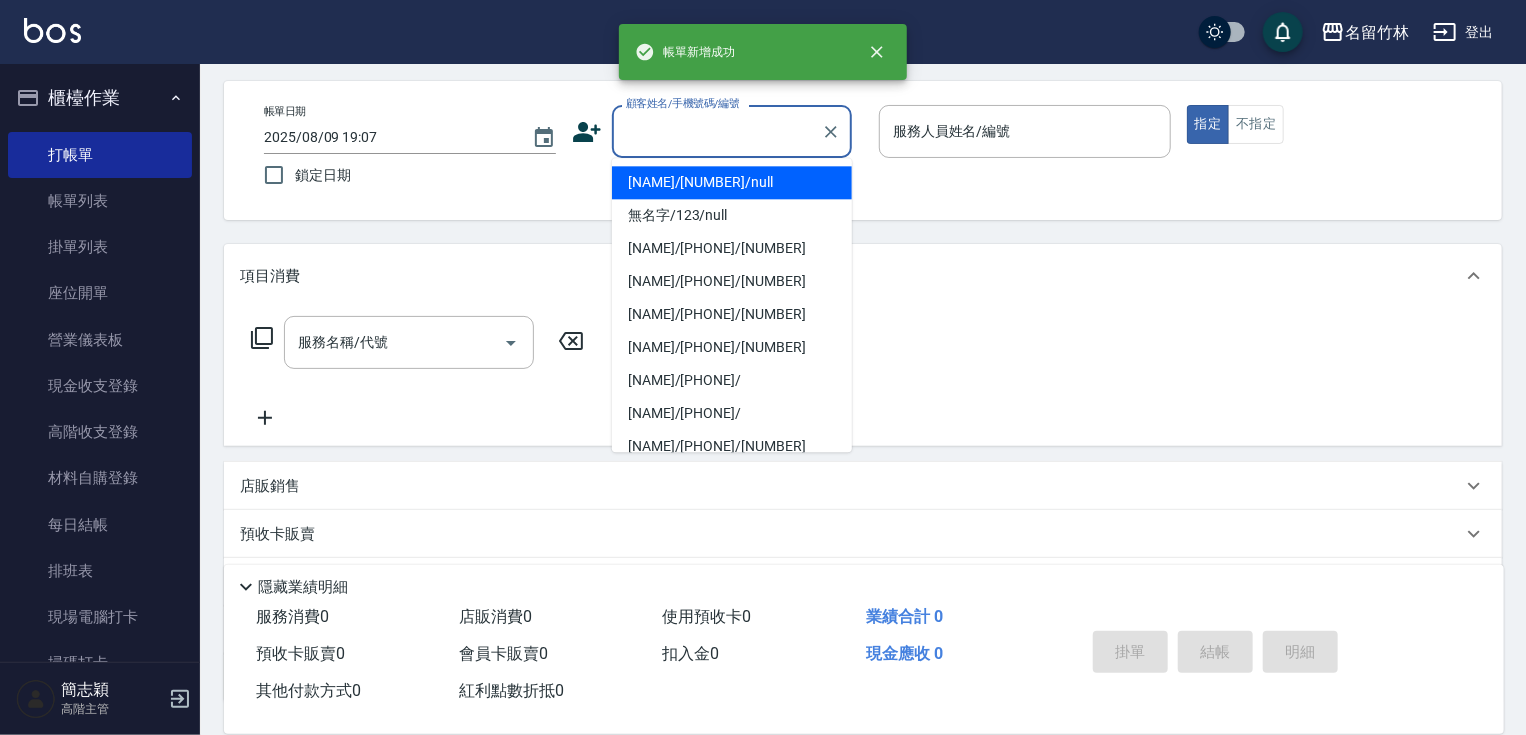 click on "顧客姓名/手機號碼/編號" at bounding box center (717, 131) 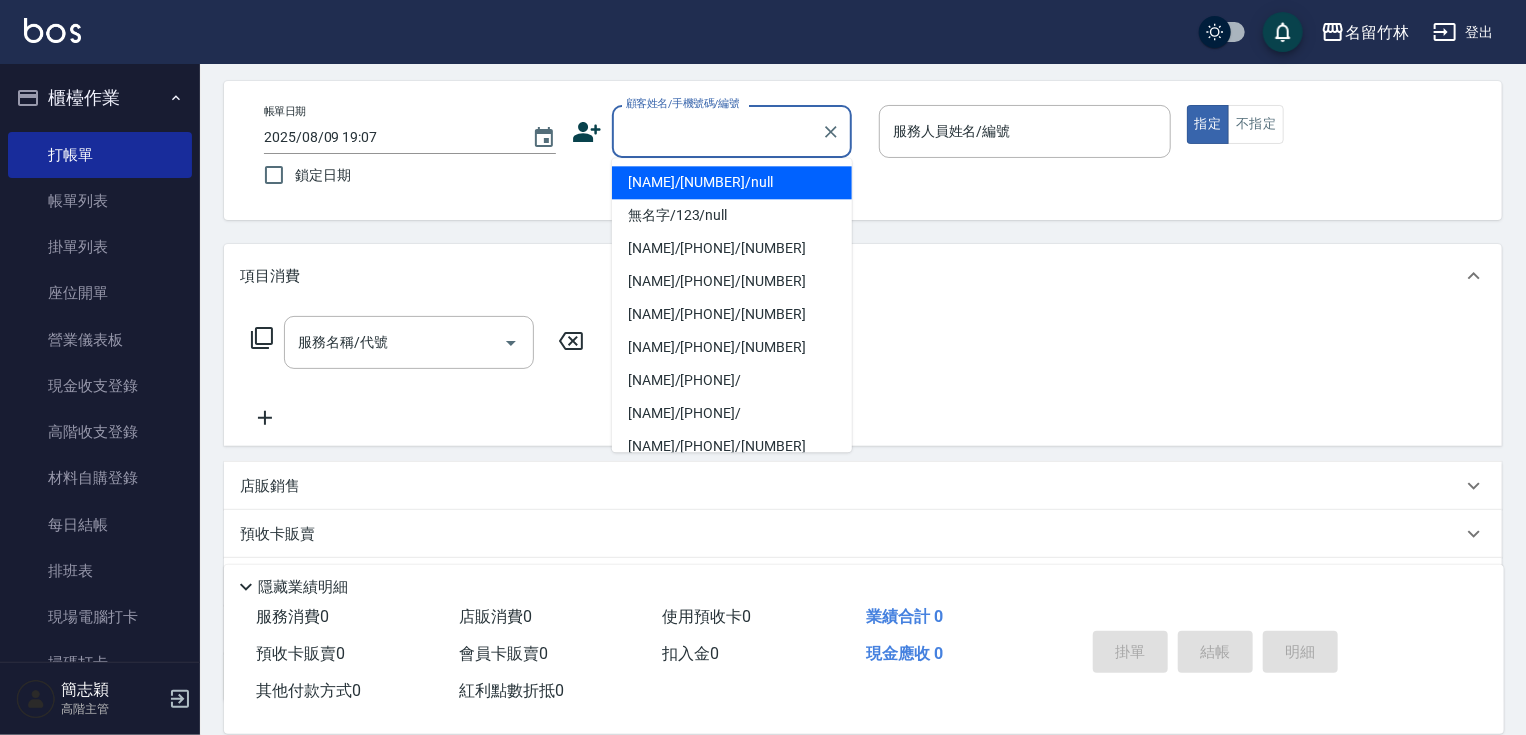 click on "[NAME]/[NUMBER]/null" at bounding box center [732, 182] 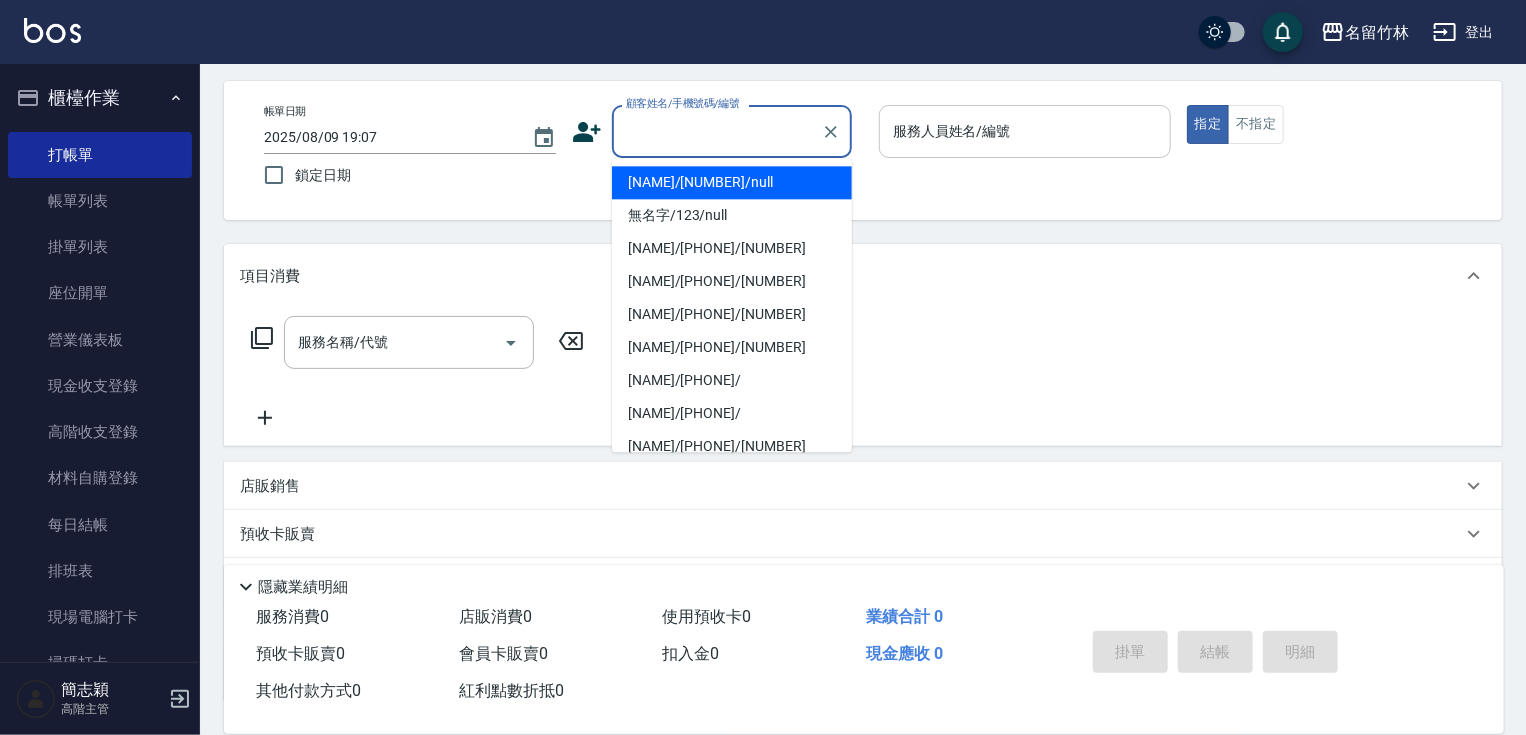 type on "[NAME]/[NUMBER]/null" 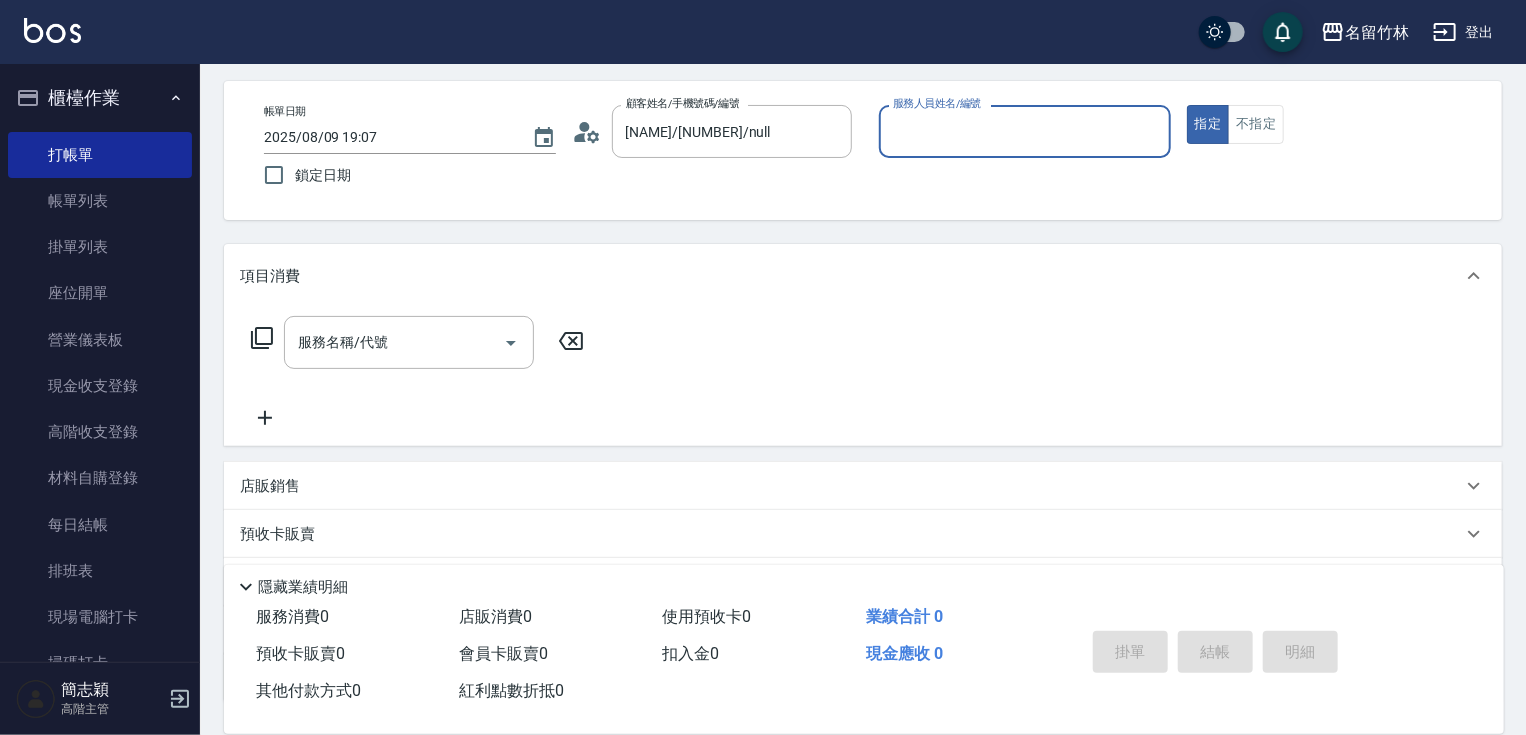 click on "服務人員姓名/編號" at bounding box center [1025, 131] 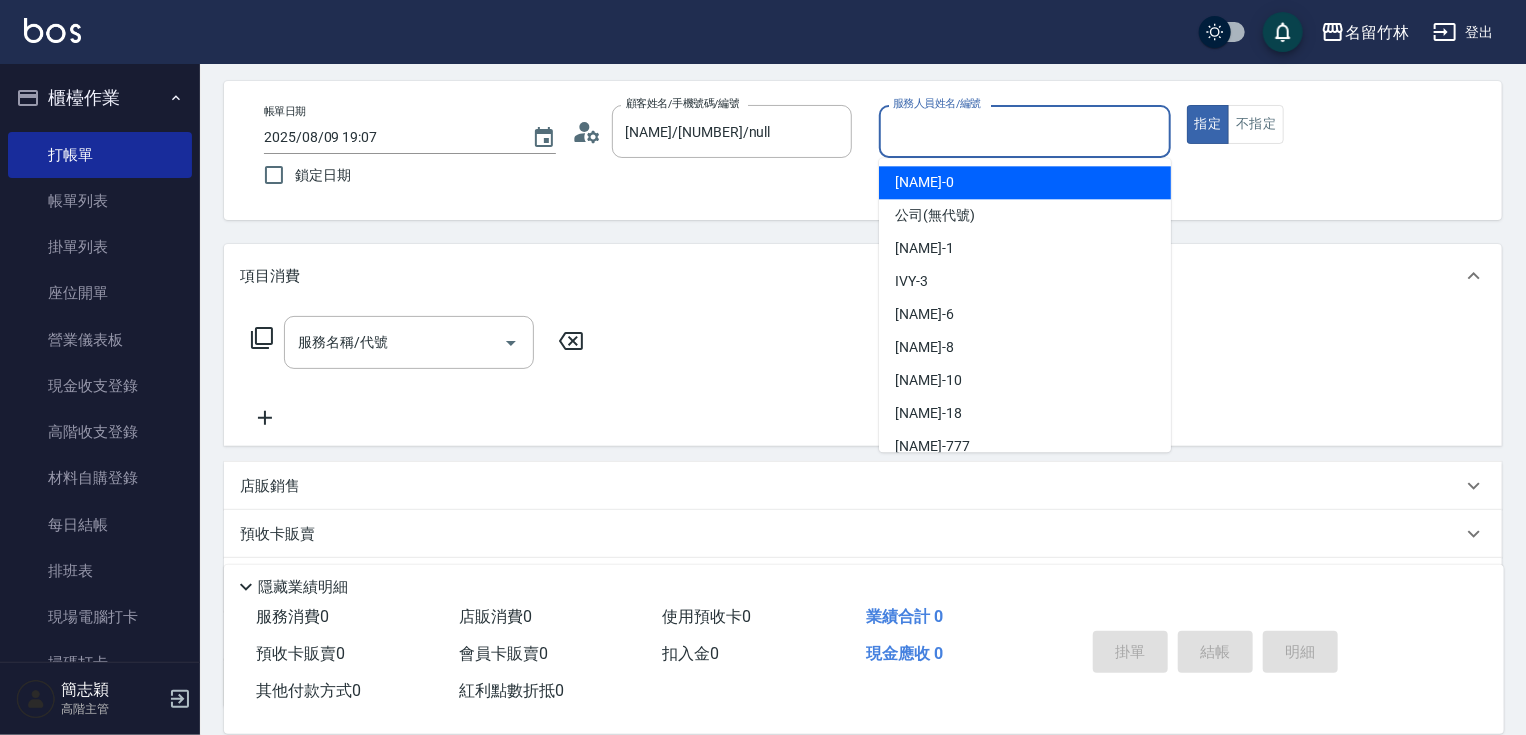 type on "[NAME]-[NUMBER]" 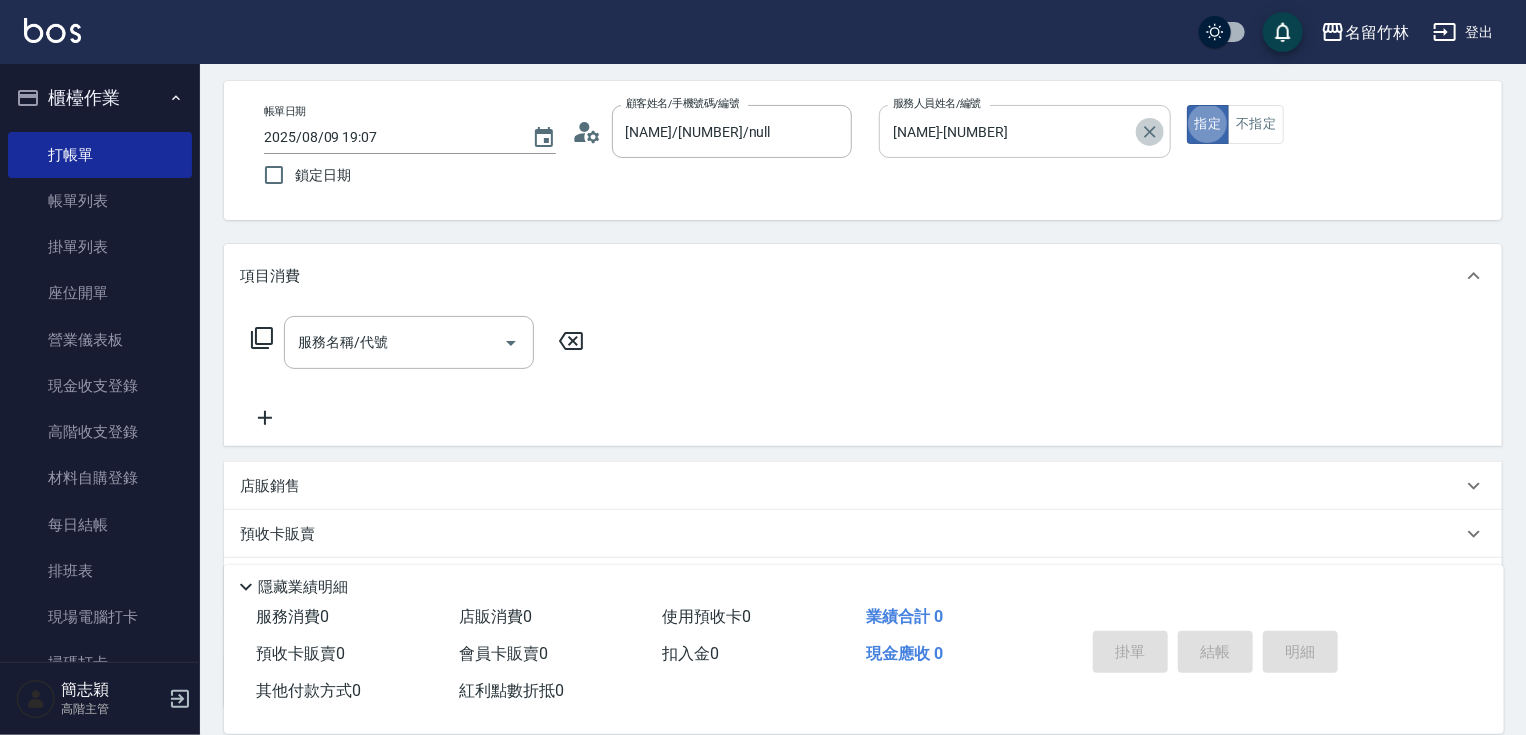 click 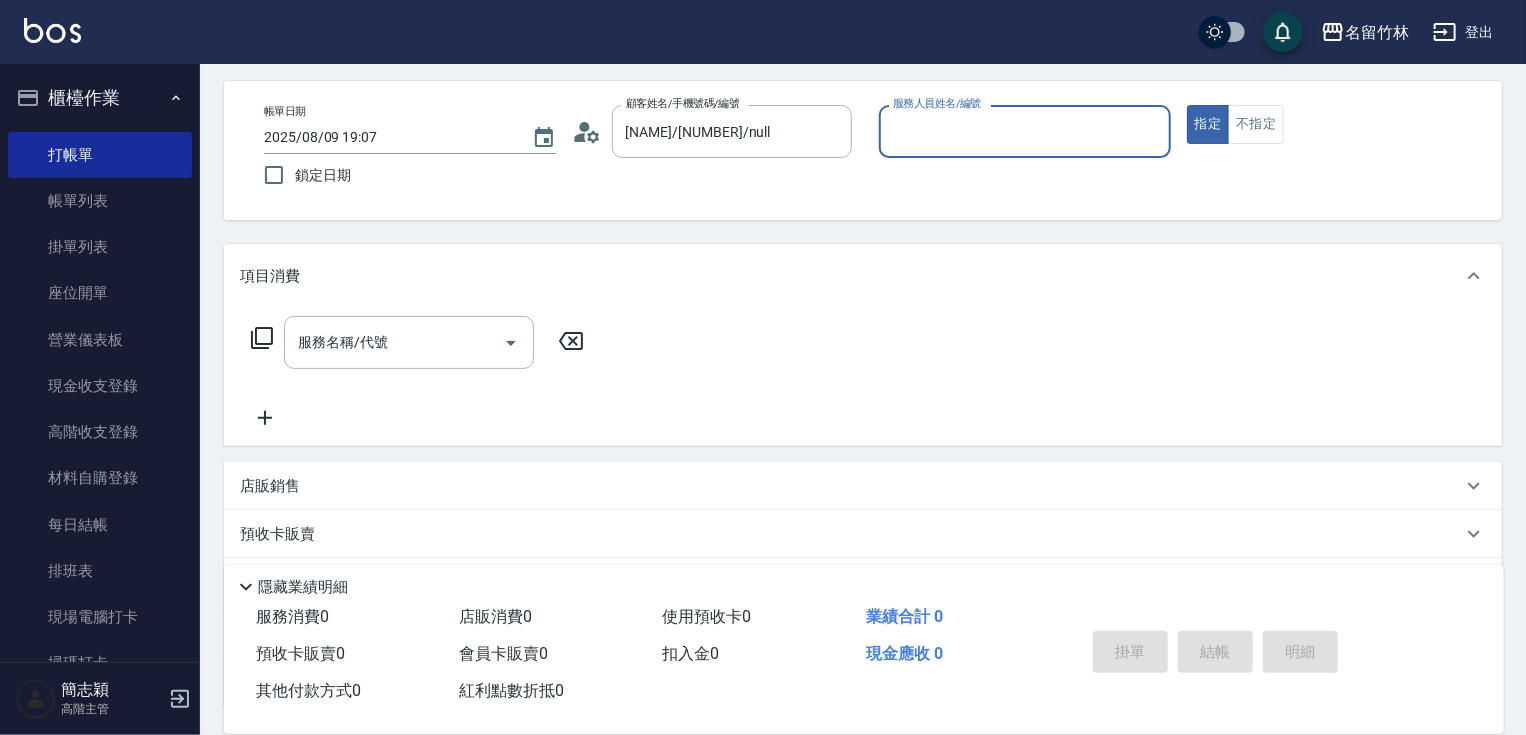 click on "服務人員姓名/編號" at bounding box center (1025, 131) 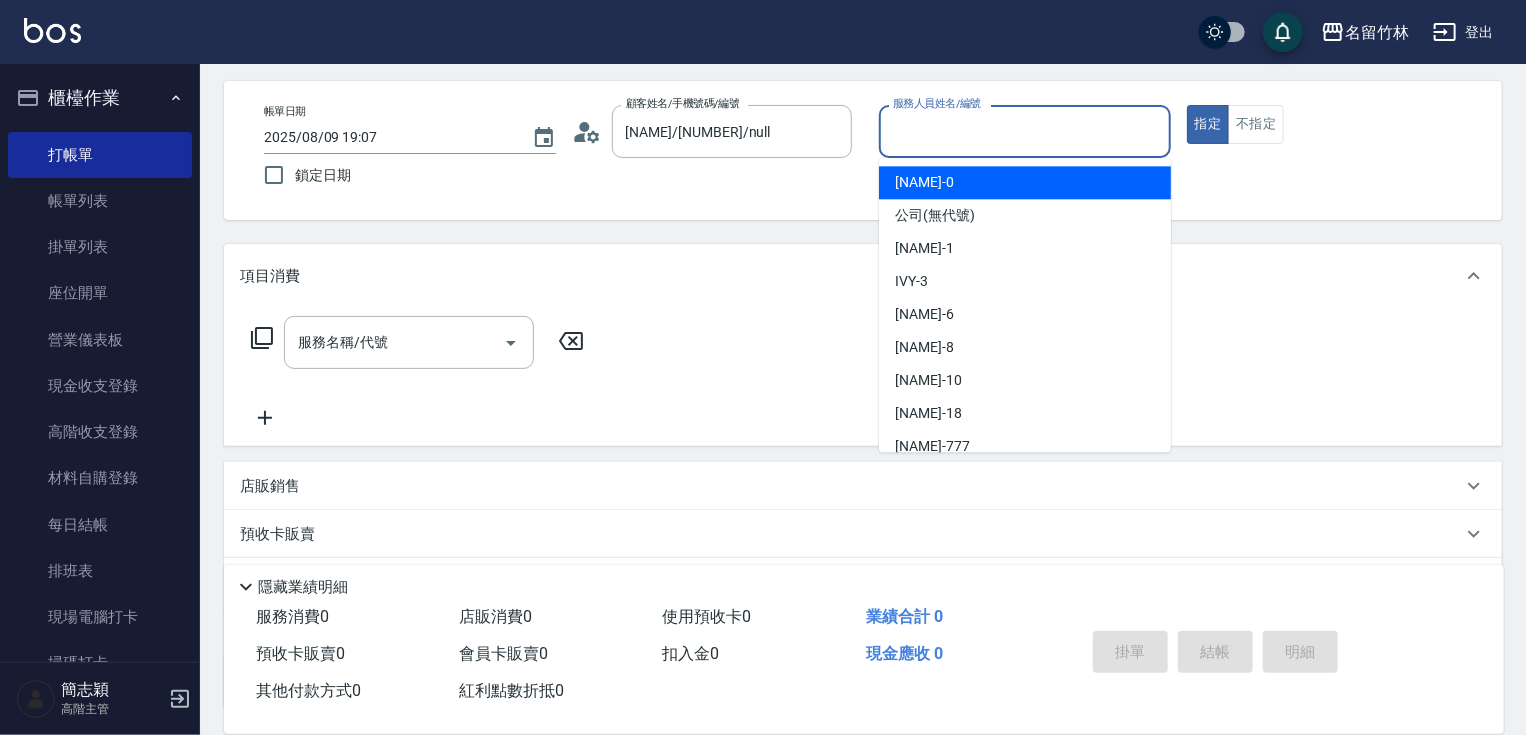 type on "[NAME]-[NUMBER]" 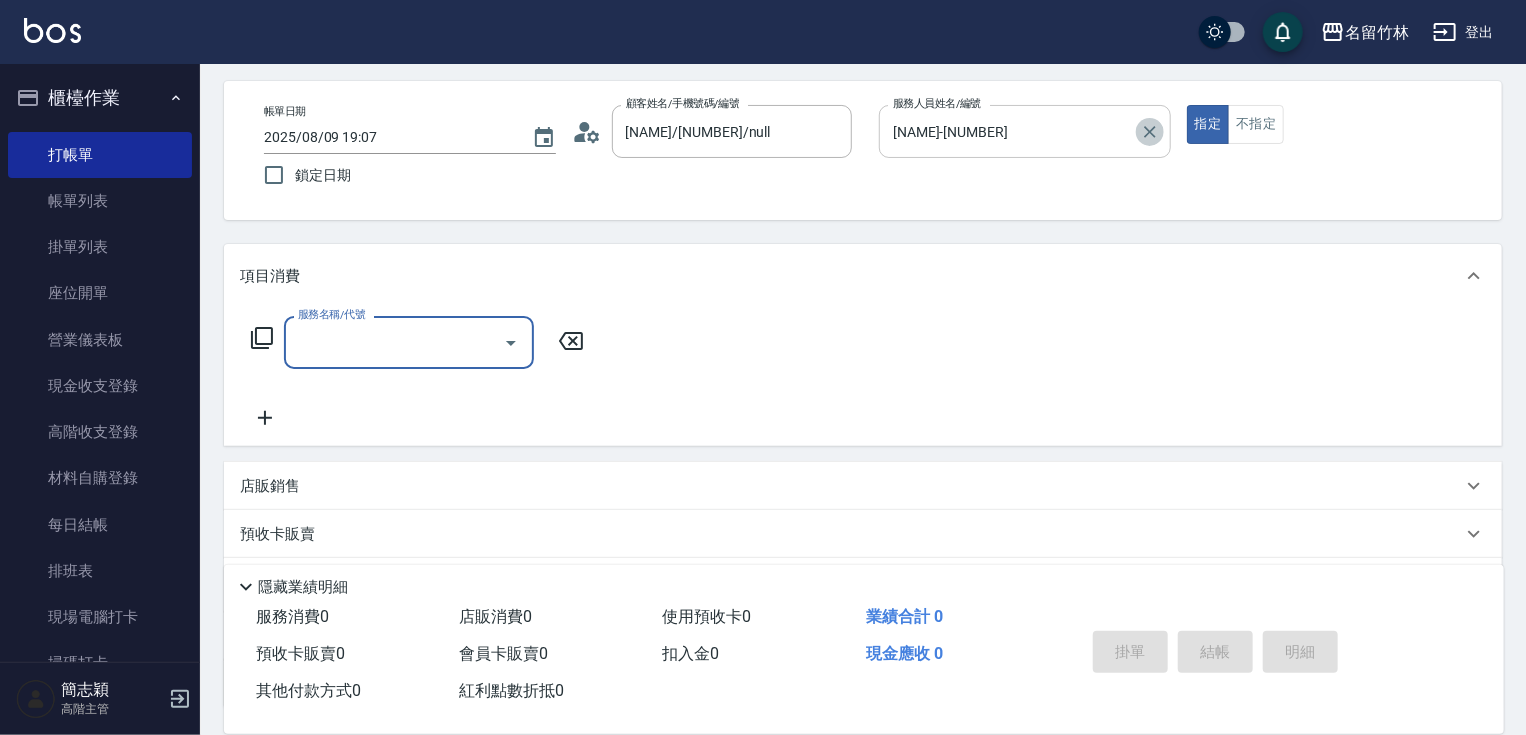 click 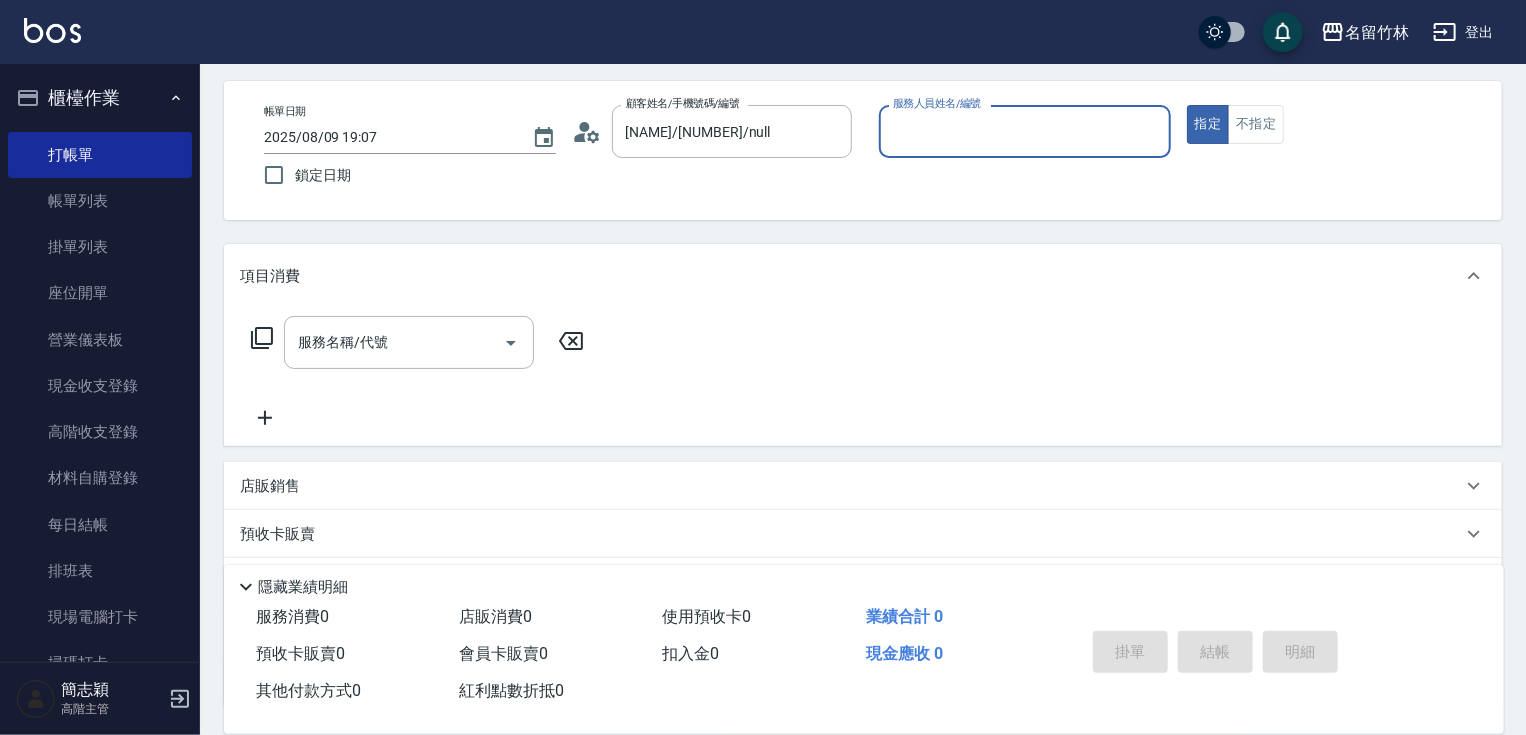 click on "服務人員姓名/編號" at bounding box center [1025, 131] 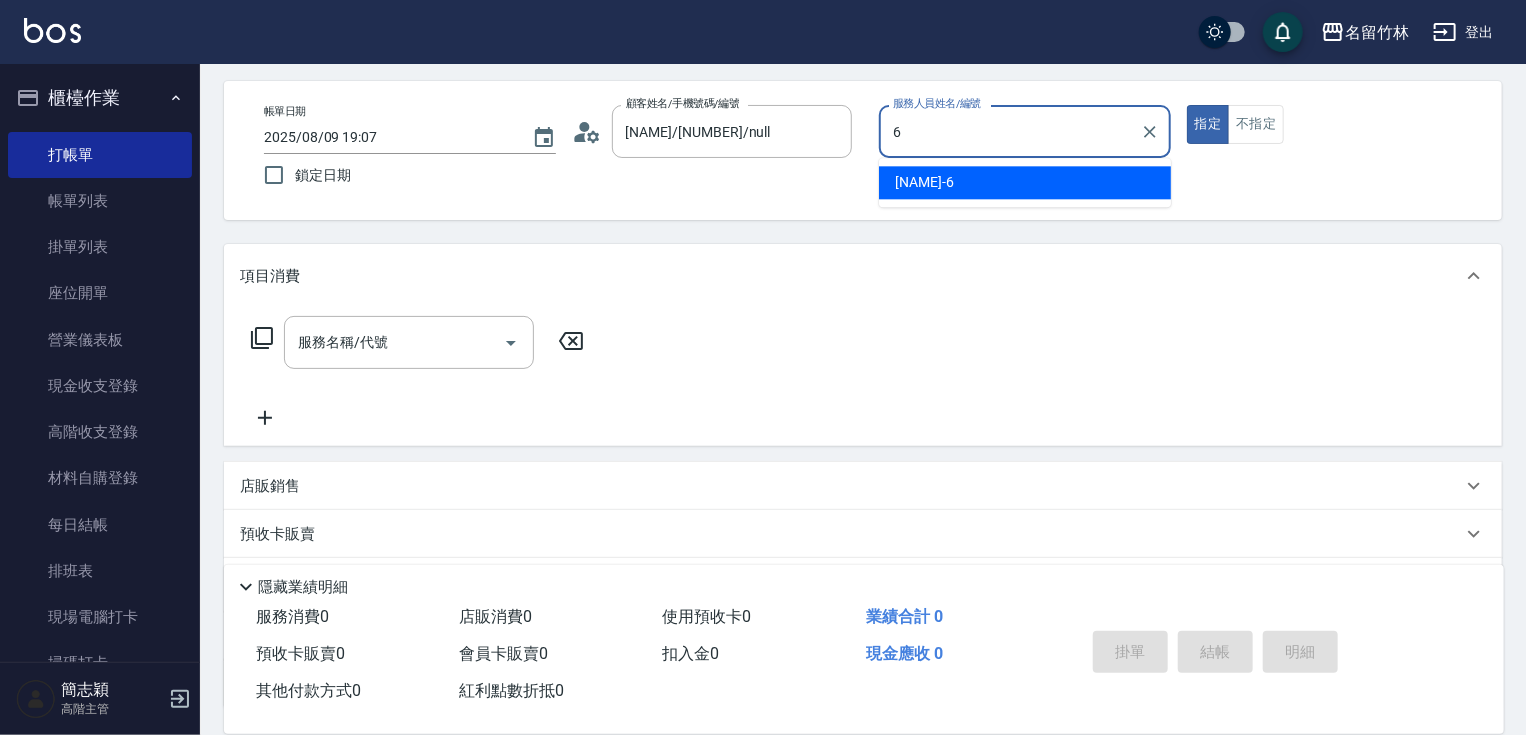 type on "mimi-6" 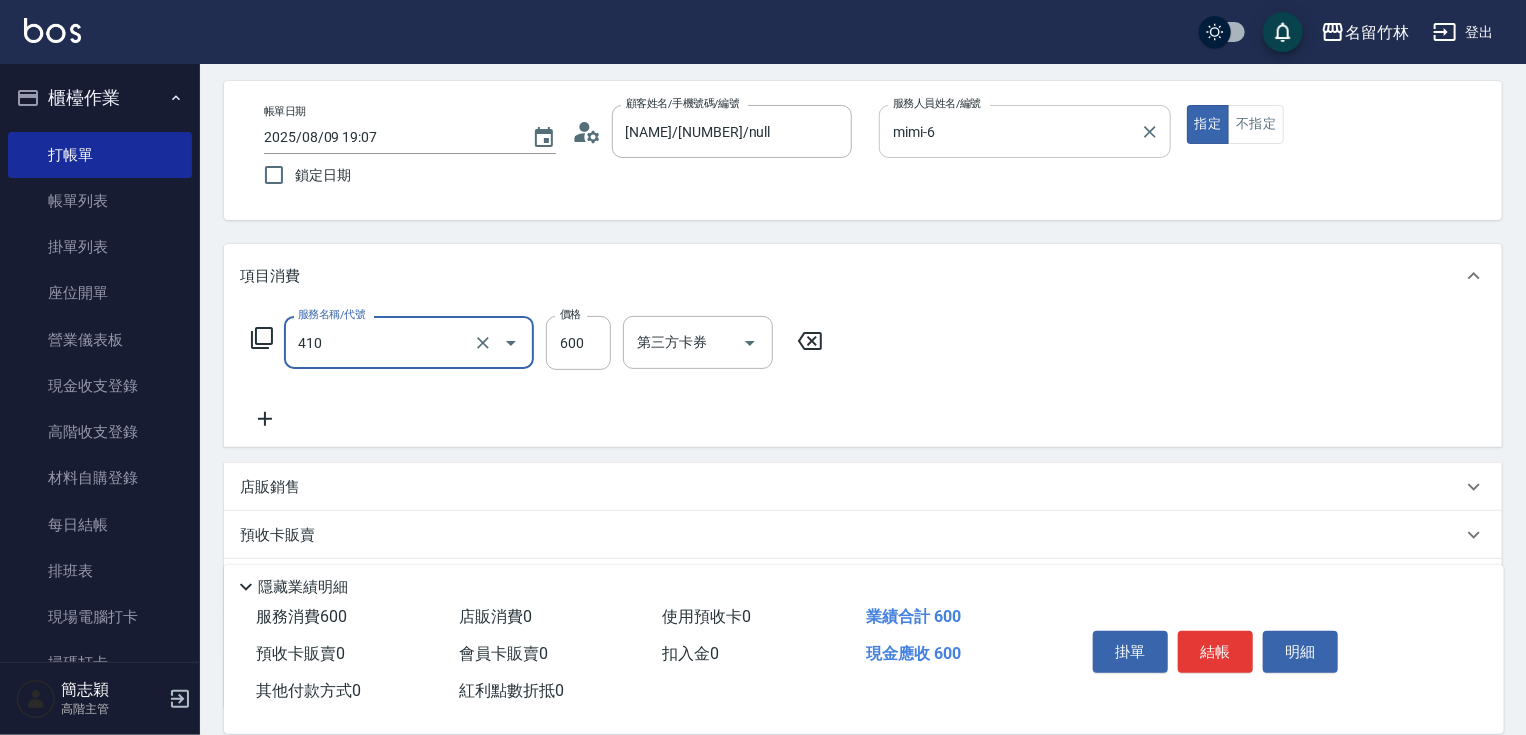 type on "鴻果頭皮SPA(410)" 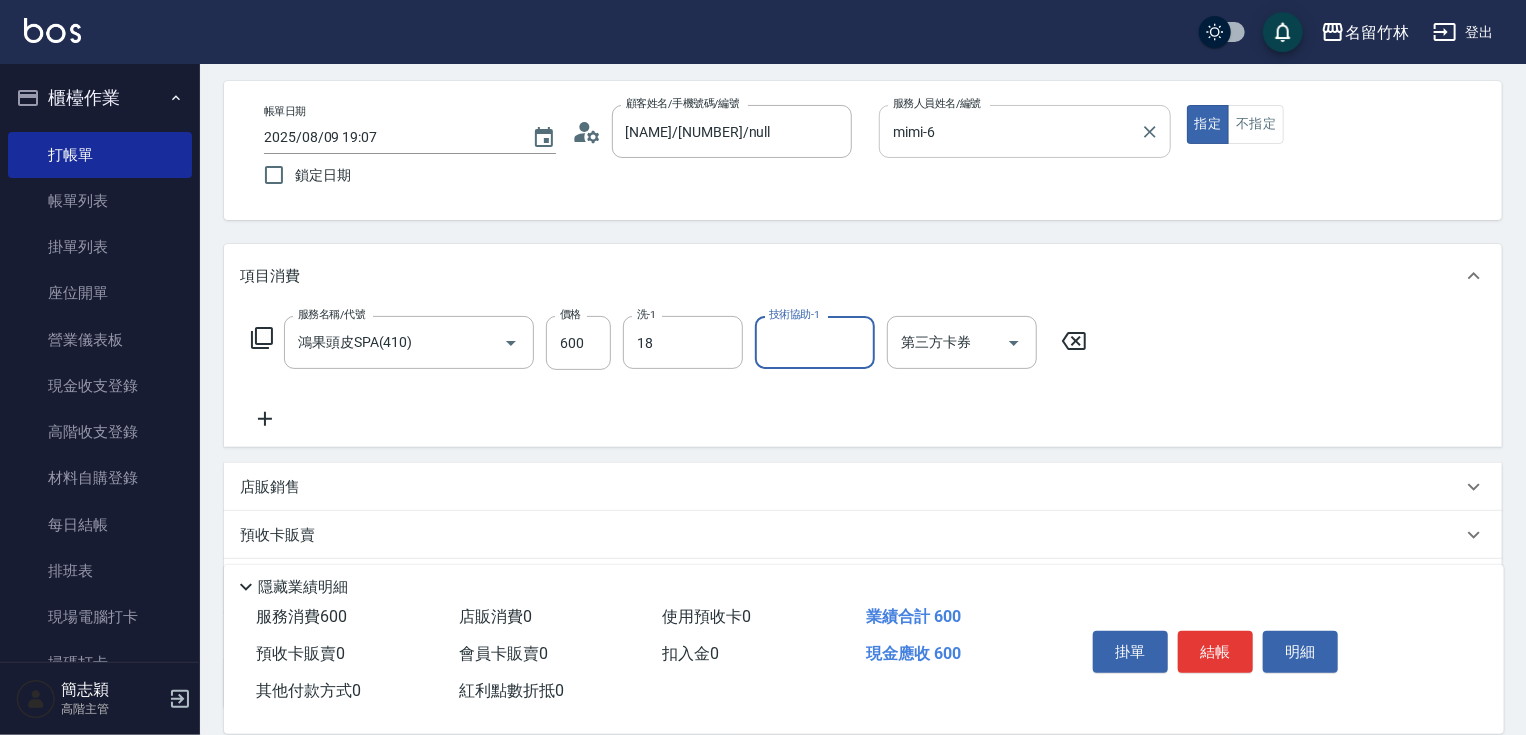 type on "[NAME]-[NUMBER]" 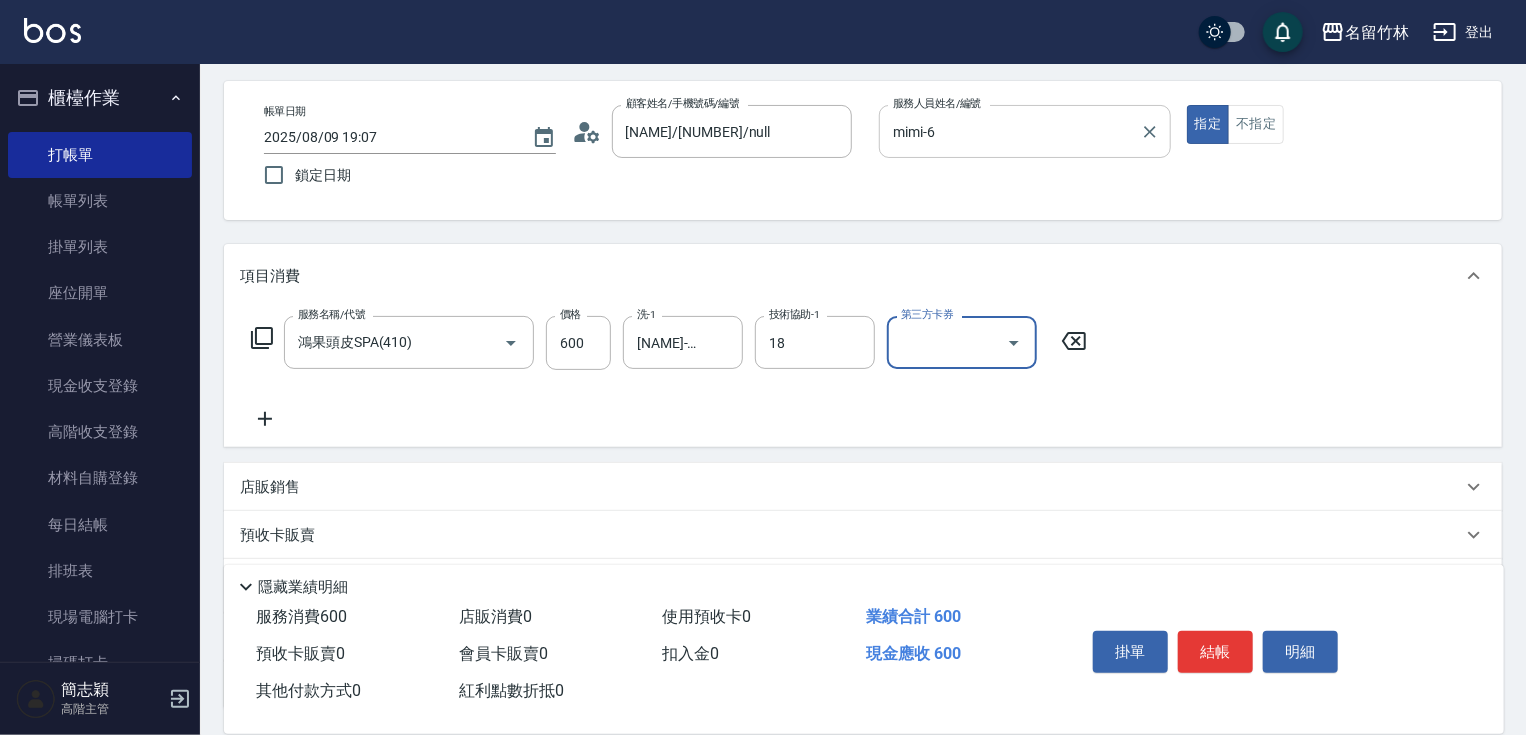 type on "[NAME]-[NUMBER]" 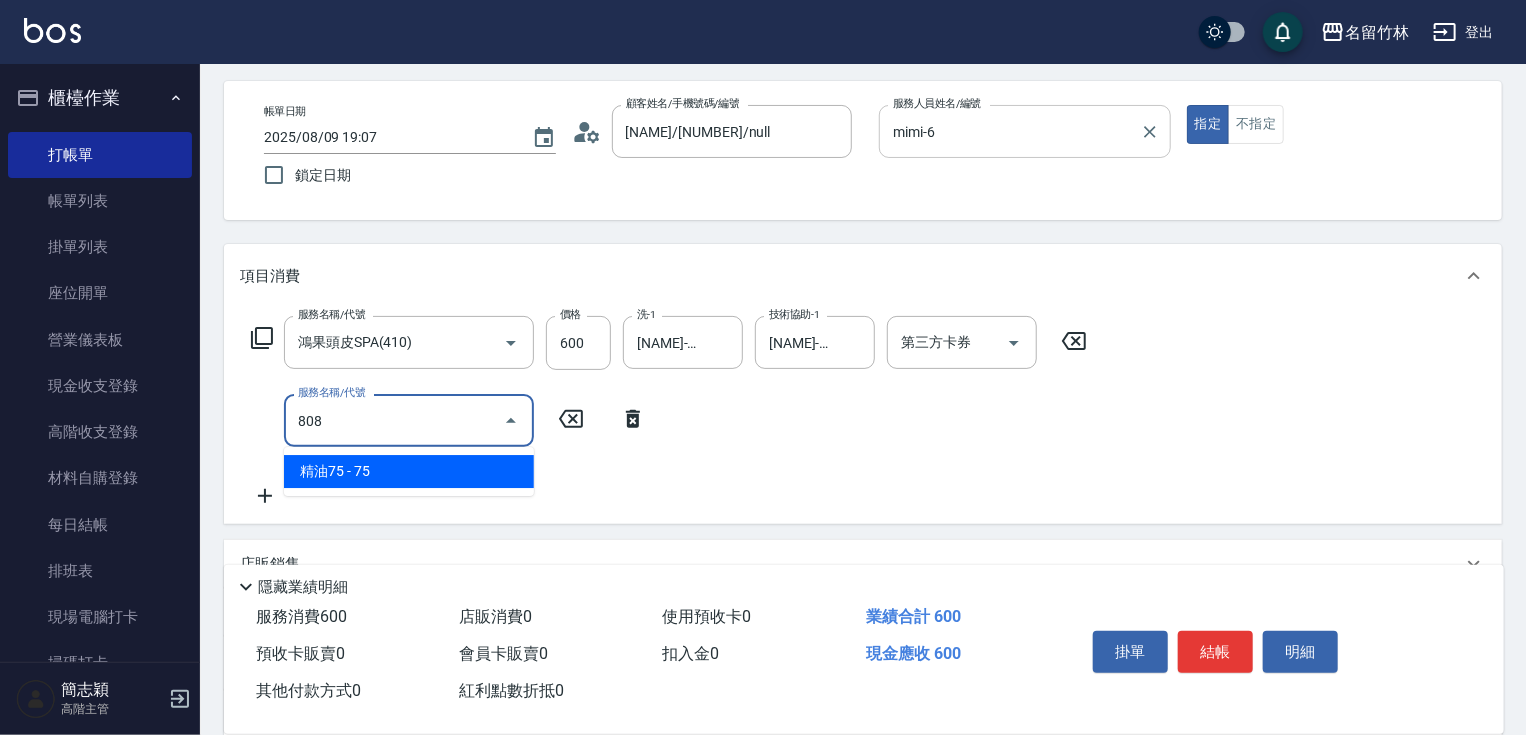 type on "精油75(808)" 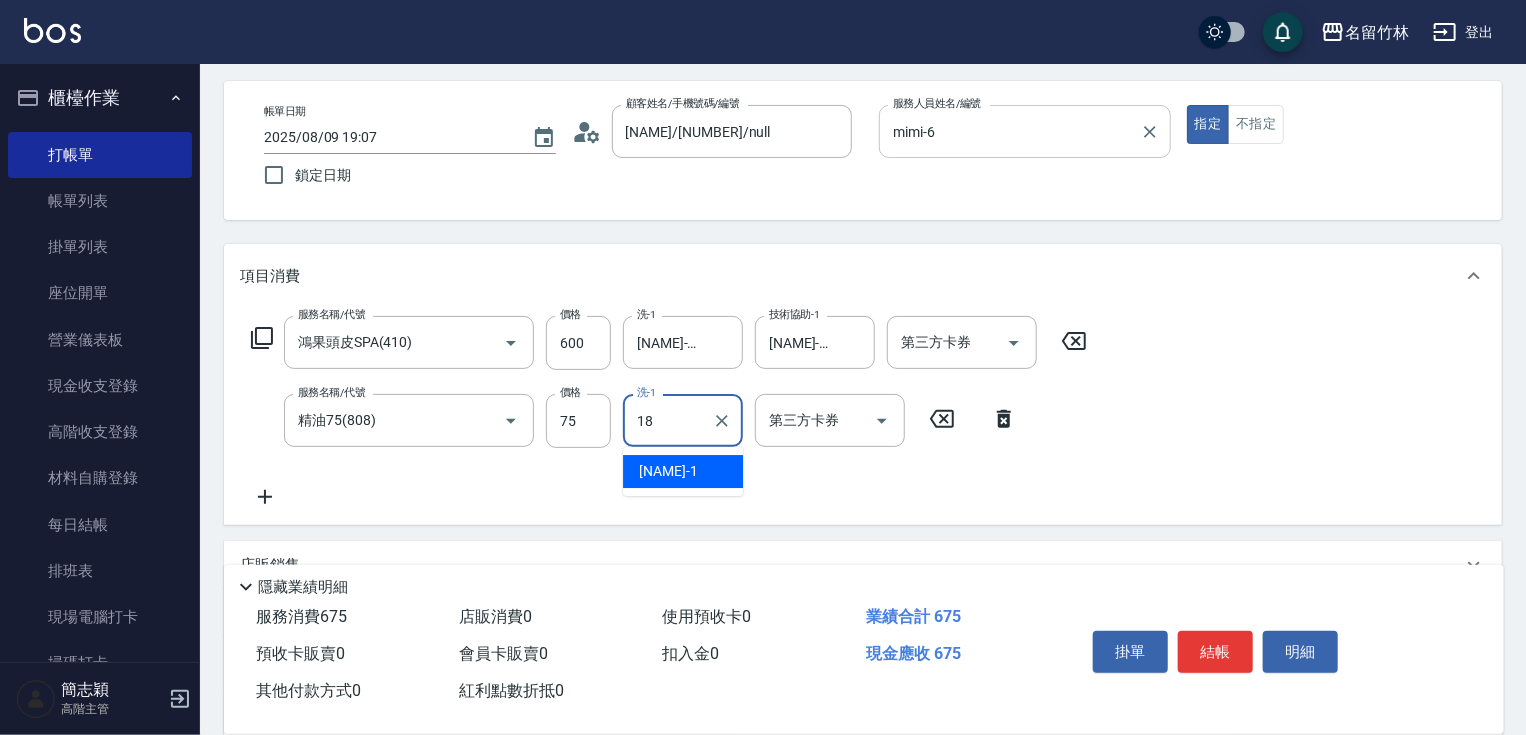 type on "[NAME]-[NUMBER]" 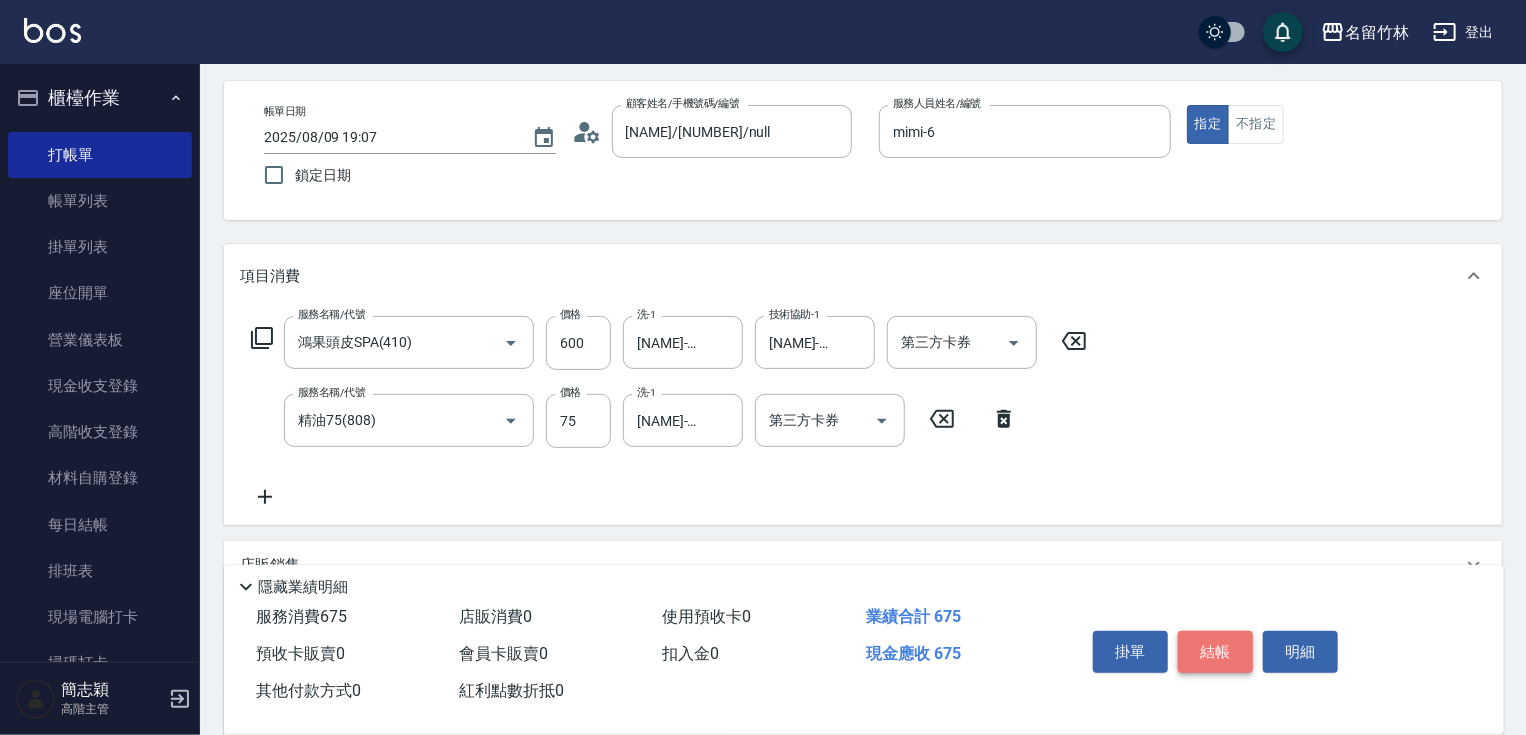 click on "結帳" at bounding box center (1215, 652) 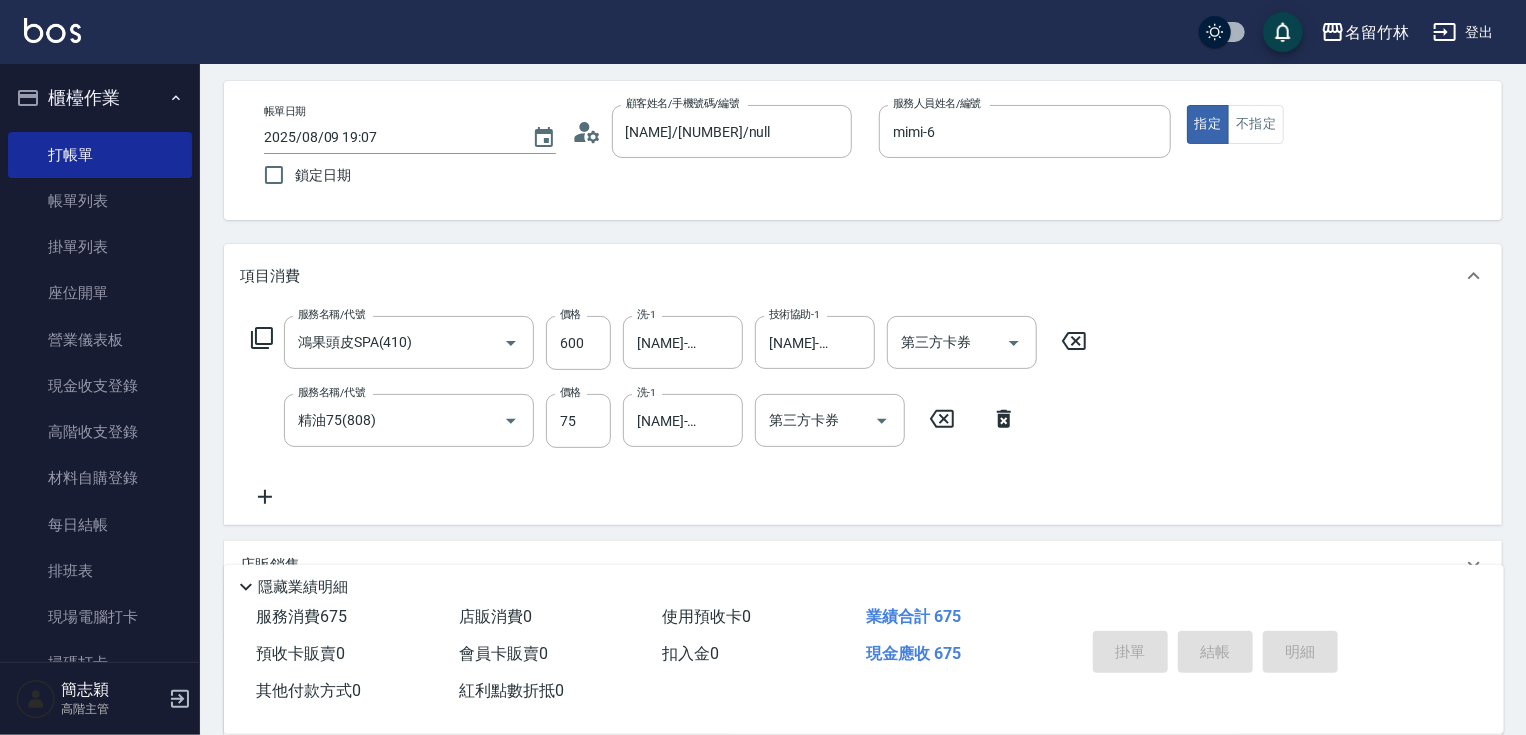 type on "2025/08/09 19:08" 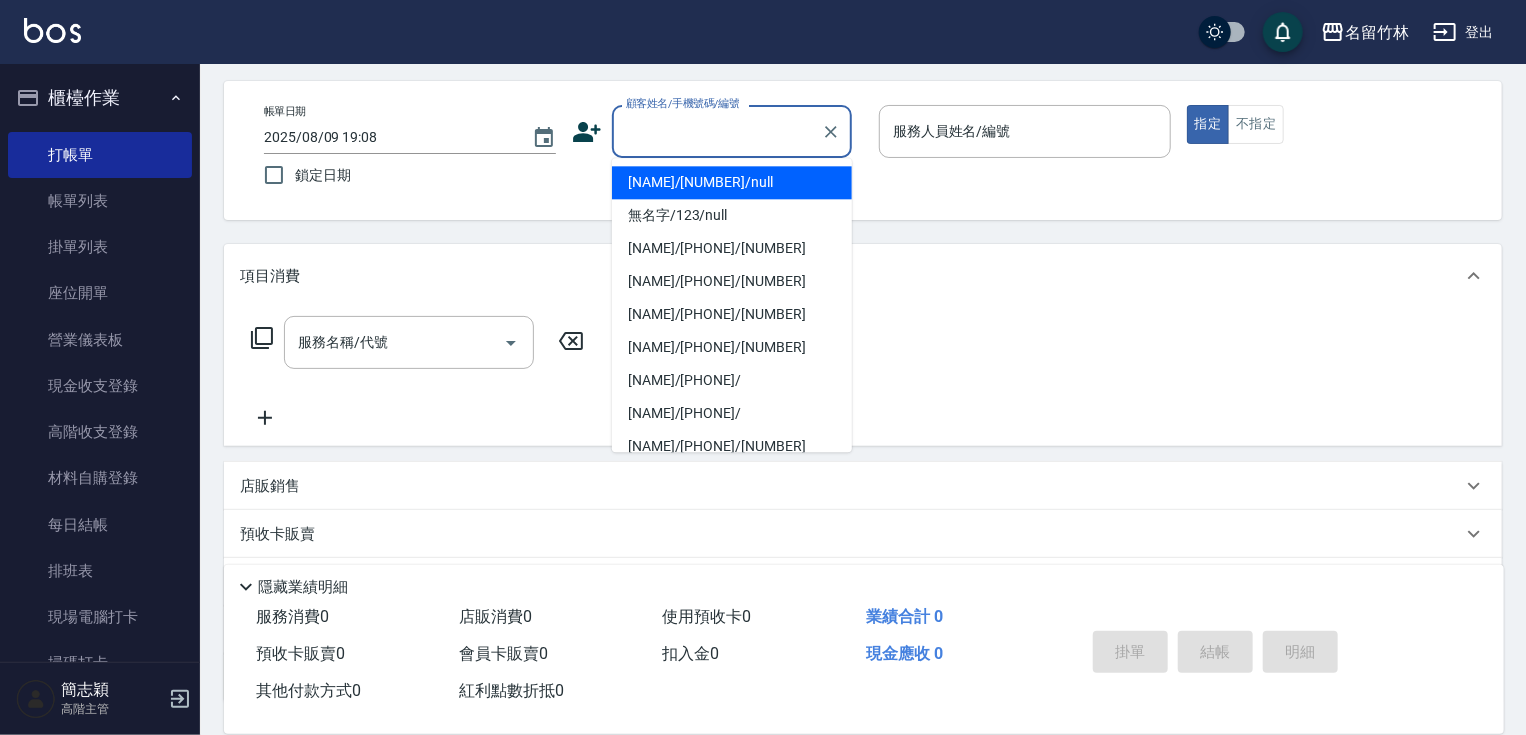 drag, startPoint x: 696, startPoint y: 124, endPoint x: 711, endPoint y: 174, distance: 52.201534 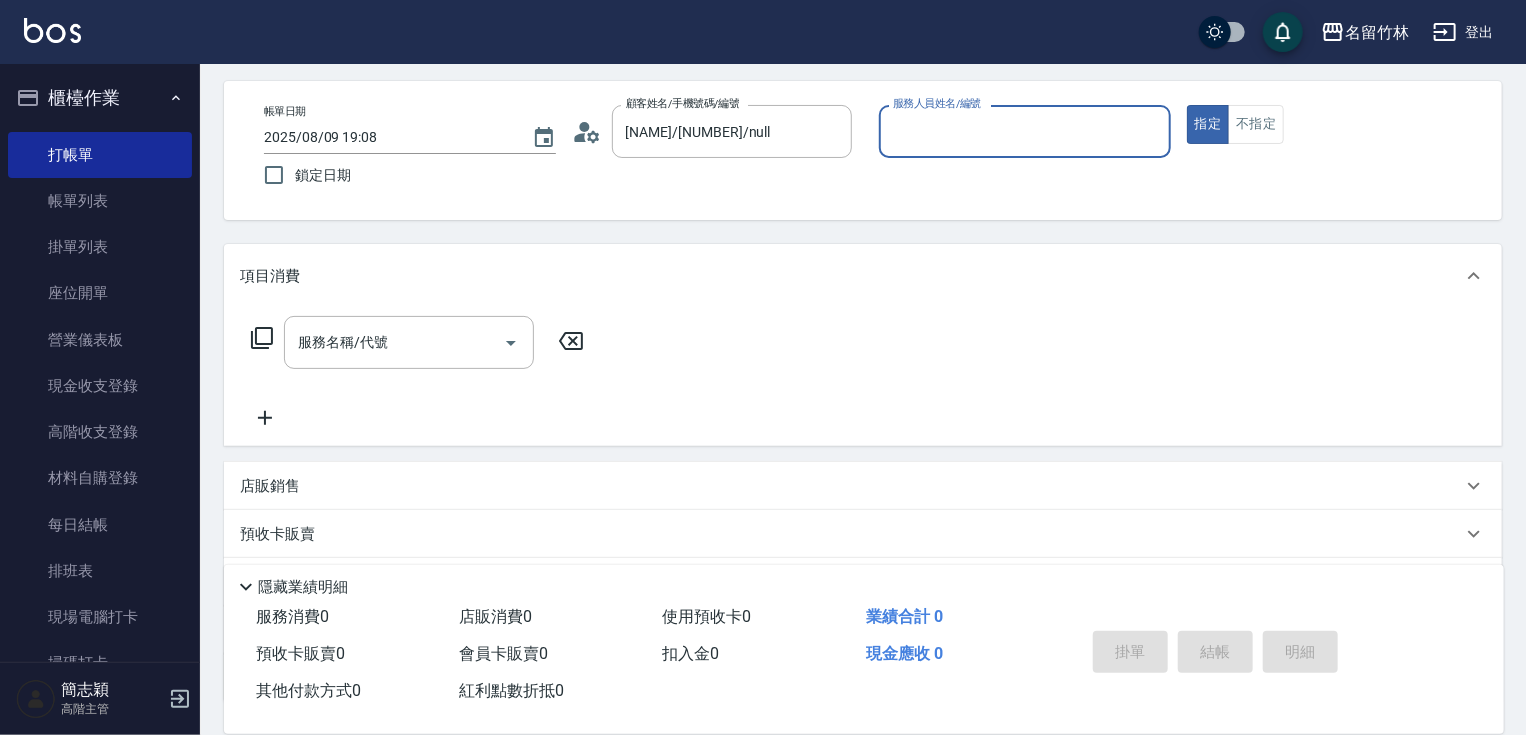 click on "服務人員姓名/編號 服務人員姓名/編號" at bounding box center [1025, 131] 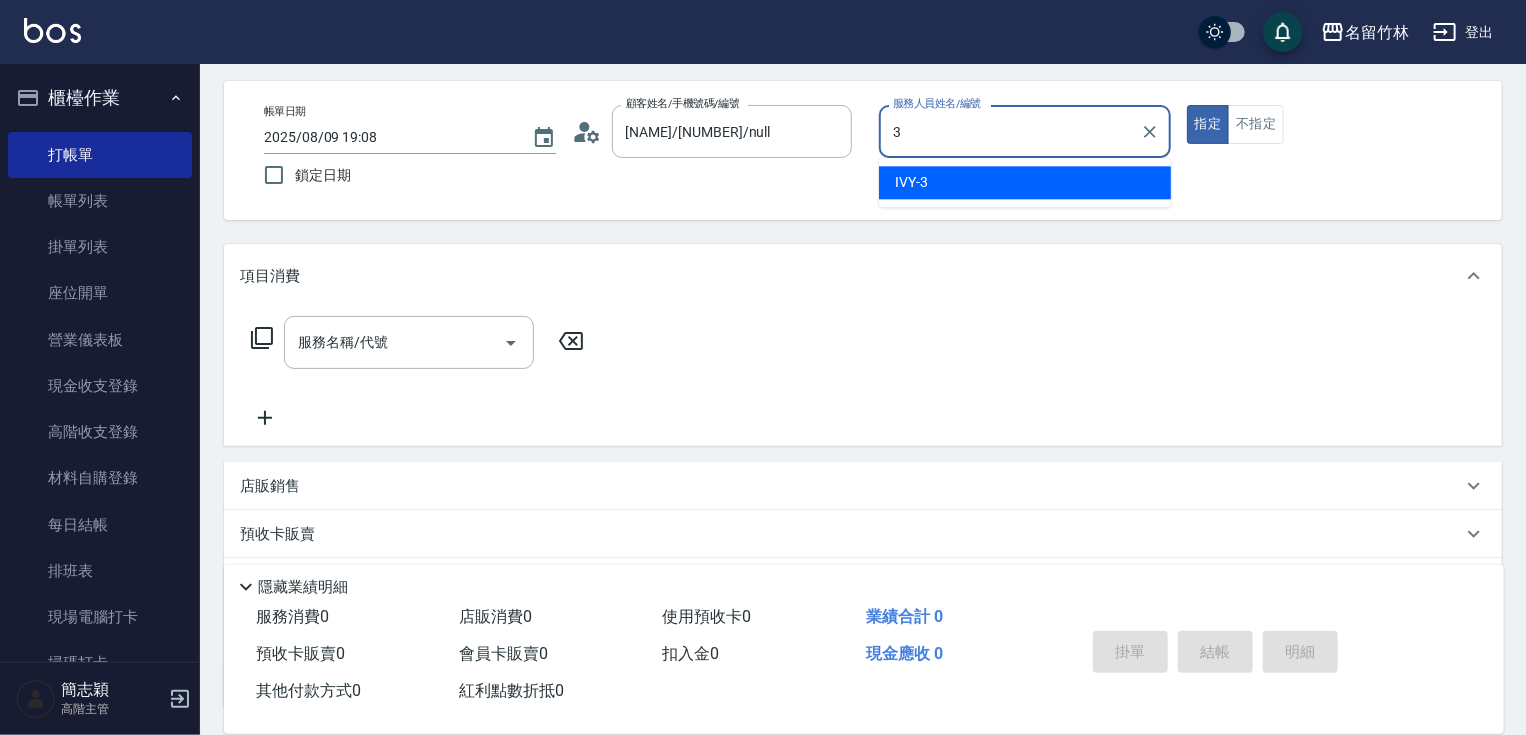 type on "IVY-3" 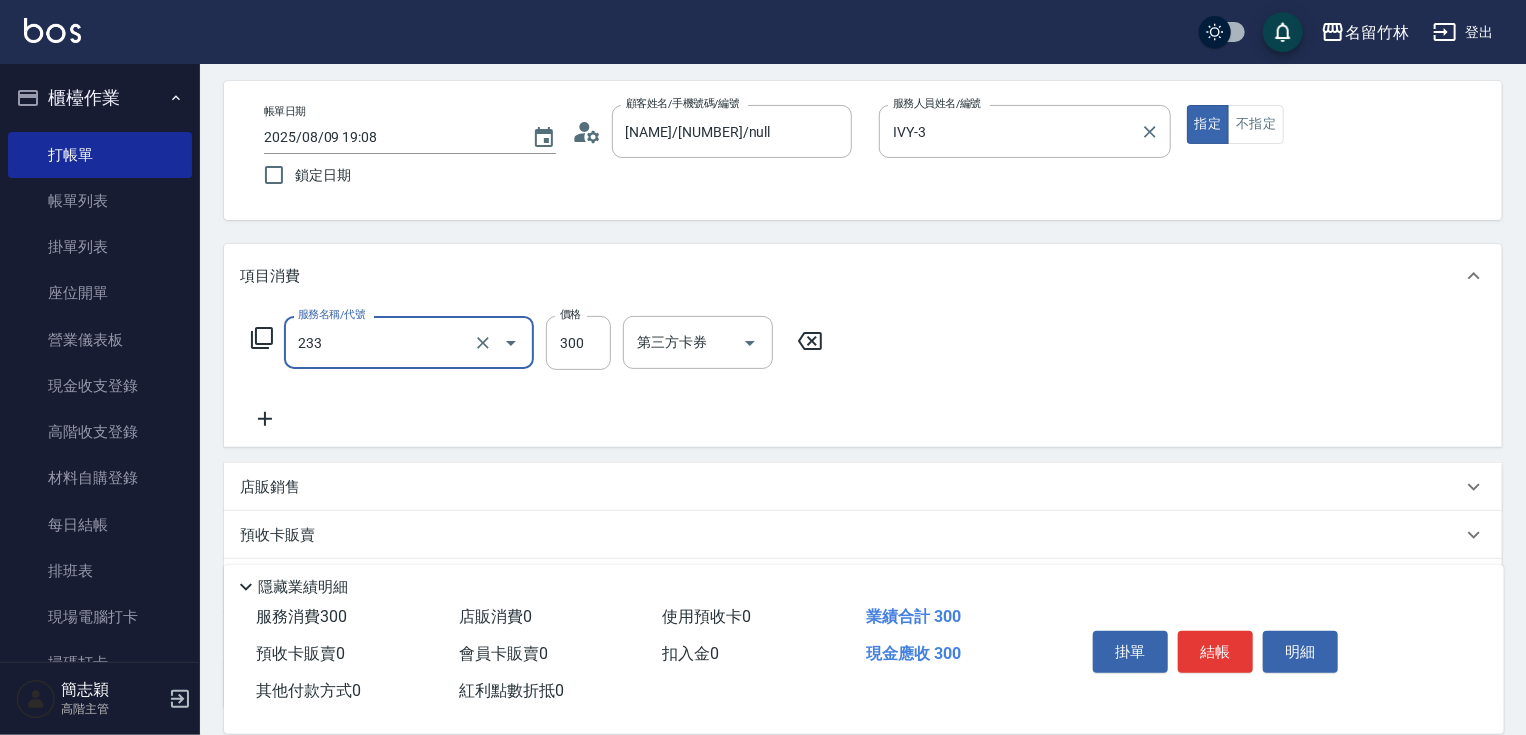 type on "洗髮300(233)" 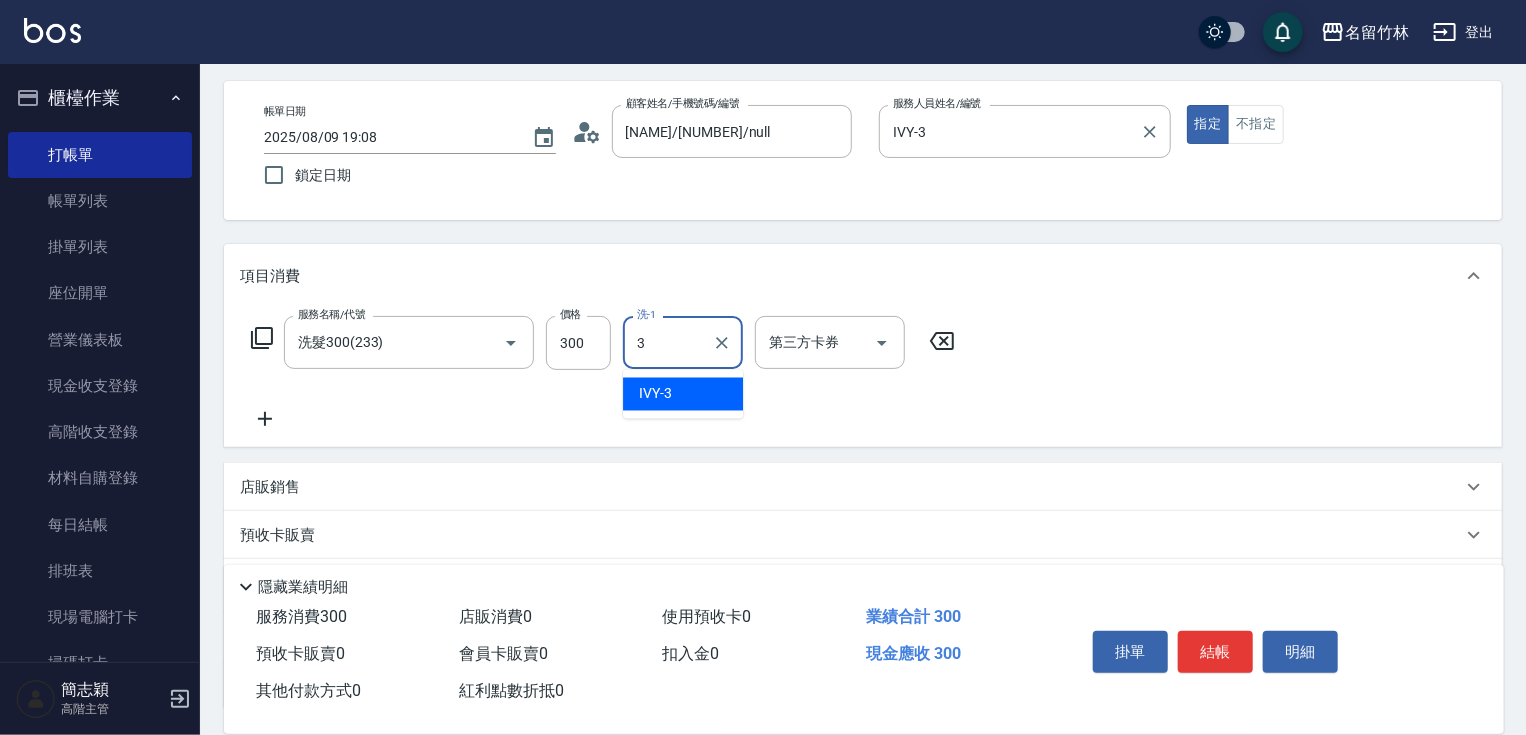 type on "IVY-3" 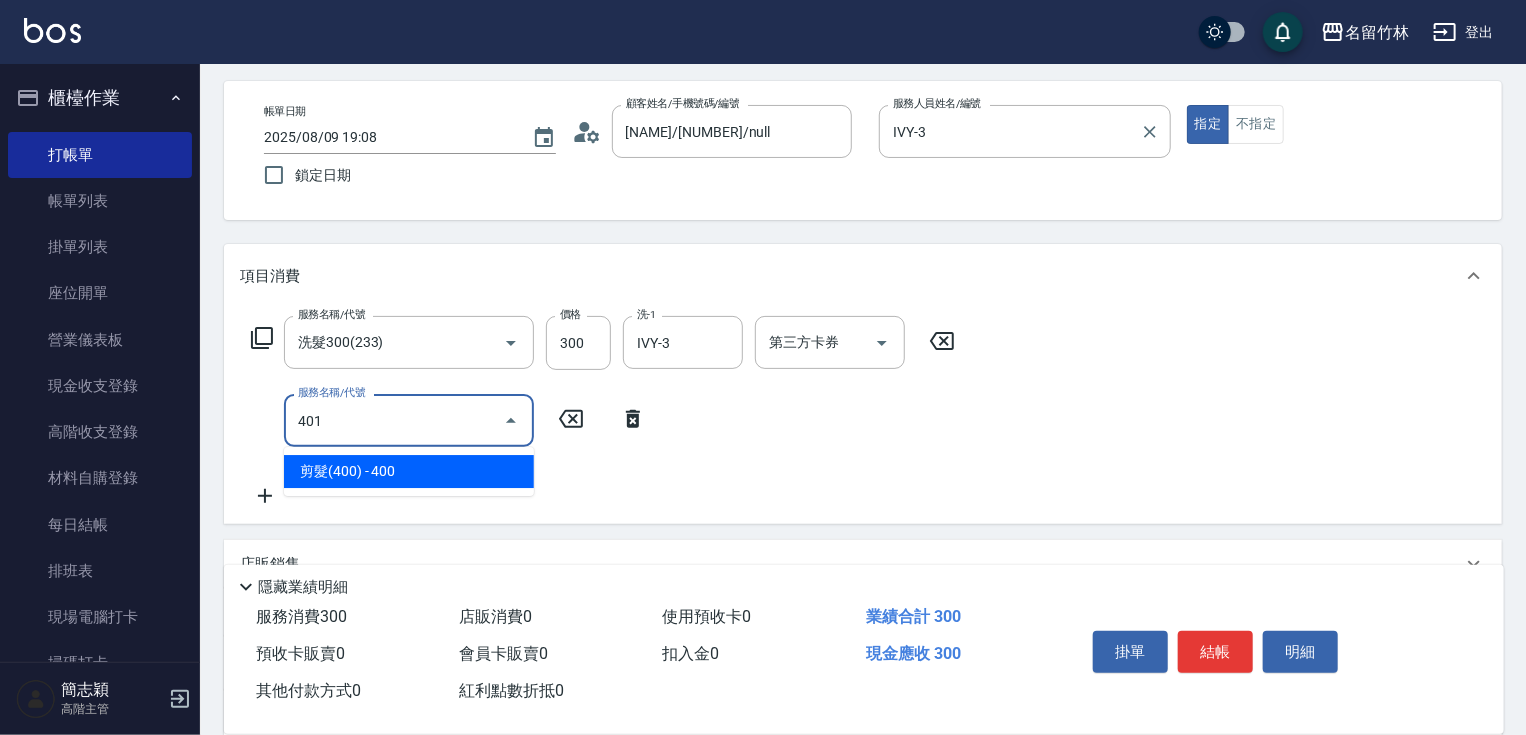 type on "剪髮(400)(401)" 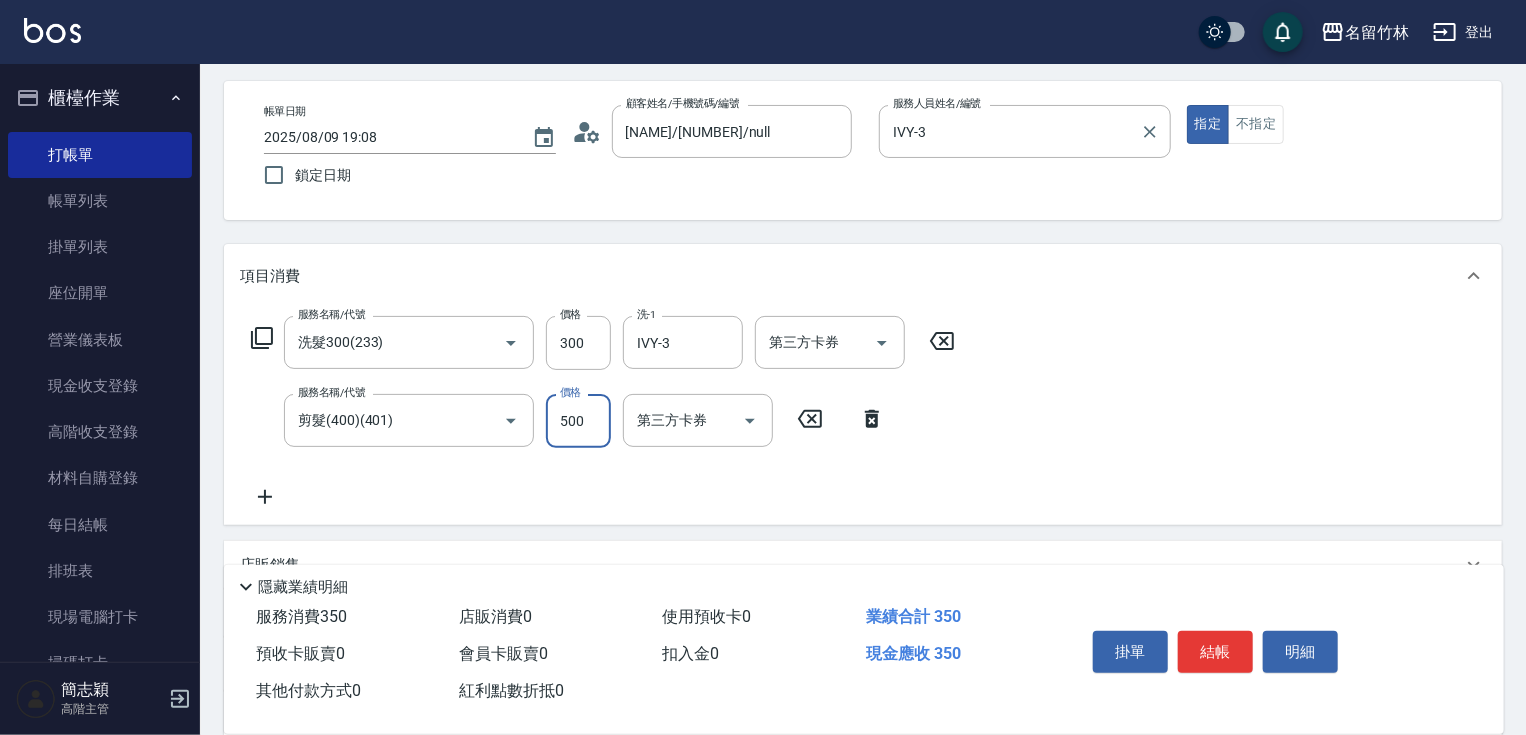 type on "500" 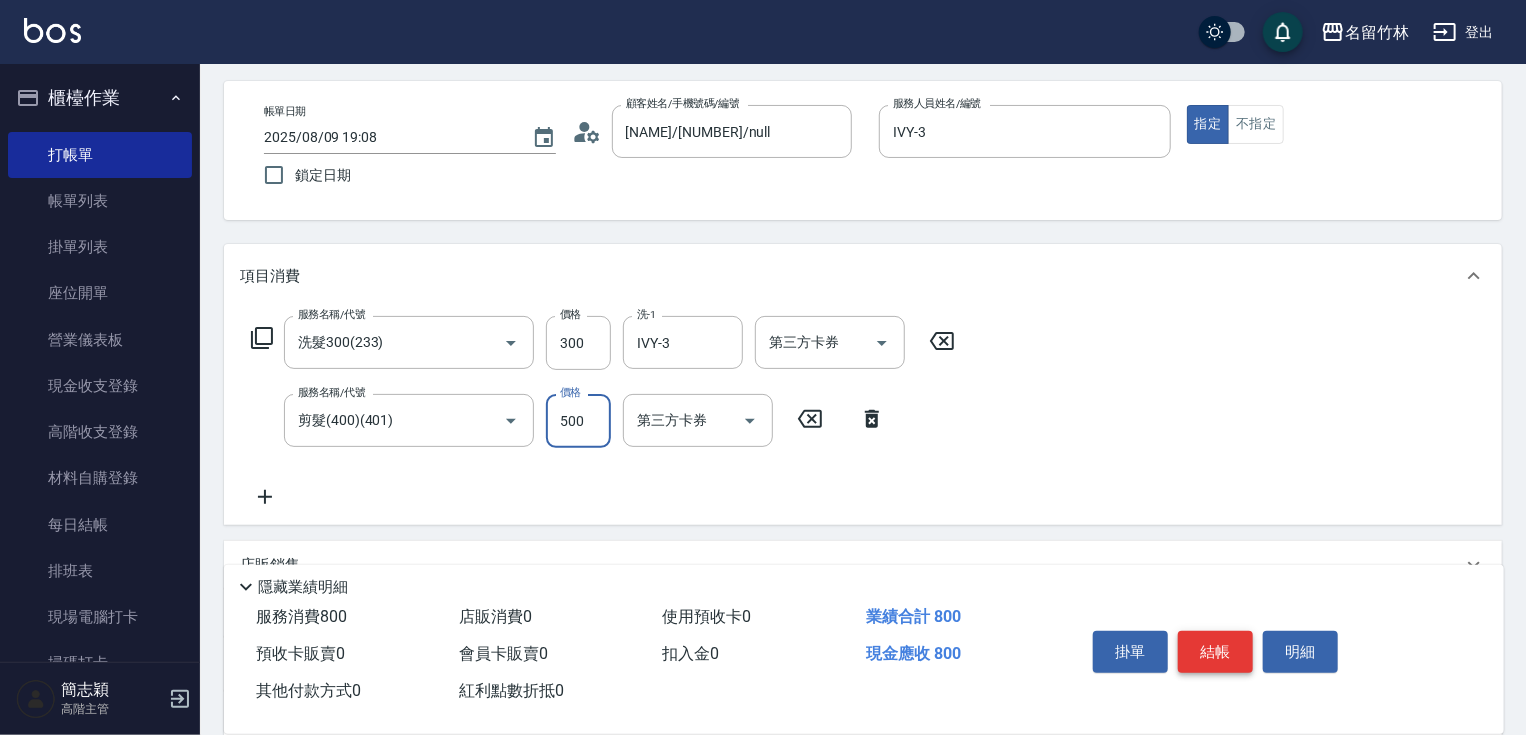 click on "結帳" at bounding box center (1215, 652) 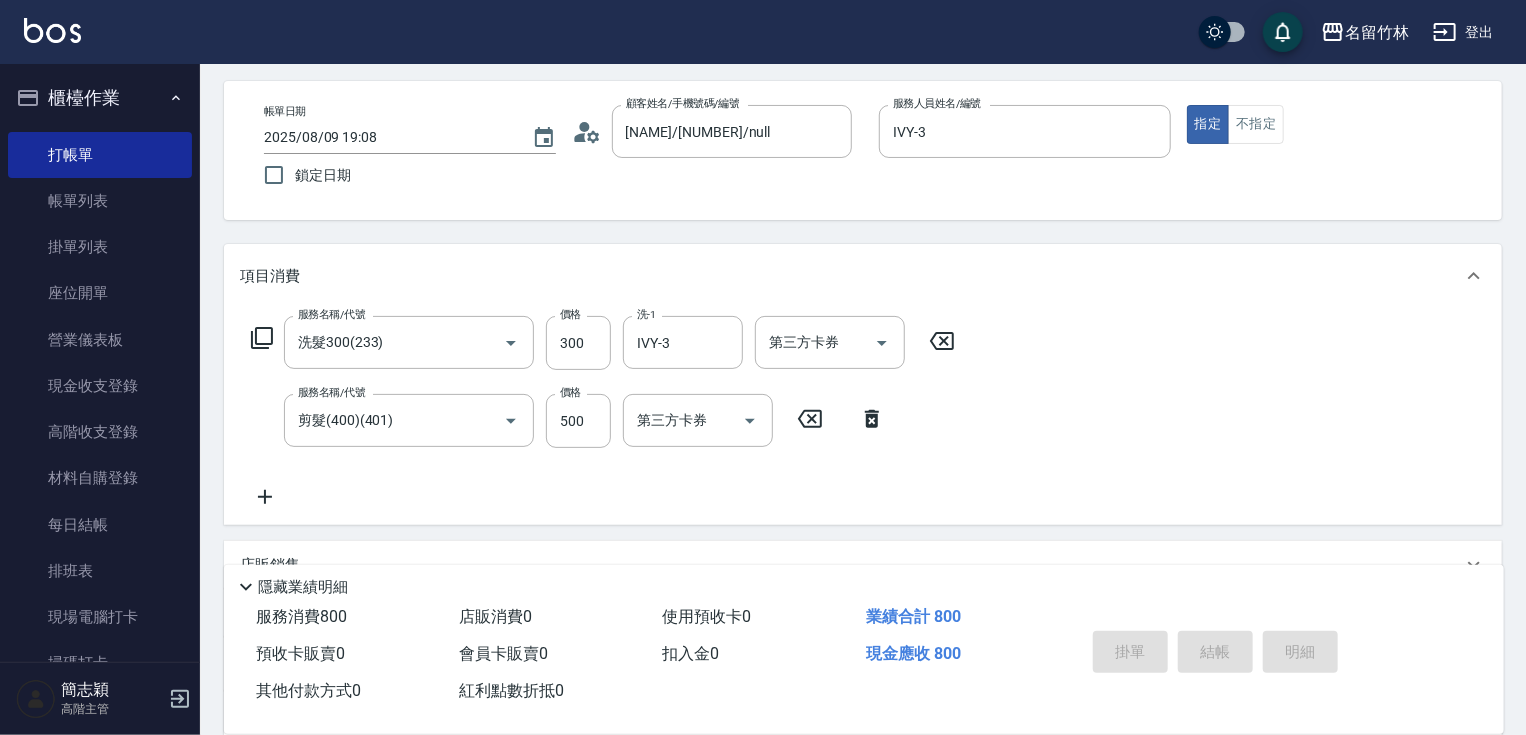 type 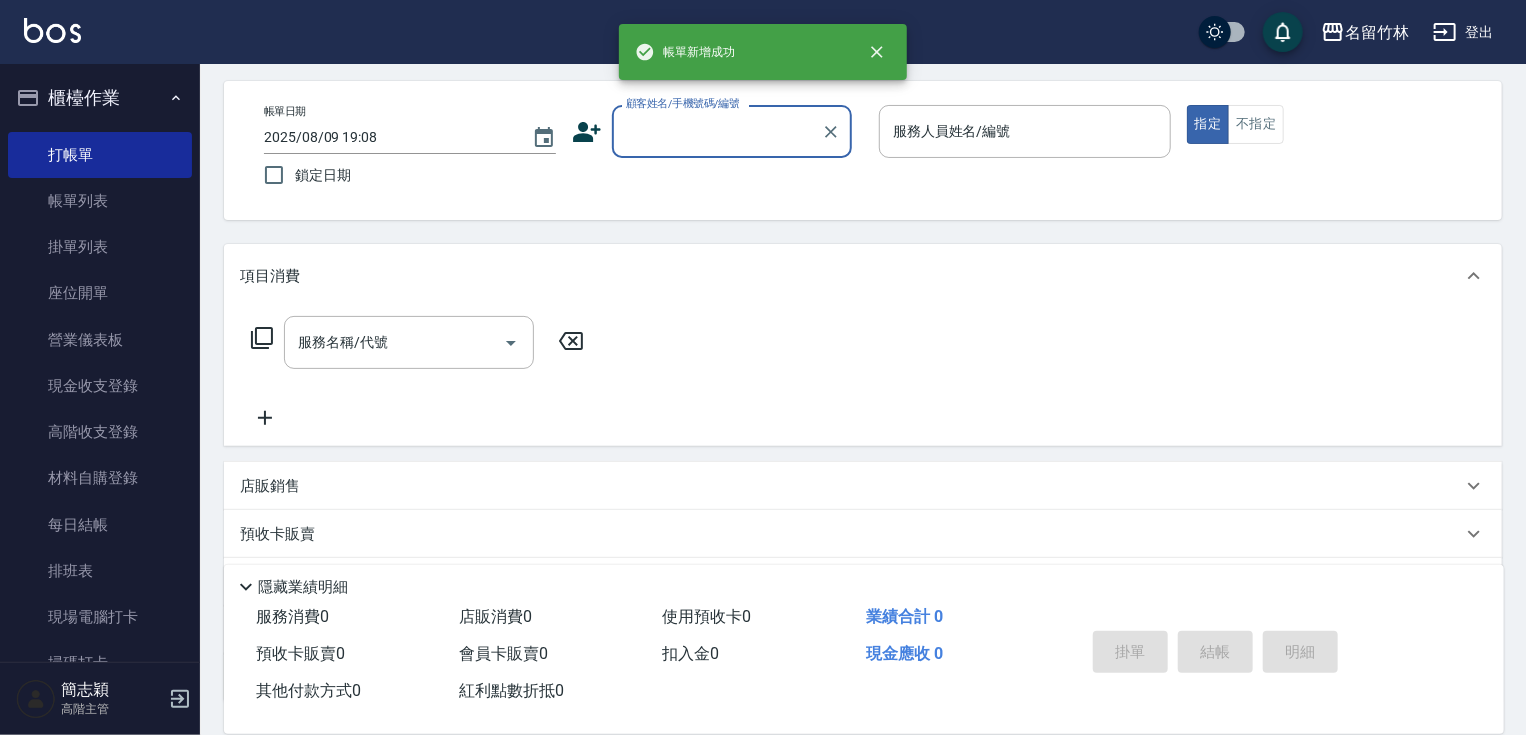 click on "顧客姓名/手機號碼/編號" at bounding box center [717, 131] 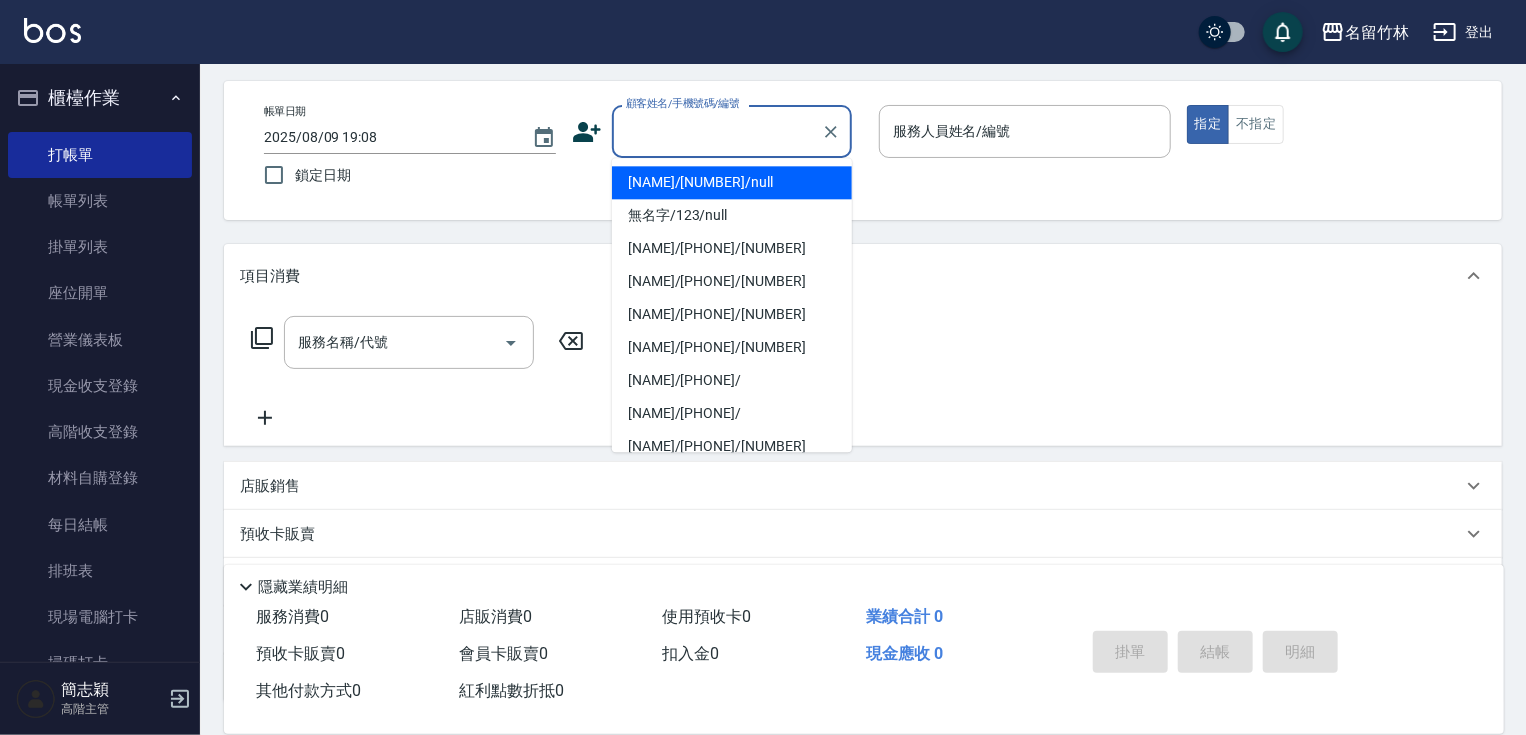 click on "[NAME]/[NUMBER]/null" at bounding box center [732, 182] 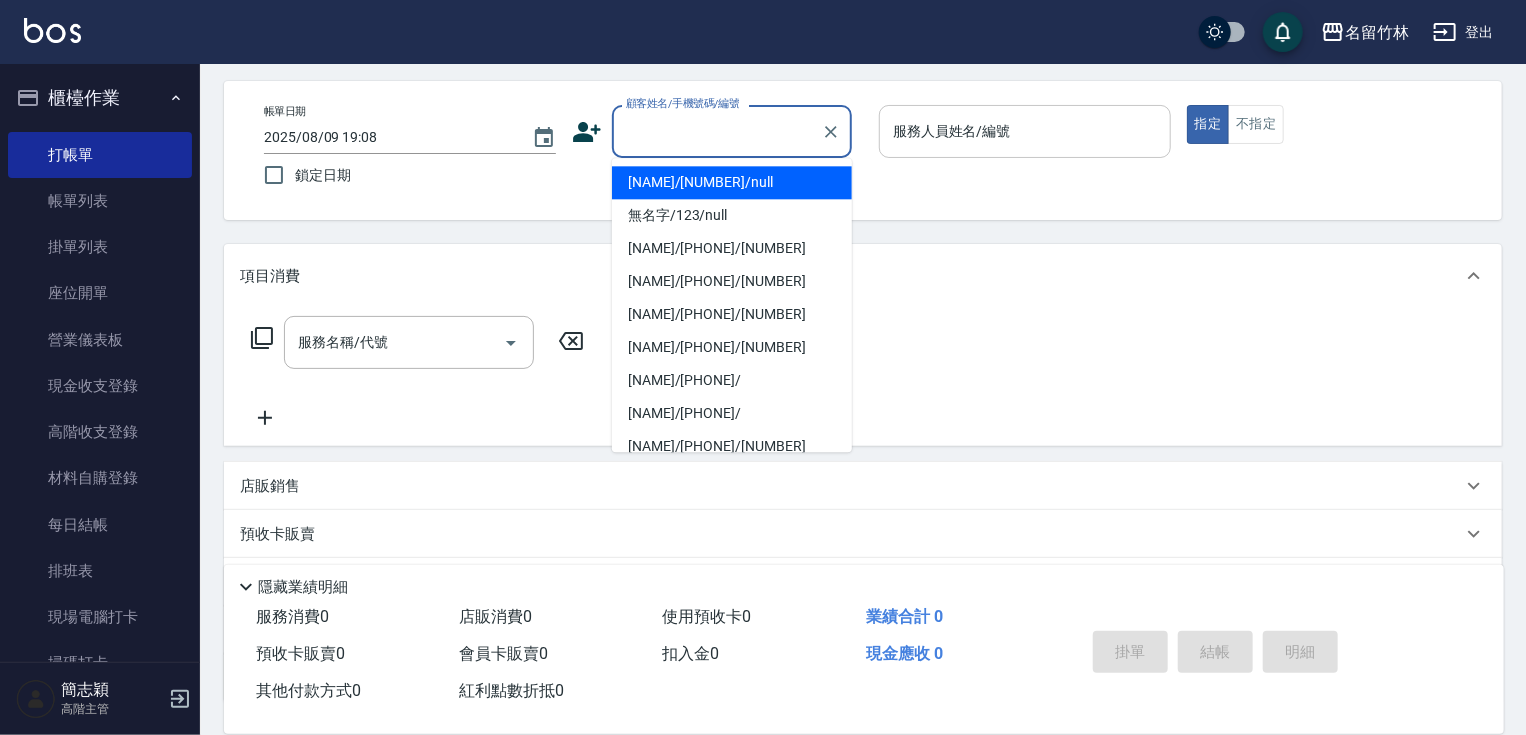 type on "[NAME]/[NUMBER]/null" 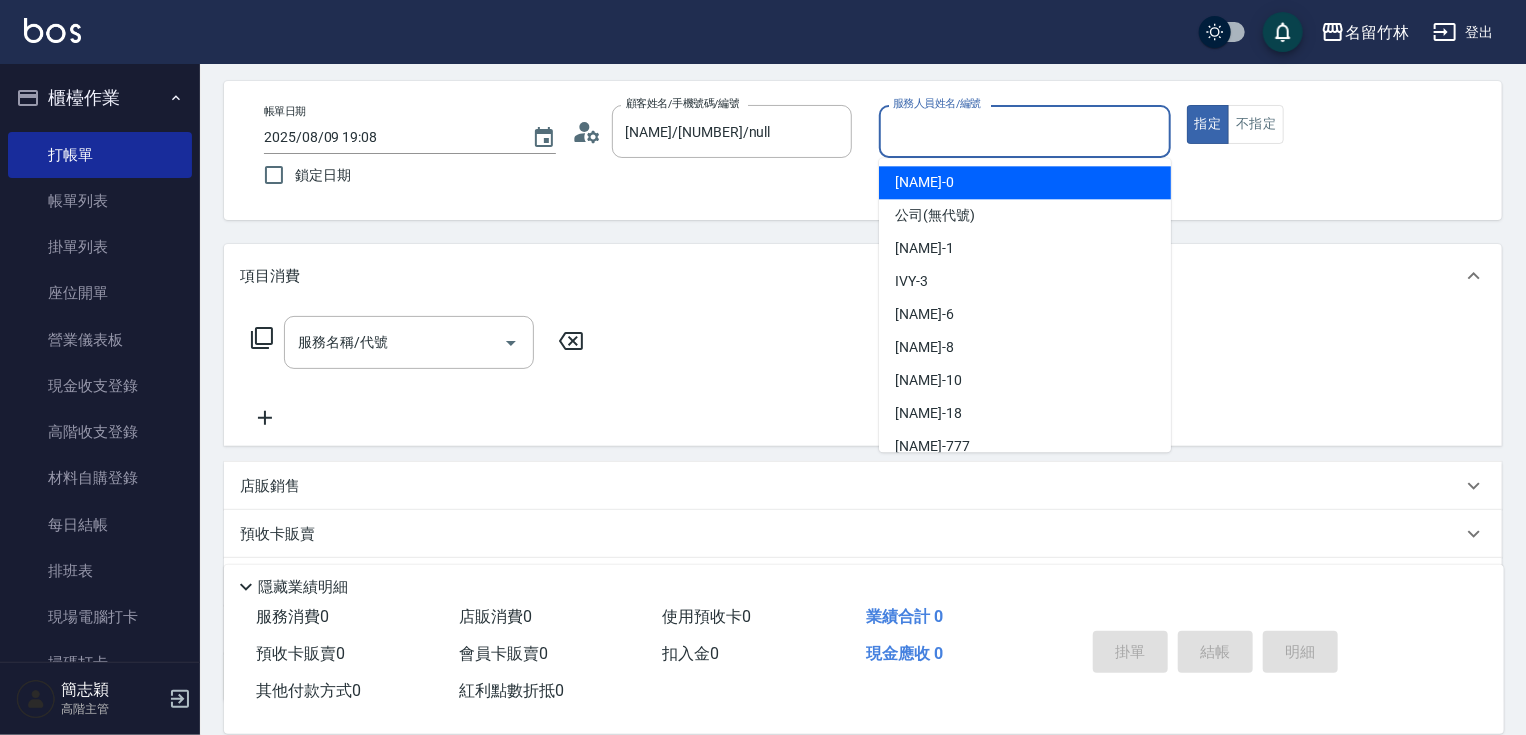 click on "服務人員姓名/編號" at bounding box center (1025, 131) 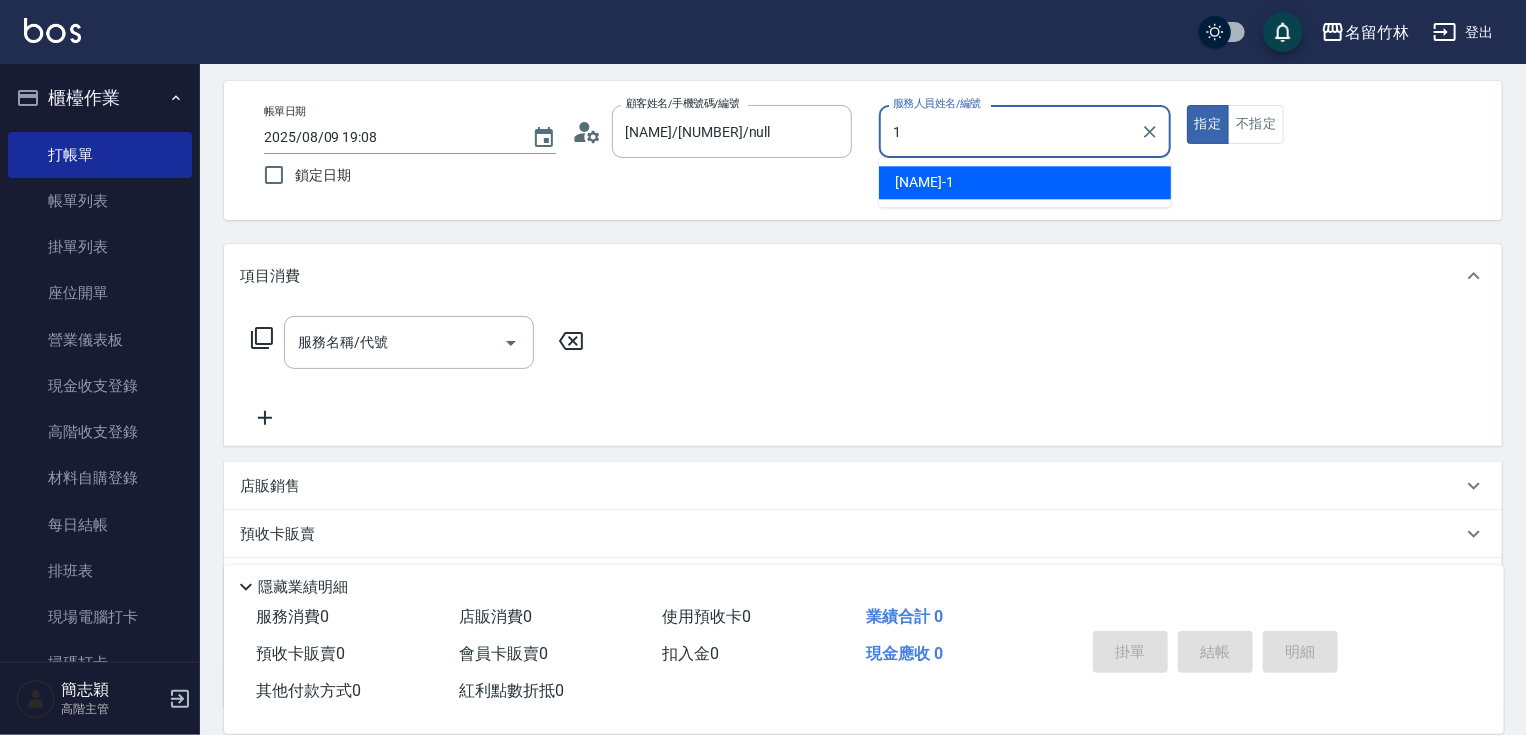type on "[NAME]-[NUMBER]" 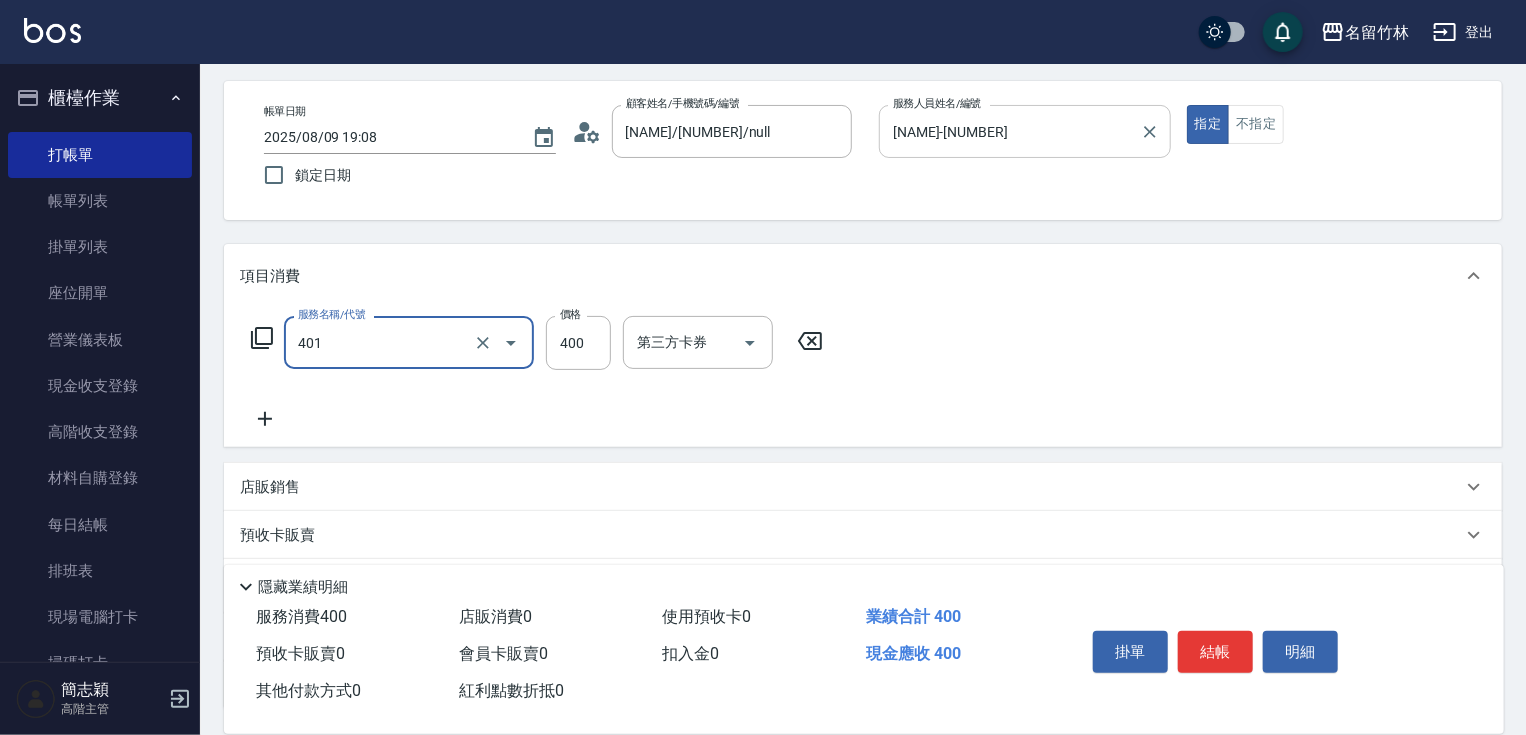 type on "剪髮(400)(401)" 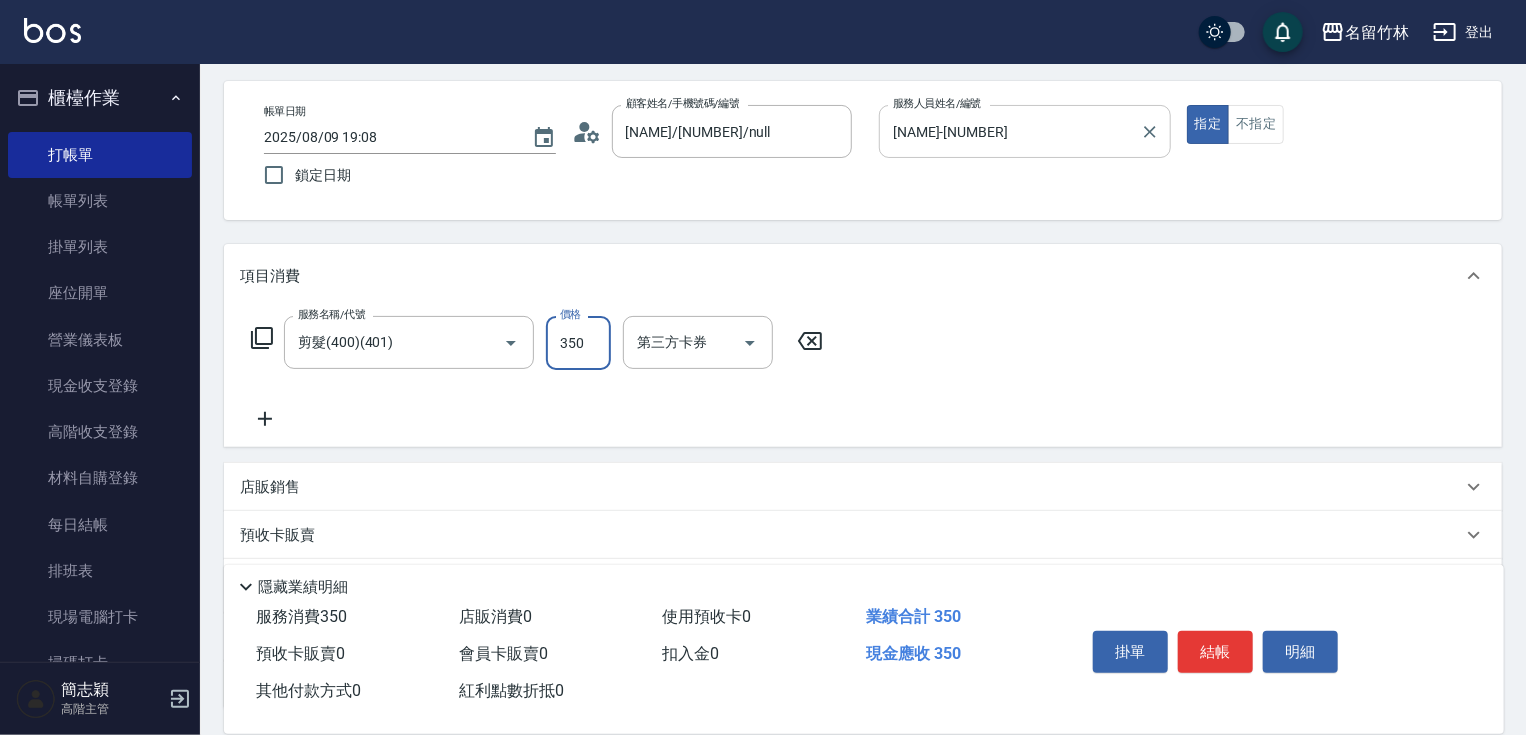 type on "350" 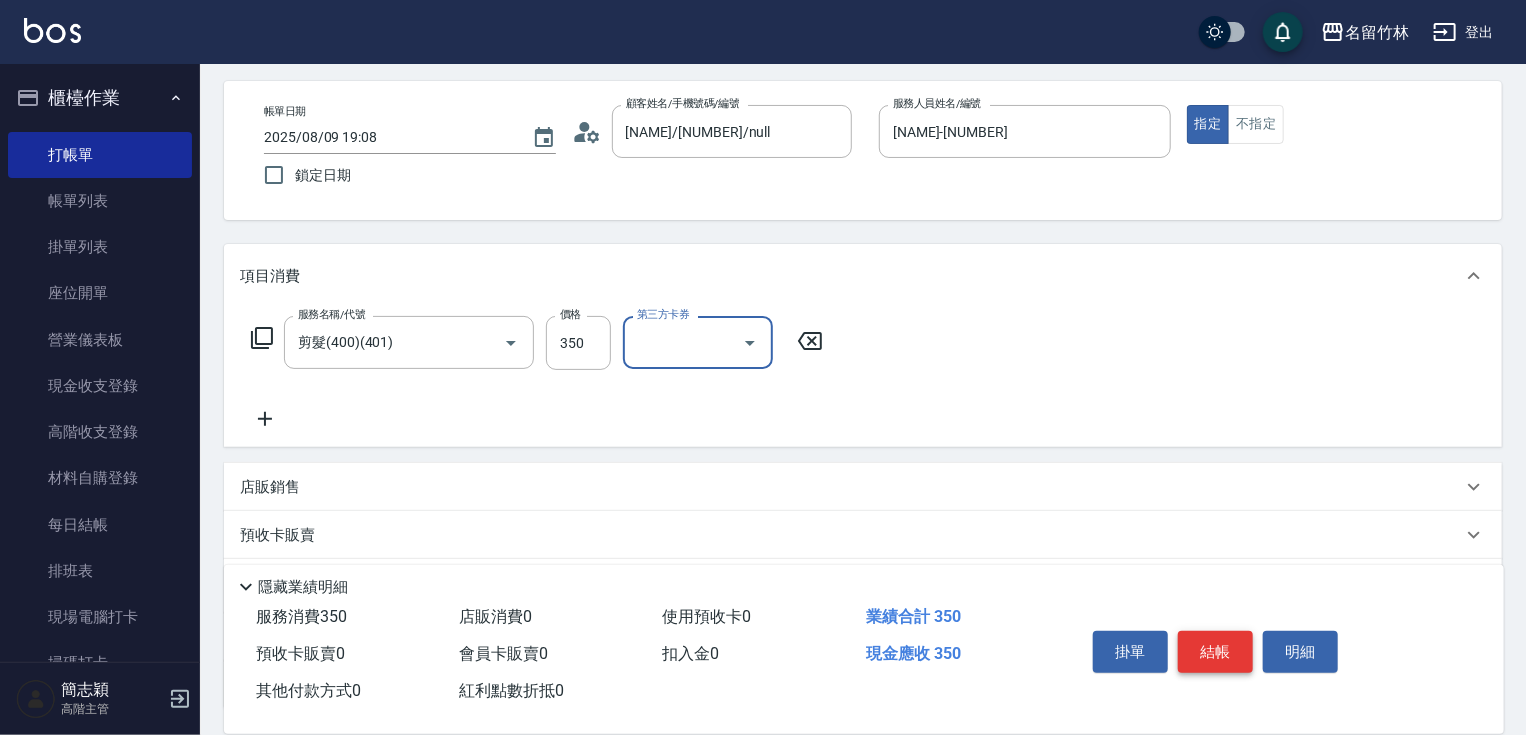 click on "結帳" at bounding box center [1215, 652] 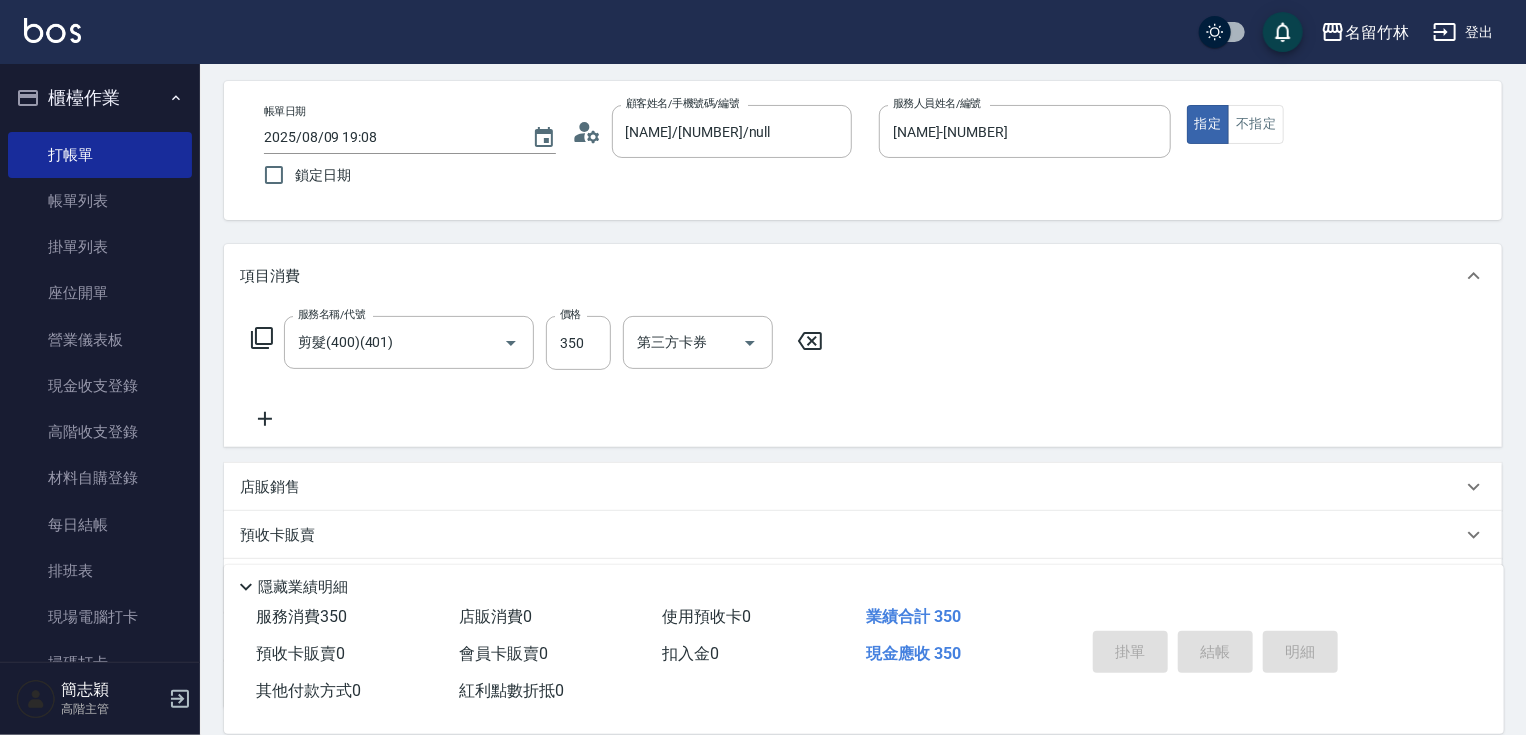 type 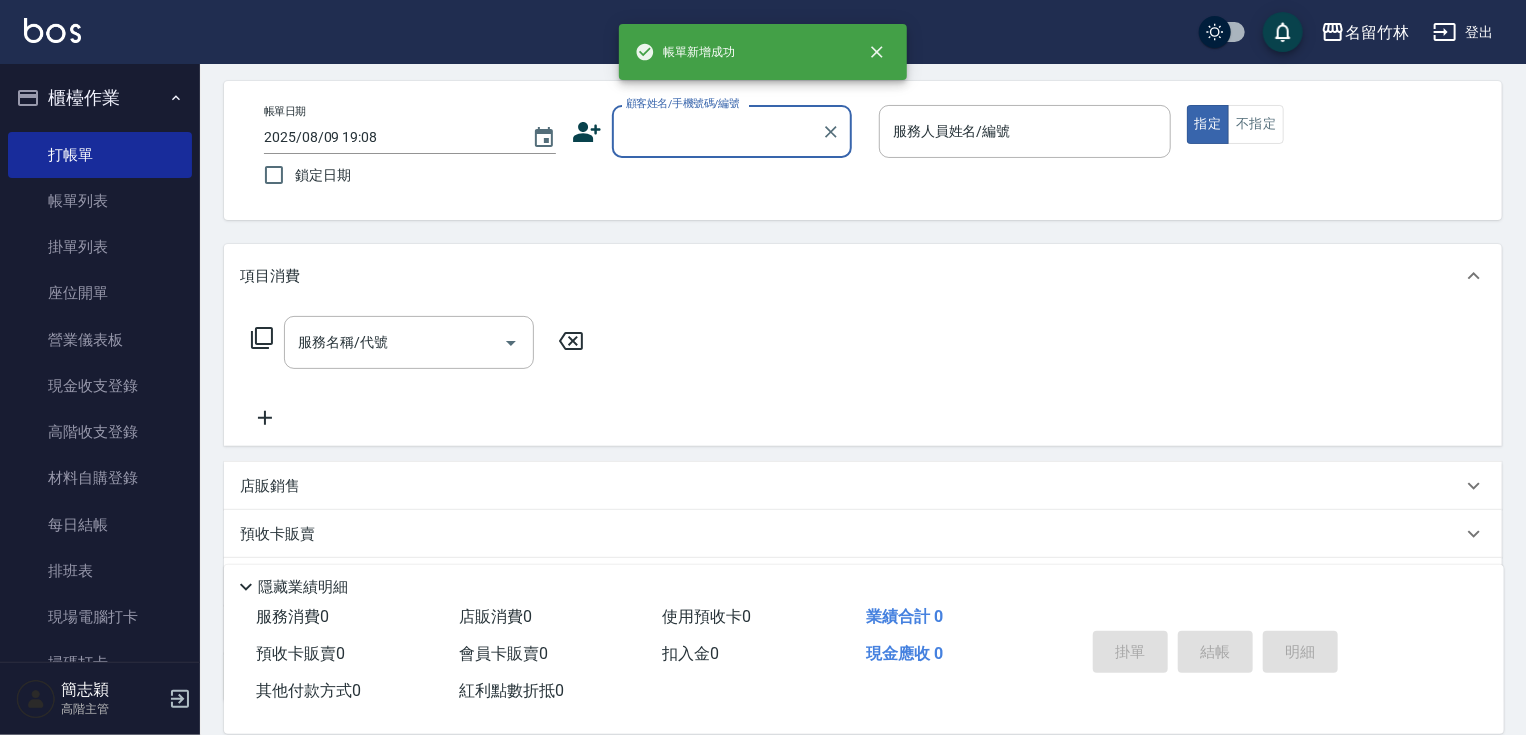 click on "顧客姓名/手機號碼/編號" at bounding box center [717, 131] 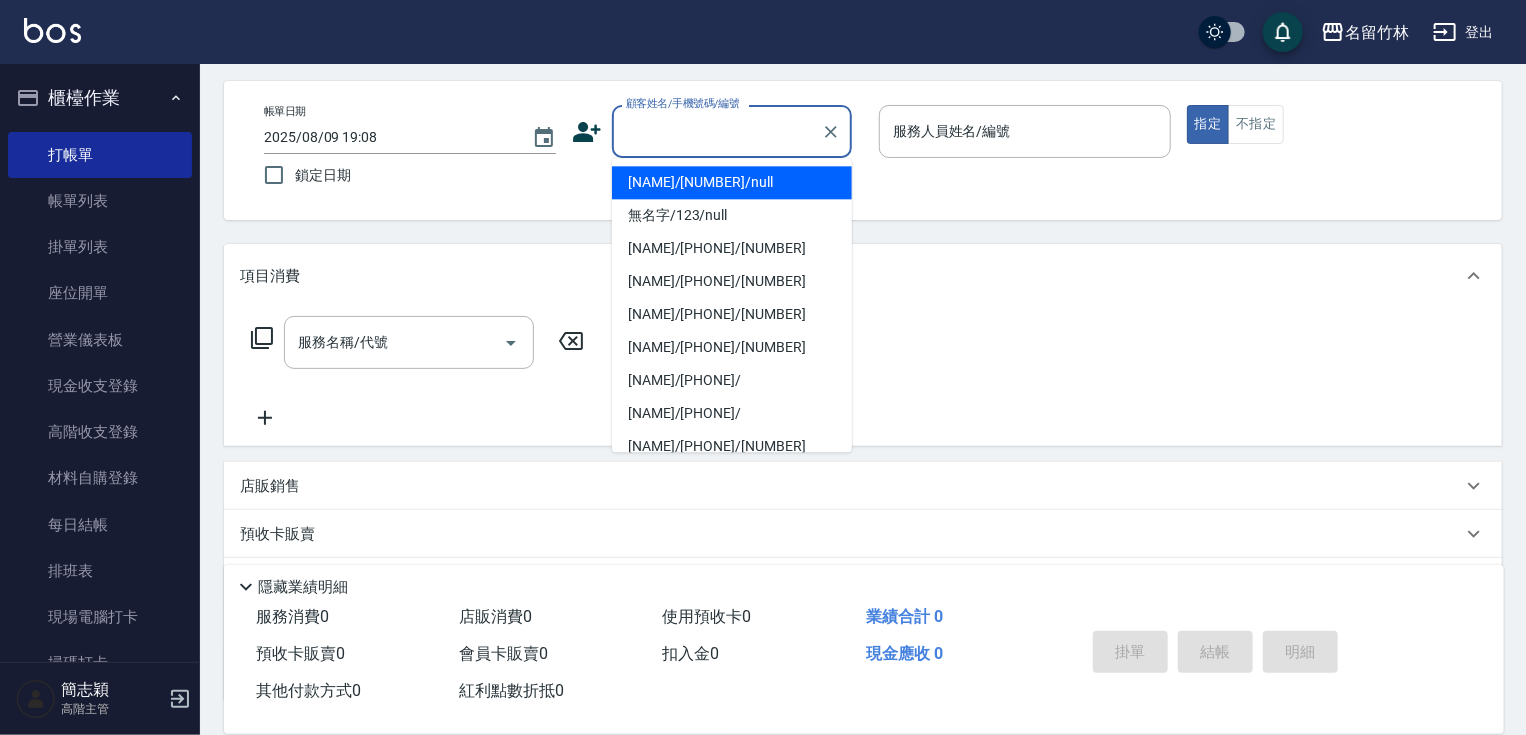 click on "[NAME]/[NUMBER]/null" at bounding box center [732, 182] 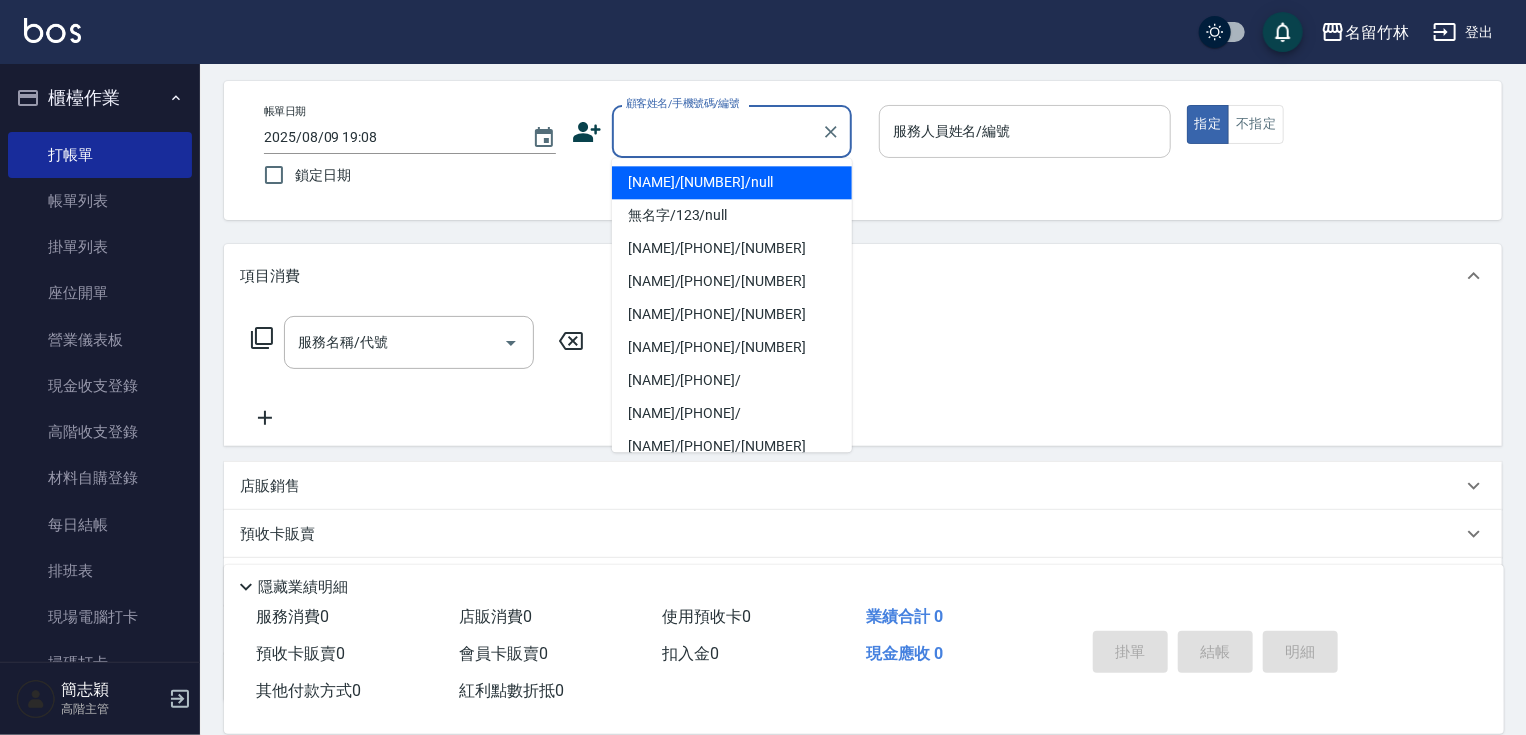 type on "[NAME]/[NUMBER]/null" 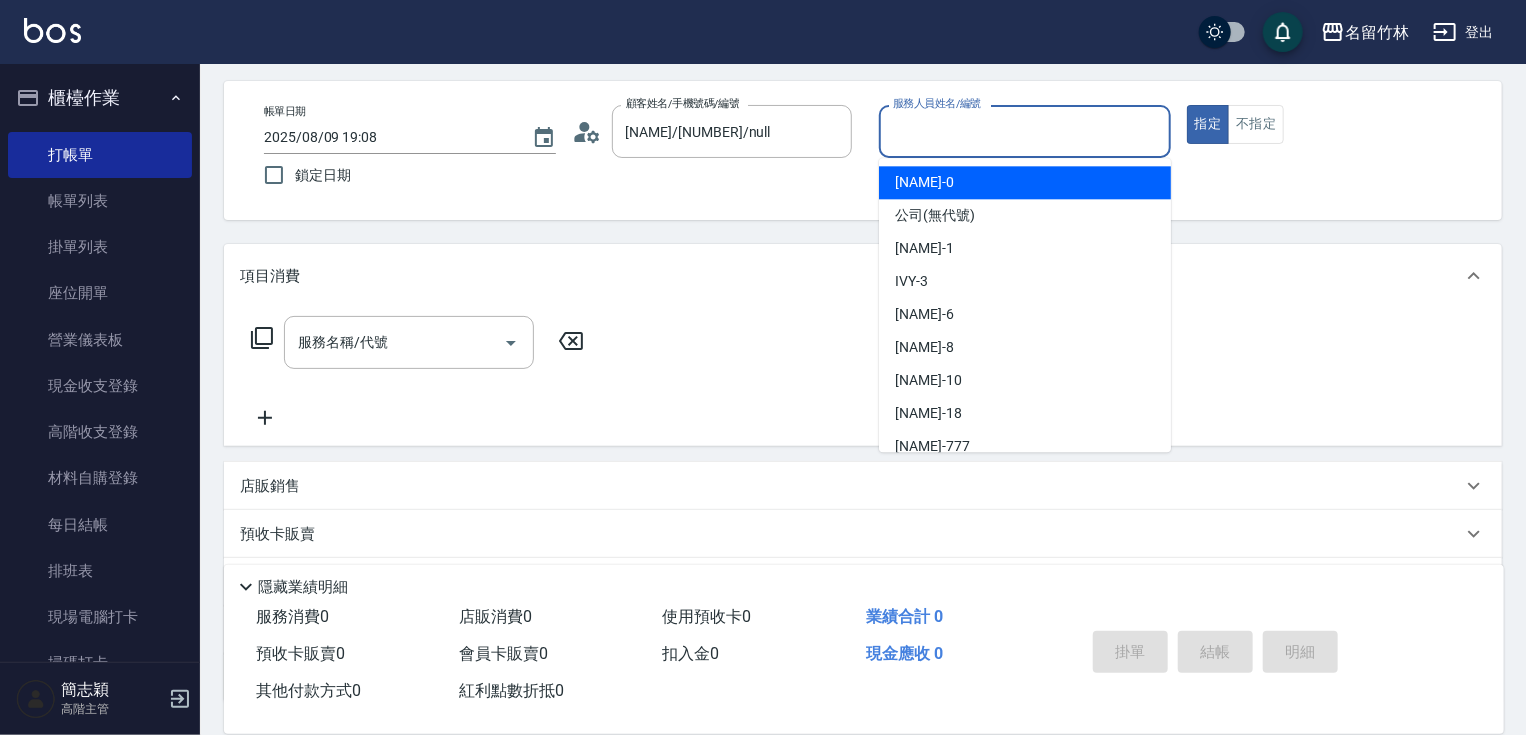 click on "服務人員姓名/編號" at bounding box center (1025, 131) 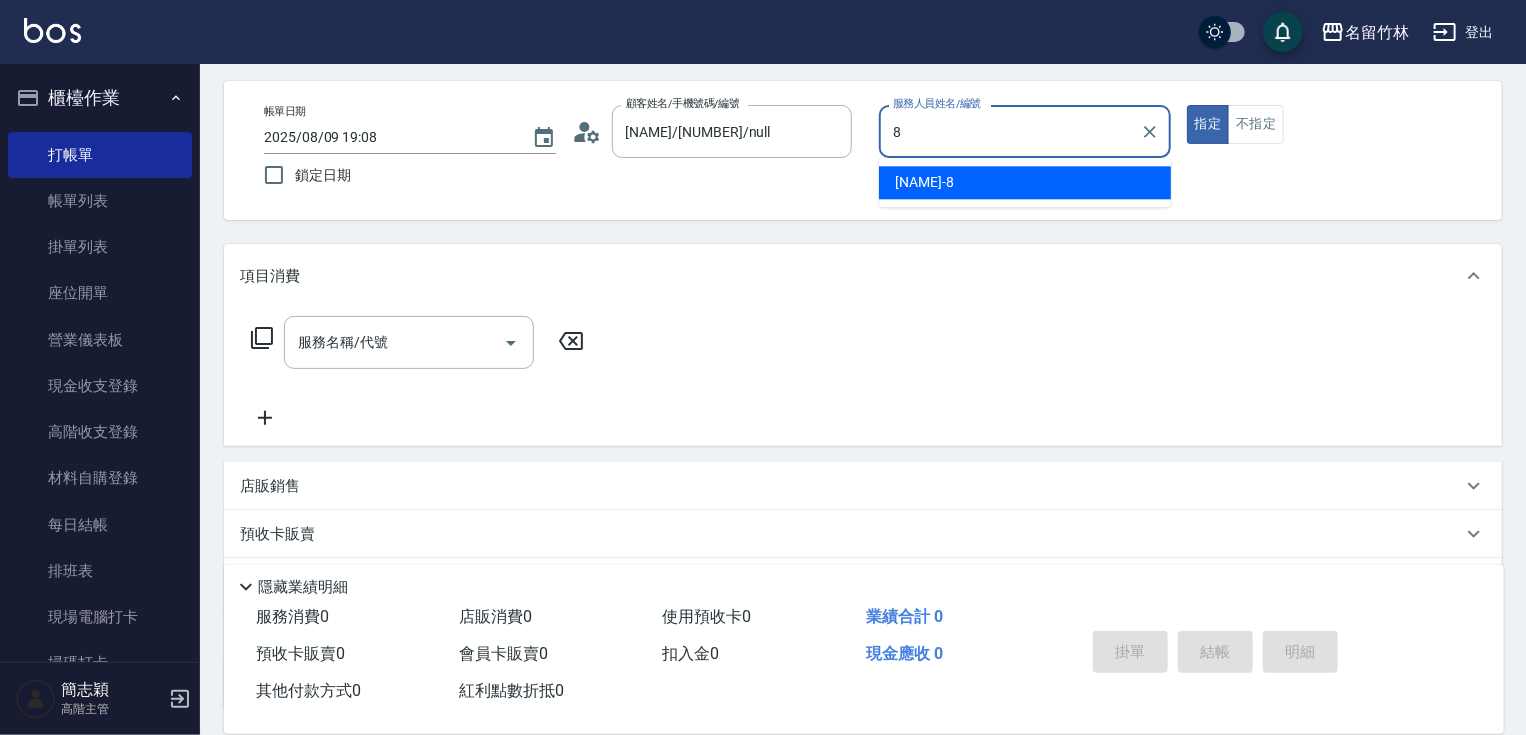 type on "[NAME]-[NUMBER]" 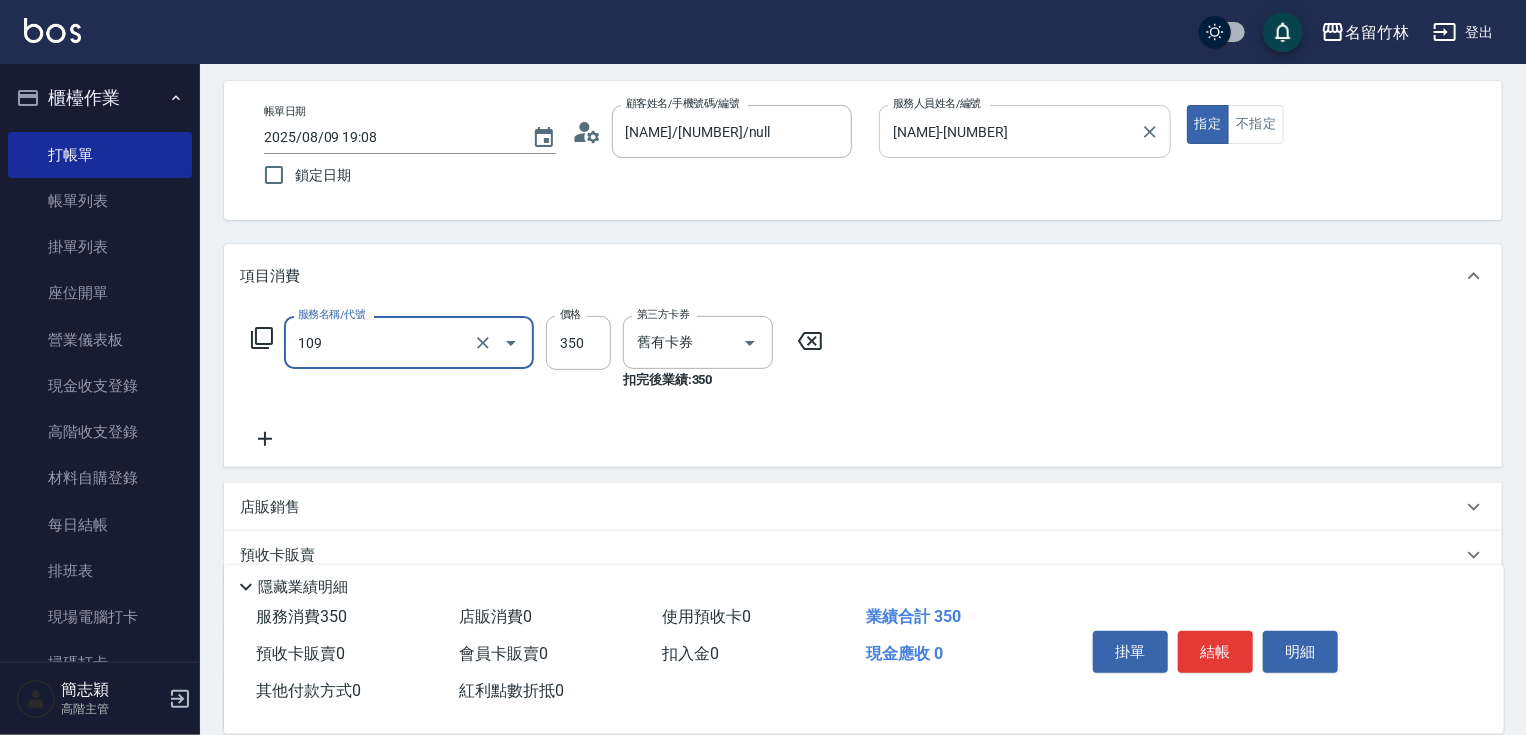 type on "新草本單次(109)" 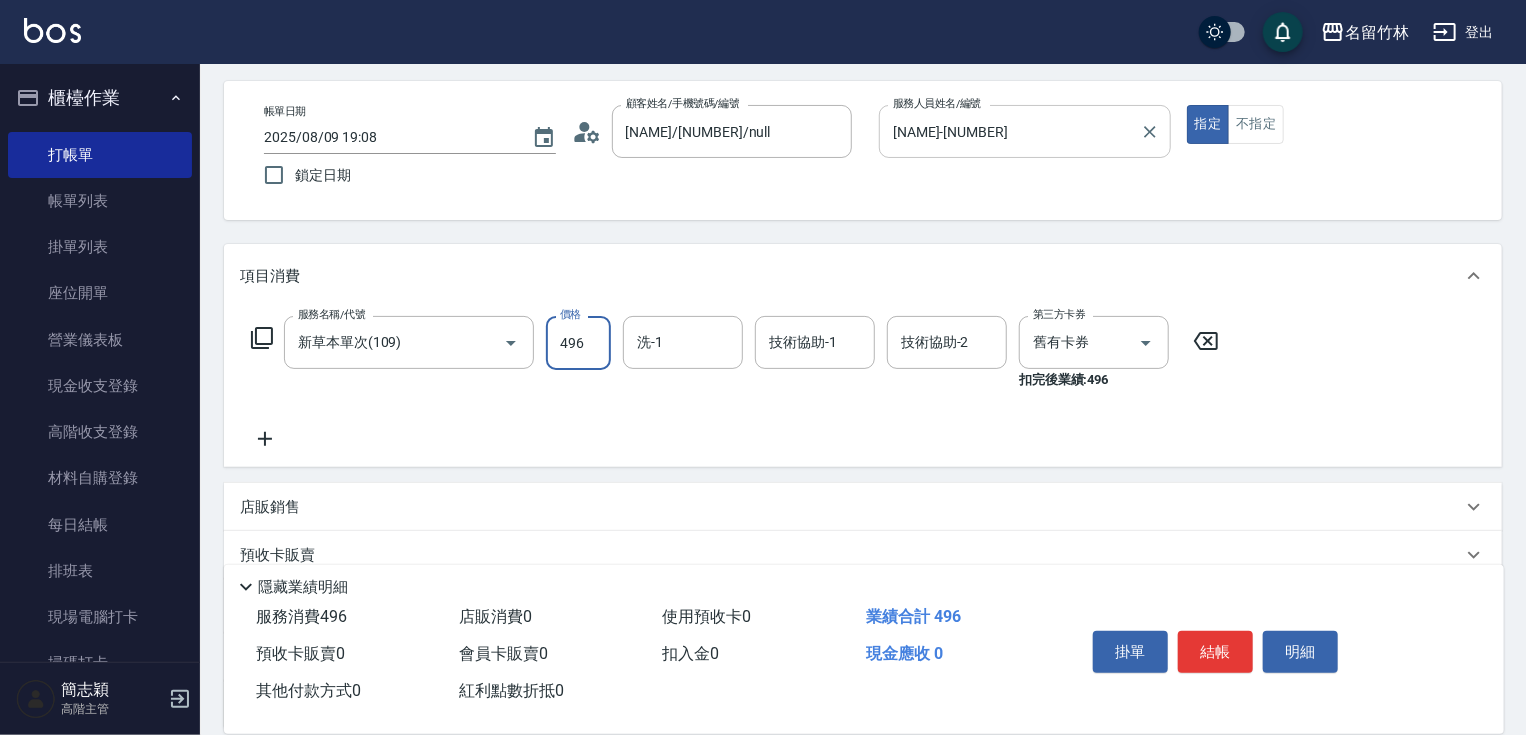 type on "496" 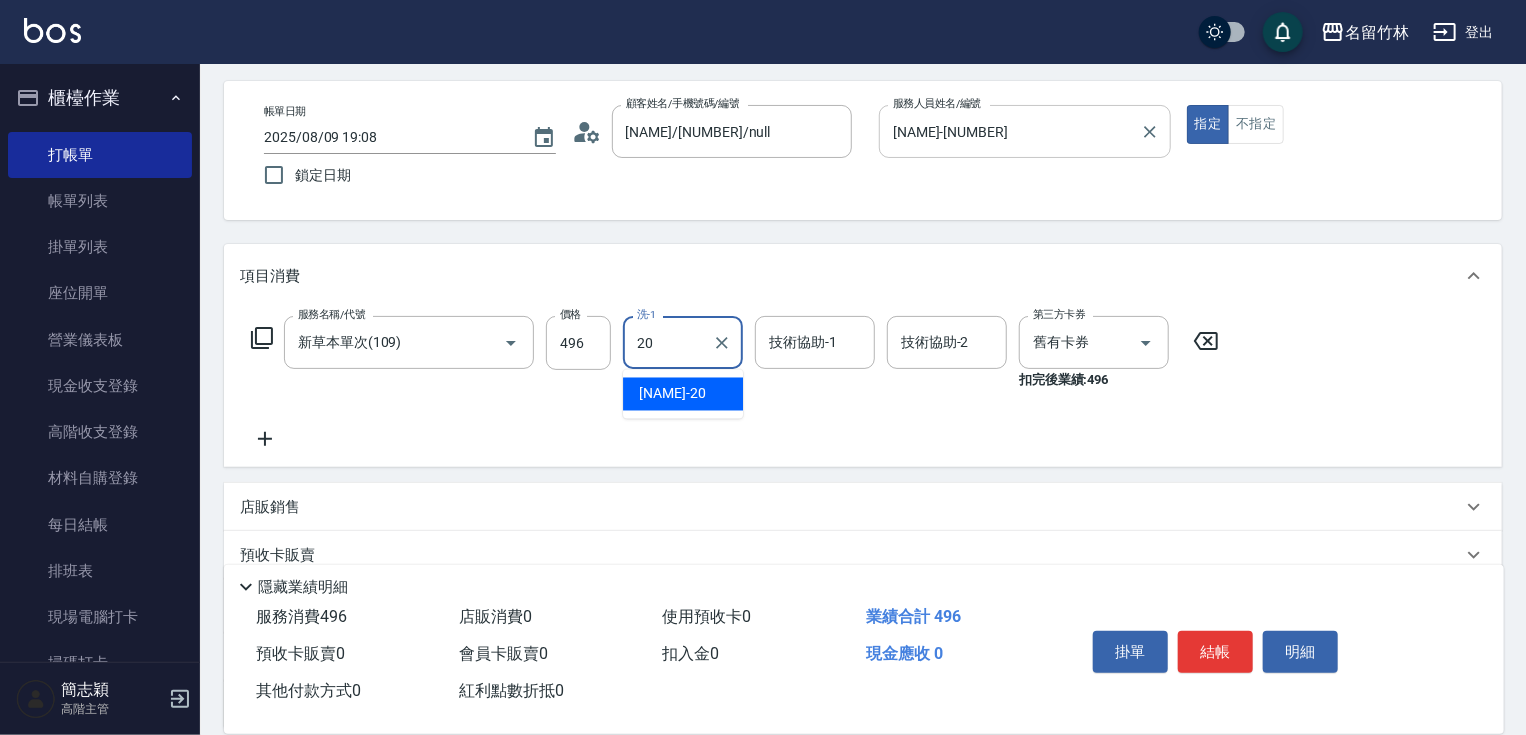 type on "[NAME]-[NUMBER]" 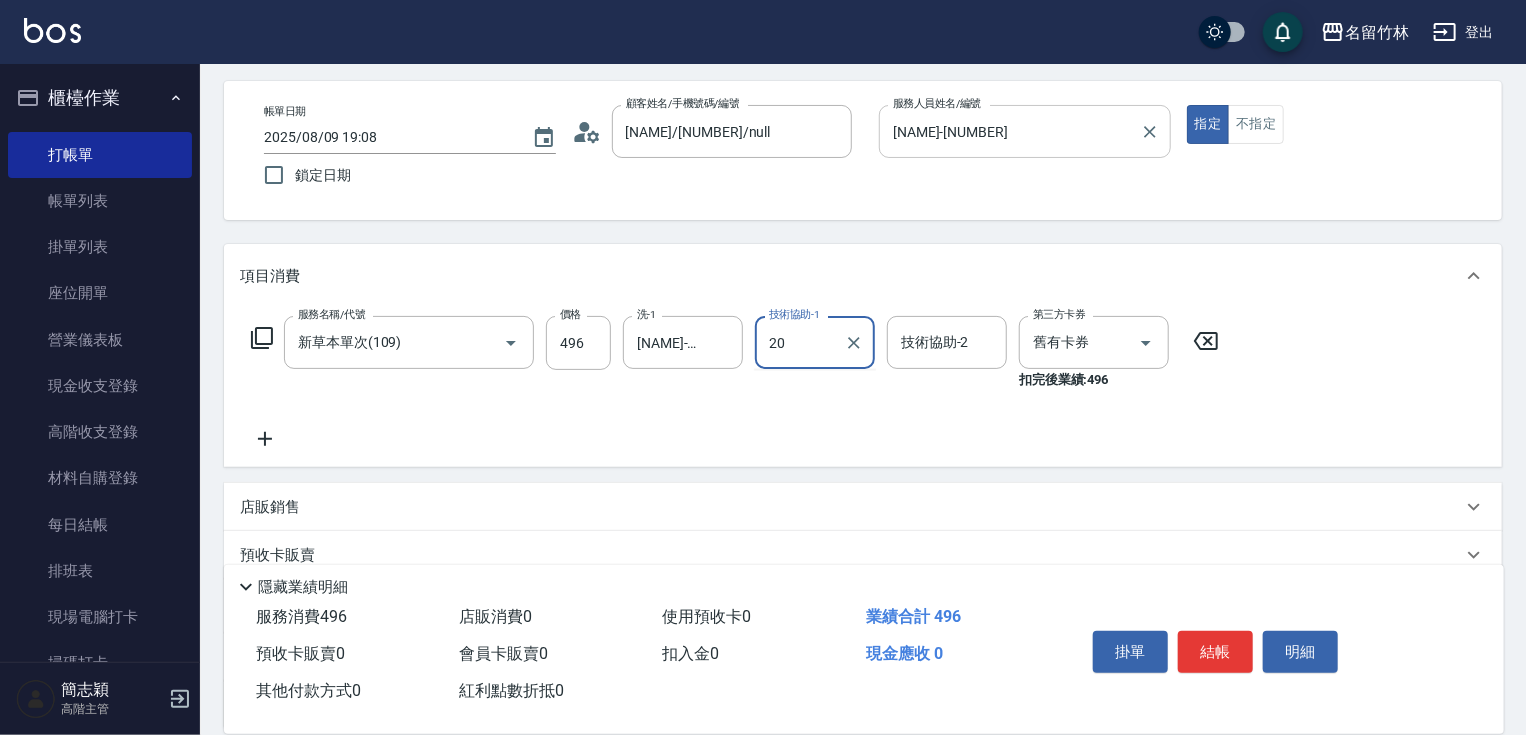type on "[NAME]-[NUMBER]" 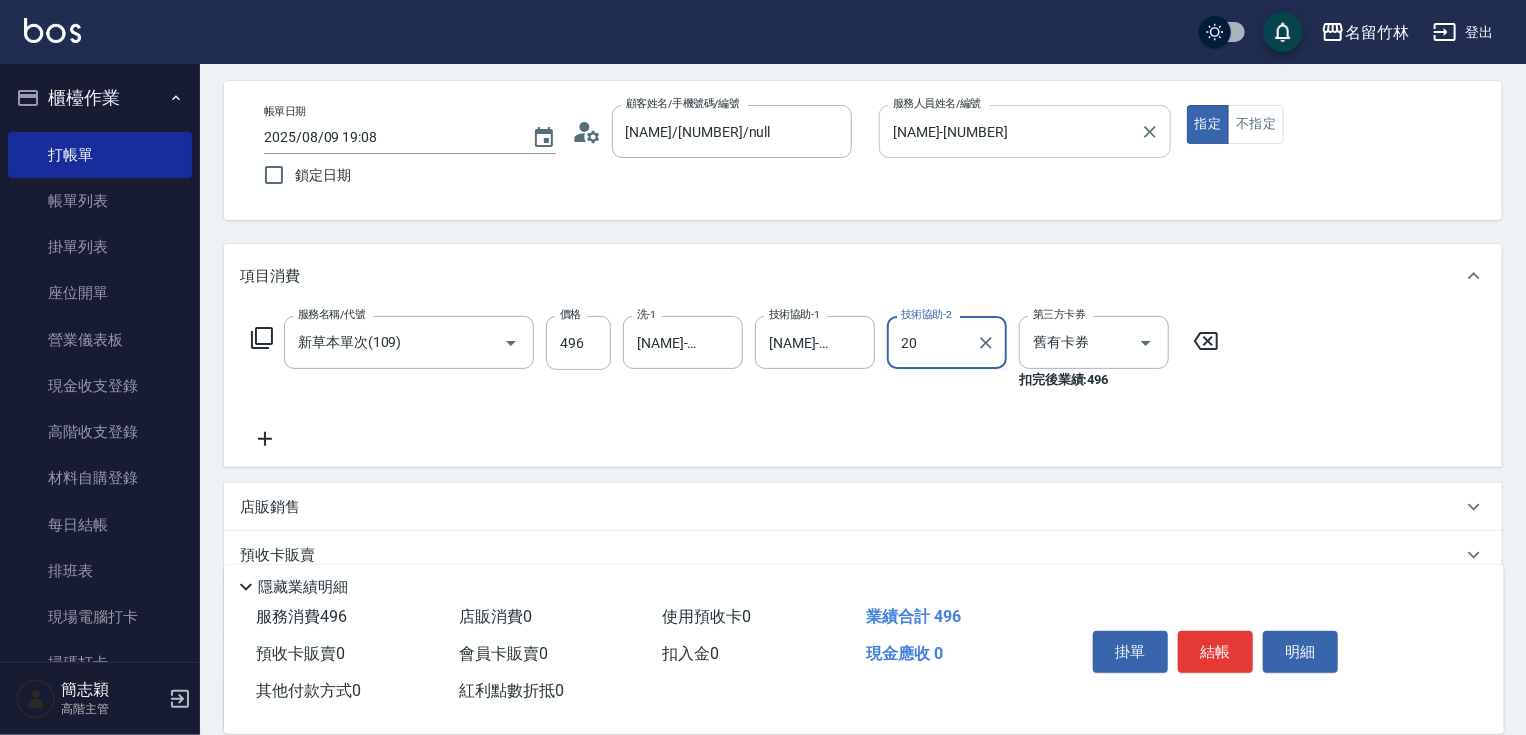 type on "[NAME]-[NUMBER]" 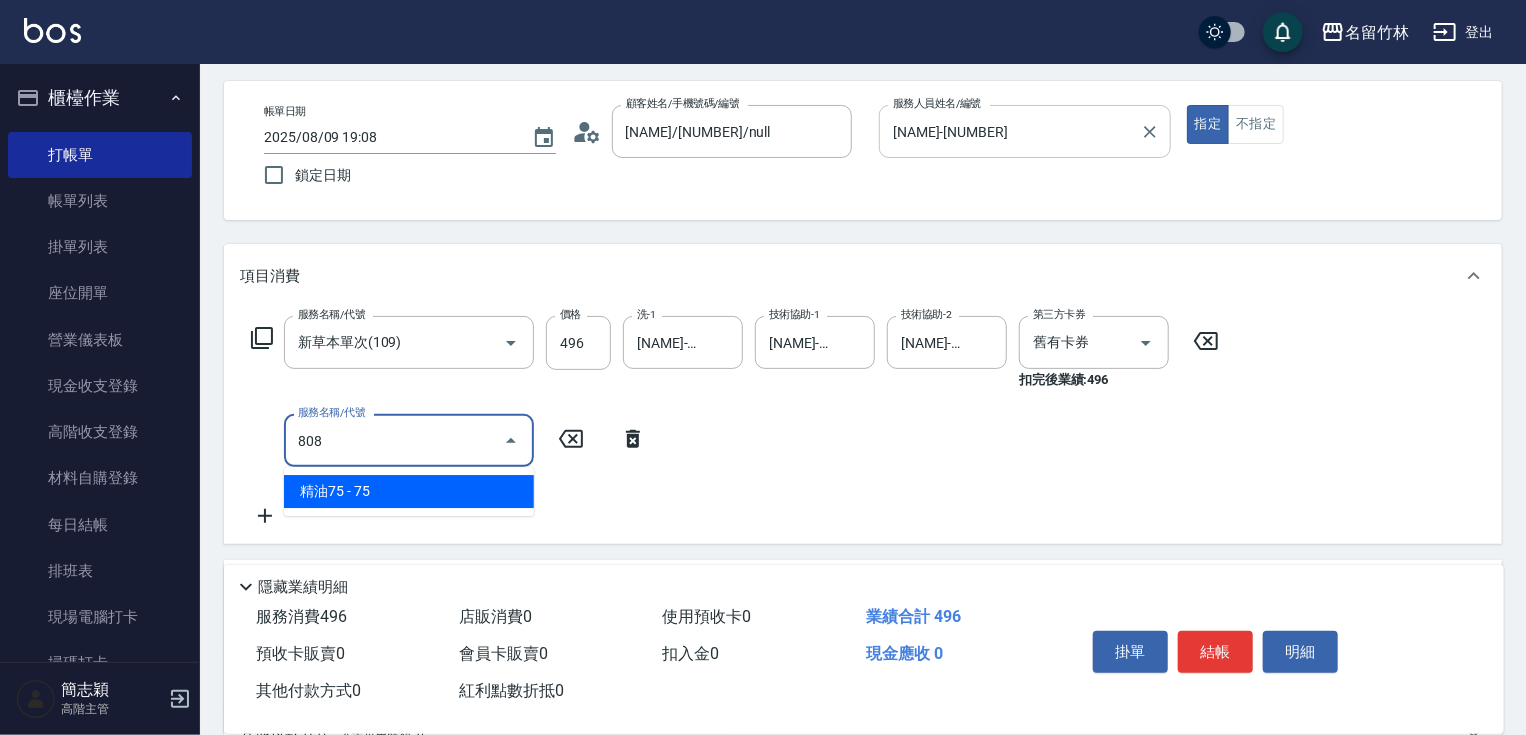 type on "精油75(808)" 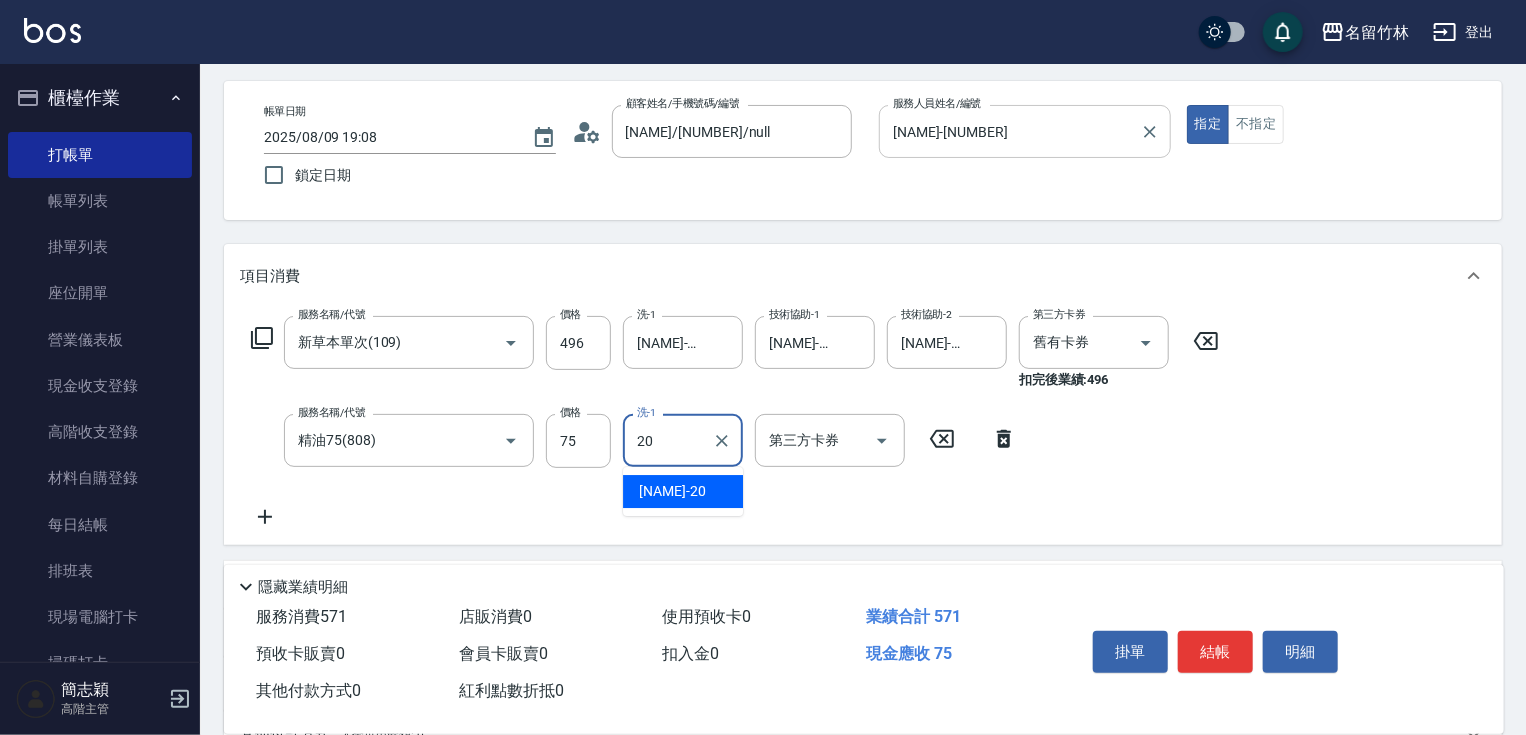 type on "[NAME]-[NUMBER]" 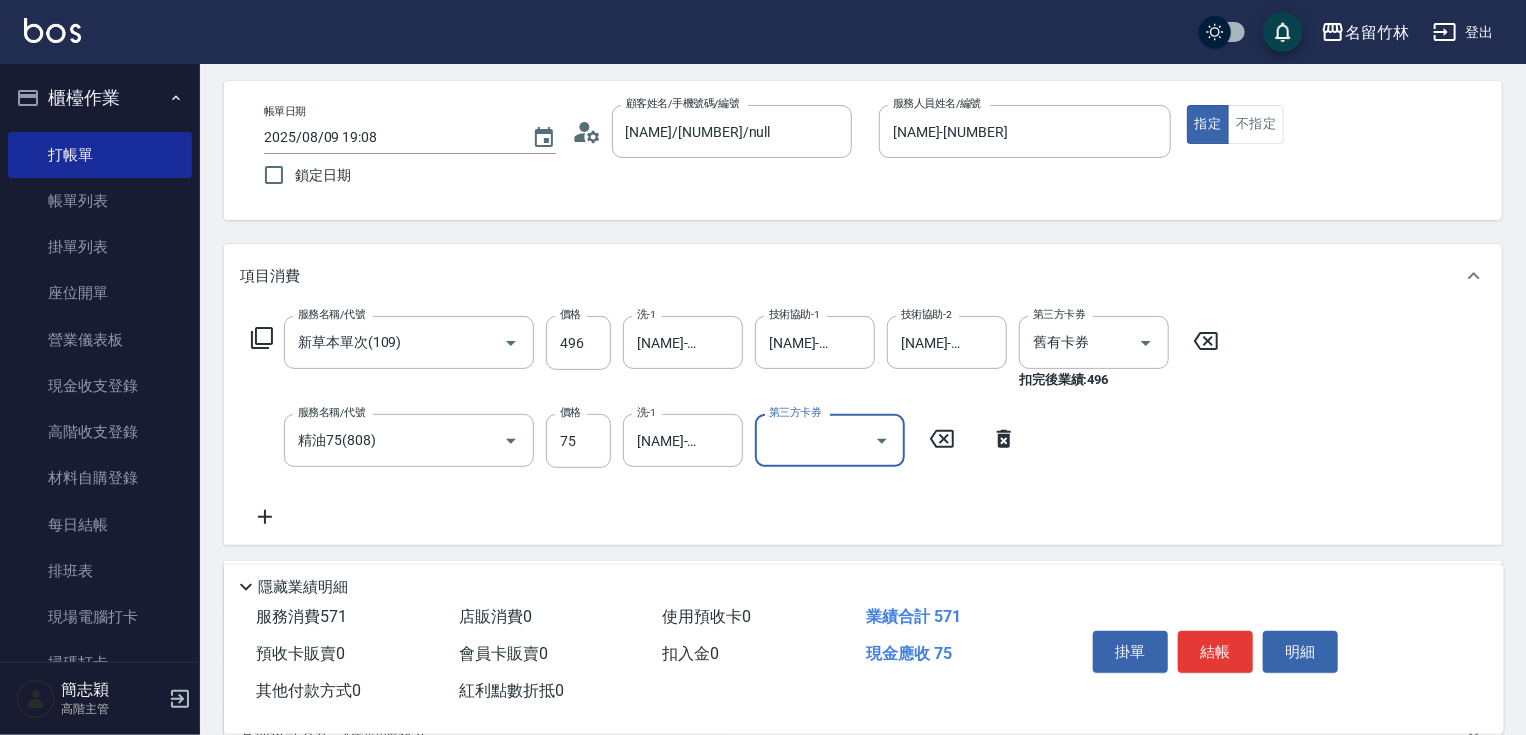 click on "掛單 結帳 明細" at bounding box center [1215, 654] 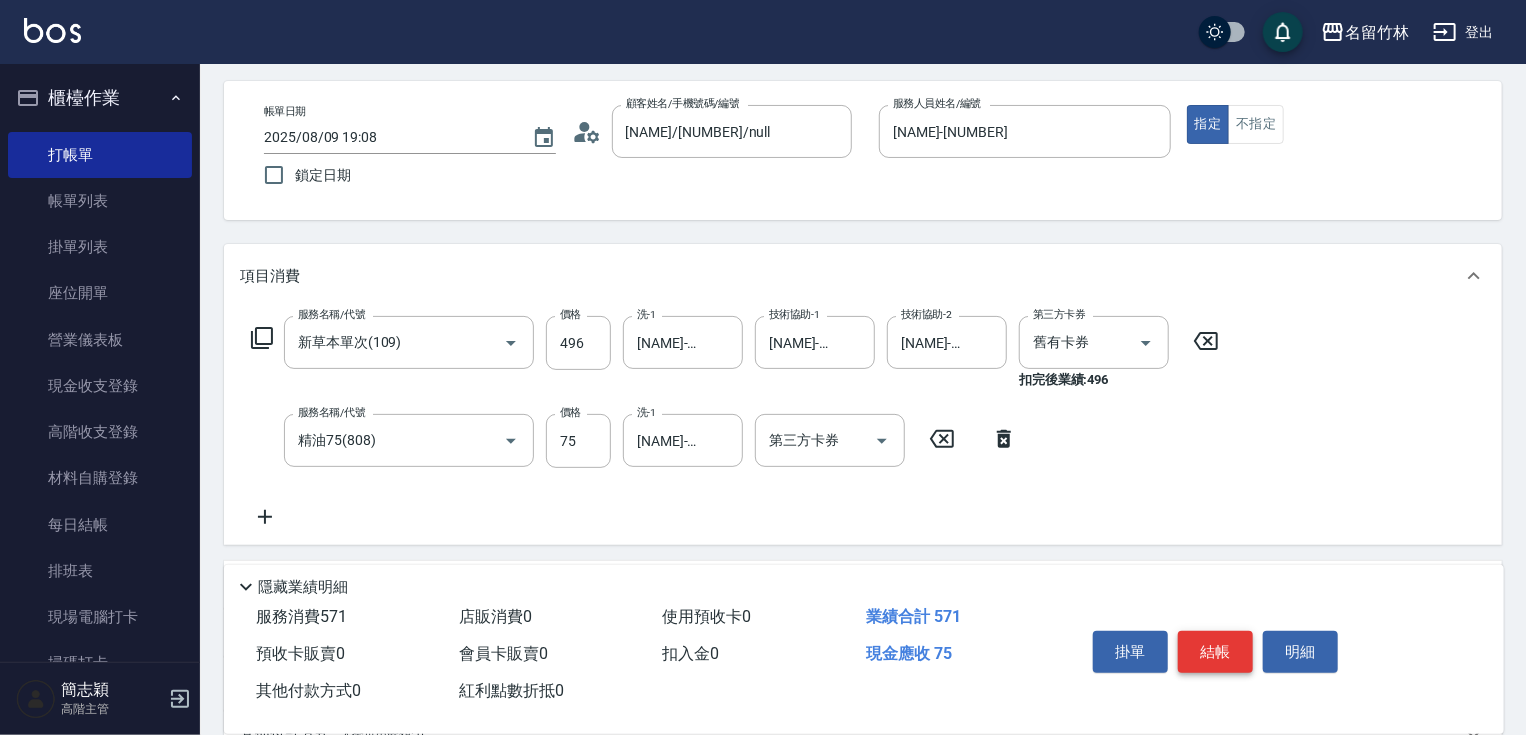click on "結帳" at bounding box center [1215, 652] 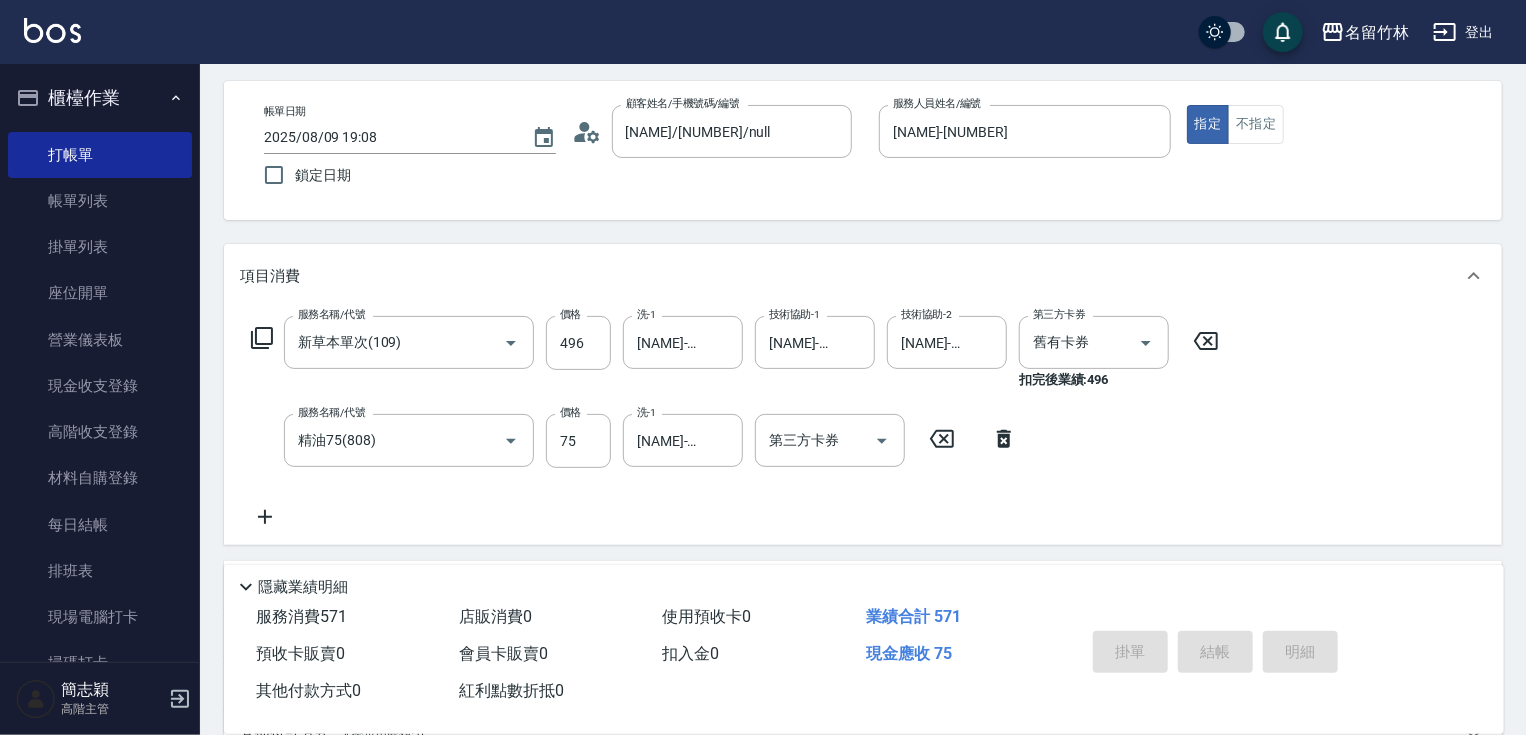 type 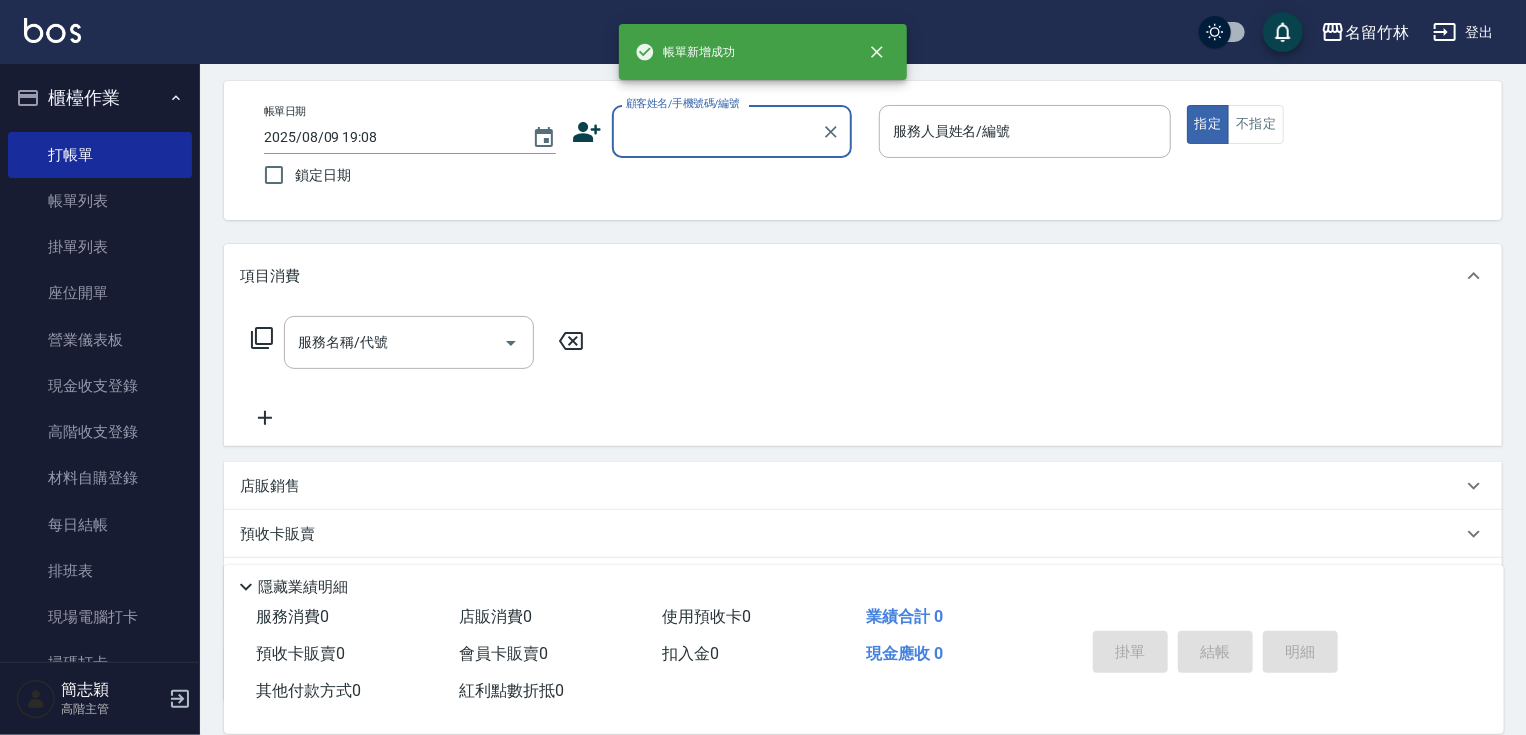 click on "顧客姓名/手機號碼/編號" at bounding box center (717, 131) 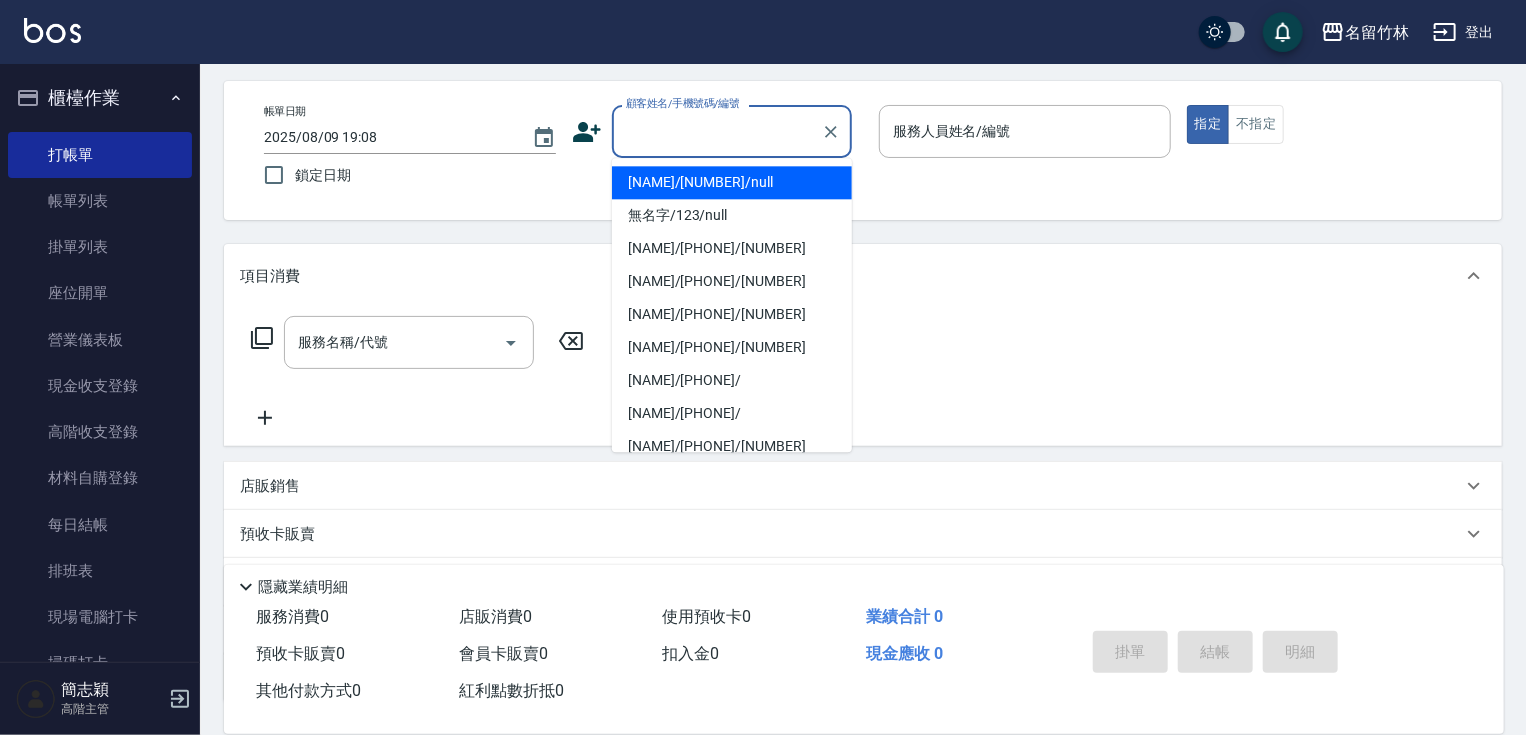 click on "[NAME]/[NUMBER]/null" at bounding box center [732, 182] 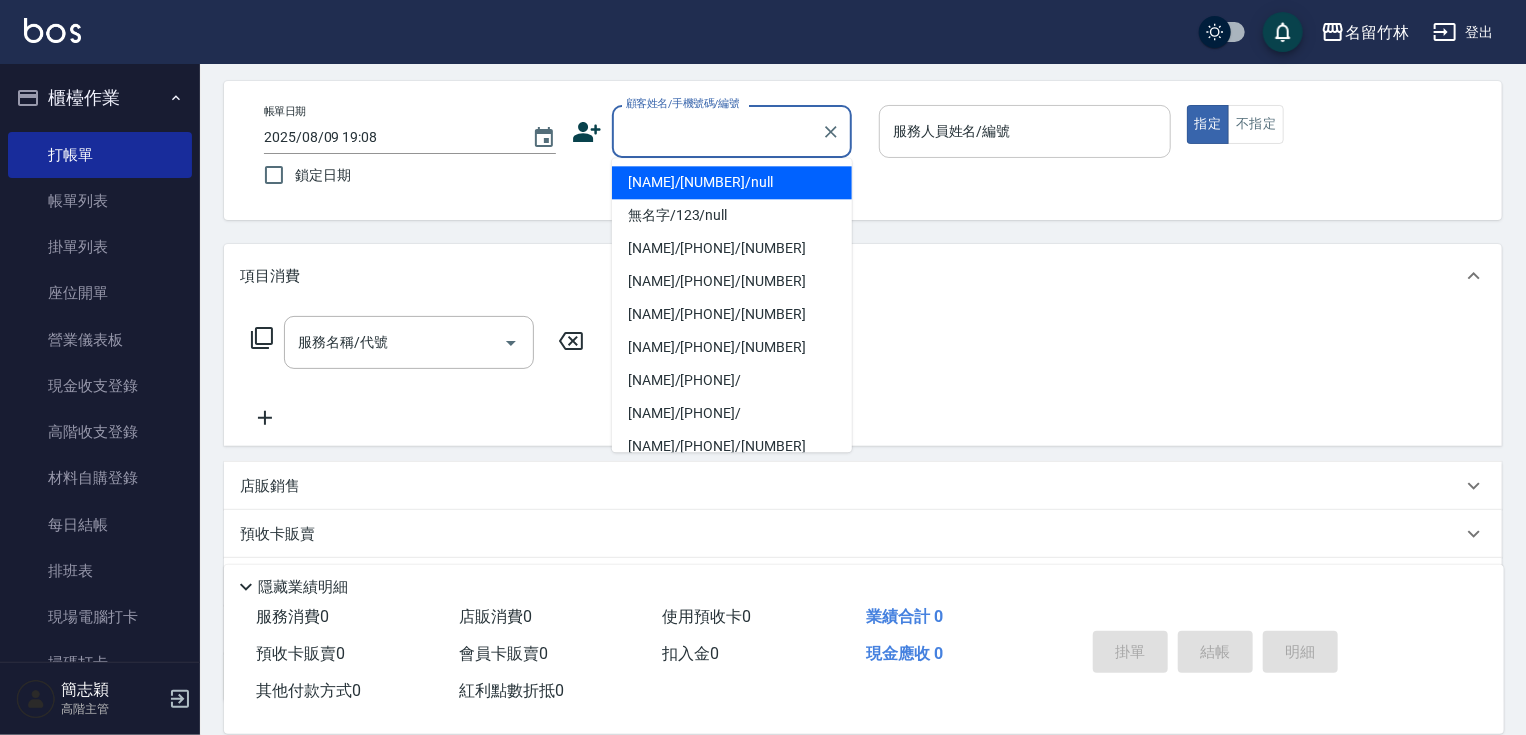 type on "[NAME]/[NUMBER]/null" 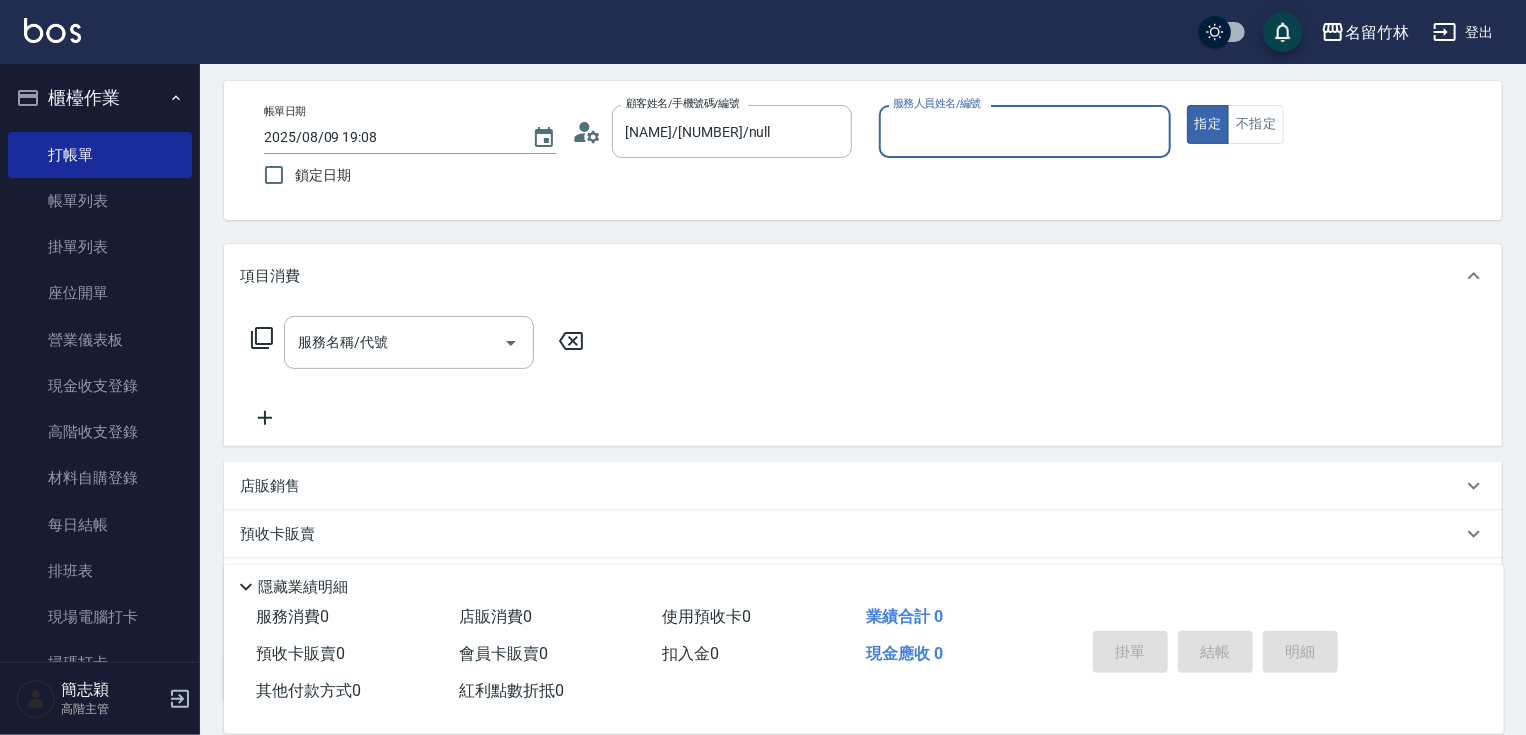 click on "服務人員姓名/編號" at bounding box center (1025, 131) 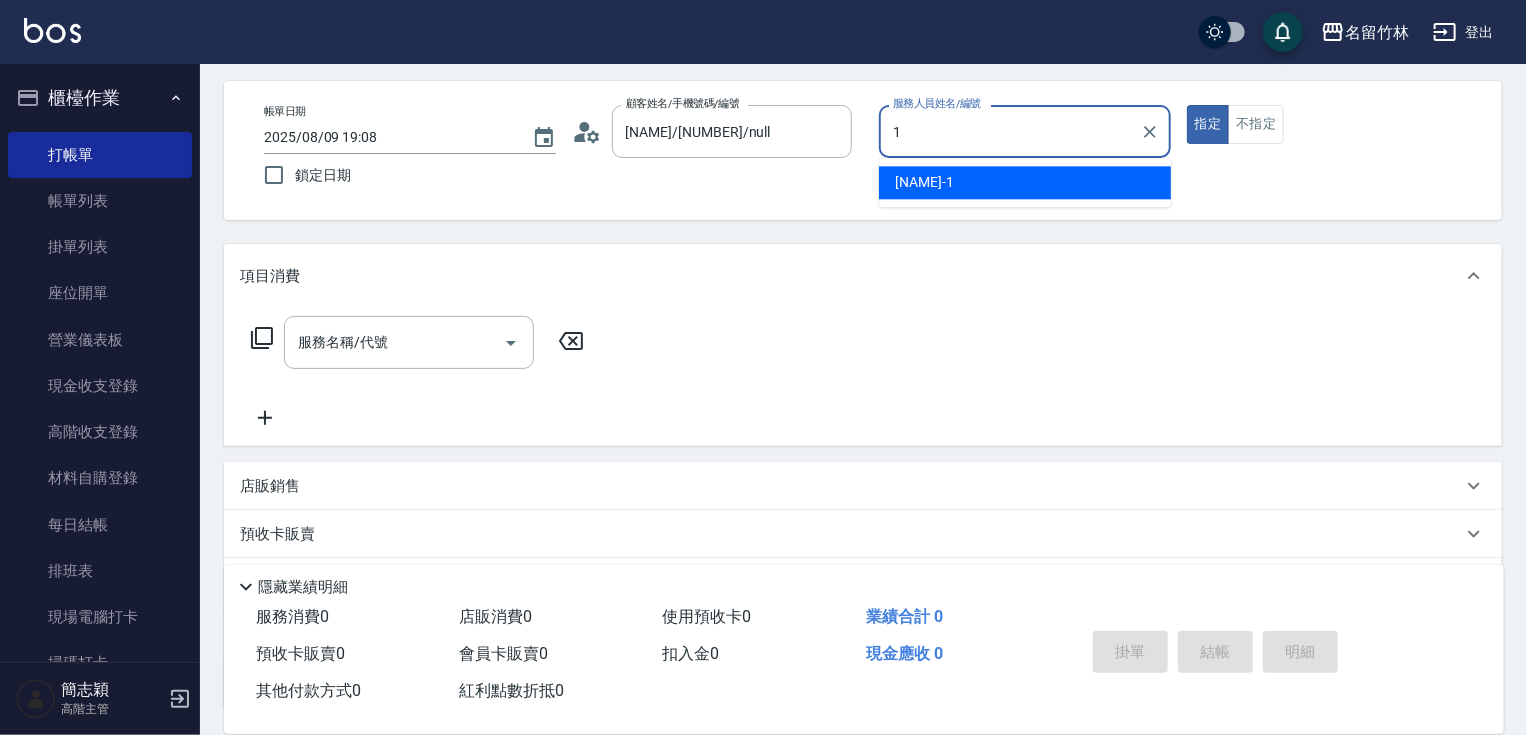 type on "[NAME]-[NUMBER]" 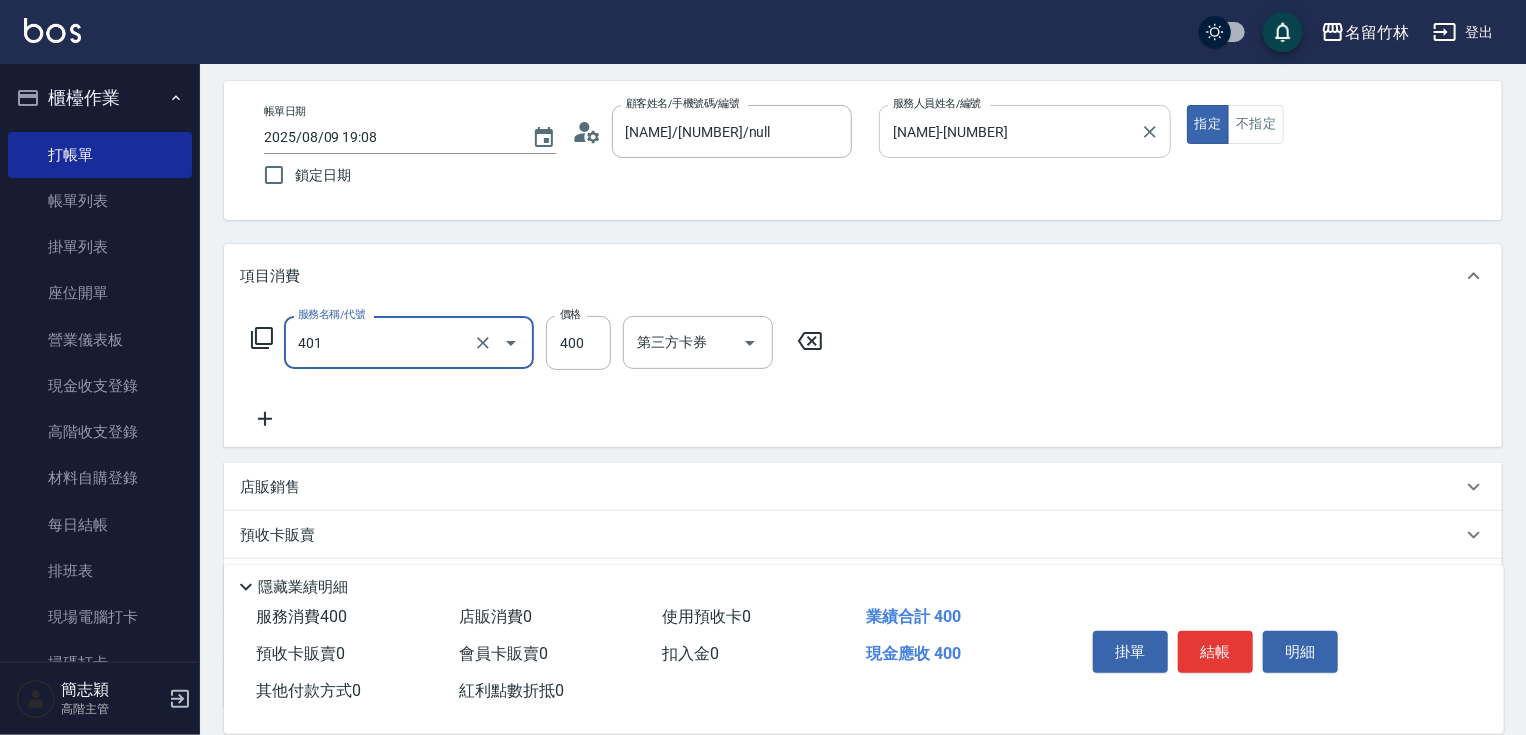 type on "剪髮(400)(401)" 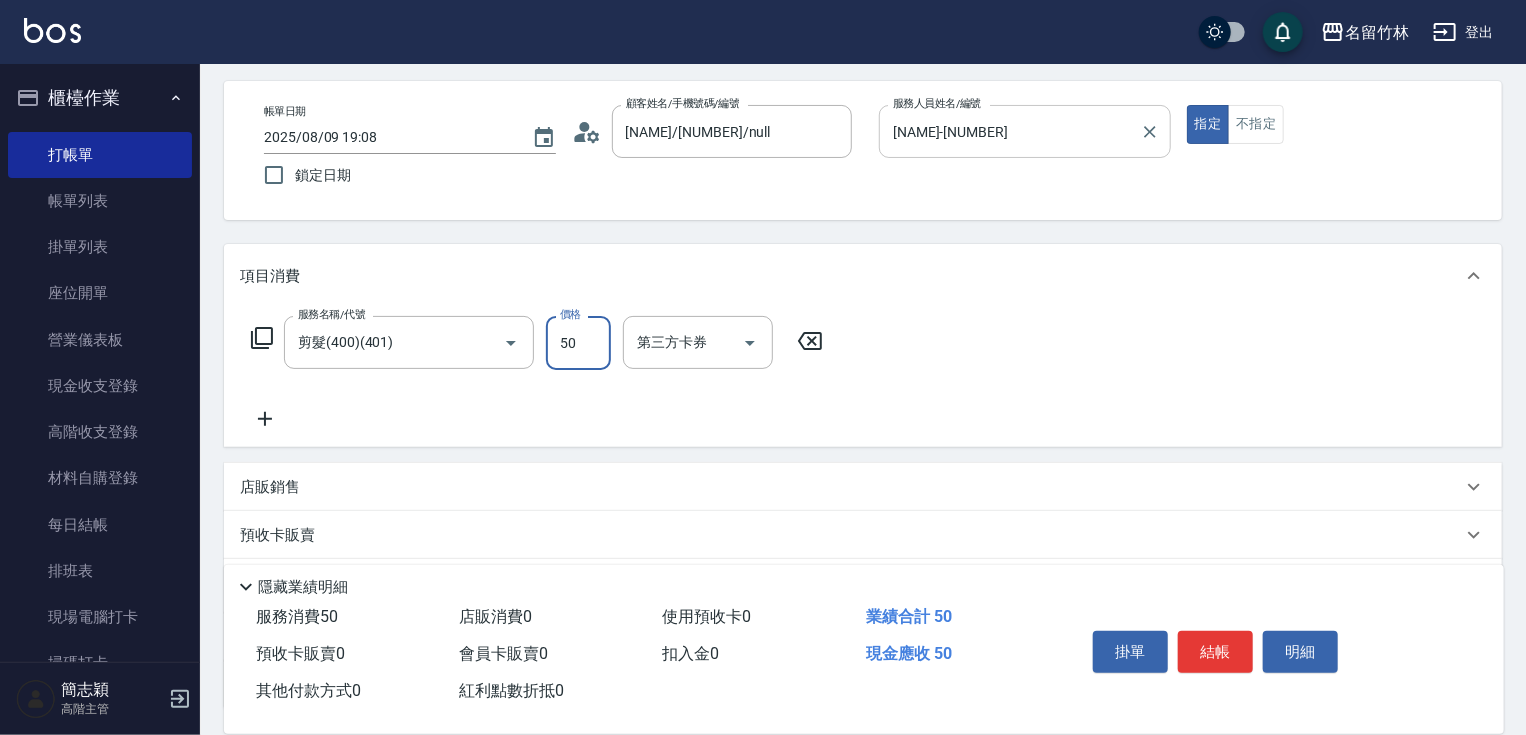 type on "500" 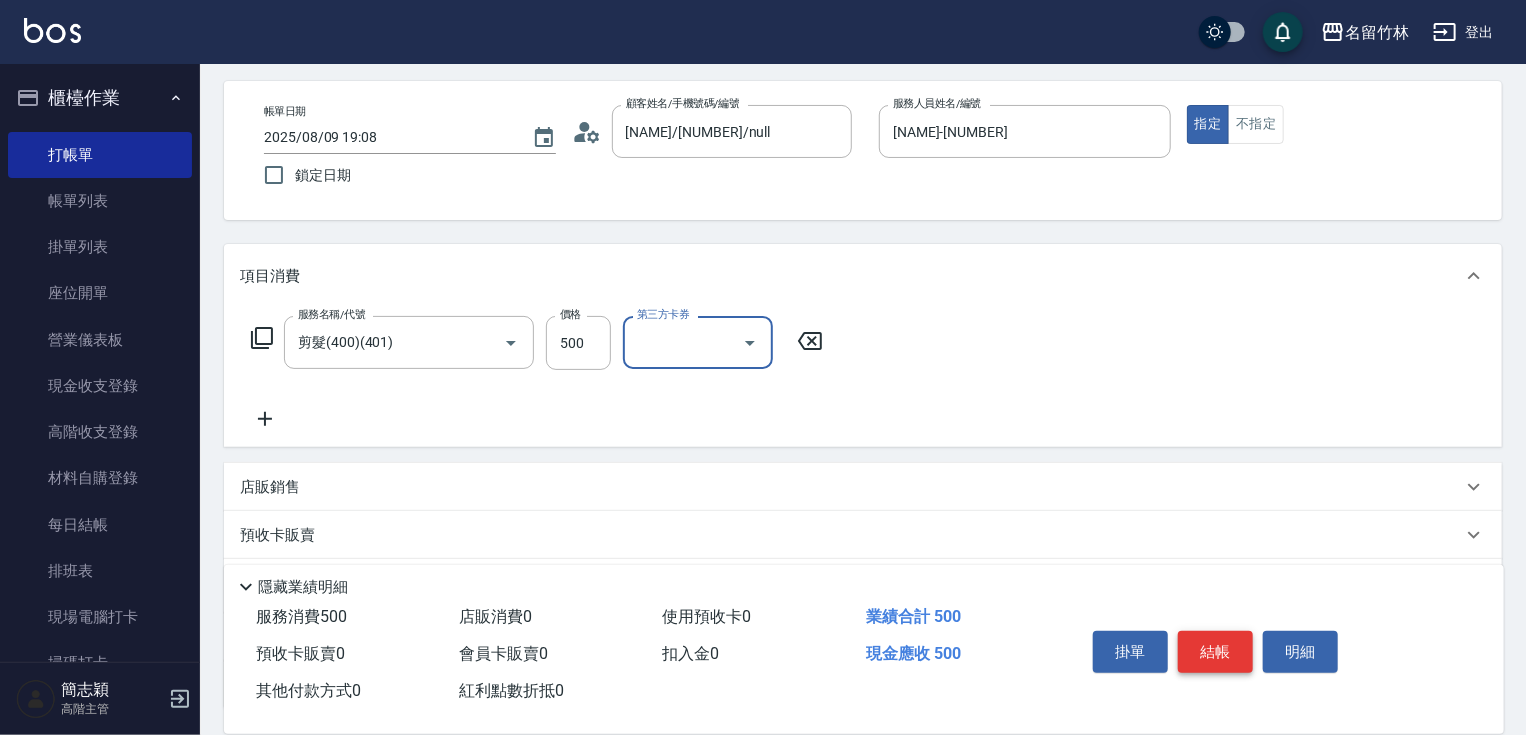 click on "結帳" at bounding box center [1215, 652] 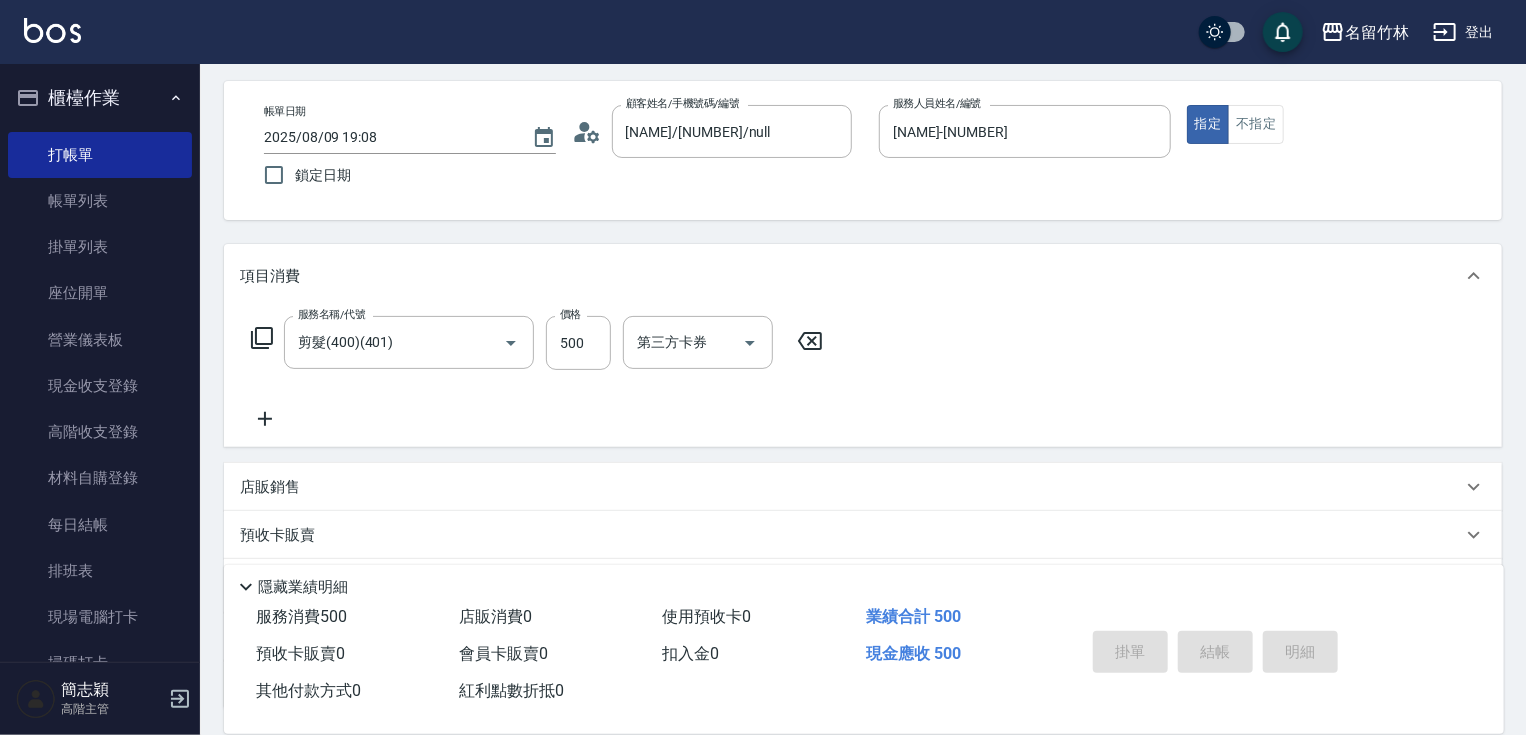type 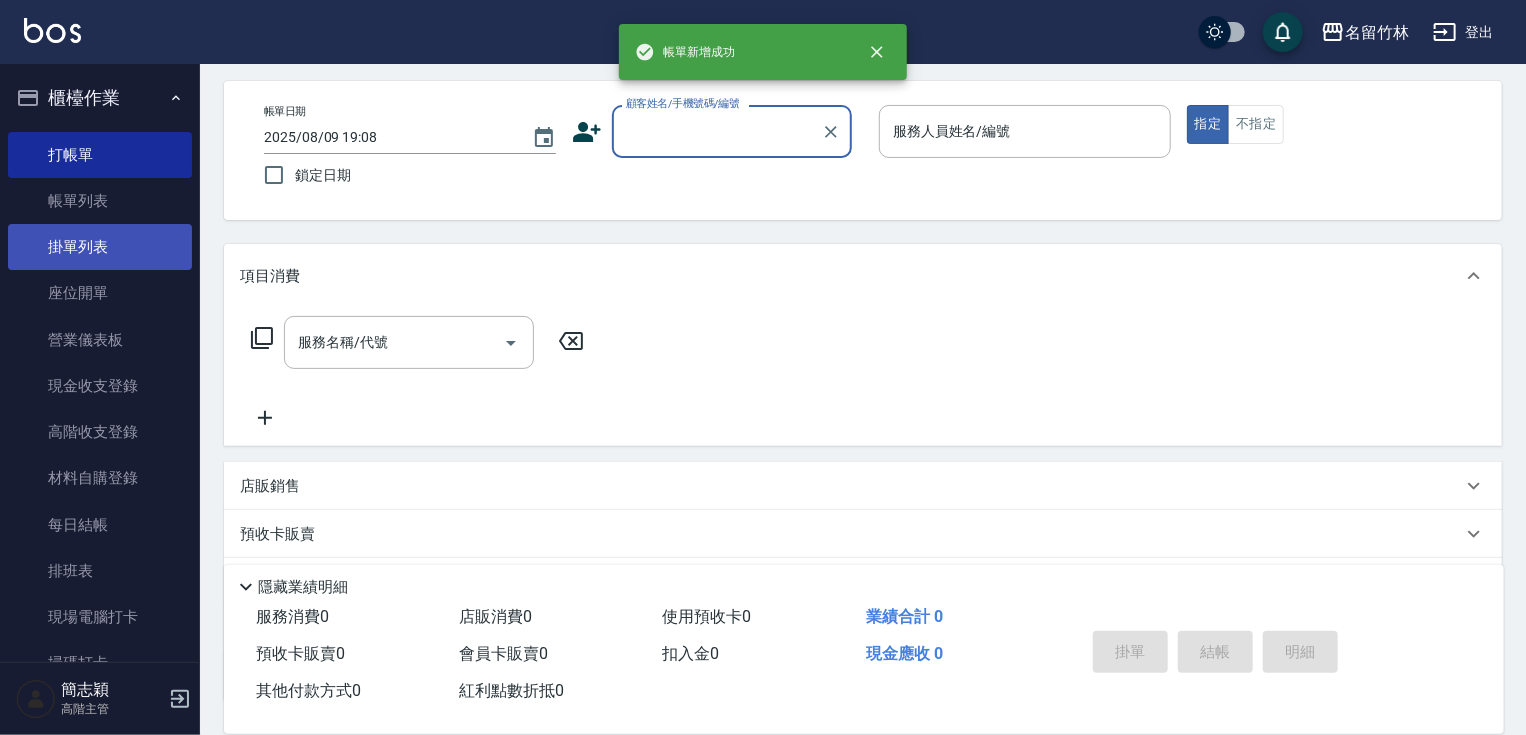 click on "帳單列表" at bounding box center (100, 201) 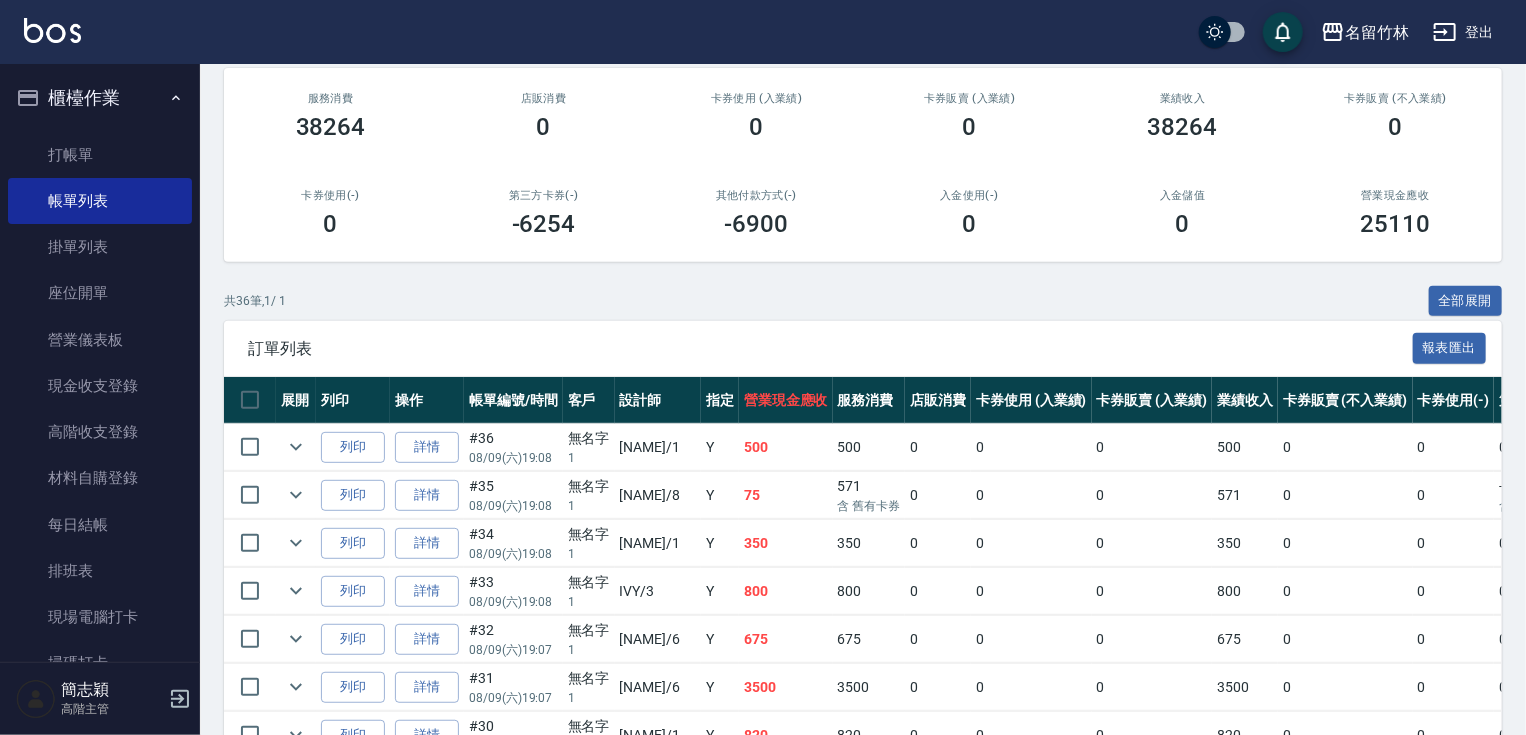 scroll, scrollTop: 247, scrollLeft: 0, axis: vertical 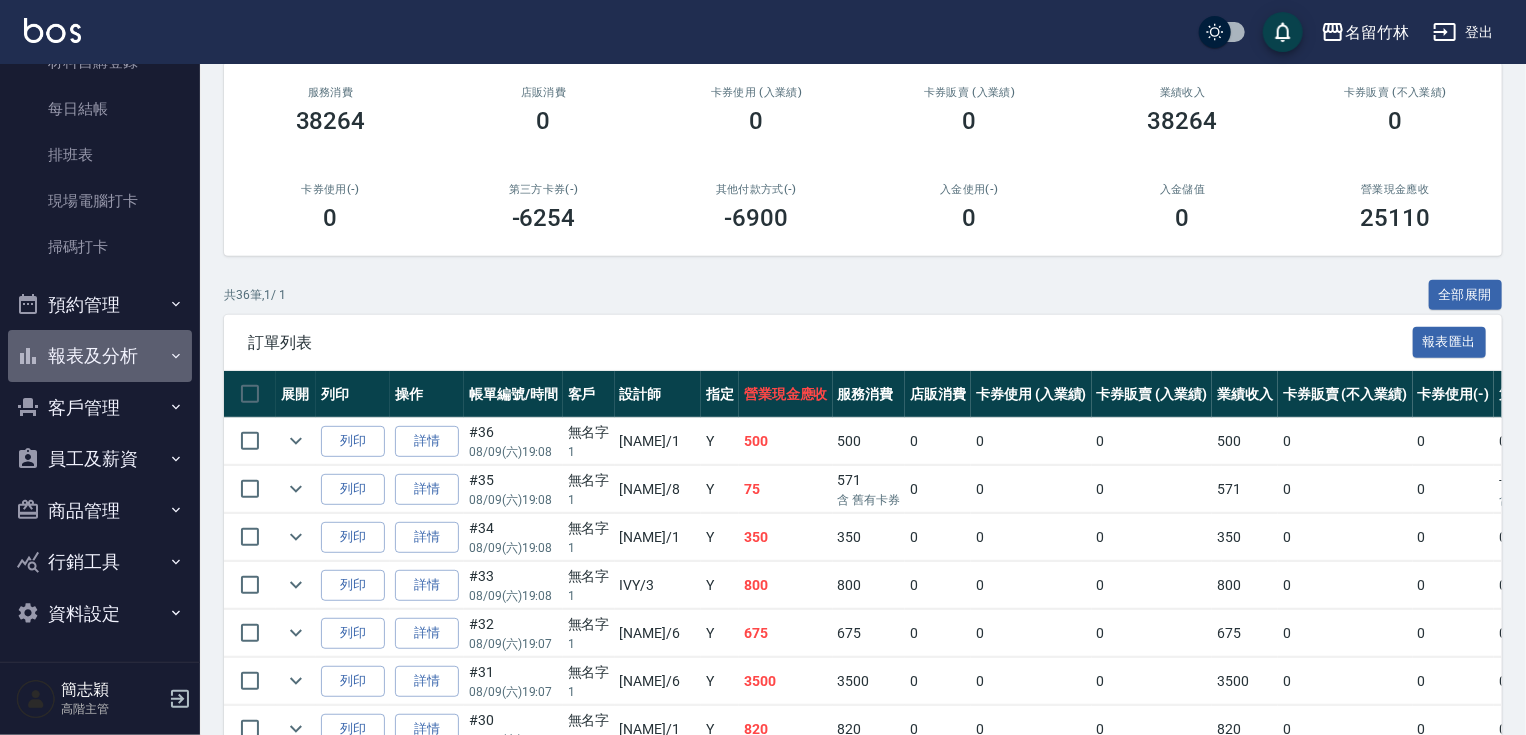 click on "報表及分析" at bounding box center (100, 356) 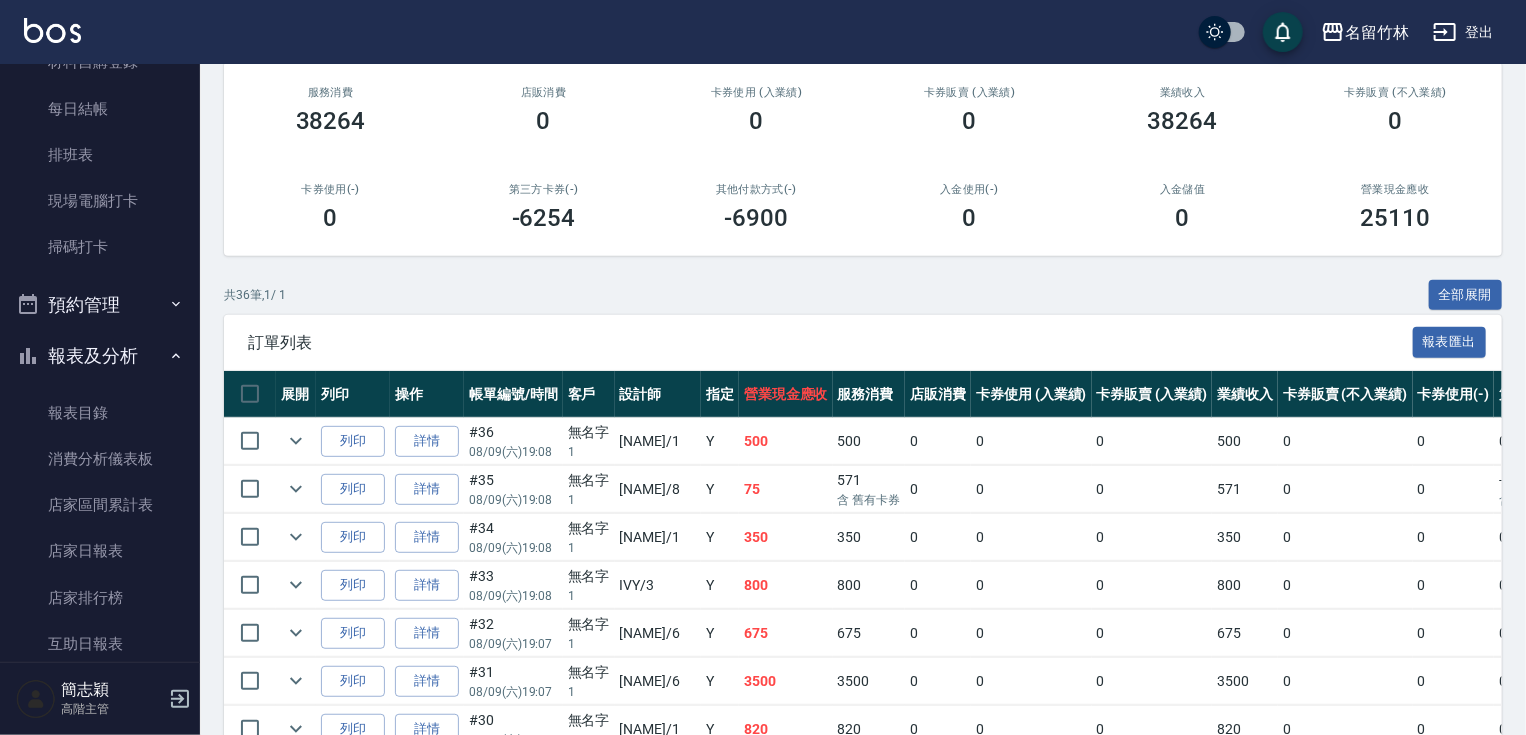 scroll, scrollTop: 496, scrollLeft: 0, axis: vertical 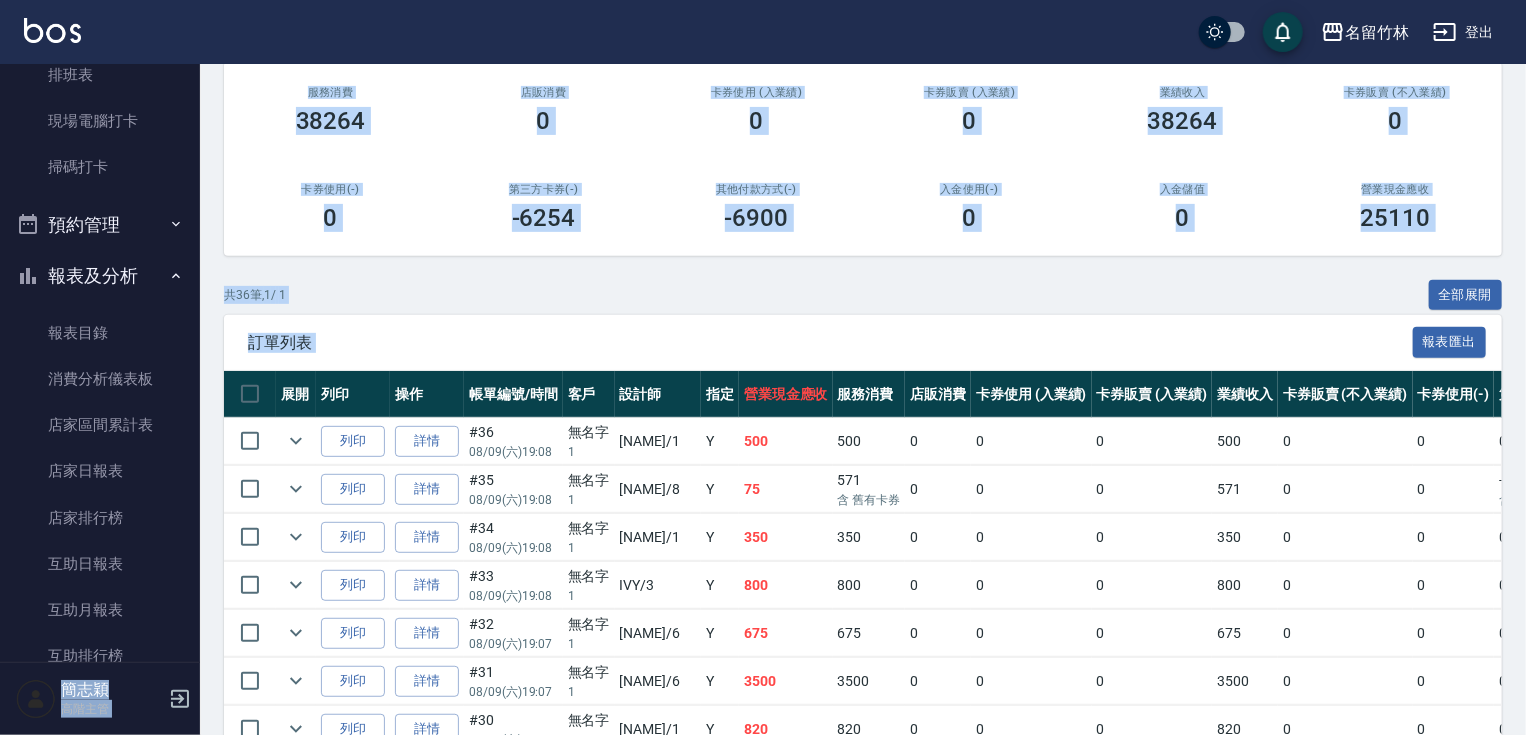 drag, startPoint x: 189, startPoint y: 237, endPoint x: 206, endPoint y: 510, distance: 273.52878 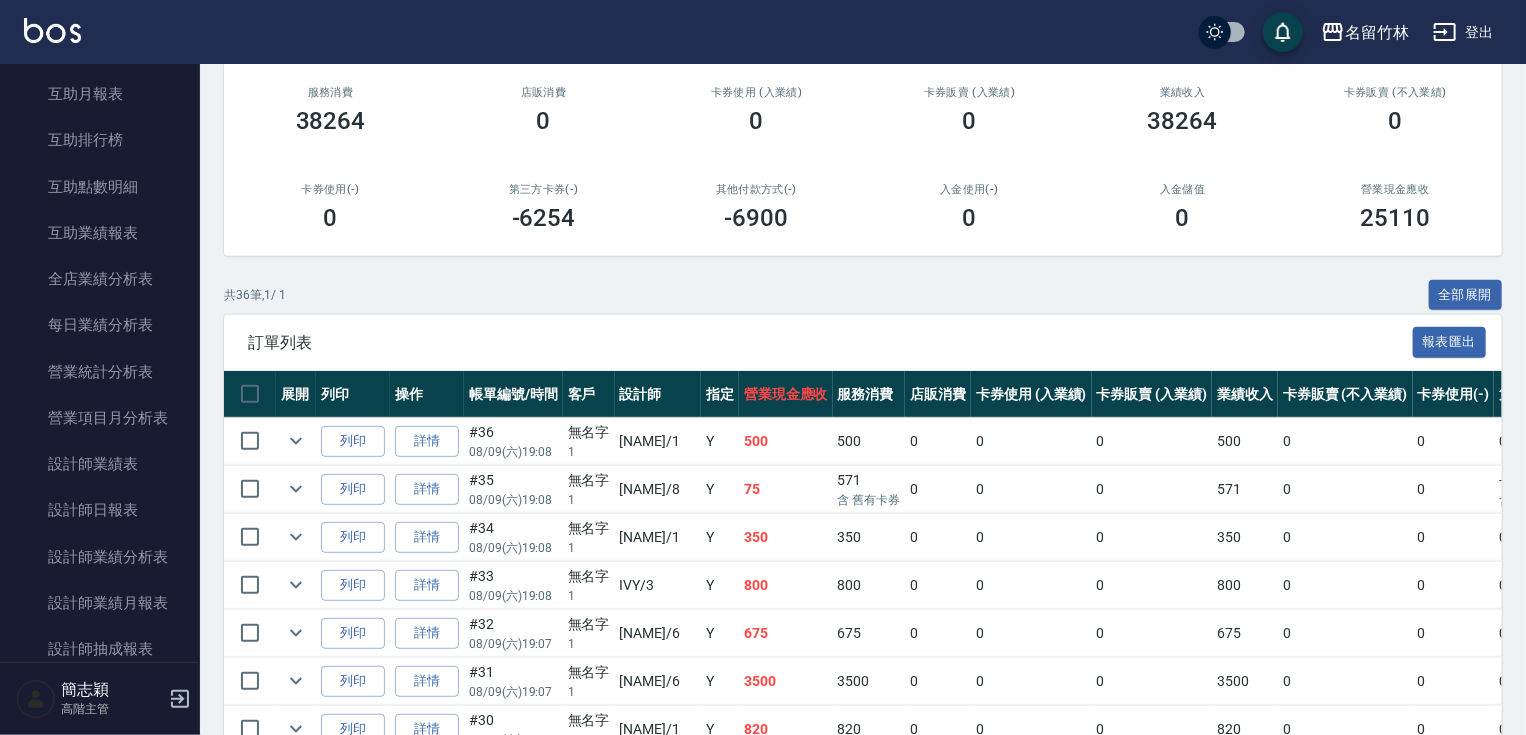 scroll, scrollTop: 2017, scrollLeft: 0, axis: vertical 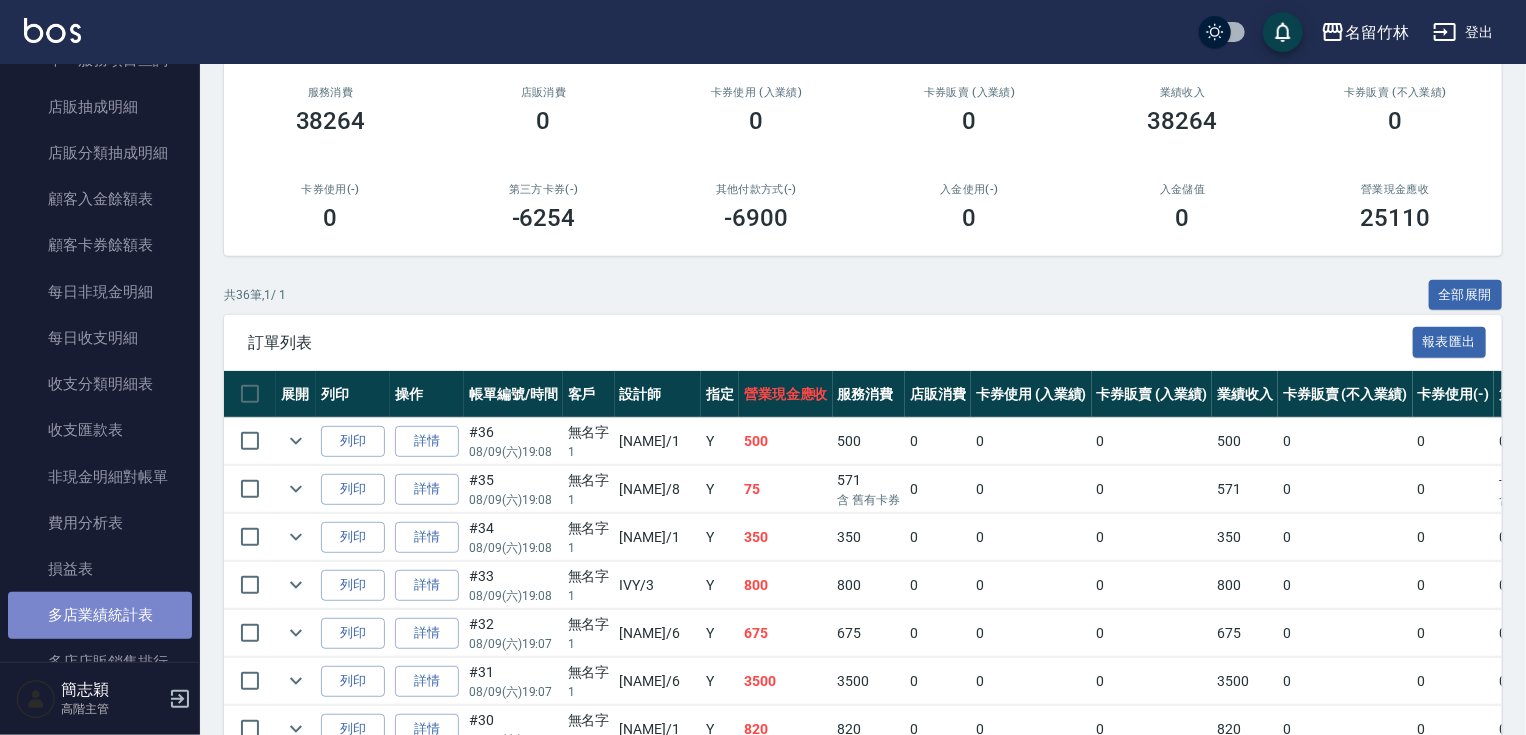 click on "多店業績統計表" at bounding box center (100, 615) 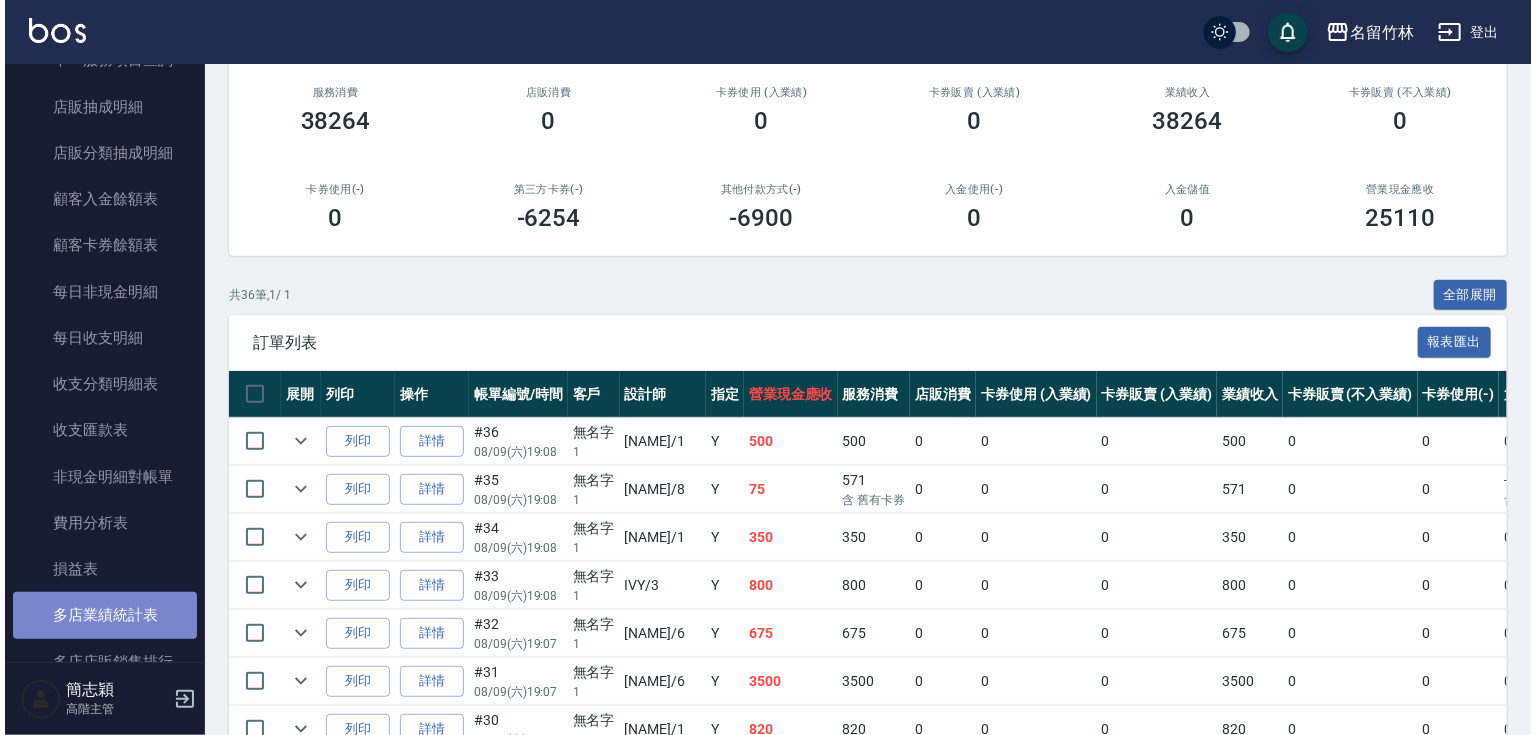 scroll, scrollTop: 0, scrollLeft: 0, axis: both 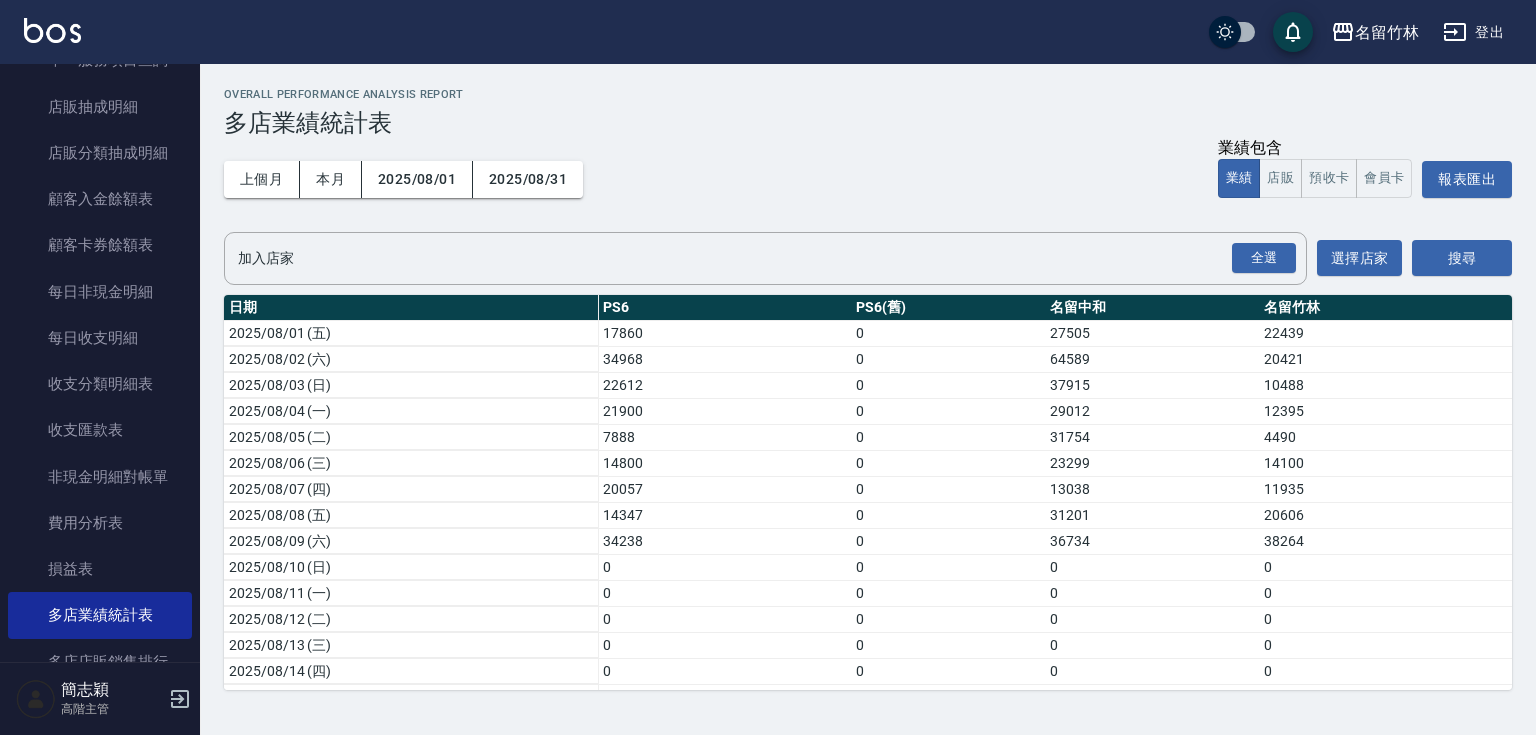 click on "Overall Performance Analysis Report 多店業績統計表 上個月 本月 2025/08/01 2025/08/31 業績包含 業績 店販 預收卡 會員卡 報表匯出 加入店家 全選 加入店家 選擇店家 搜尋 日期 PS6 PS6(舊) 名留中和 名留竹林 2025/08/01  (四) [NUMBER] 0 [NUMBER] [NUMBER] 2025/08/02  (五) [NUMBER] 0 [NUMBER] [NUMBER] 2025/08/03  (六) [NUMBER] 0 [NUMBER] [NUMBER] 2025/08/04  (日) [NUMBER] 0 [NUMBER] [NUMBER] 2025/08/05  (一) [NUMBER] 0 [NUMBER] [NUMBER] 2025/08/06  (二) [NUMBER] 0 [NUMBER] [NUMBER] 2025/08/07  (三) [NUMBER] 0 [NUMBER] [NUMBER] 2025/08/08  (四) [NUMBER] 0 [NUMBER] [NUMBER] 2025/08/09  (五) [NUMBER] 0 [NUMBER] [NUMBER] 2025/08/10  (六) 0 0 0 0 2025/08/11  (日) 0 0 0 0 2025/08/12  (一) 0 0 0 0 2025/08/13  (二) 0 0 0 0 2025/08/14  (三) 0 0 0 0 2025/08/15  (四) 0 0 0 0 2025/08/16  (五) 0 0 0 0 2025/08/17  (六) 0 0 0 0 2025/08/18  (日) 0 0 0 0 2025/08/19  (一) 0 0 0 0 2025/08/20  (二) 0 0 0 0 2025/08/21  (三) 0 0 0 0 2025/08/22  (四) 0 0 0 0 2025/08/23  (五) 0 0 0 0 2025/08/24  (六) 0 0 0 0 2025/08/25  (日) 0 0 0 0 0 0 0 0 0 0" at bounding box center (868, 389) 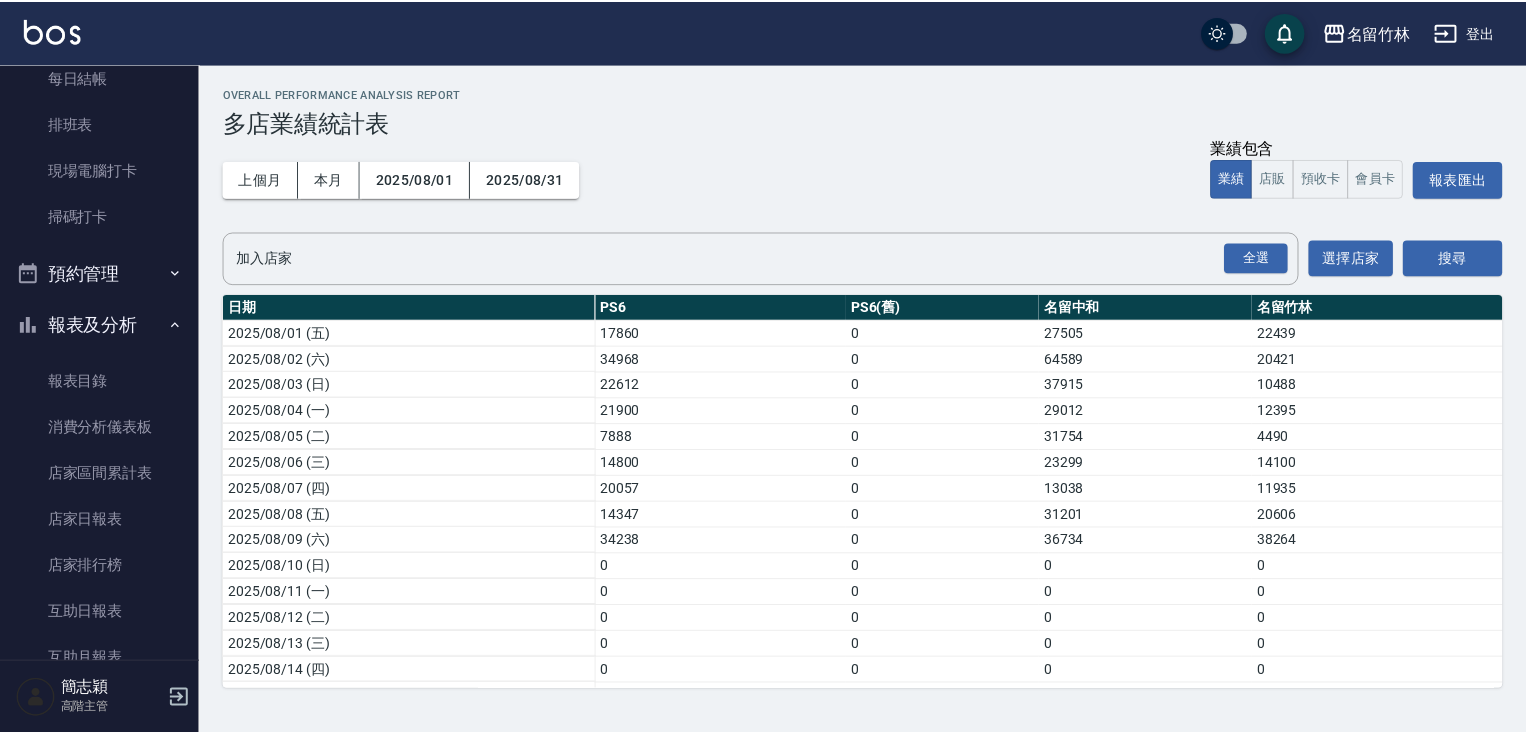 scroll, scrollTop: 0, scrollLeft: 0, axis: both 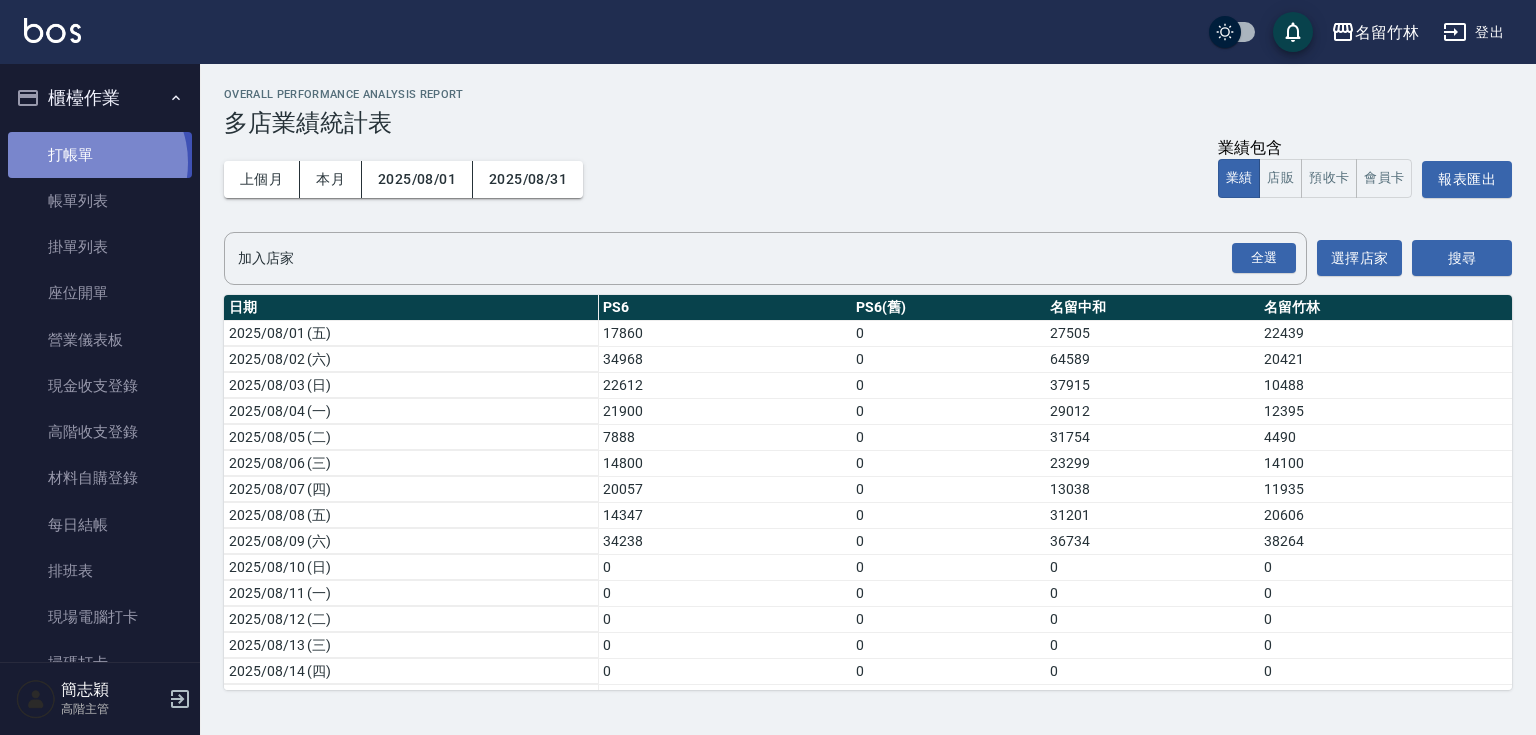 click on "打帳單" at bounding box center [100, 155] 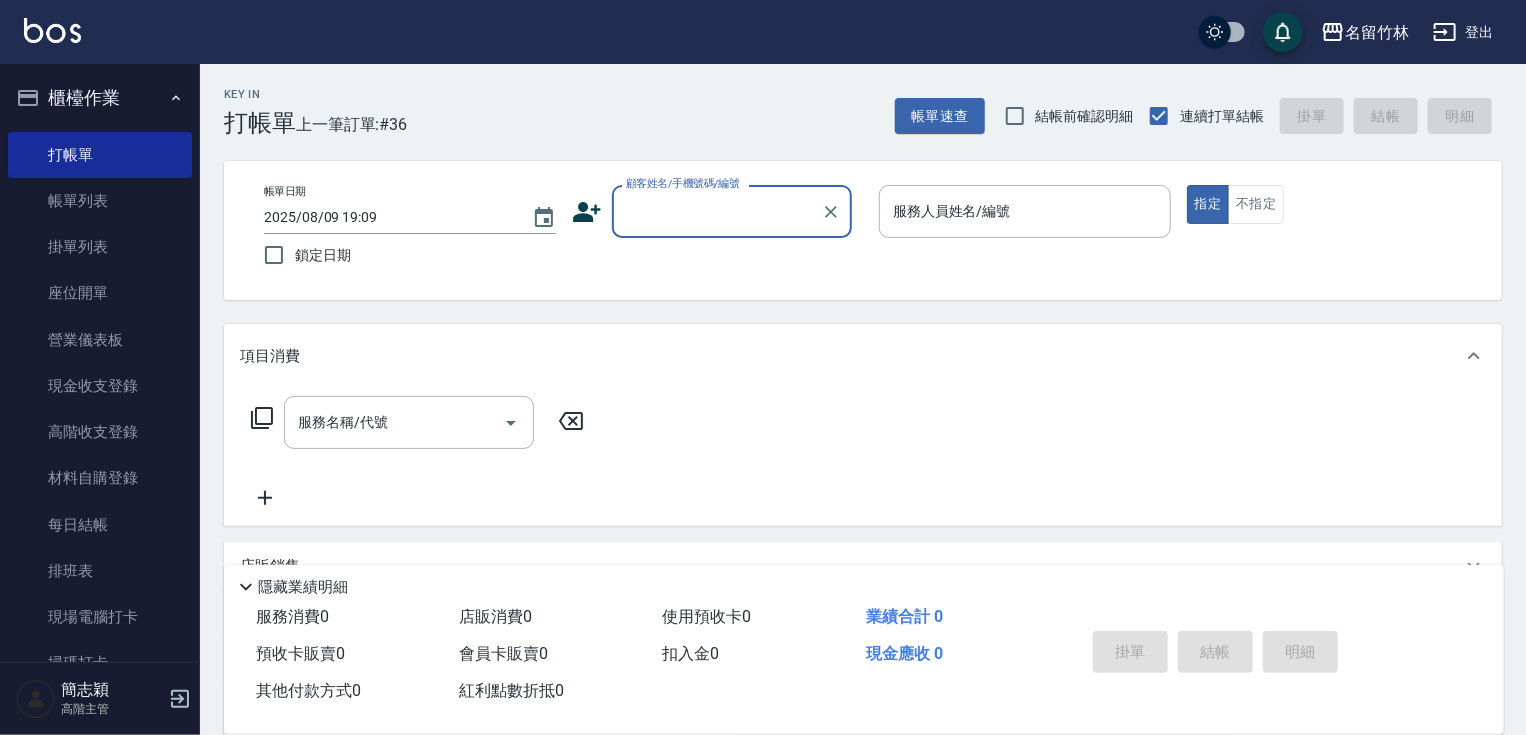 click on "顧客姓名/手機號碼/編號" at bounding box center [717, 211] 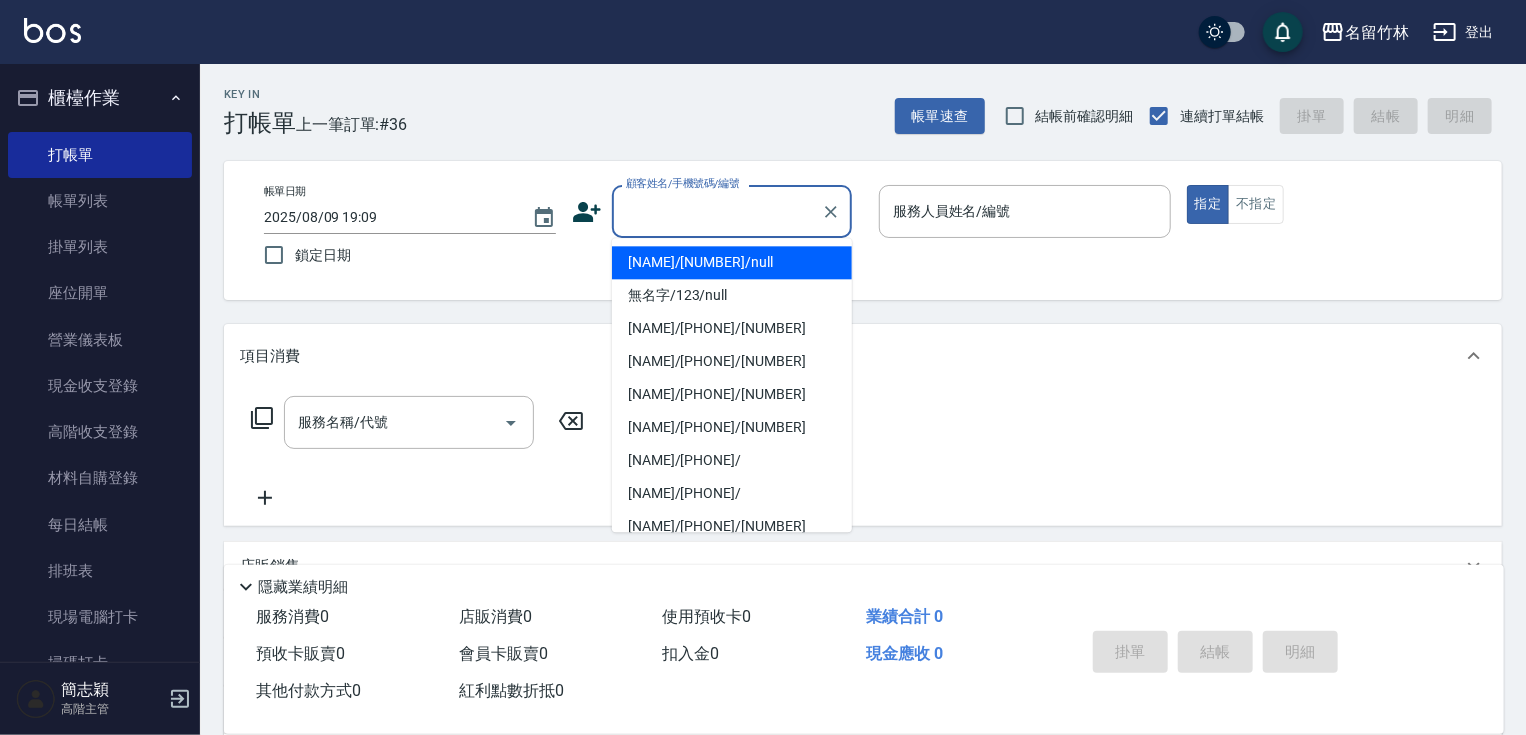drag, startPoint x: 700, startPoint y: 239, endPoint x: 696, endPoint y: 255, distance: 16.492422 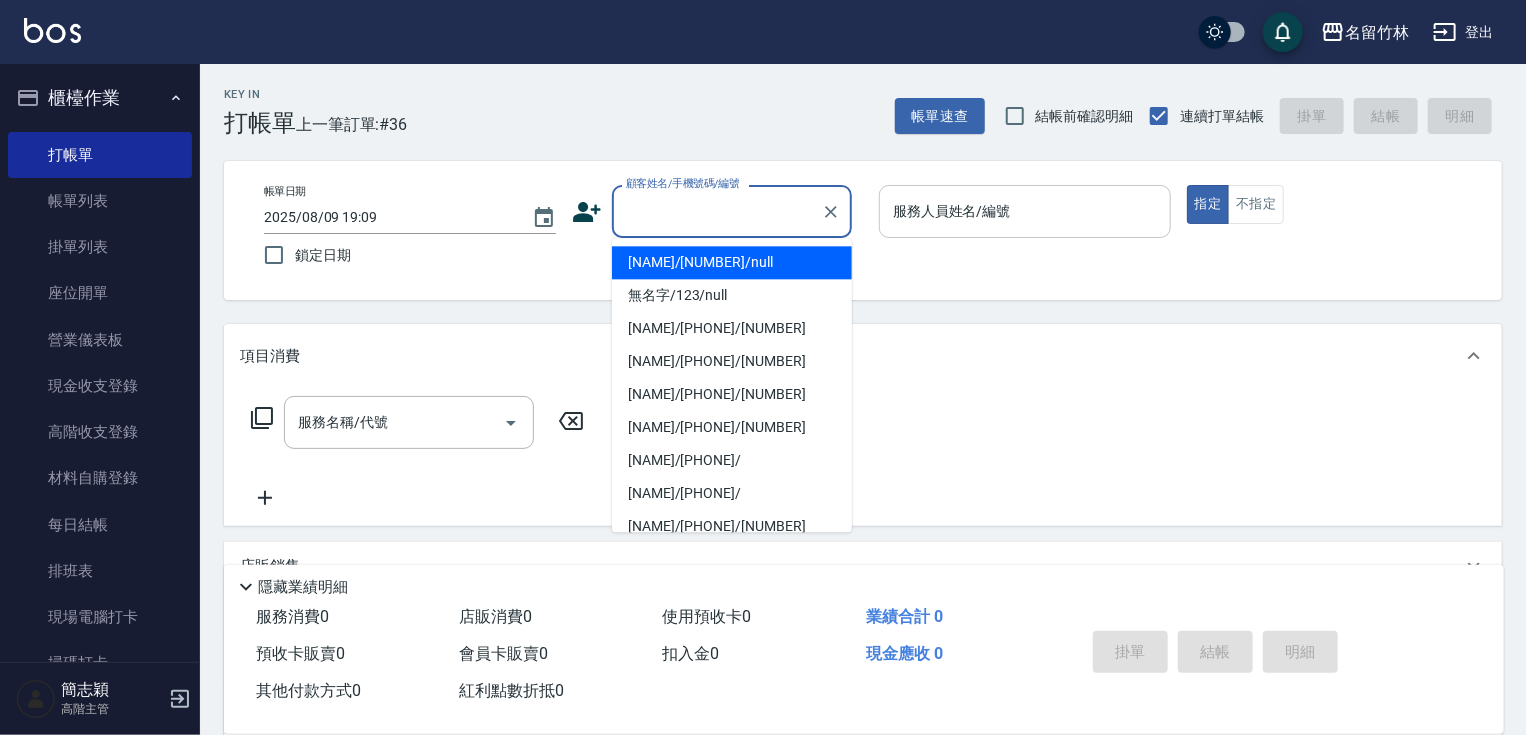 type on "[NAME]/[NUMBER]/null" 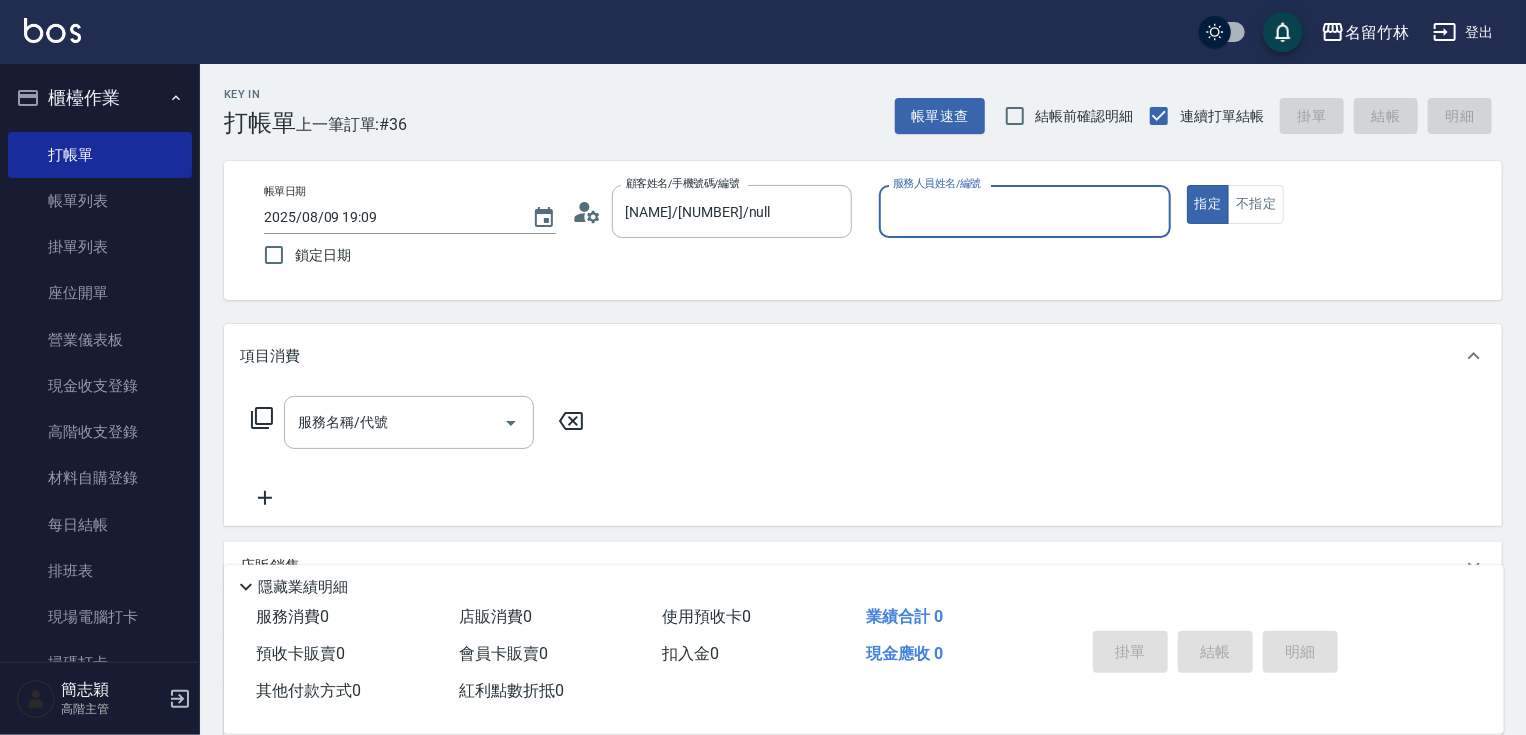 click on "服務人員姓名/編號" at bounding box center (1025, 211) 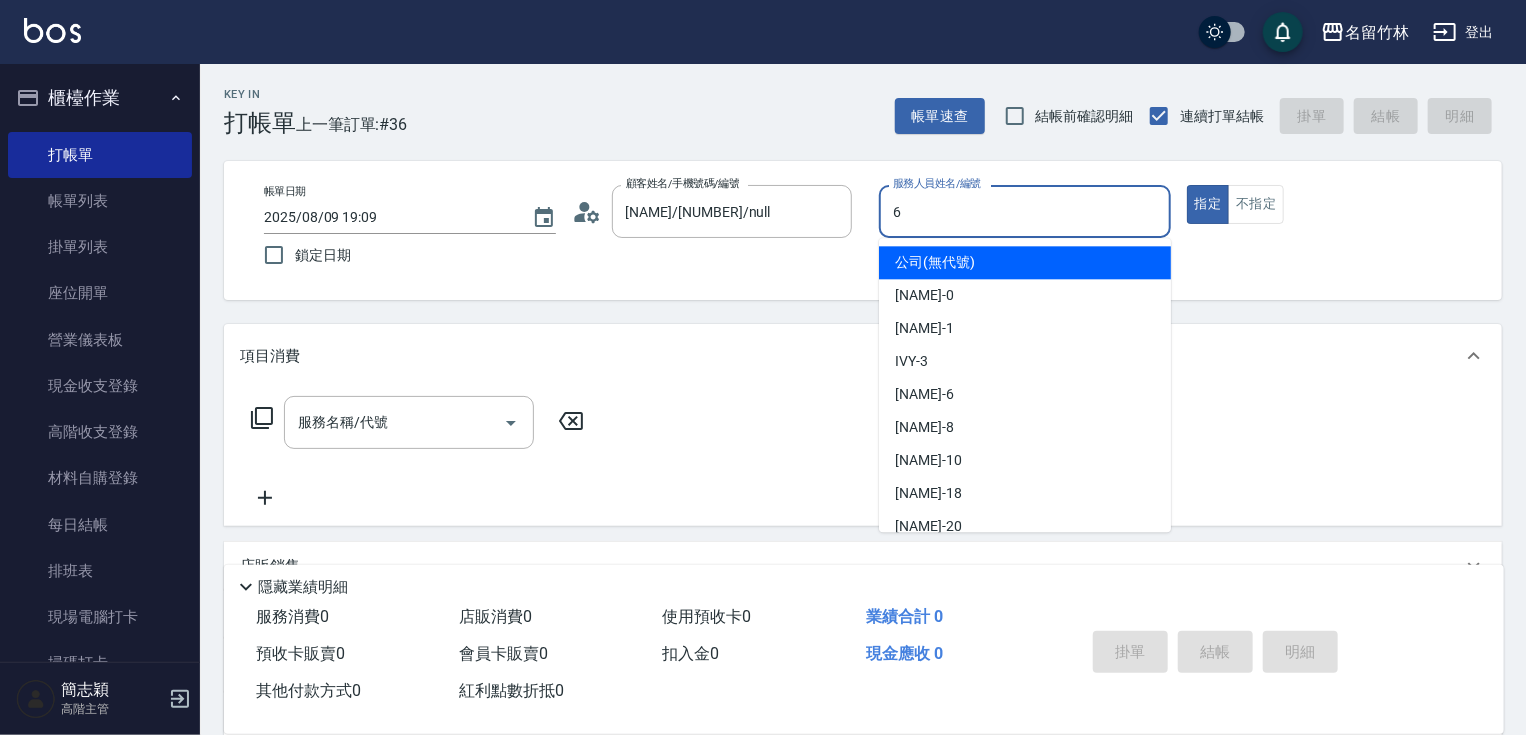 type on "6" 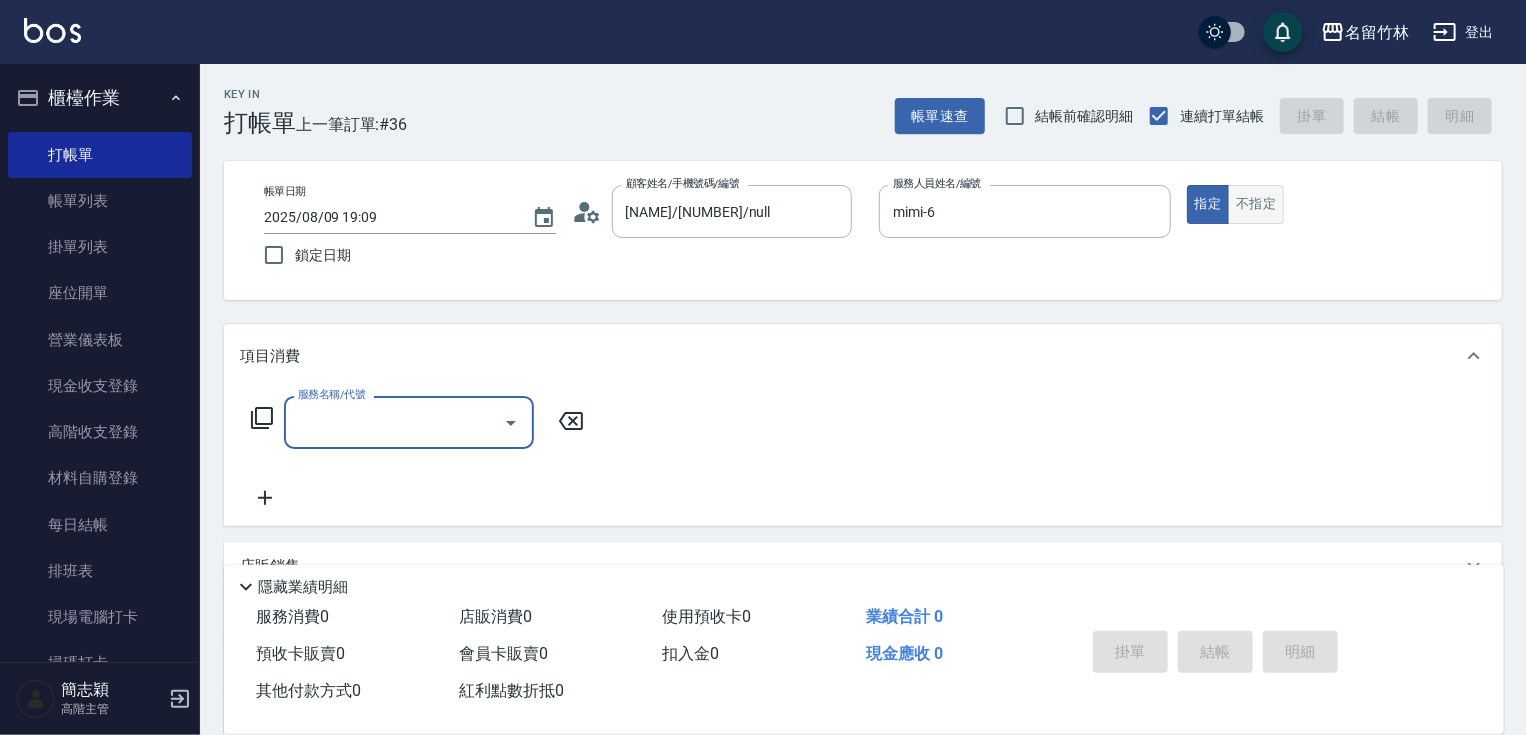 click on "不指定" at bounding box center (1256, 204) 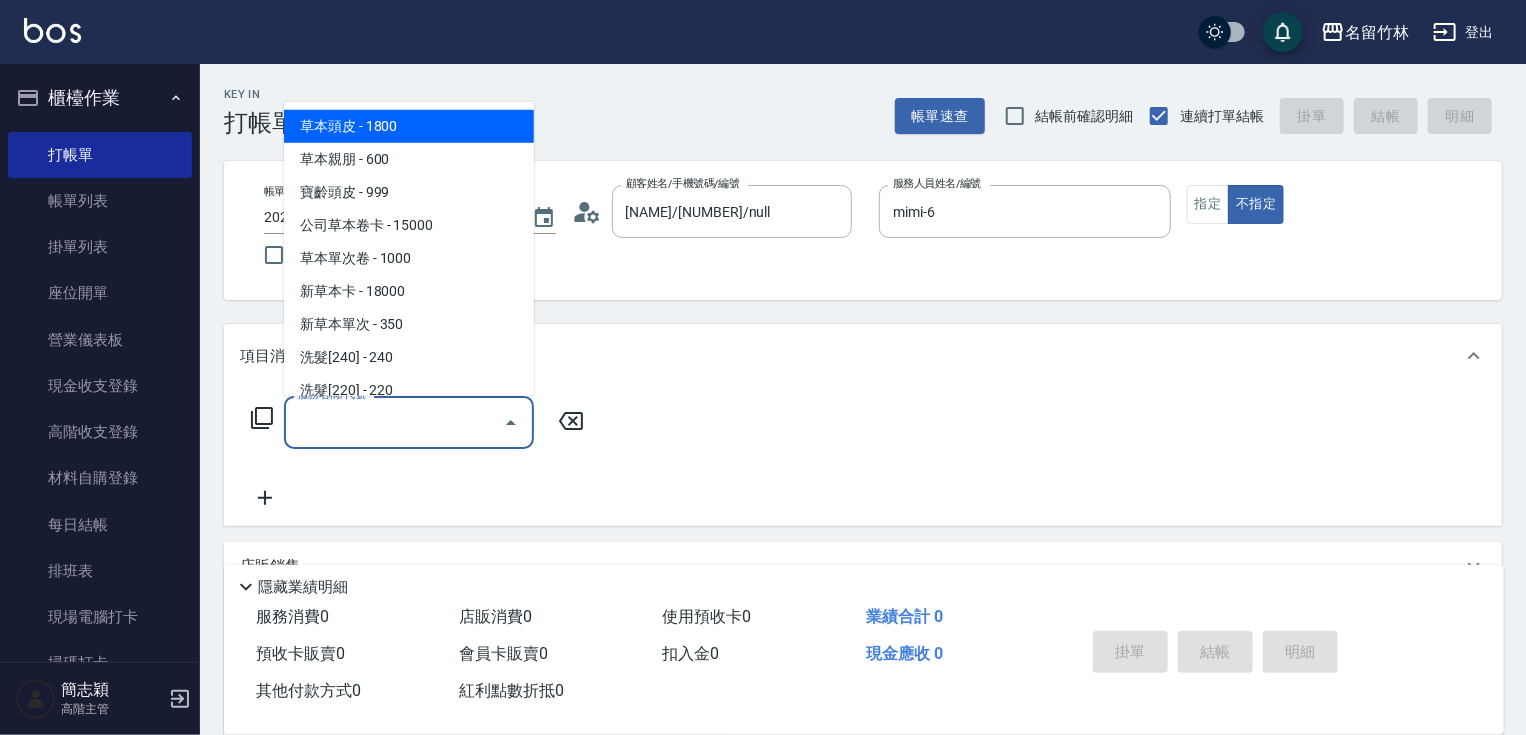 click on "服務名稱/代號 服務名稱/代號" at bounding box center [409, 422] 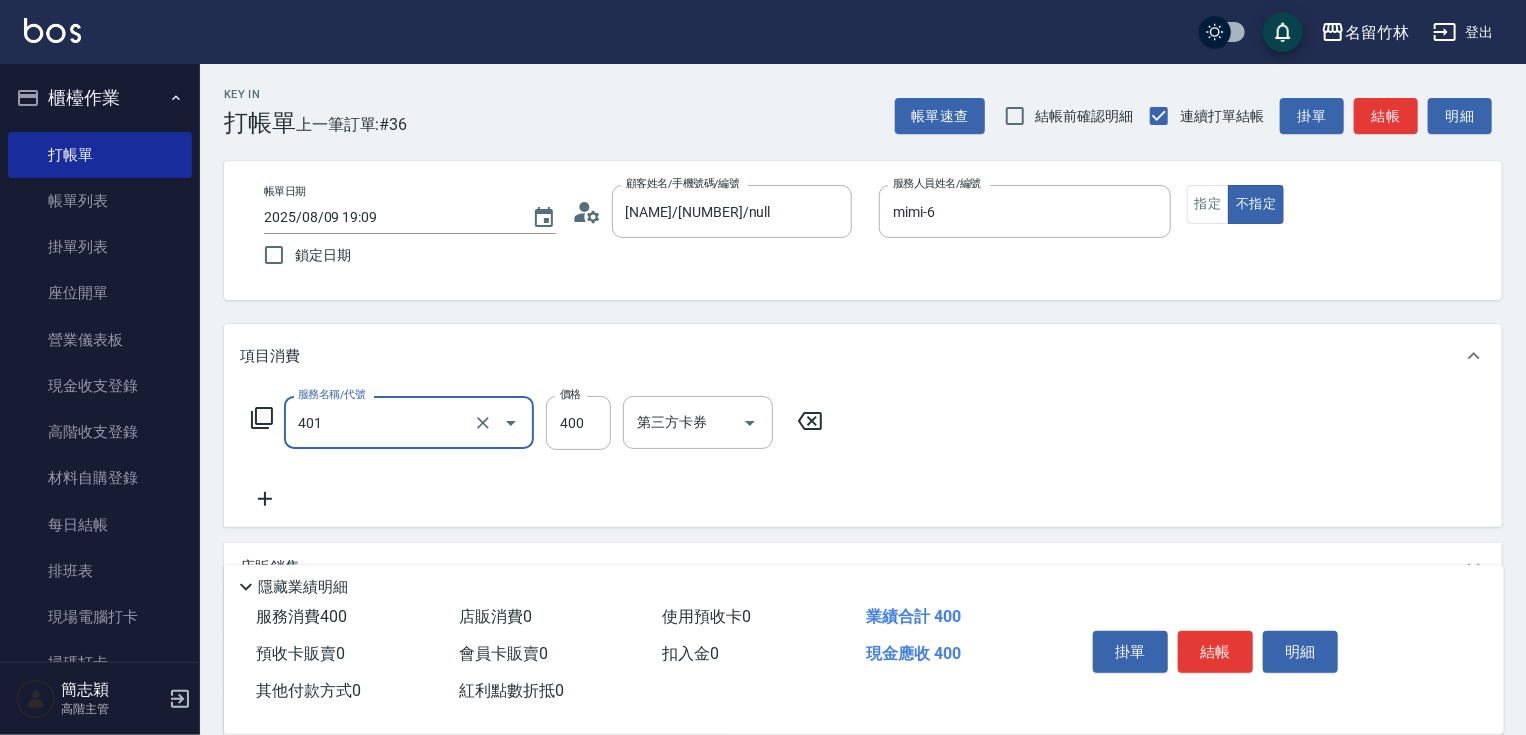 type on "剪髮(400)(401)" 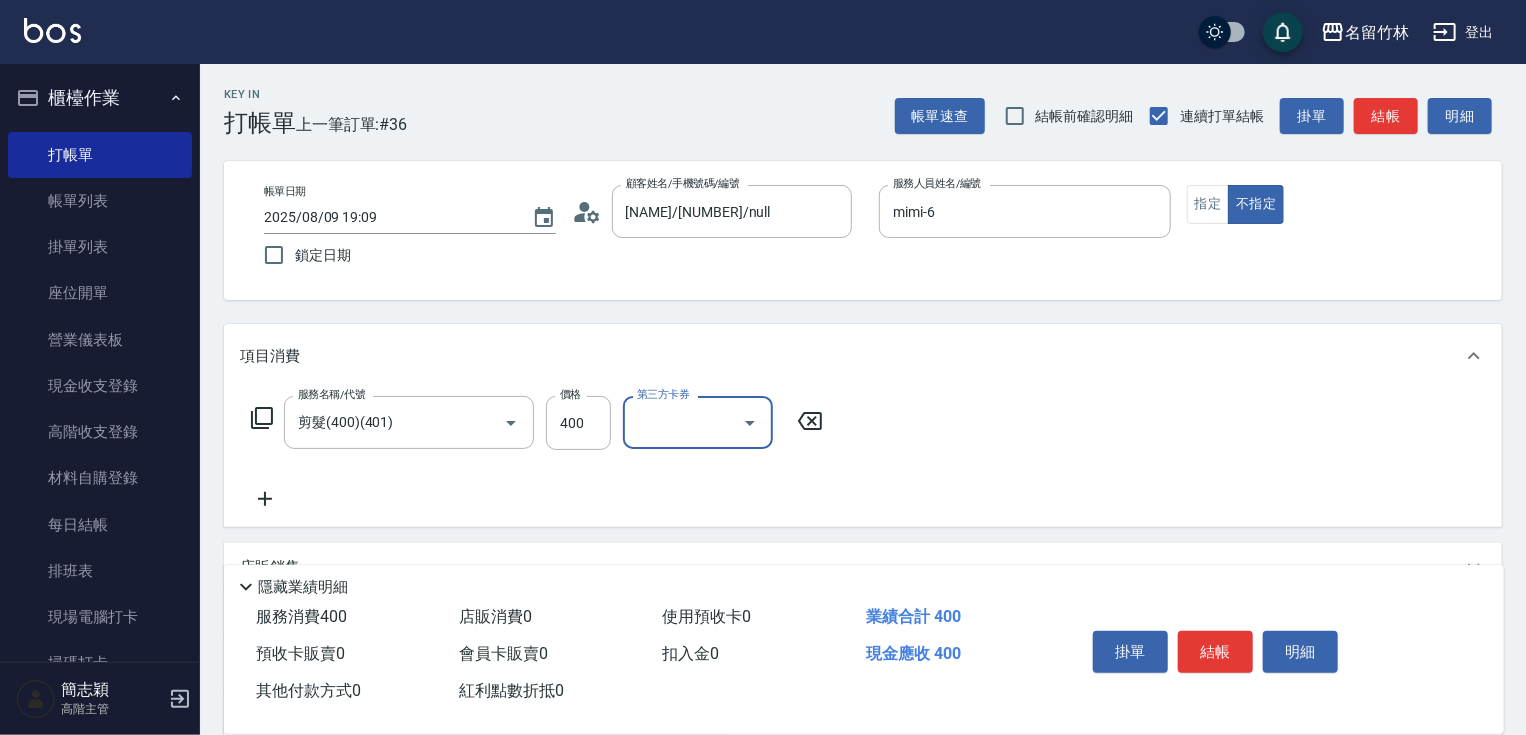 click on "結帳" at bounding box center (1215, 652) 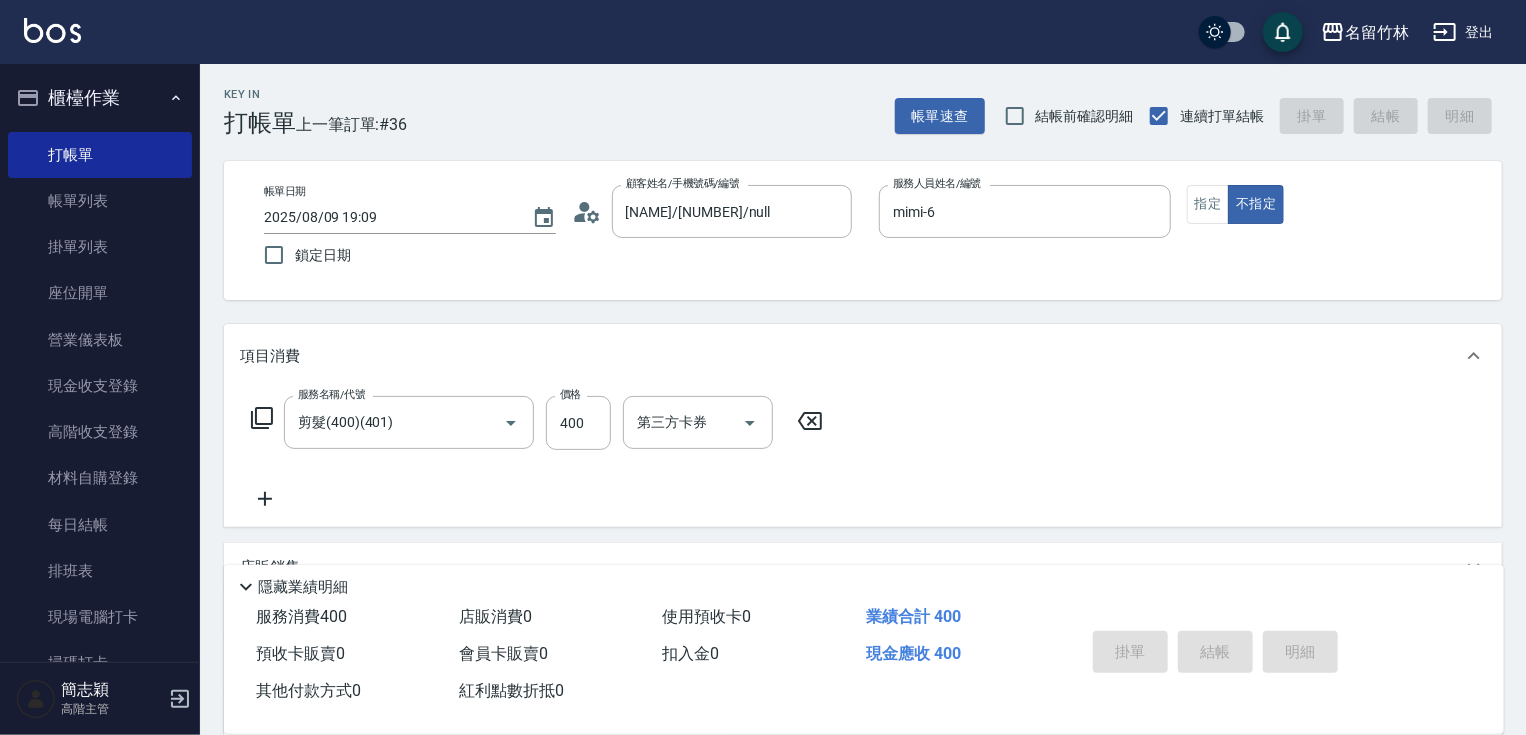 type 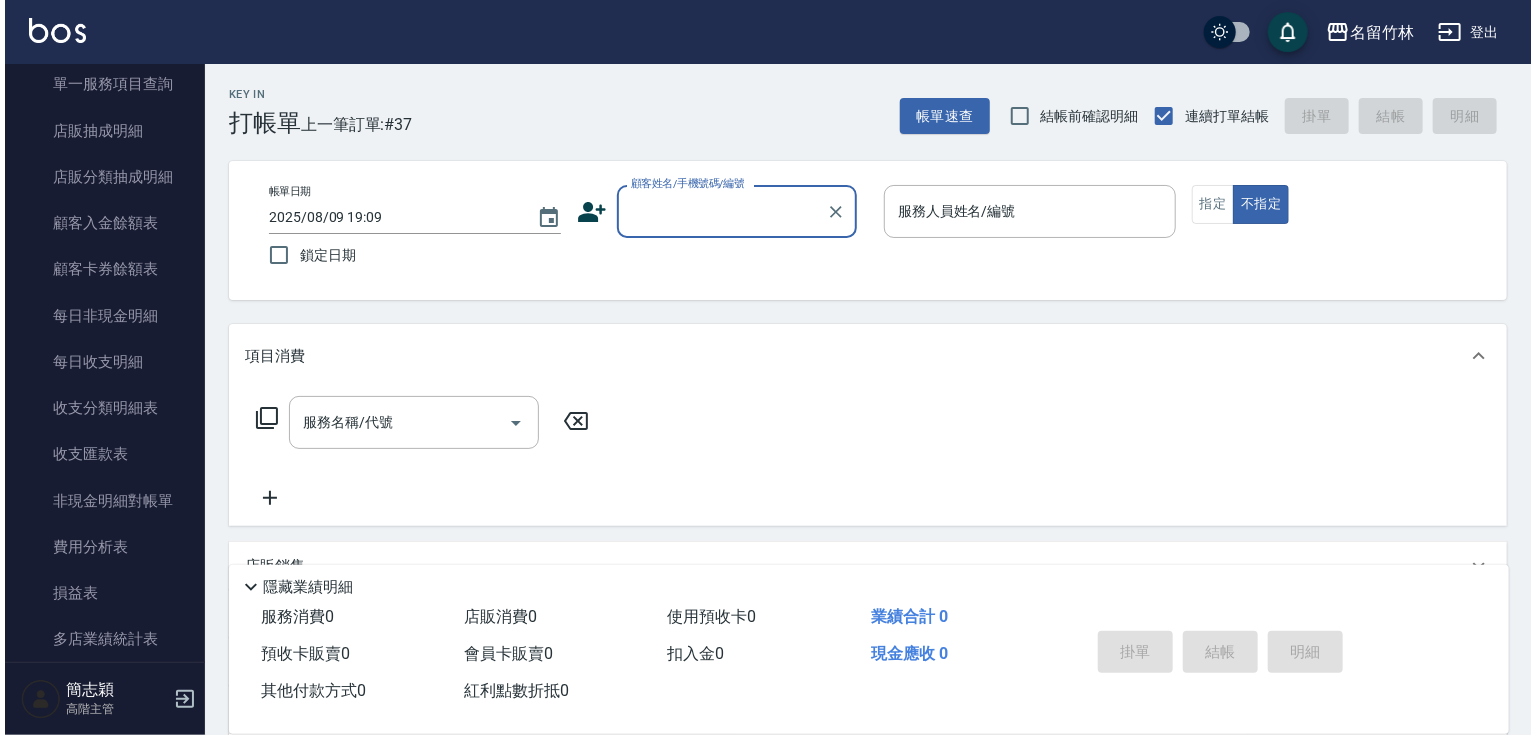scroll, scrollTop: 1977, scrollLeft: 0, axis: vertical 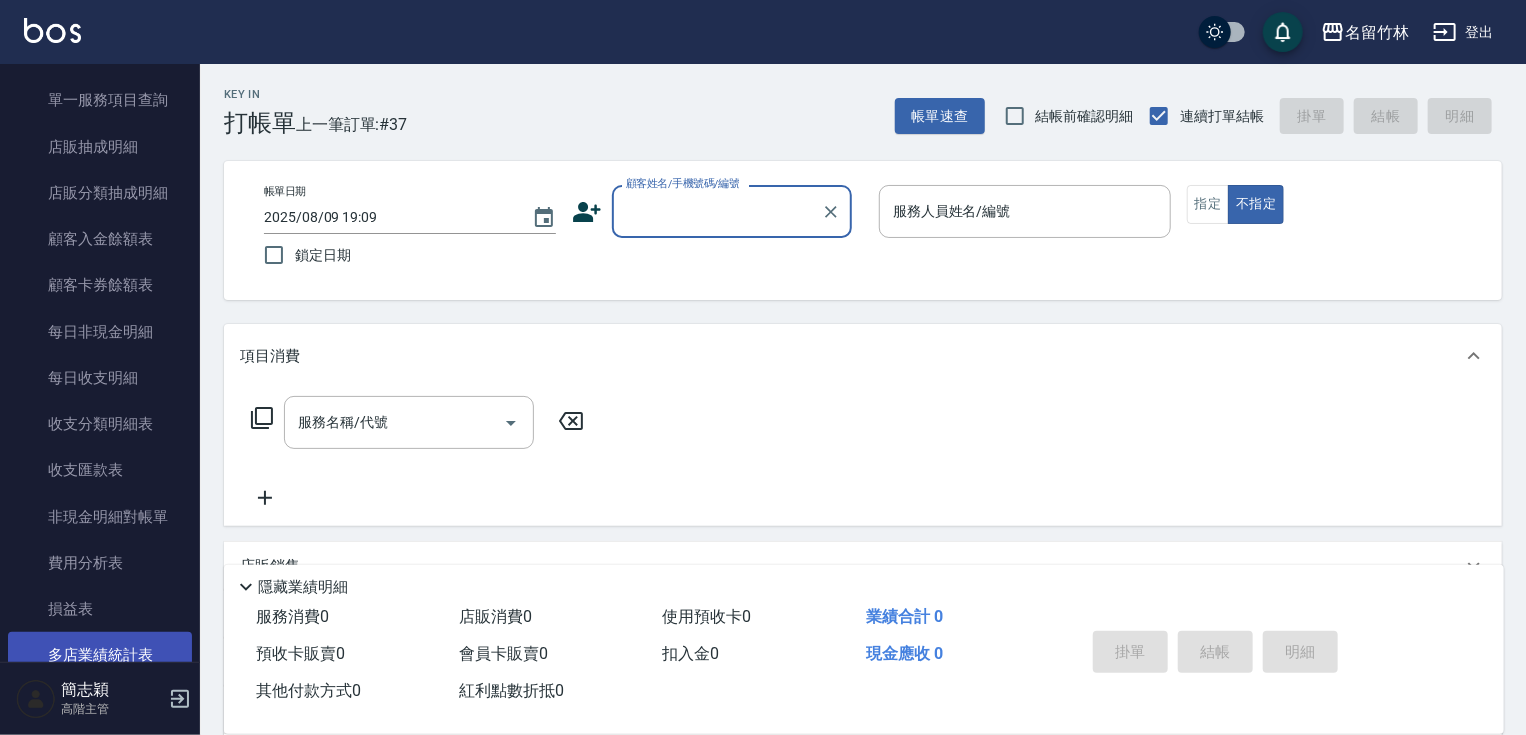 click on "多店業績統計表" at bounding box center (100, 655) 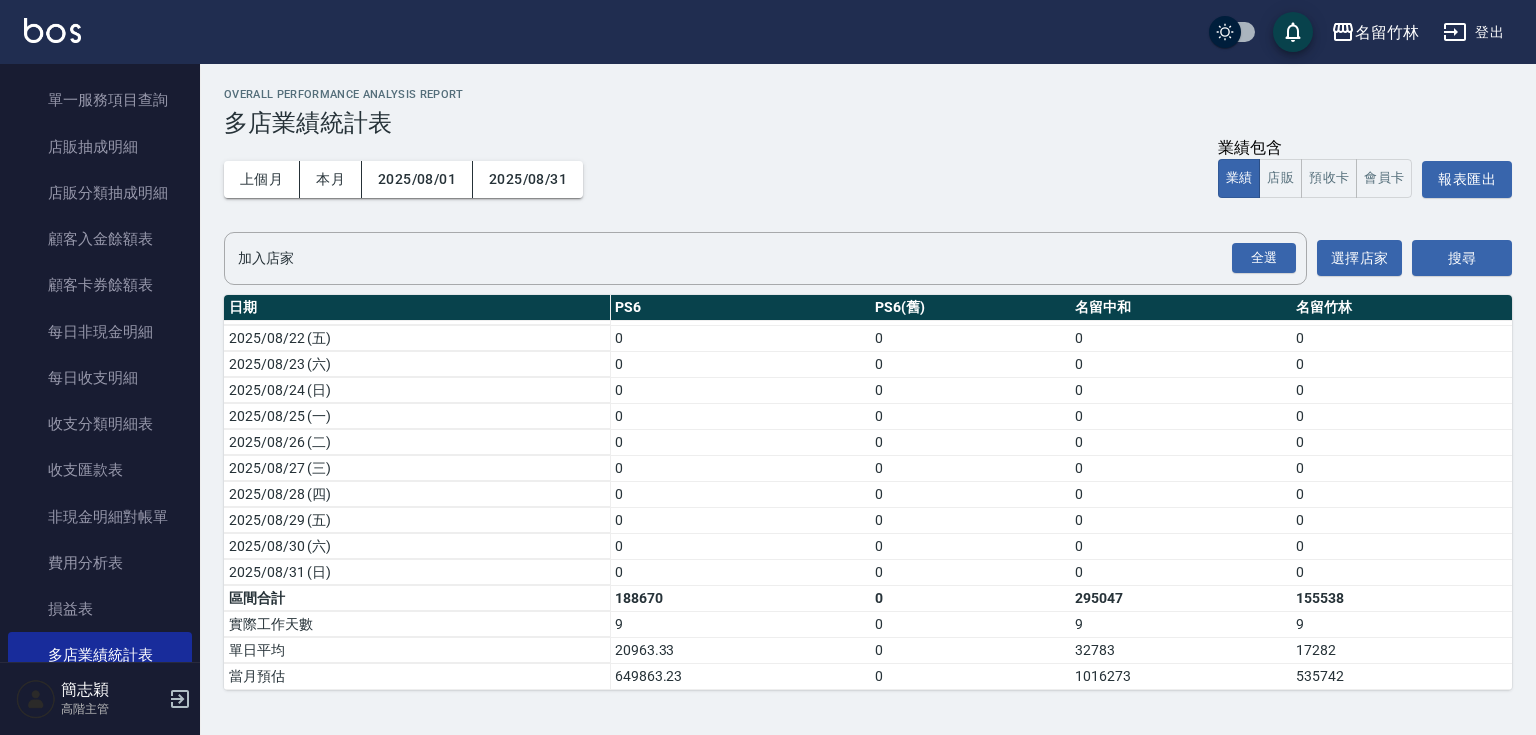 scroll, scrollTop: 0, scrollLeft: 0, axis: both 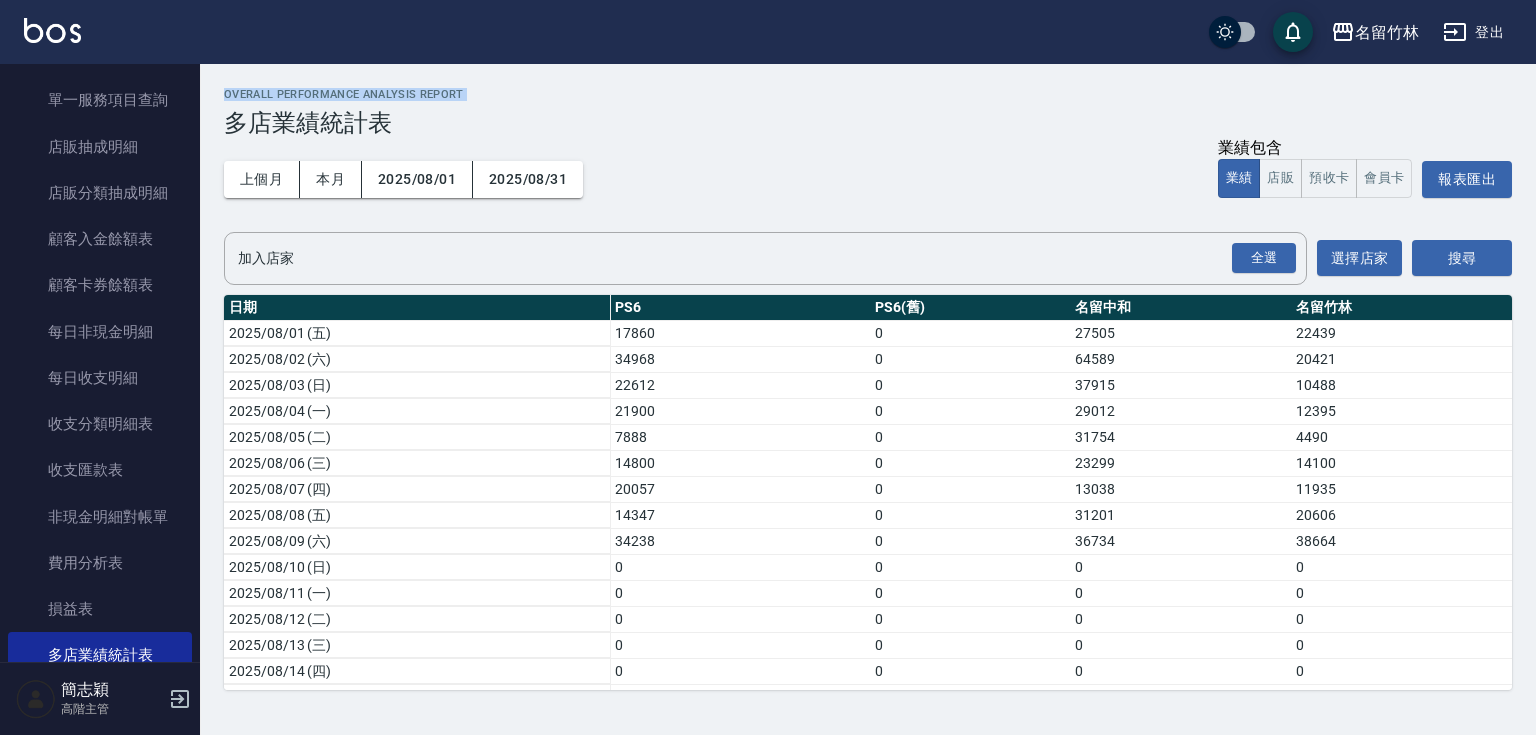 drag, startPoint x: 205, startPoint y: 105, endPoint x: 198, endPoint y: 74, distance: 31.780497 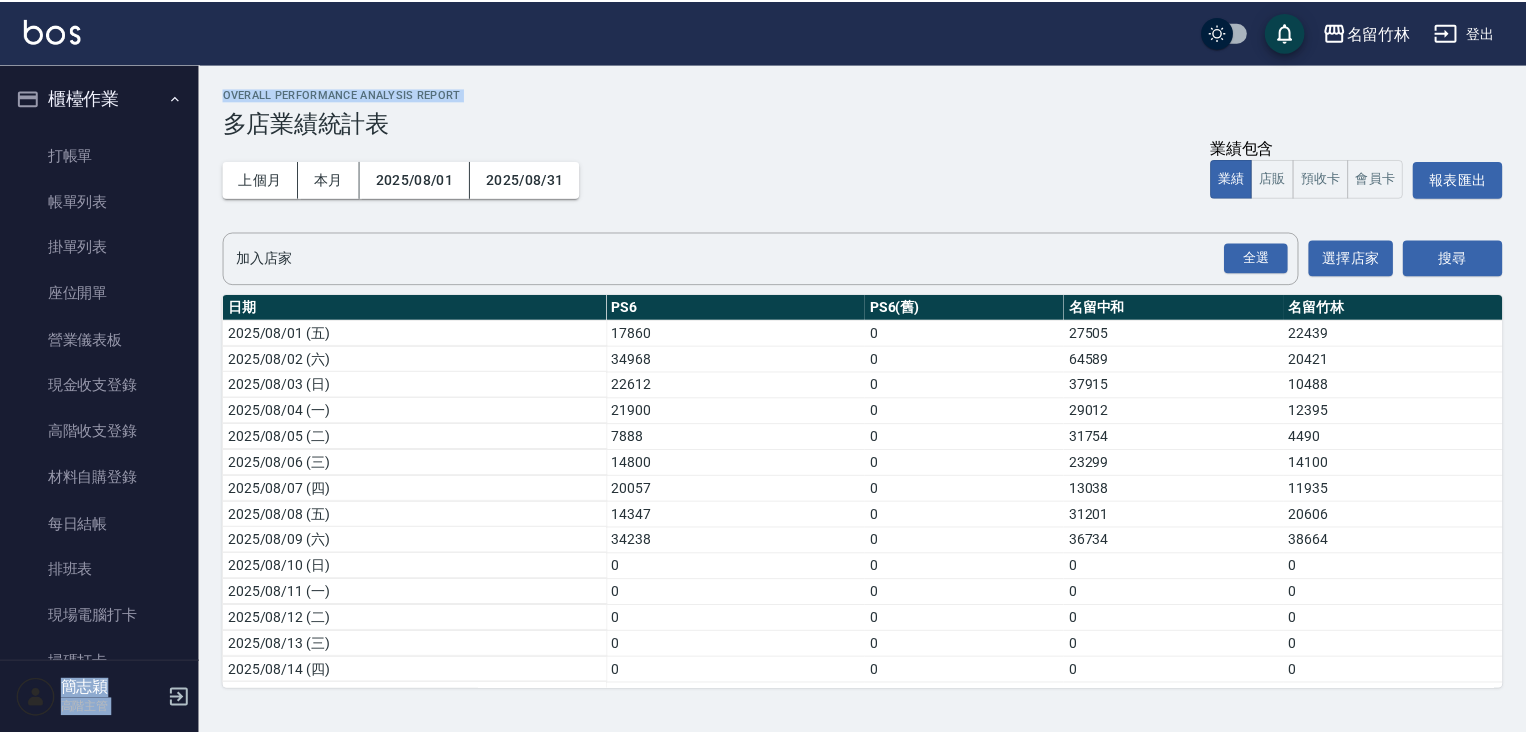 scroll, scrollTop: 0, scrollLeft: 0, axis: both 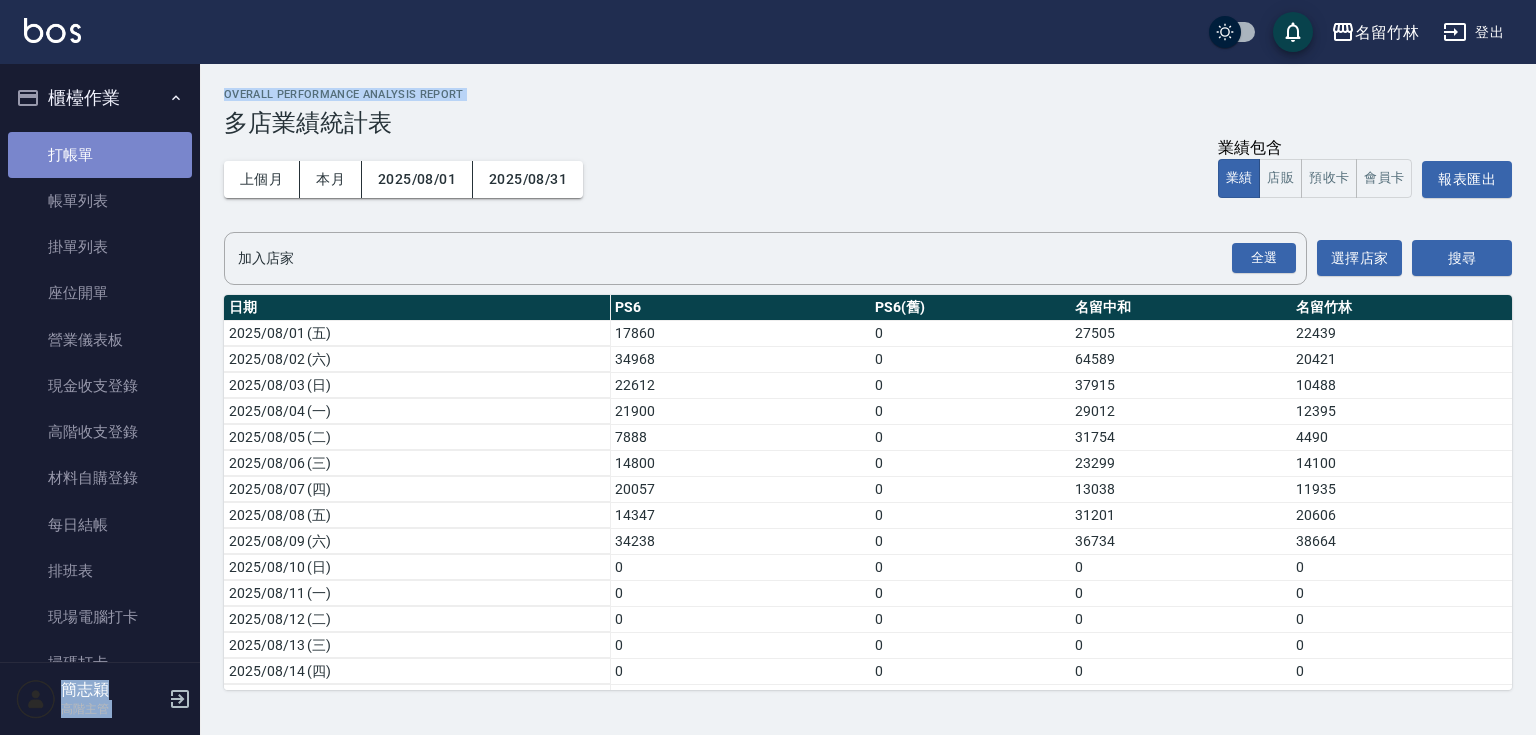 click on "打帳單" at bounding box center [100, 155] 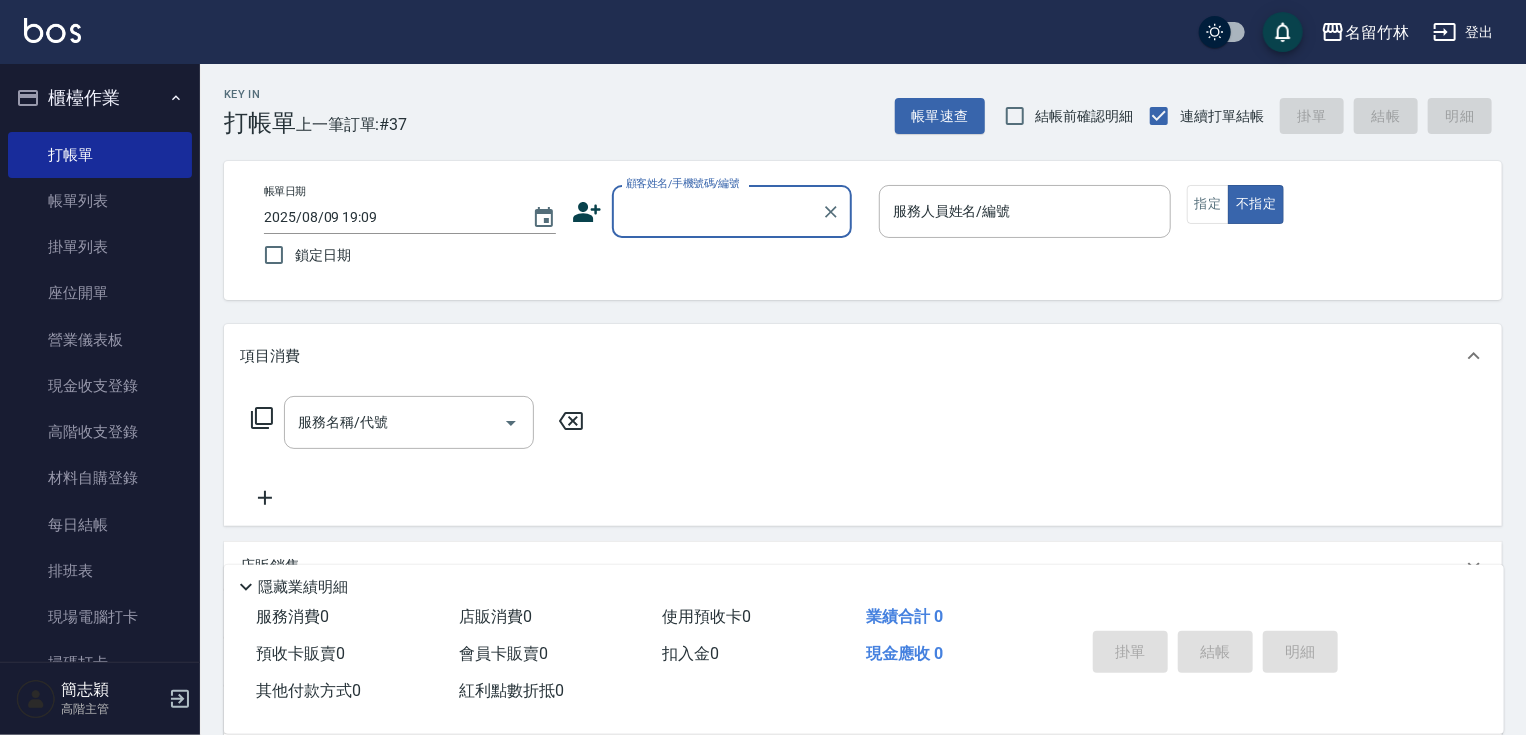 click on "顧客姓名/手機號碼/編號" at bounding box center [717, 211] 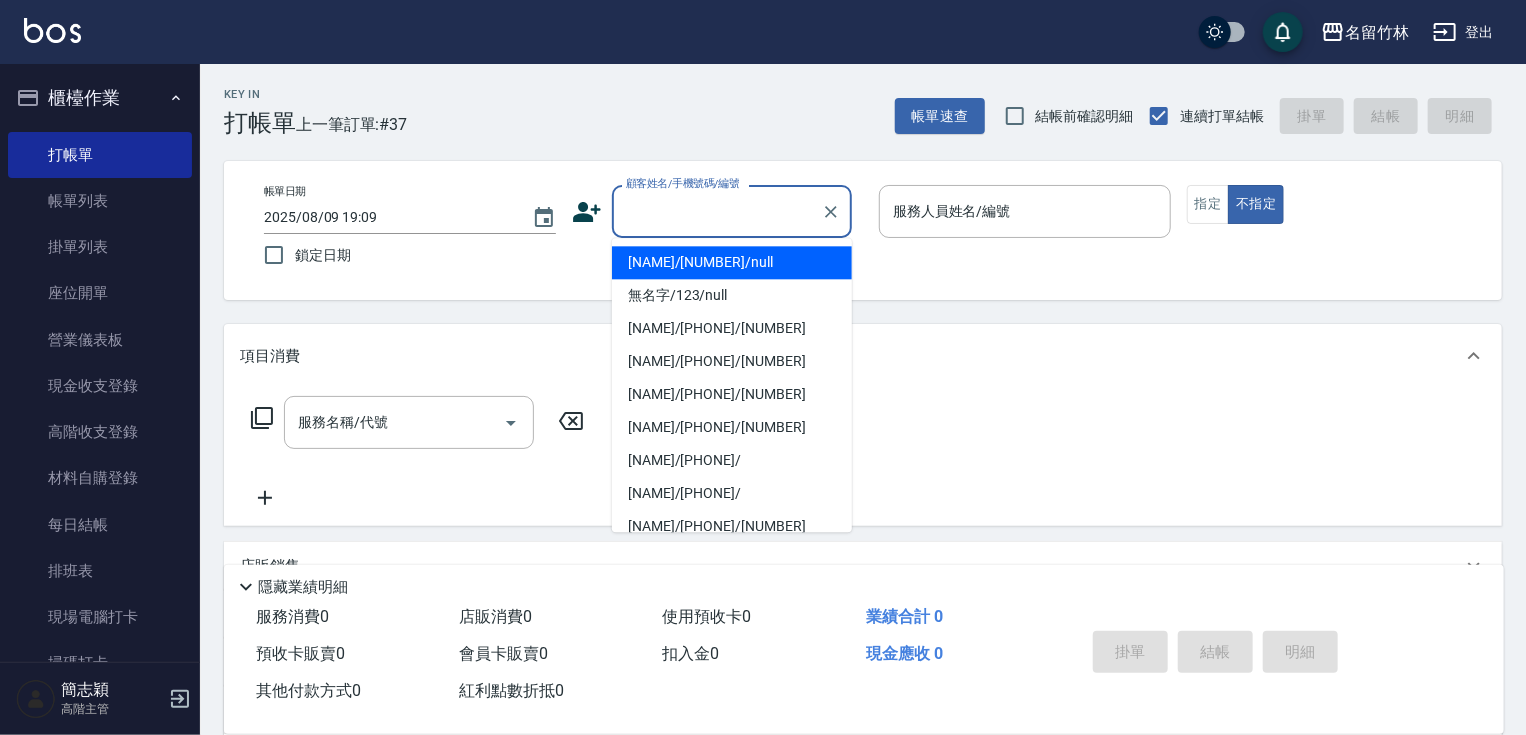 click on "[NAME]/[NUMBER]/null" at bounding box center (732, 262) 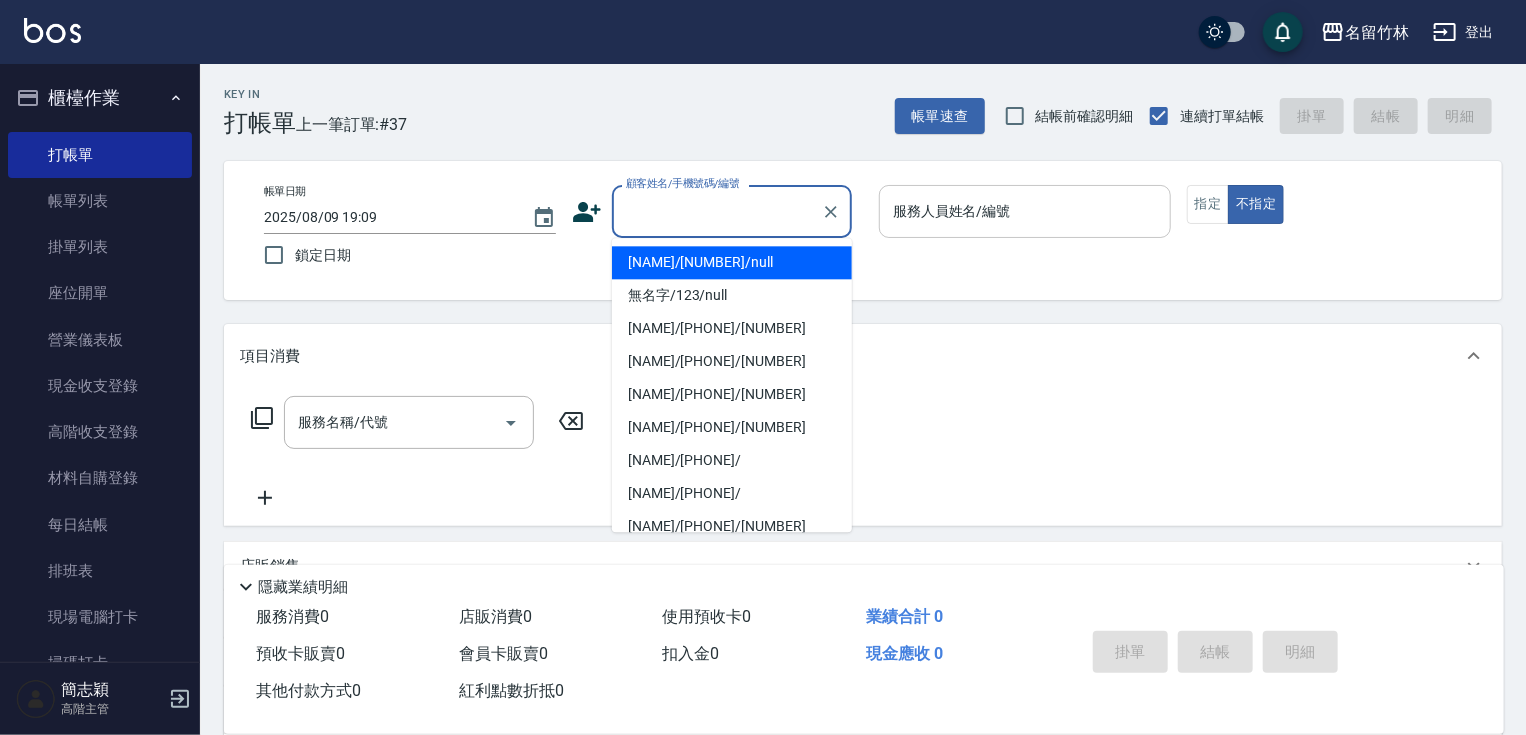 type on "[NAME]/[NUMBER]/null" 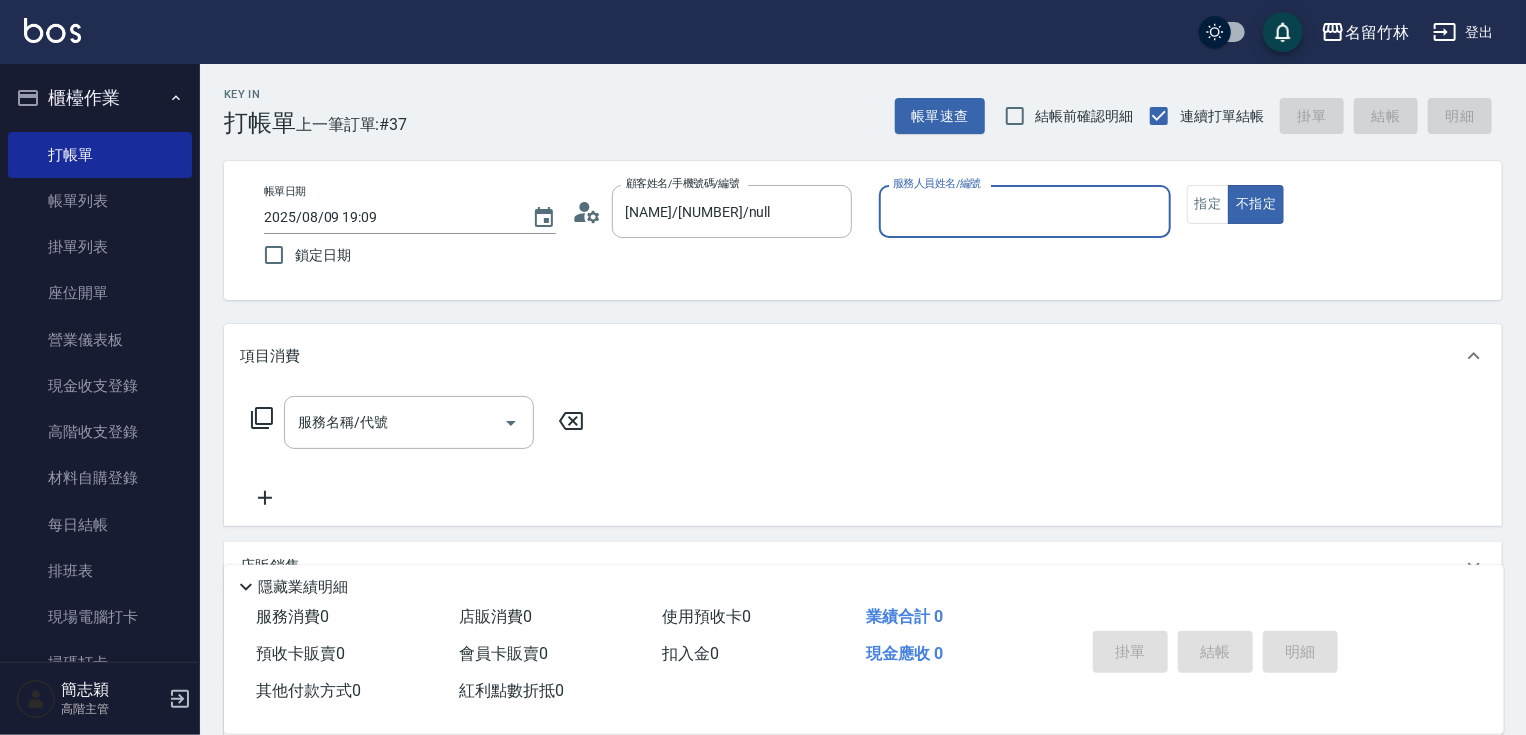 click on "服務人員姓名/編號" at bounding box center (1025, 211) 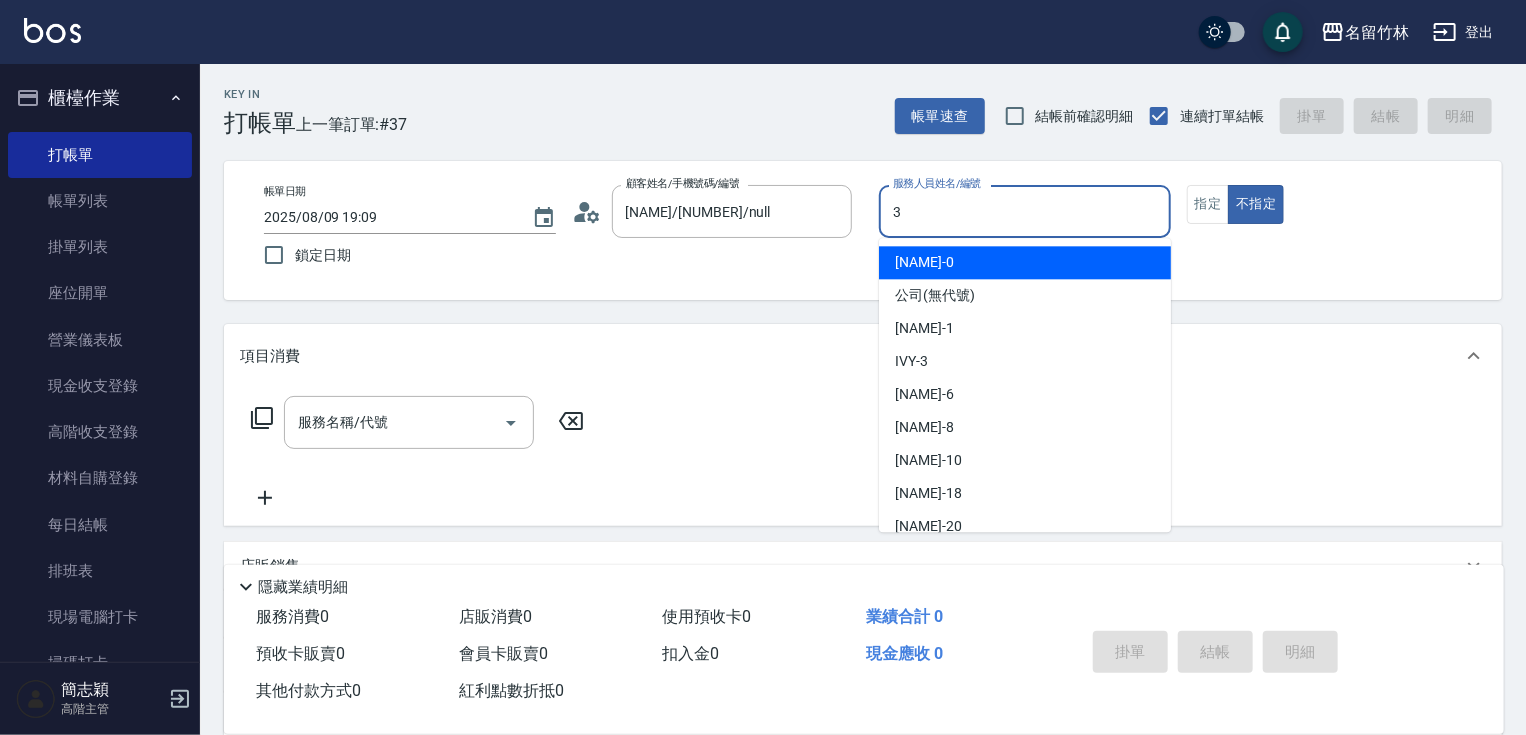 type on "IVY-3" 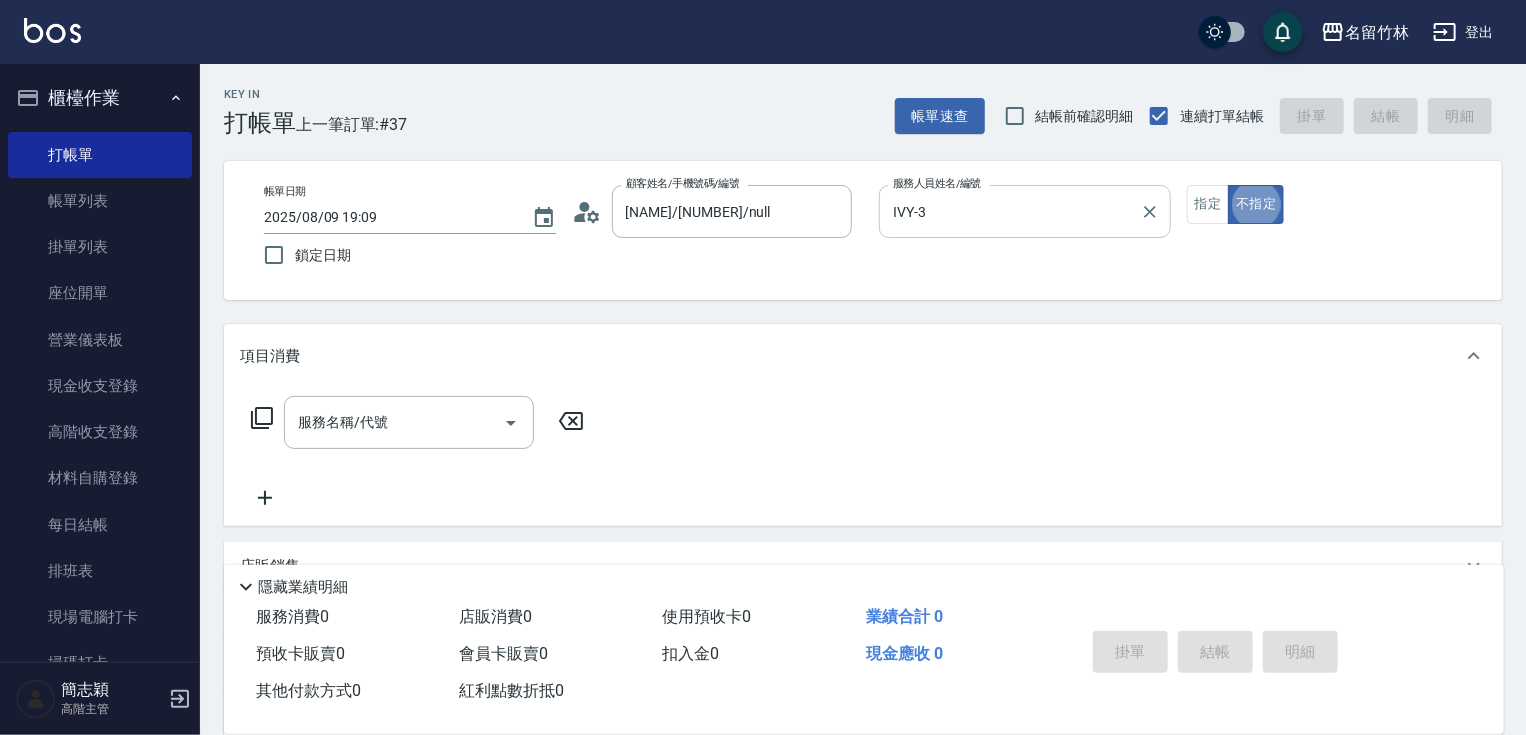 type on "false" 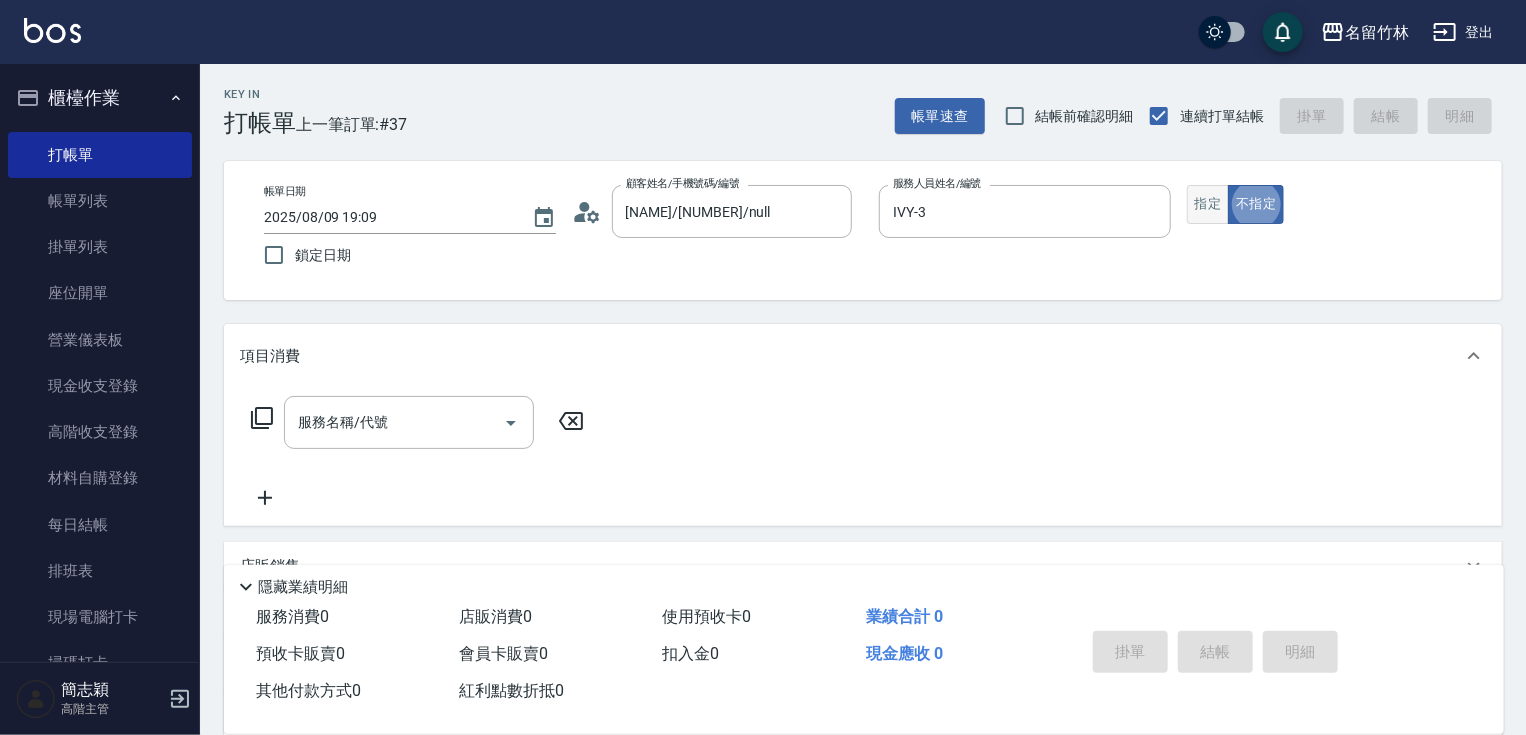 click on "指定" at bounding box center (1208, 204) 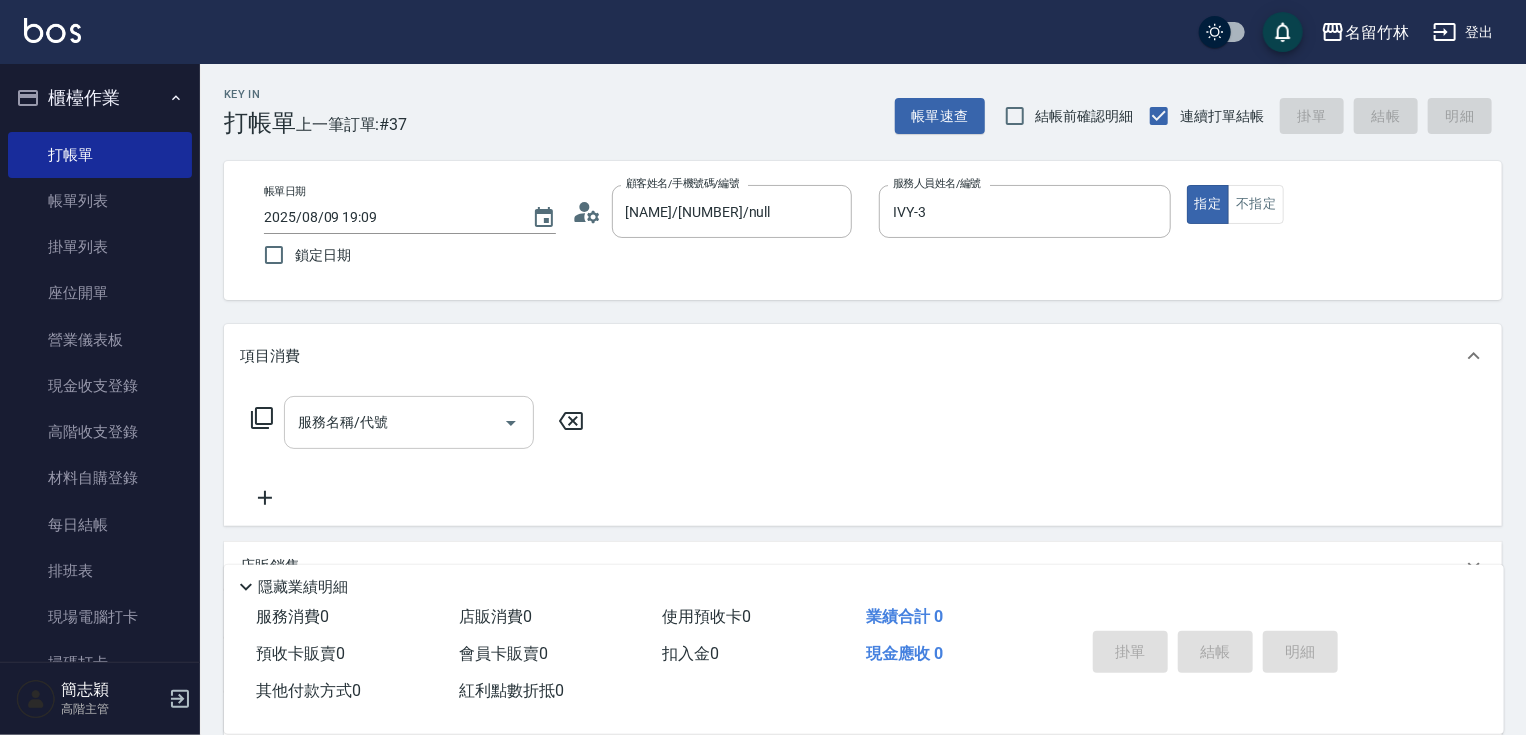 click on "服務名稱/代號 服務名稱/代號" at bounding box center (409, 422) 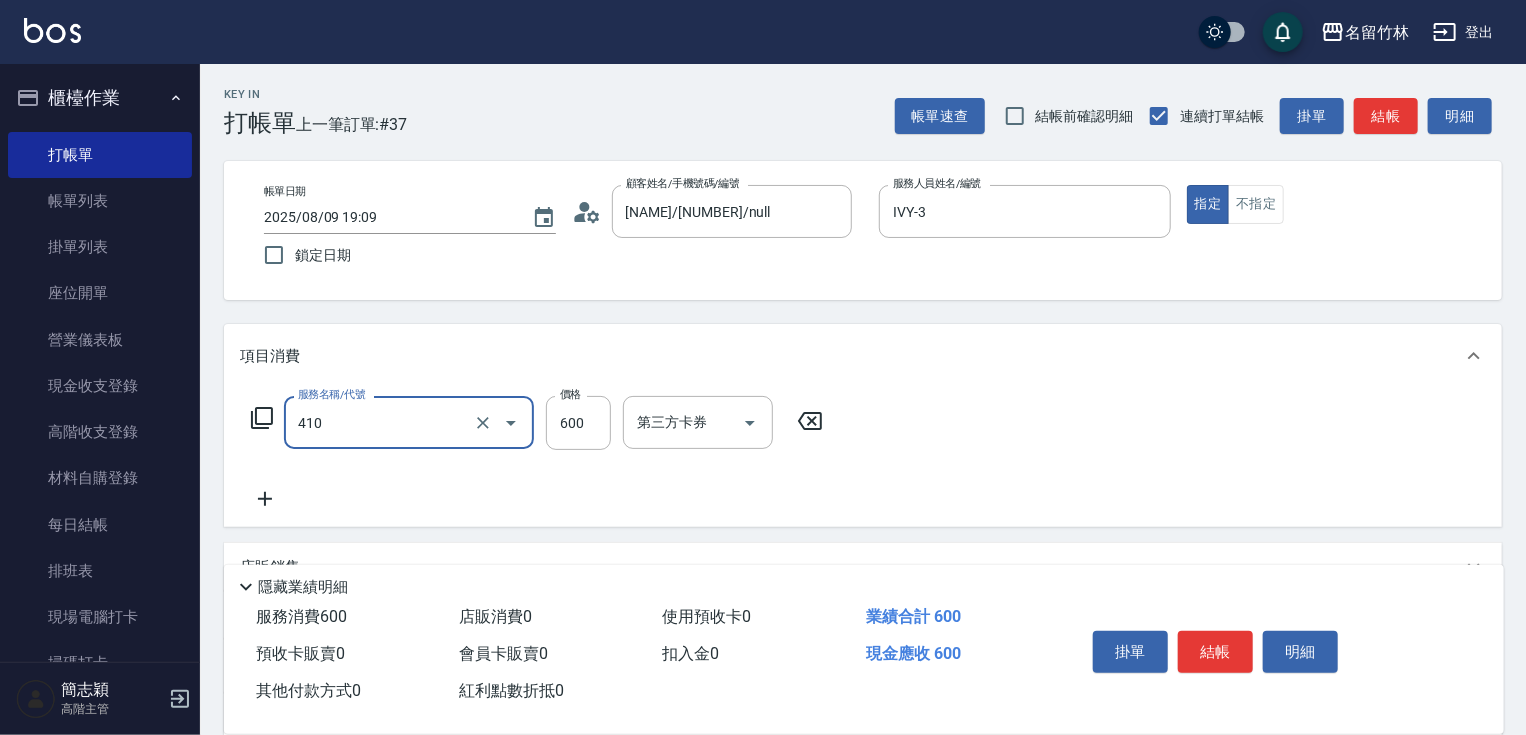 type on "鴻果頭皮SPA(410)" 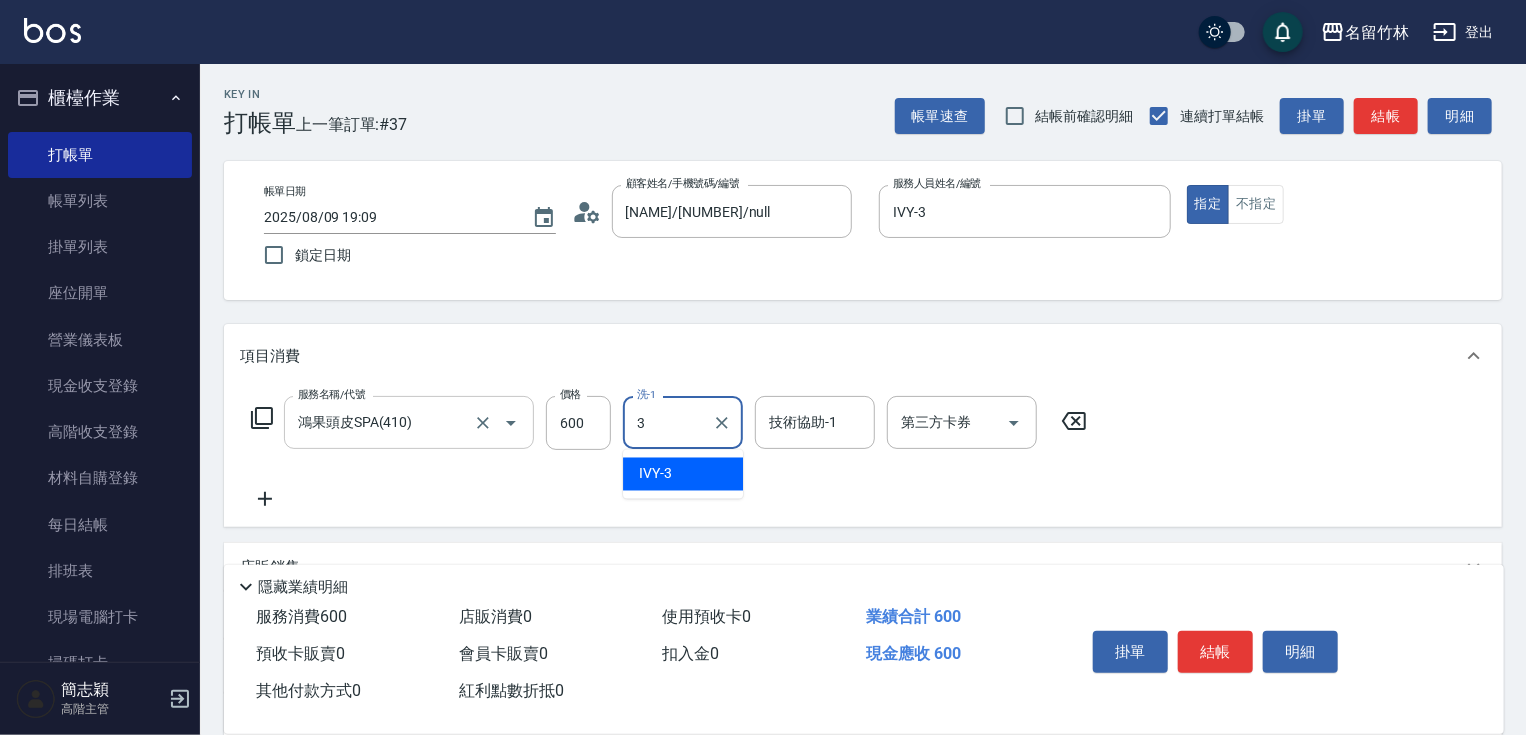 type on "IVY-3" 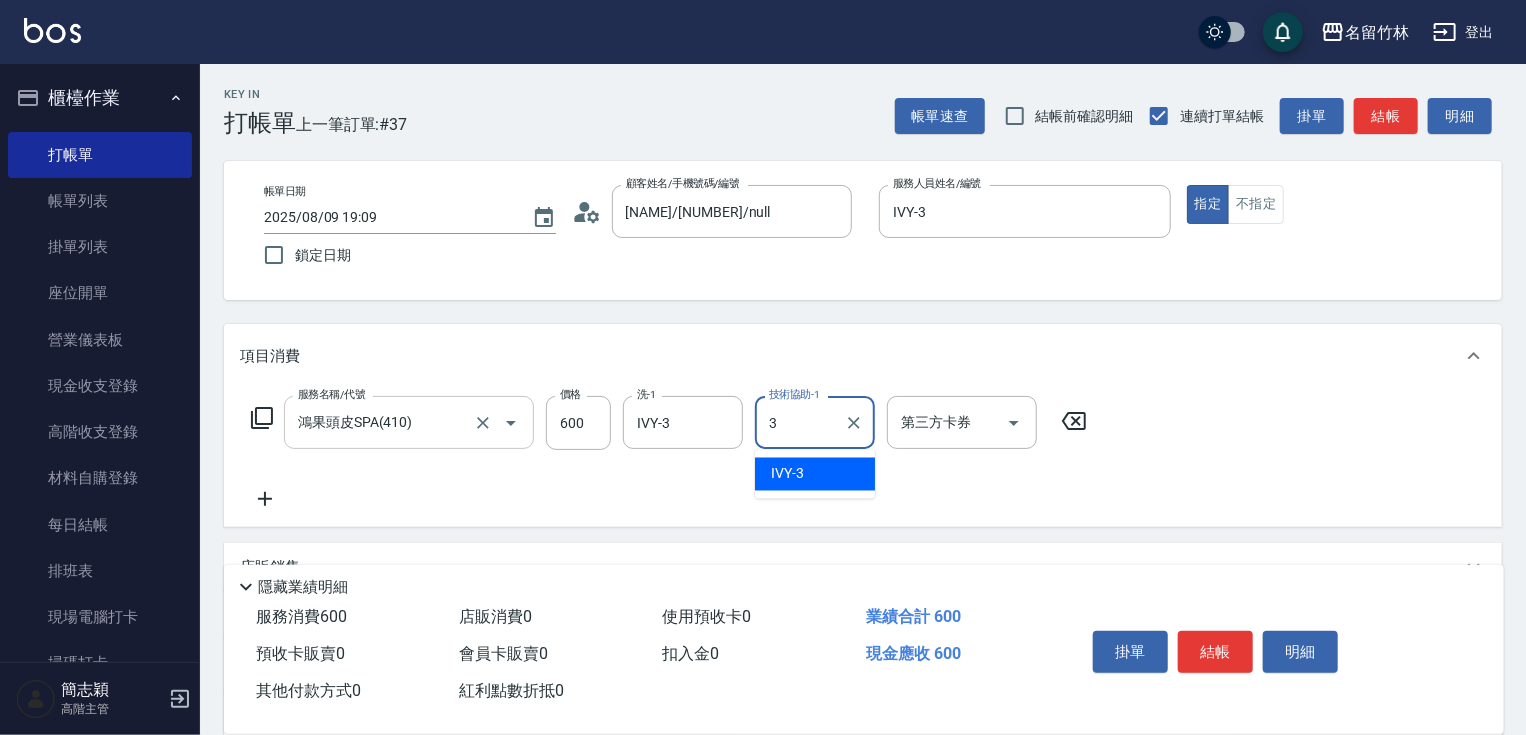 type on "IVY-3" 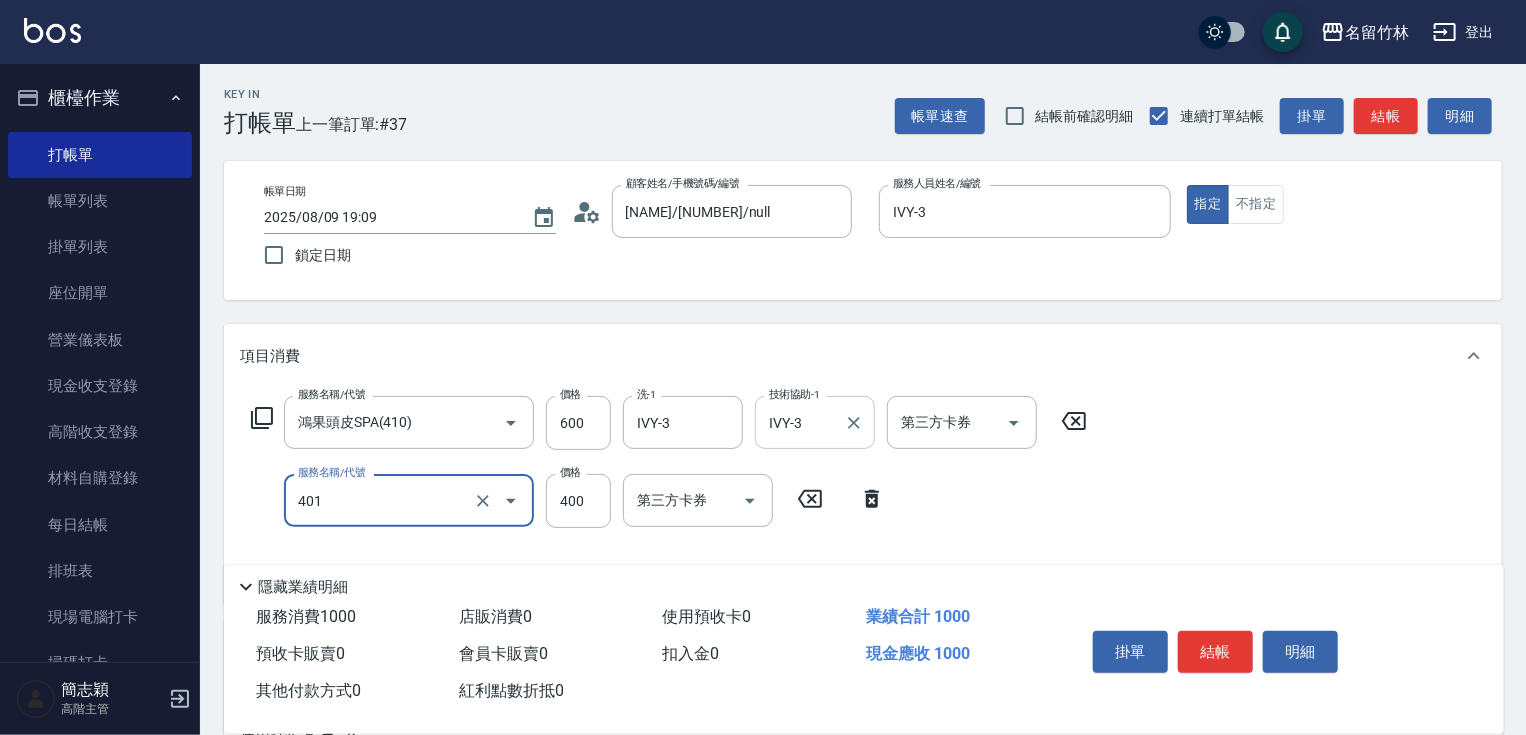 type on "剪髮(400)(401)" 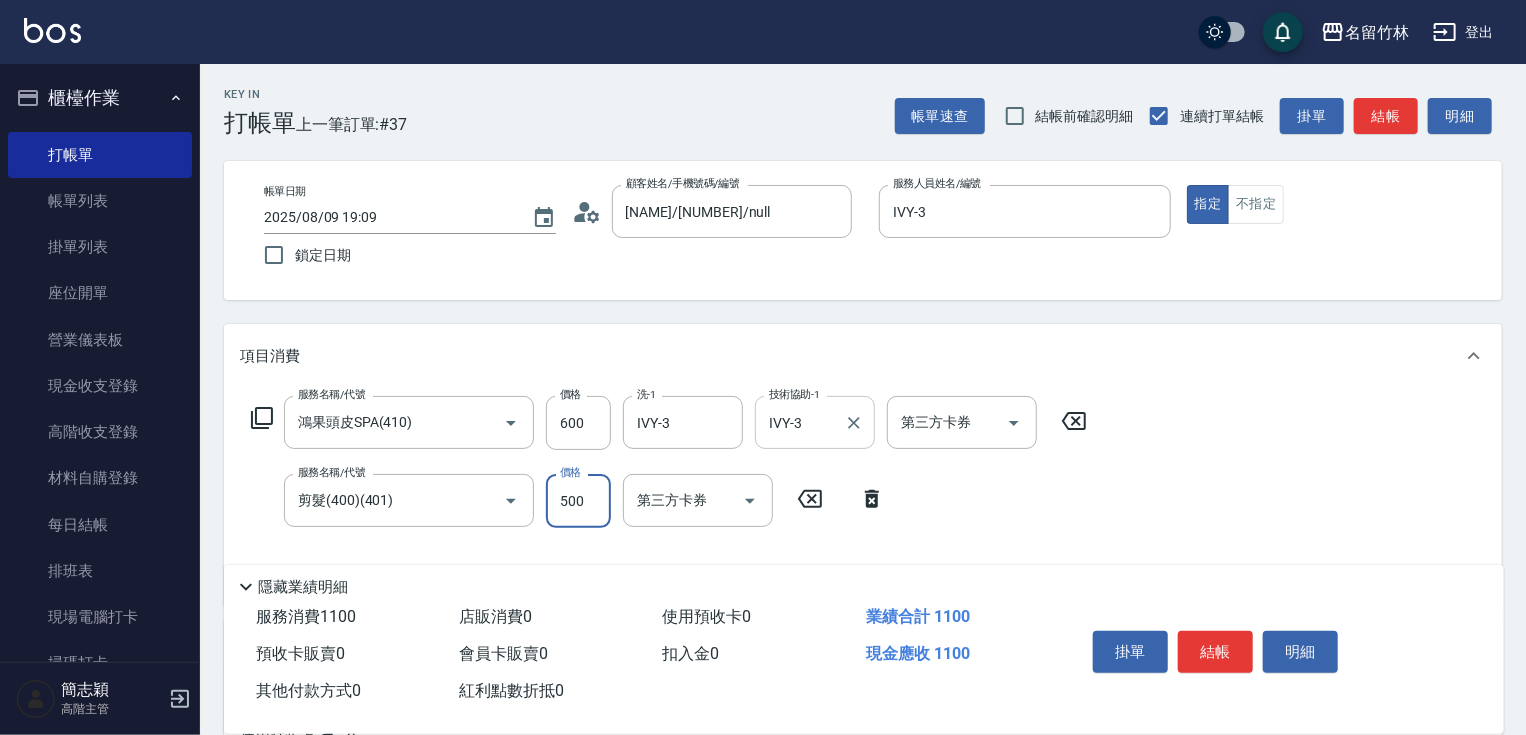 type on "500" 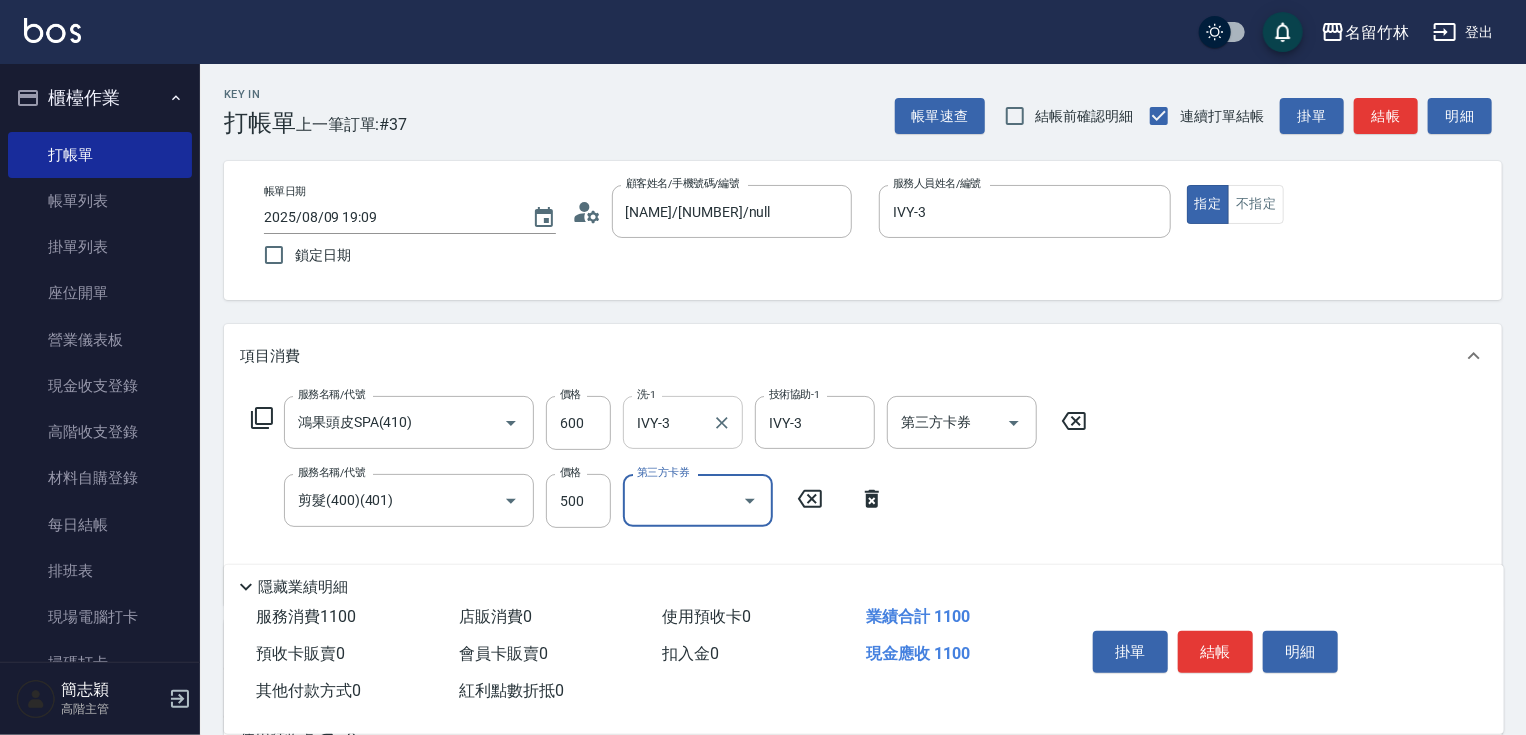 click on "IVY-3" at bounding box center [668, 422] 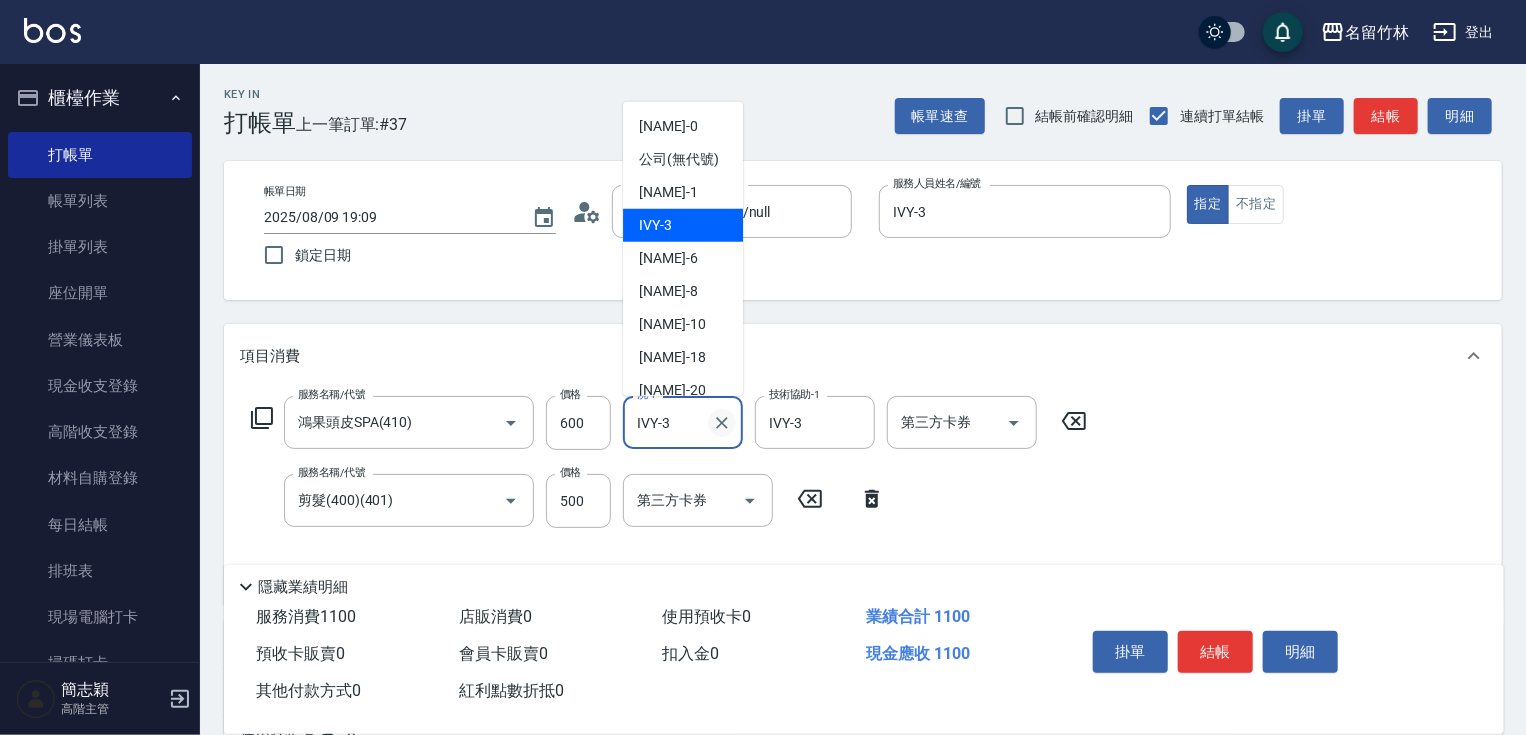 click 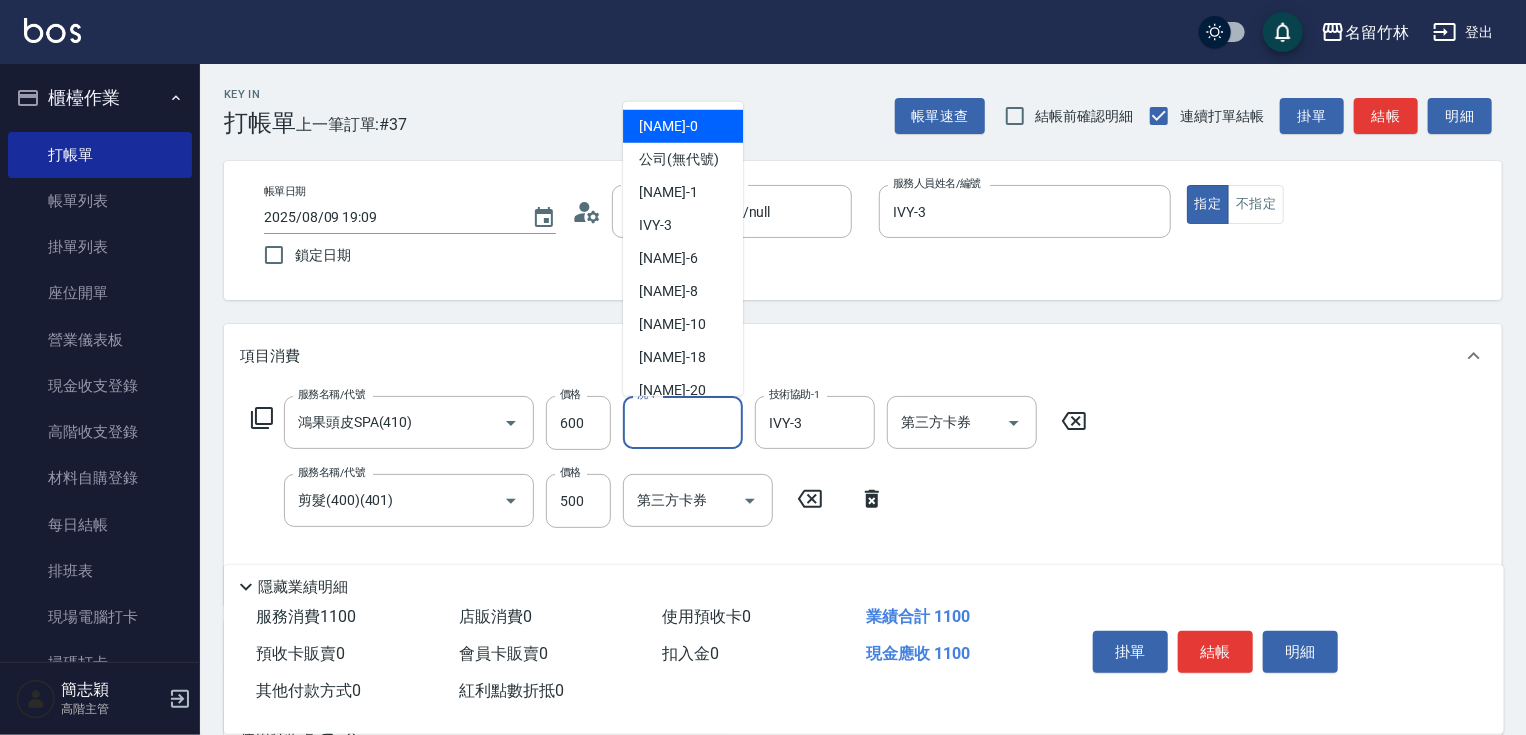 click on "洗-1" at bounding box center (683, 422) 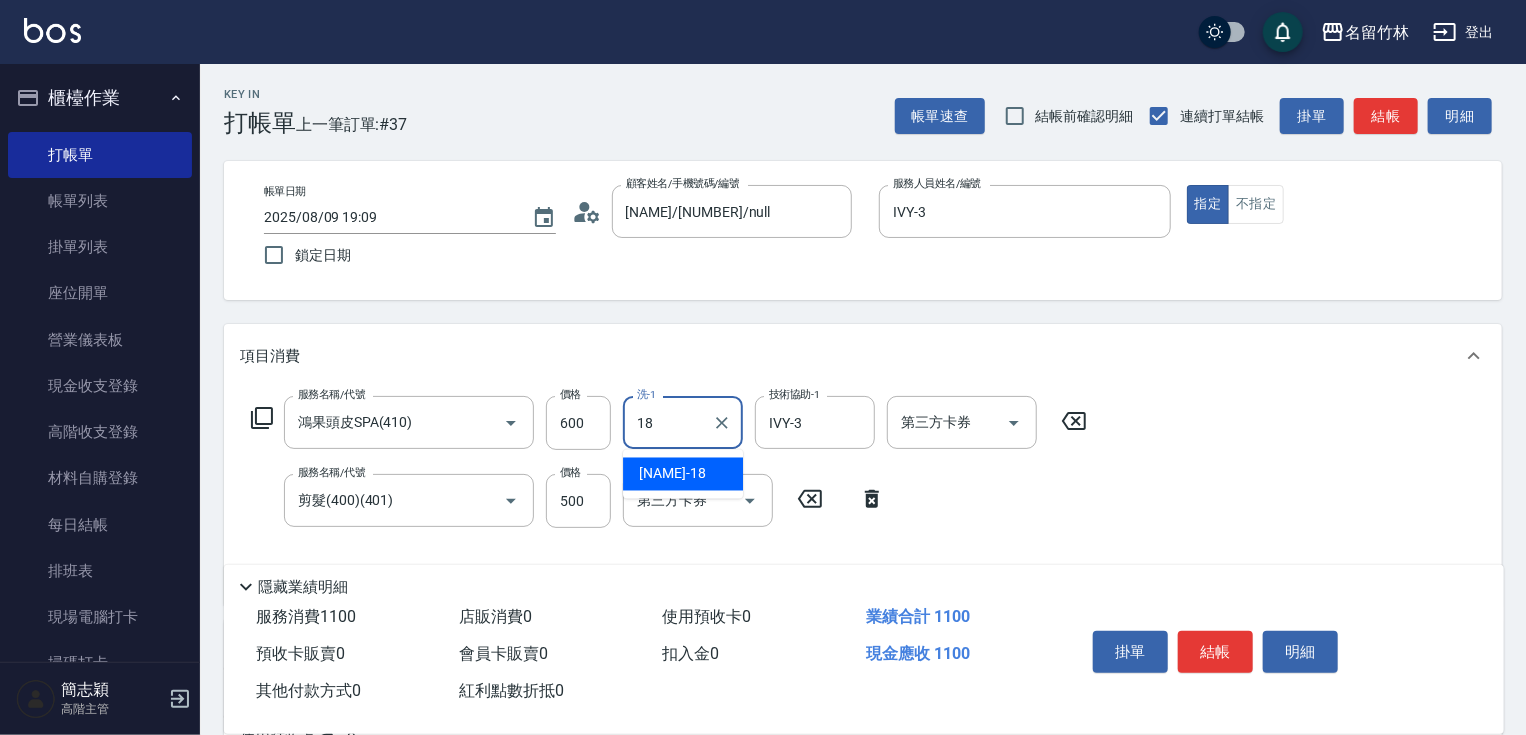 type on "[NAME]-[NUMBER]" 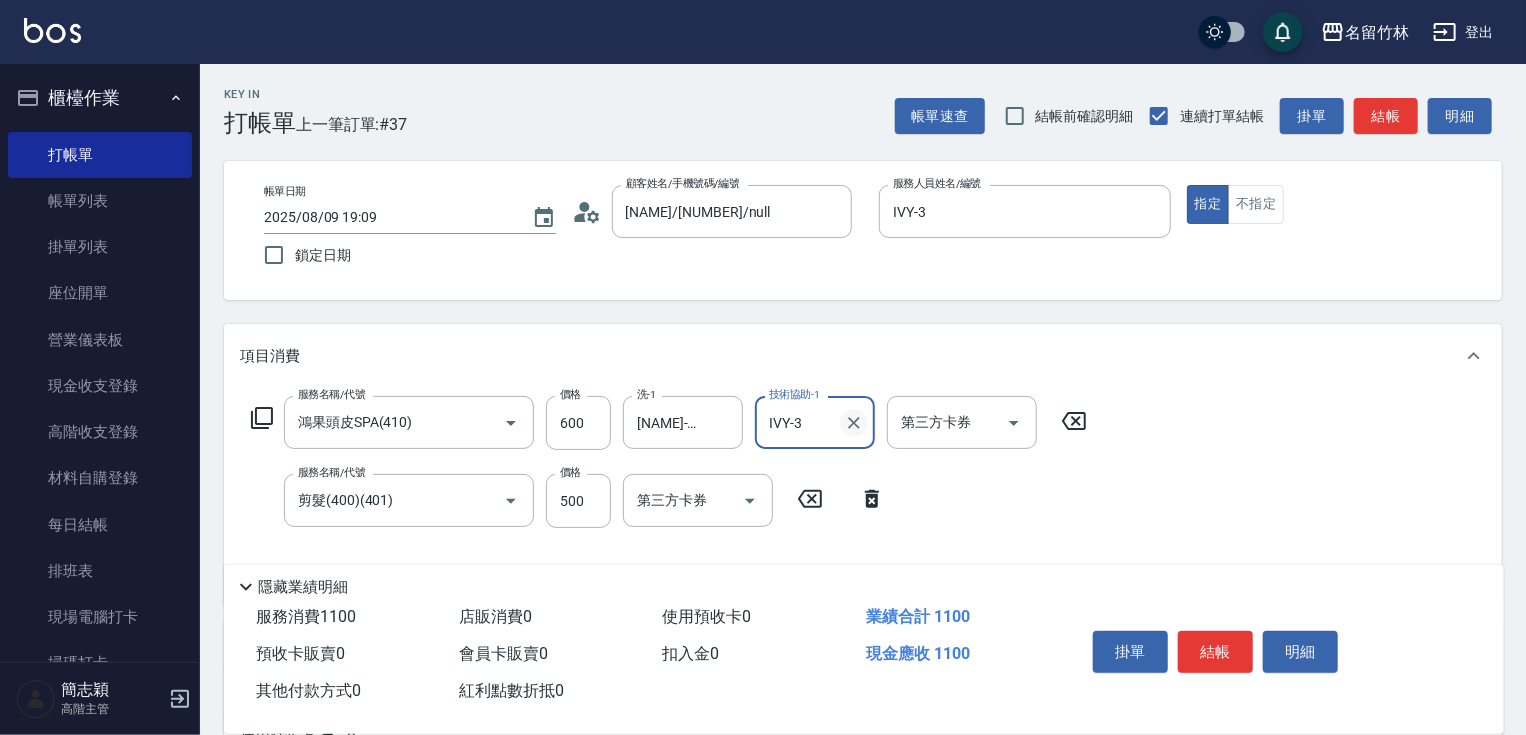 click 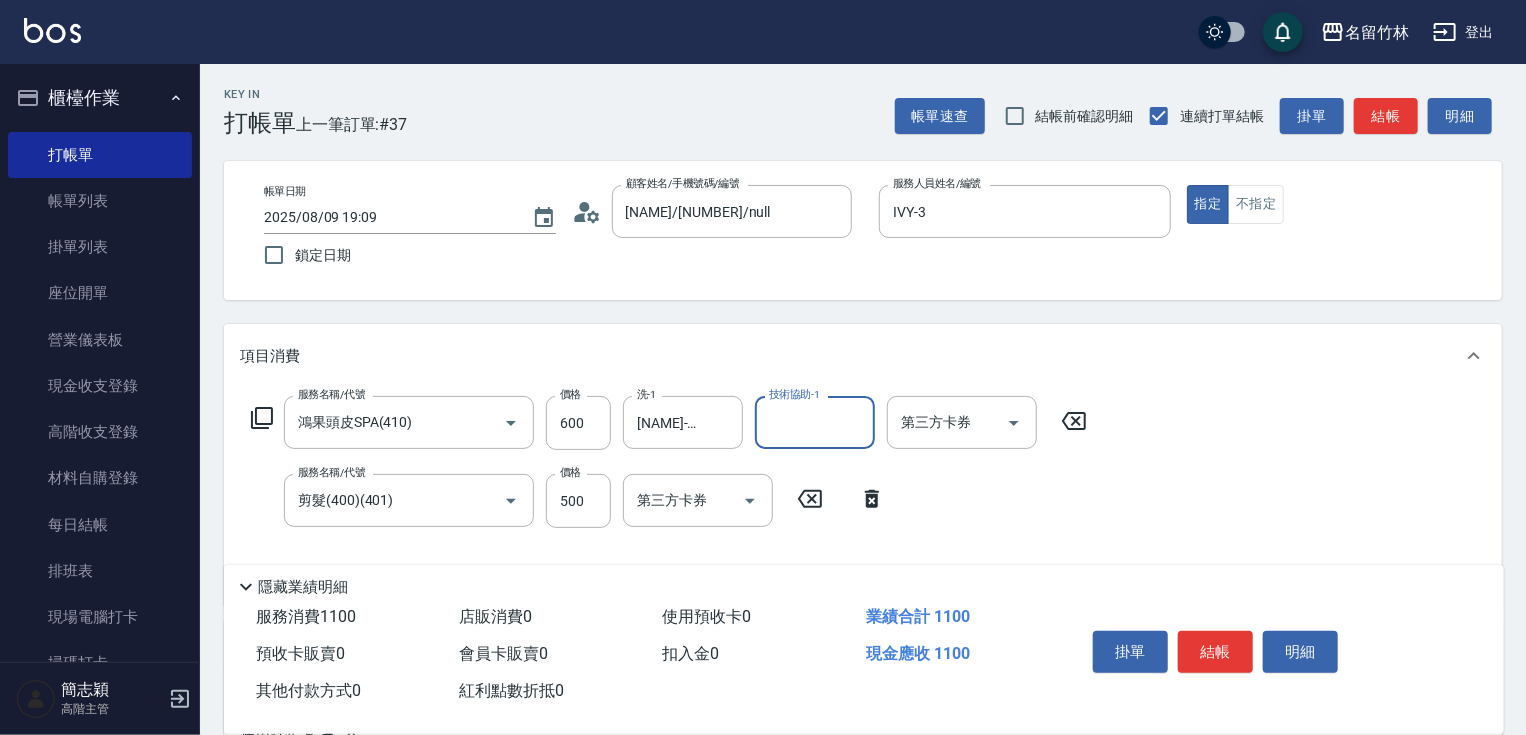 click on "技術協助-1" at bounding box center (815, 422) 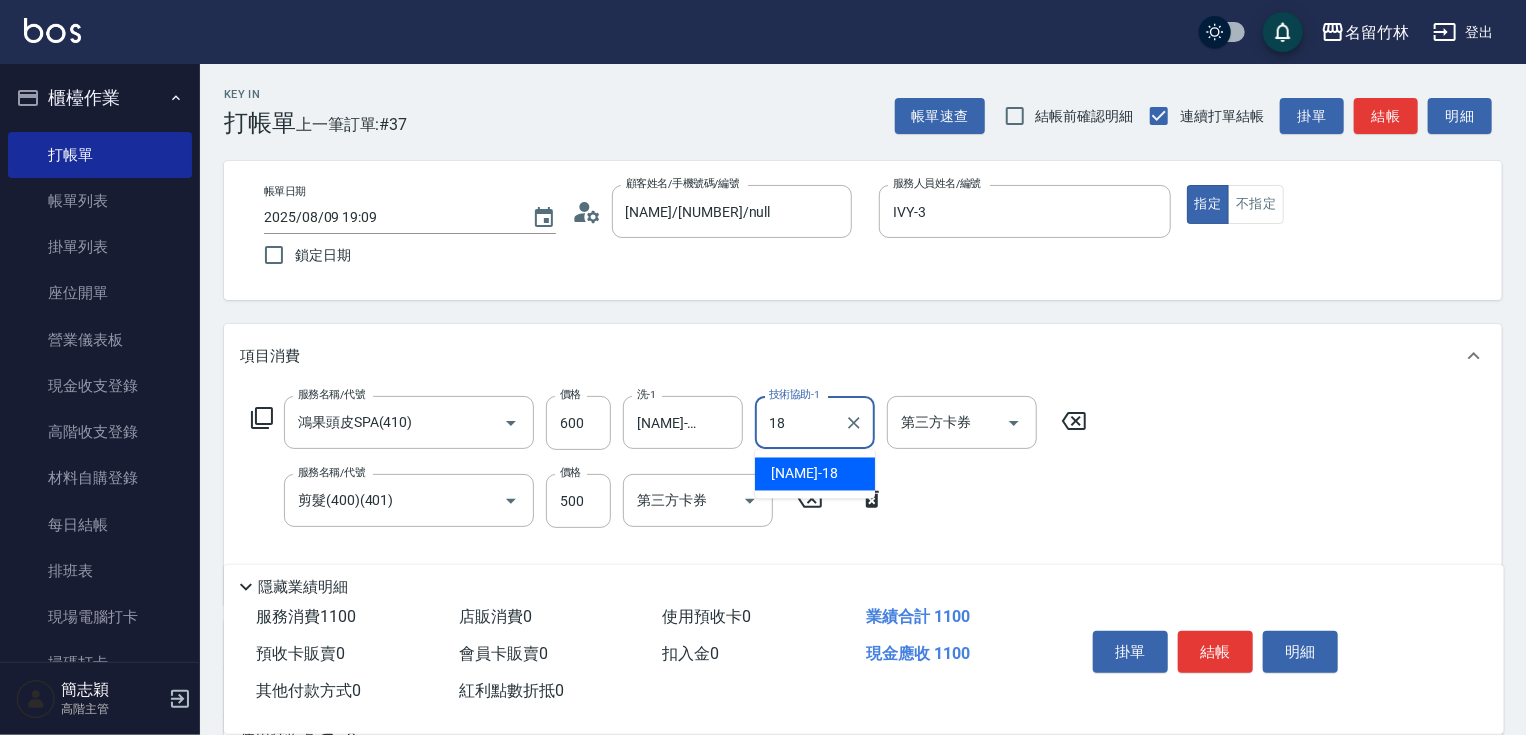 type on "[NAME]-[NUMBER]" 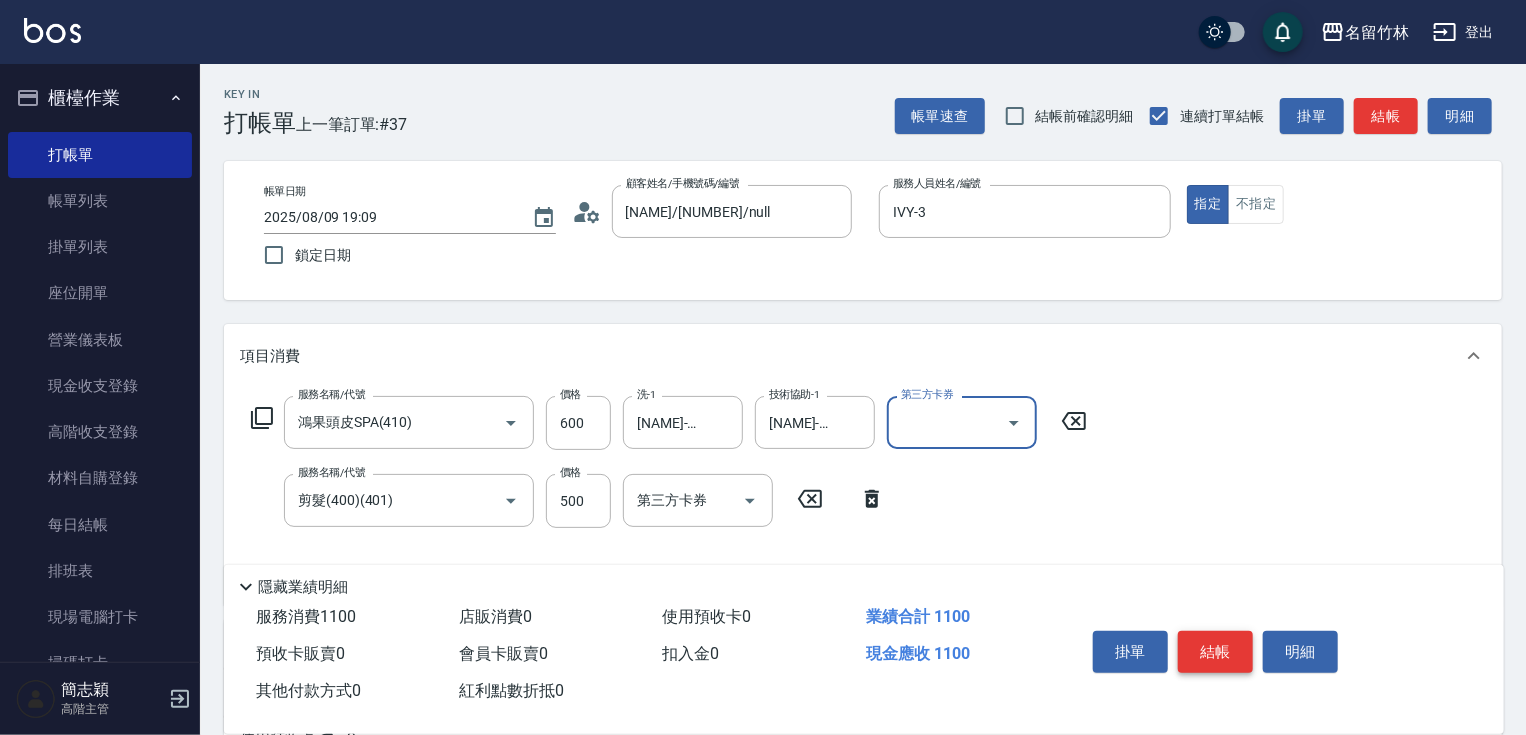 click on "結帳" at bounding box center (1215, 652) 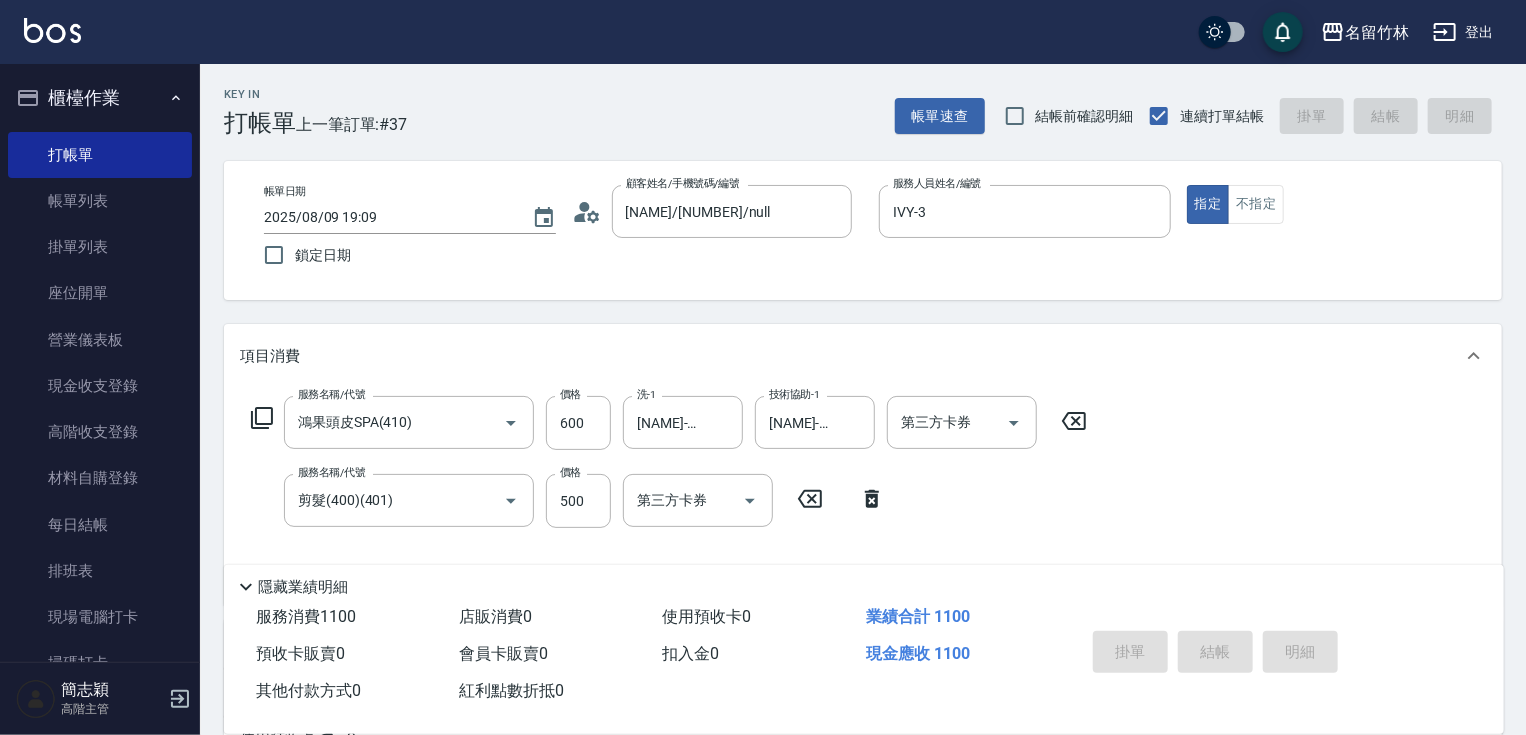 type on "2025/08/09 19:11" 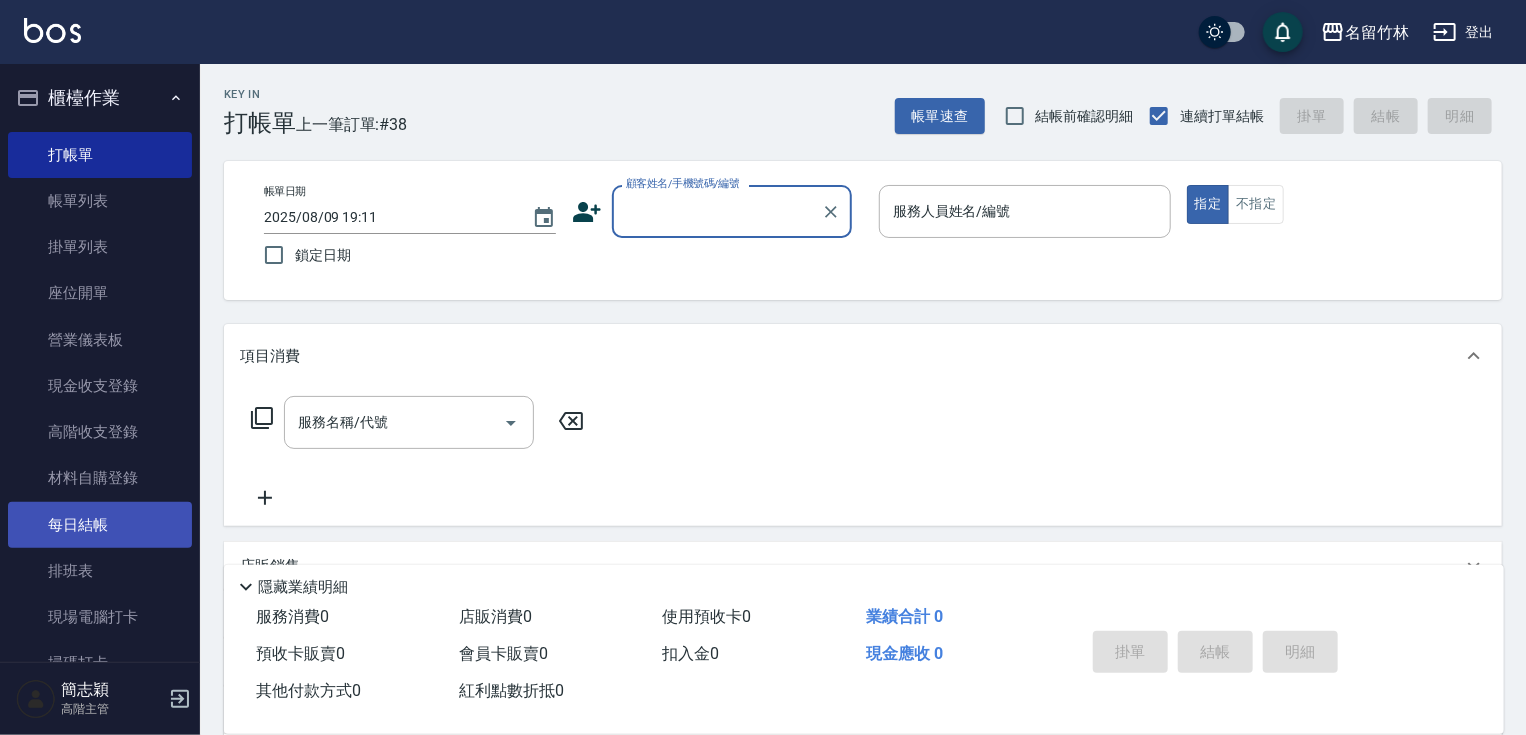 click on "每日結帳" at bounding box center [100, 525] 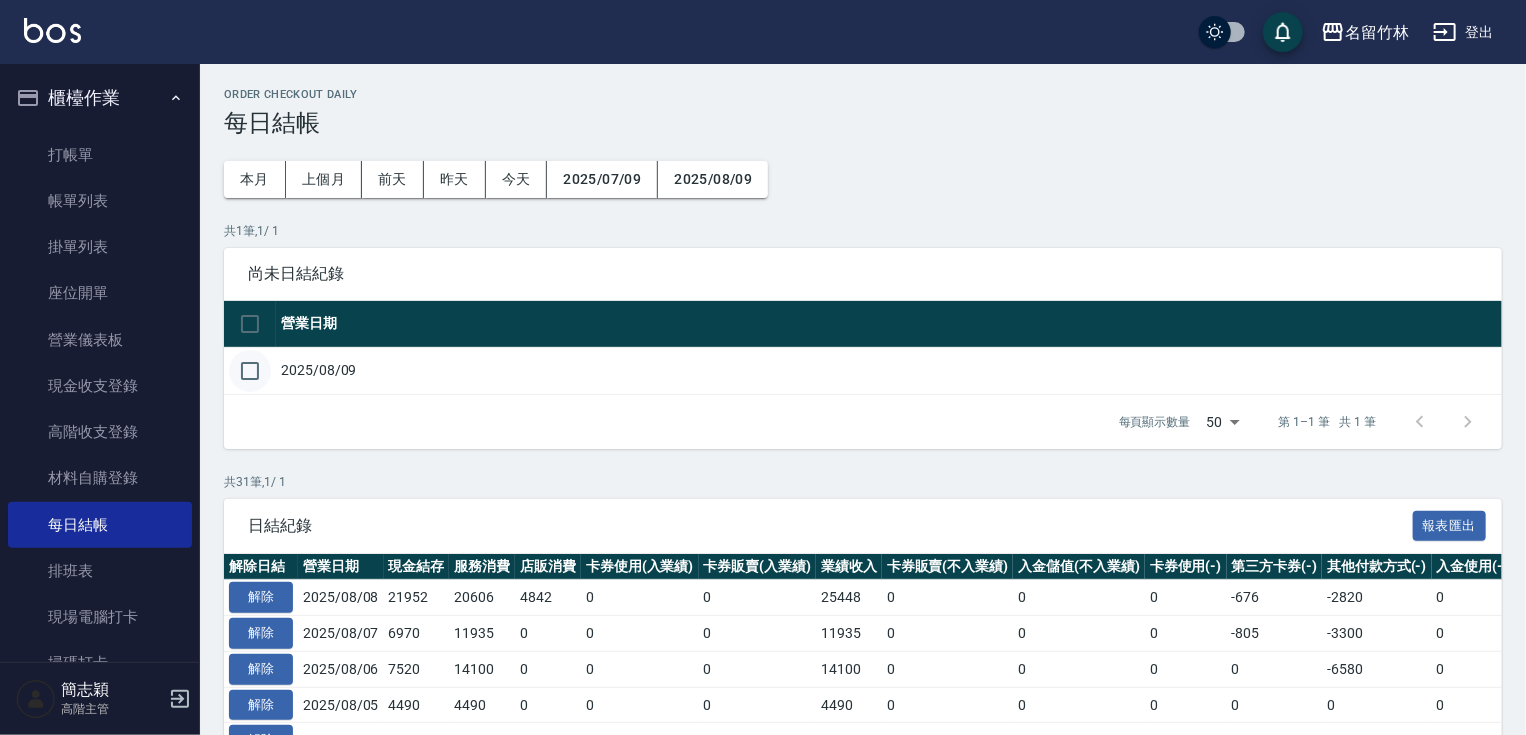 click at bounding box center (250, 371) 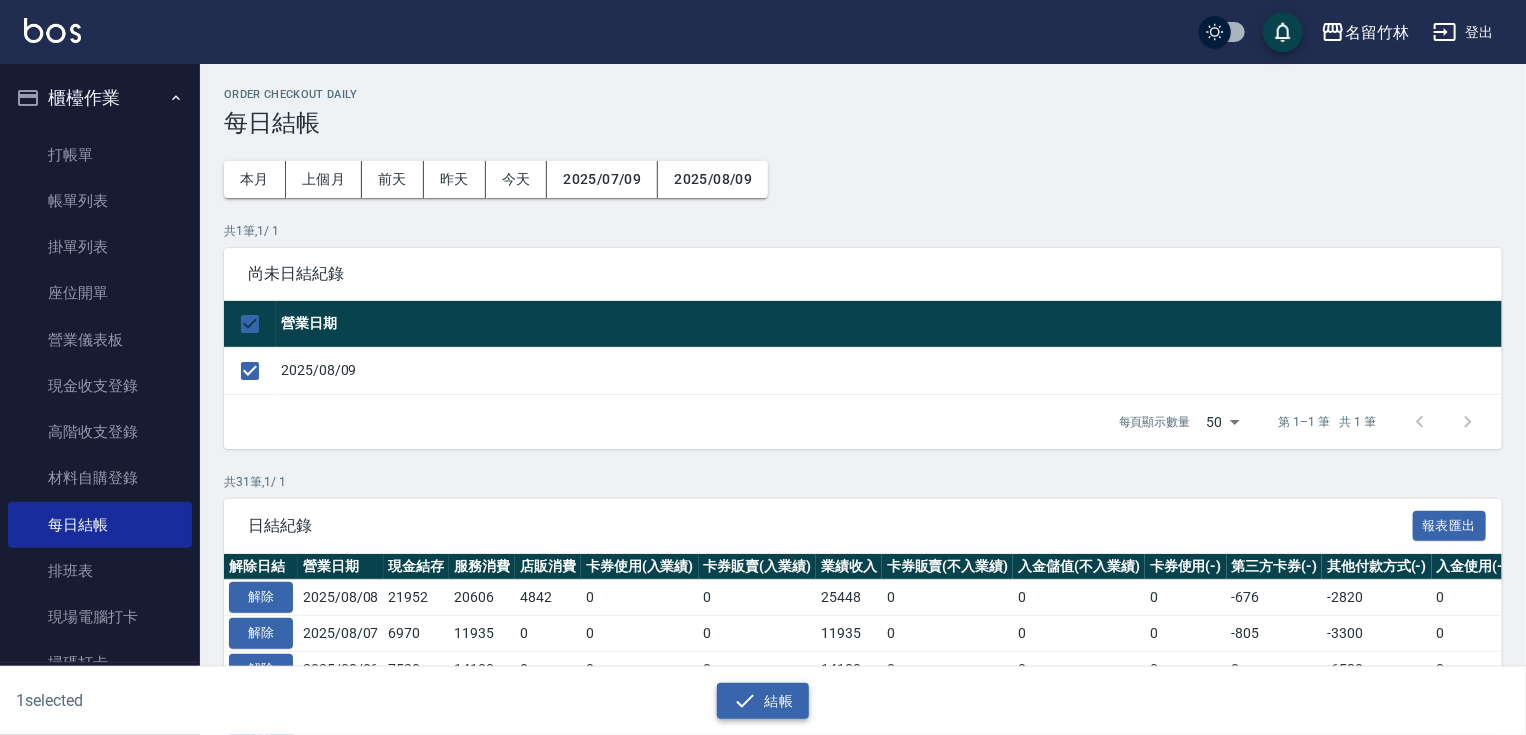 click on "結帳" at bounding box center [763, 701] 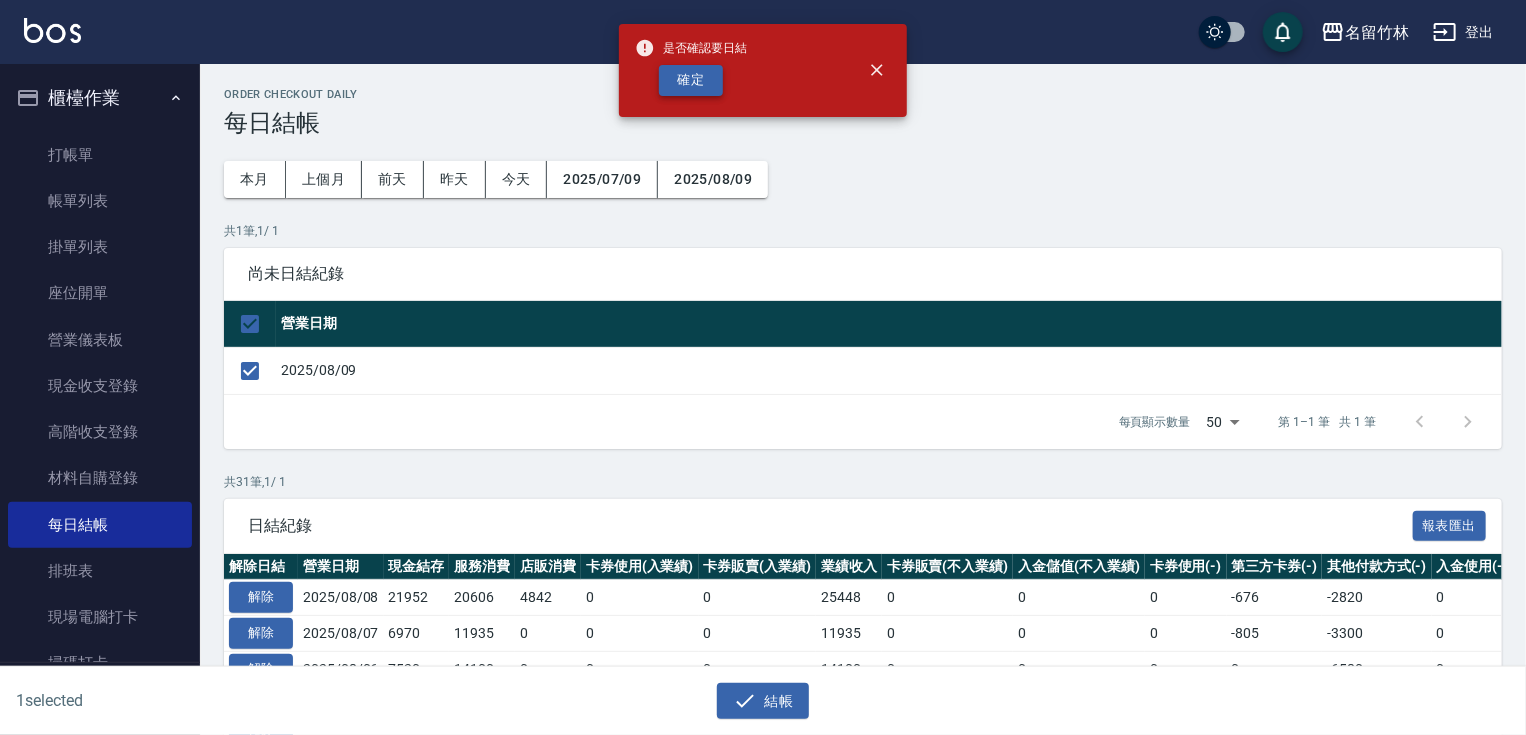 click on "是否確認要日結 確定" at bounding box center [691, 70] 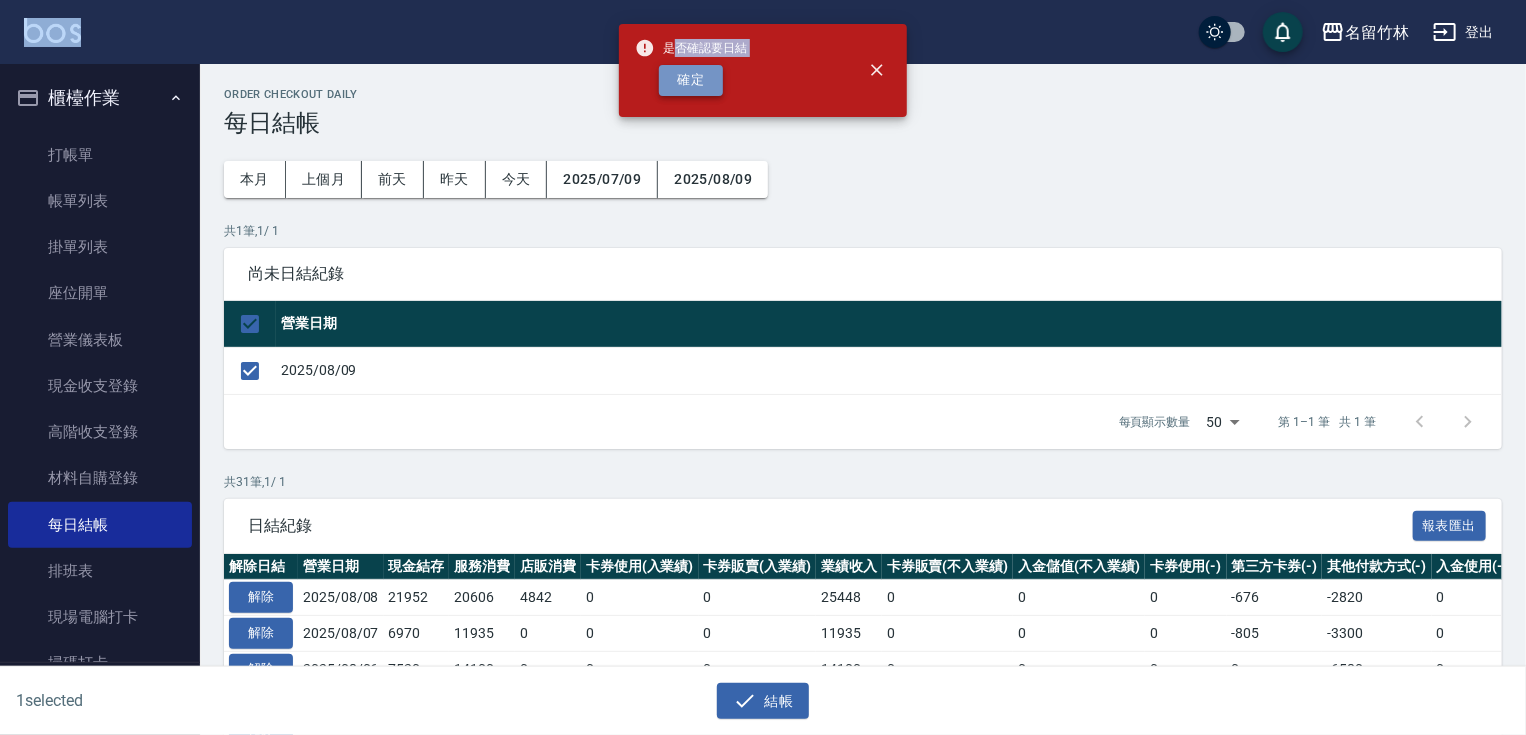 click on "確定" at bounding box center (691, 80) 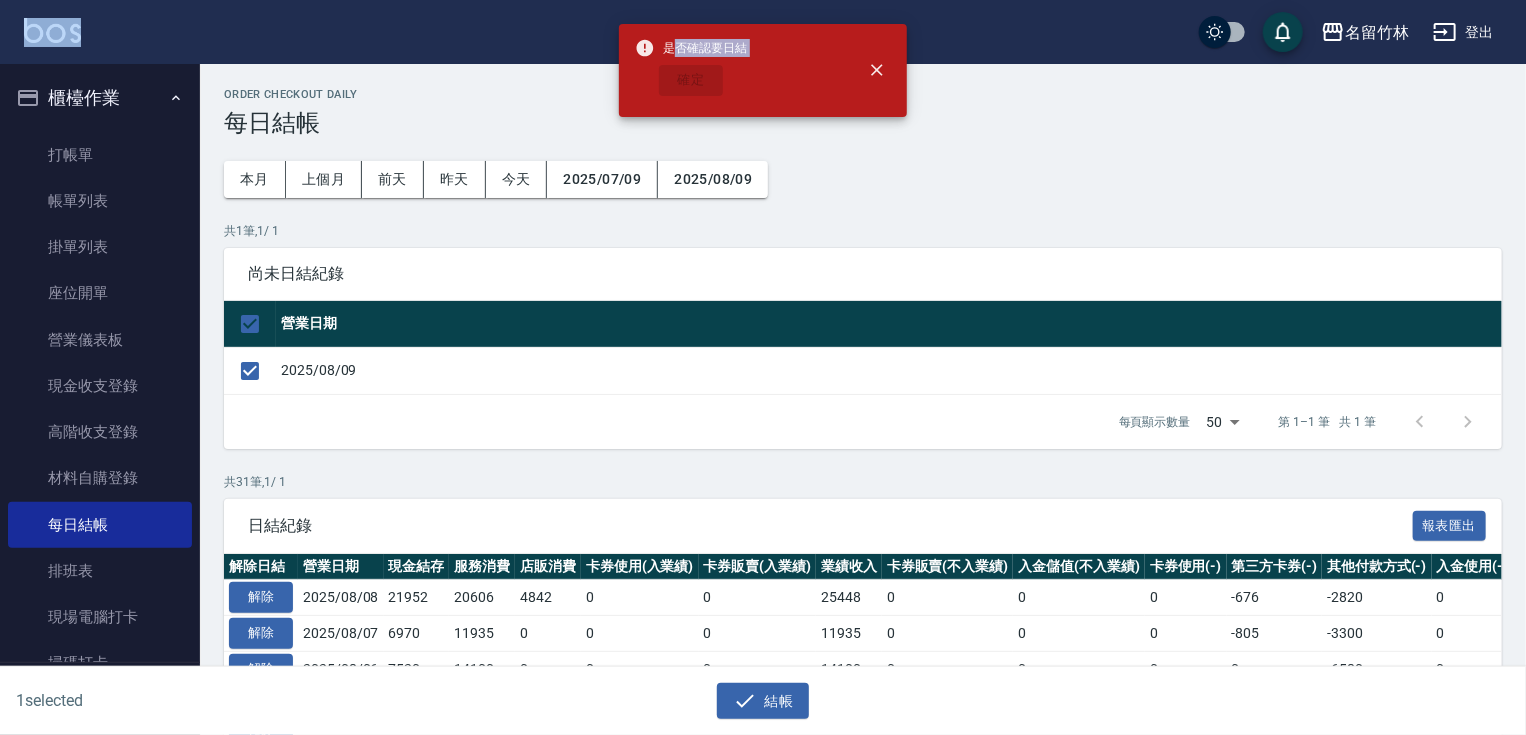 checkbox on "false" 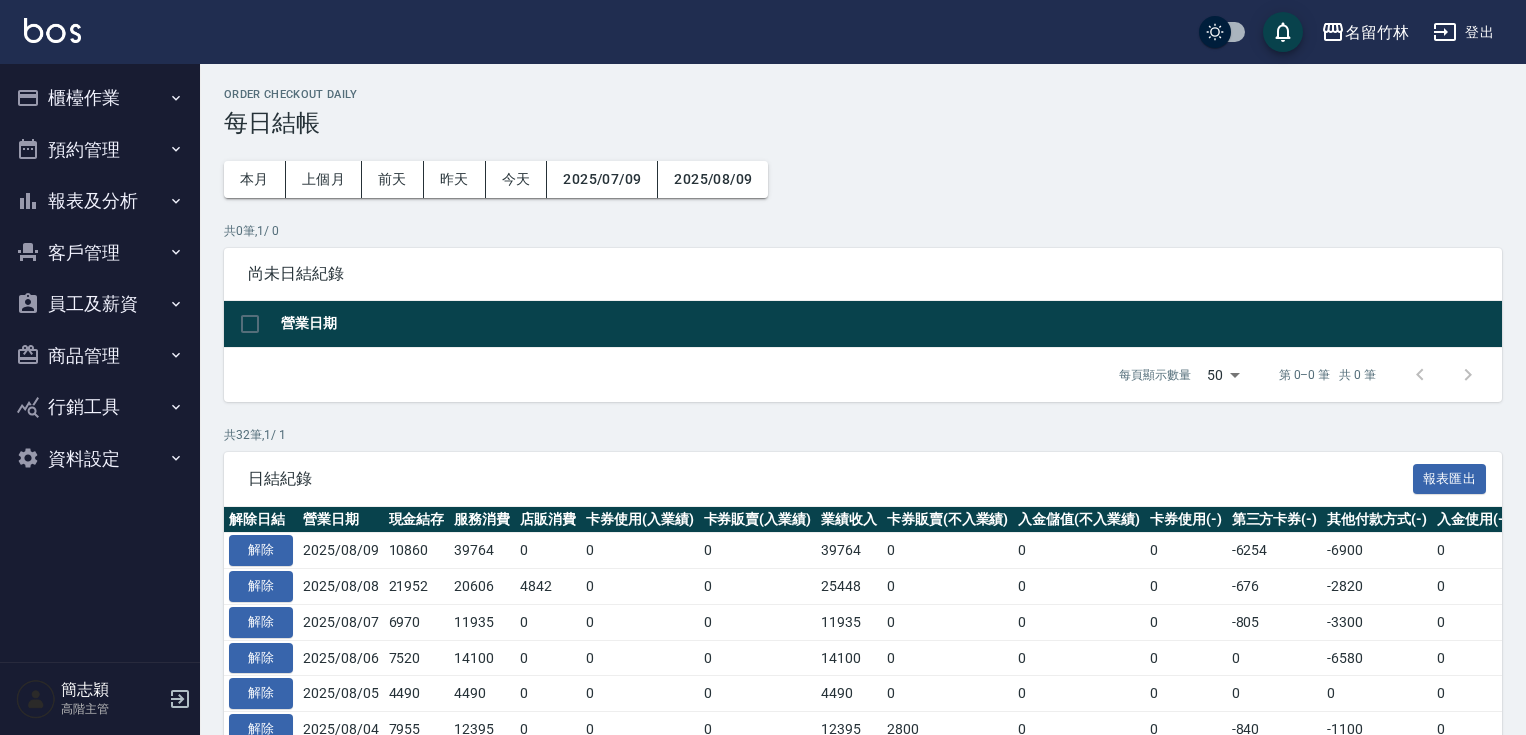 scroll, scrollTop: 0, scrollLeft: 0, axis: both 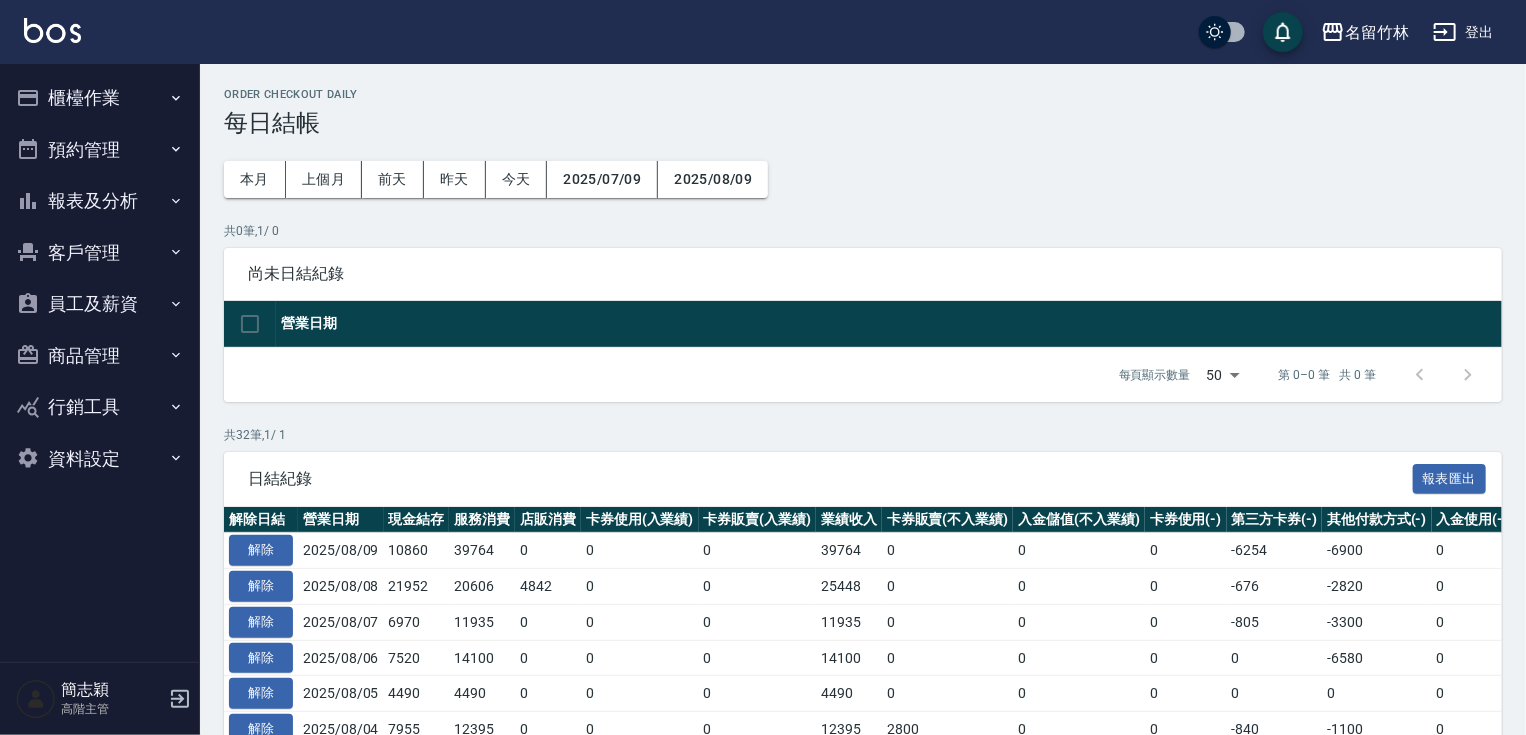 click on "報表及分析" at bounding box center (100, 201) 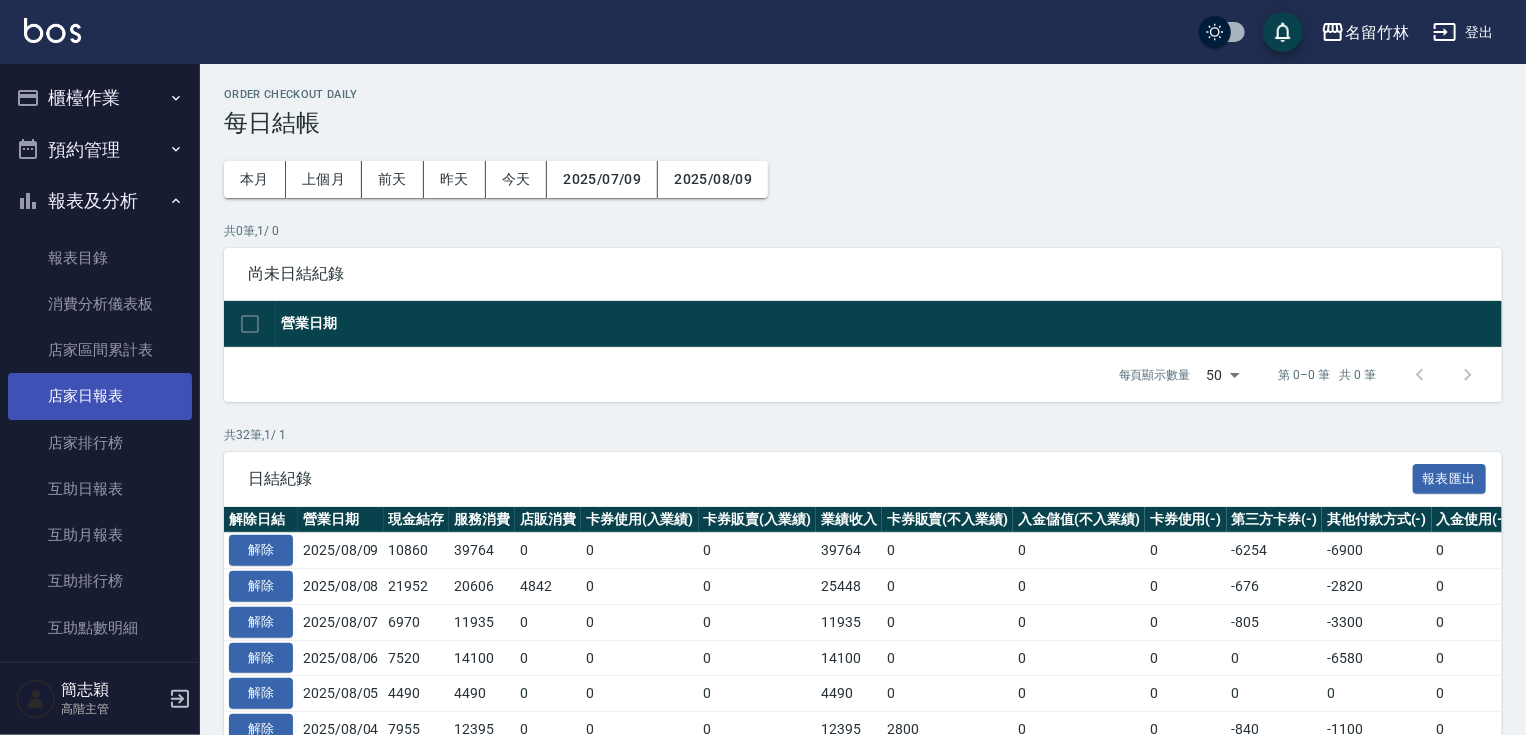 click on "店家日報表" at bounding box center [100, 396] 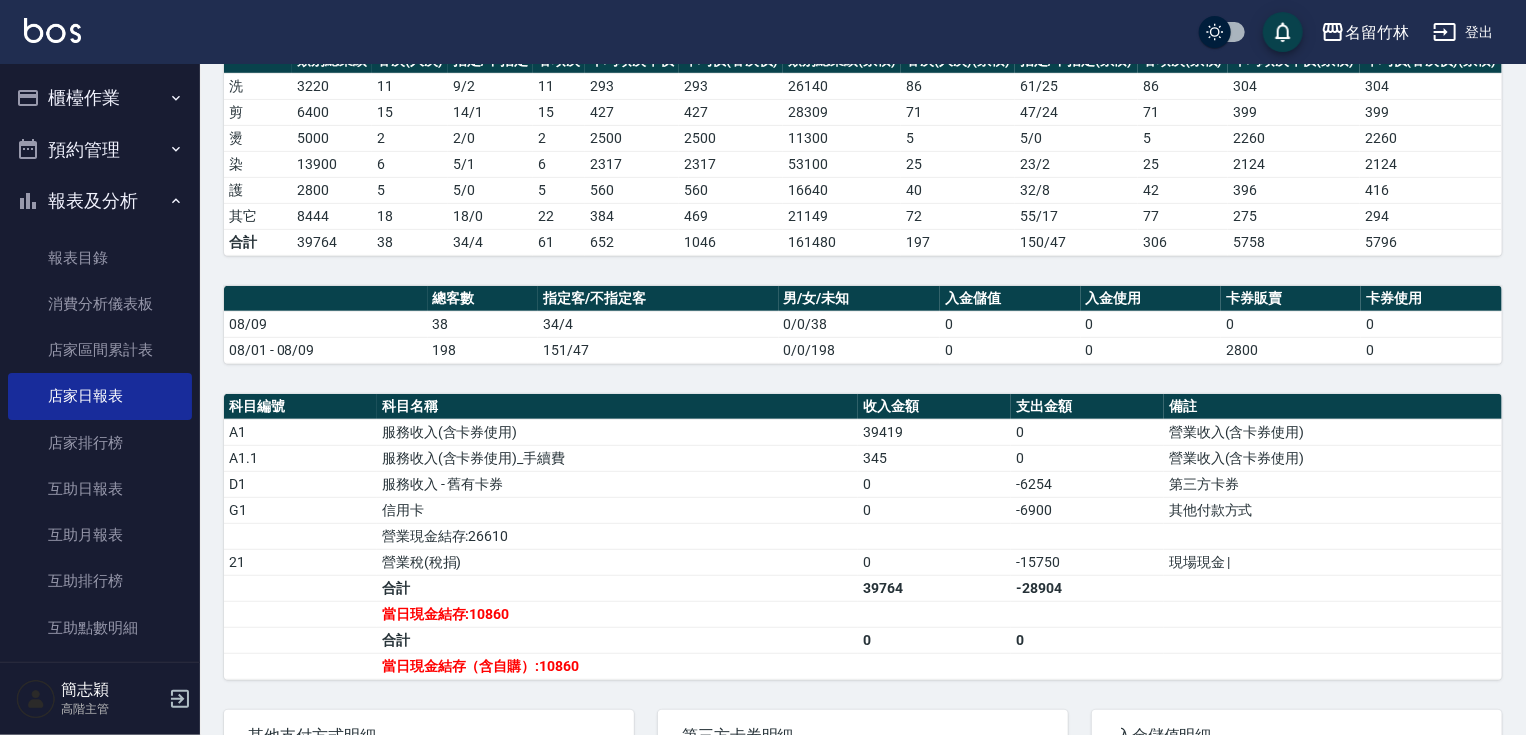 scroll, scrollTop: 450, scrollLeft: 0, axis: vertical 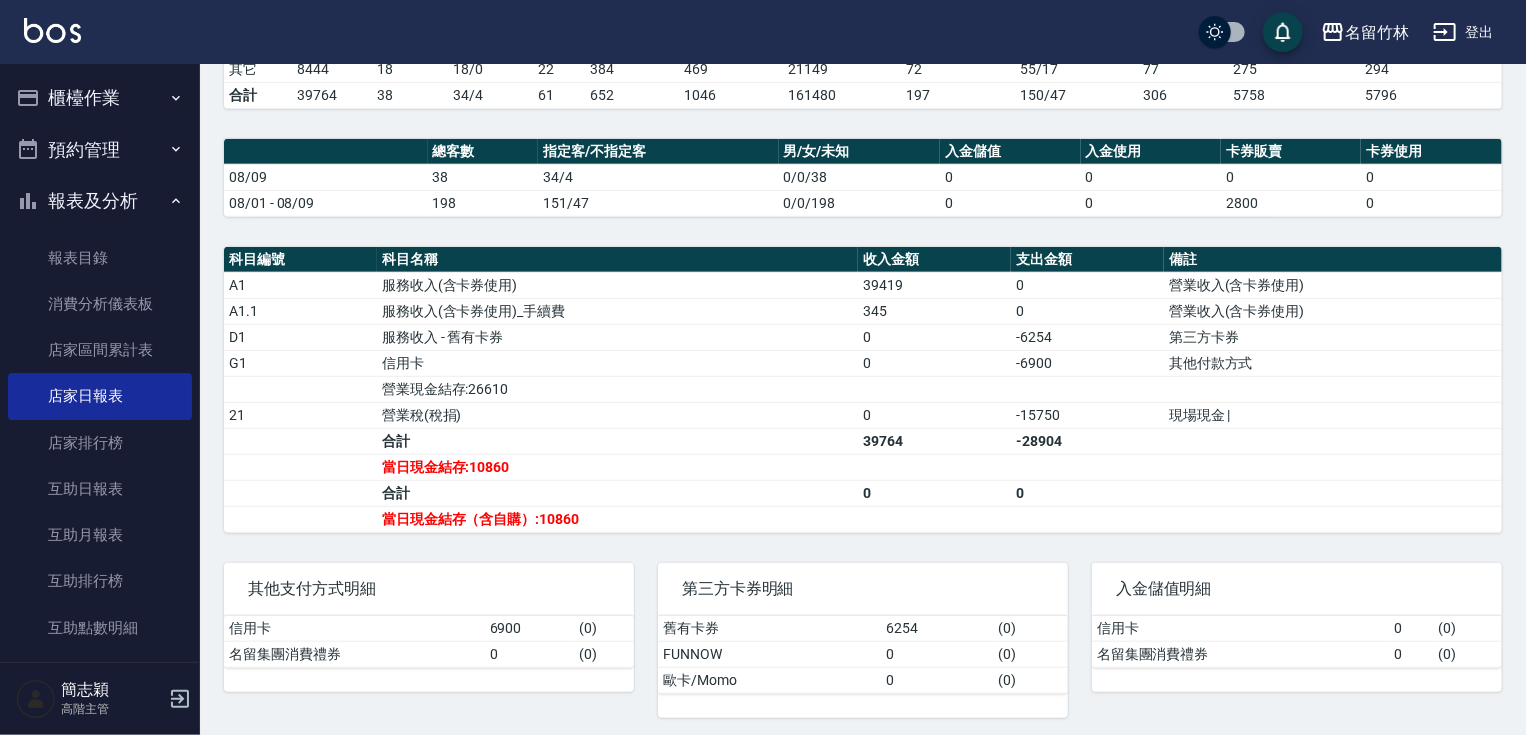click on "報表及分析" at bounding box center (100, 201) 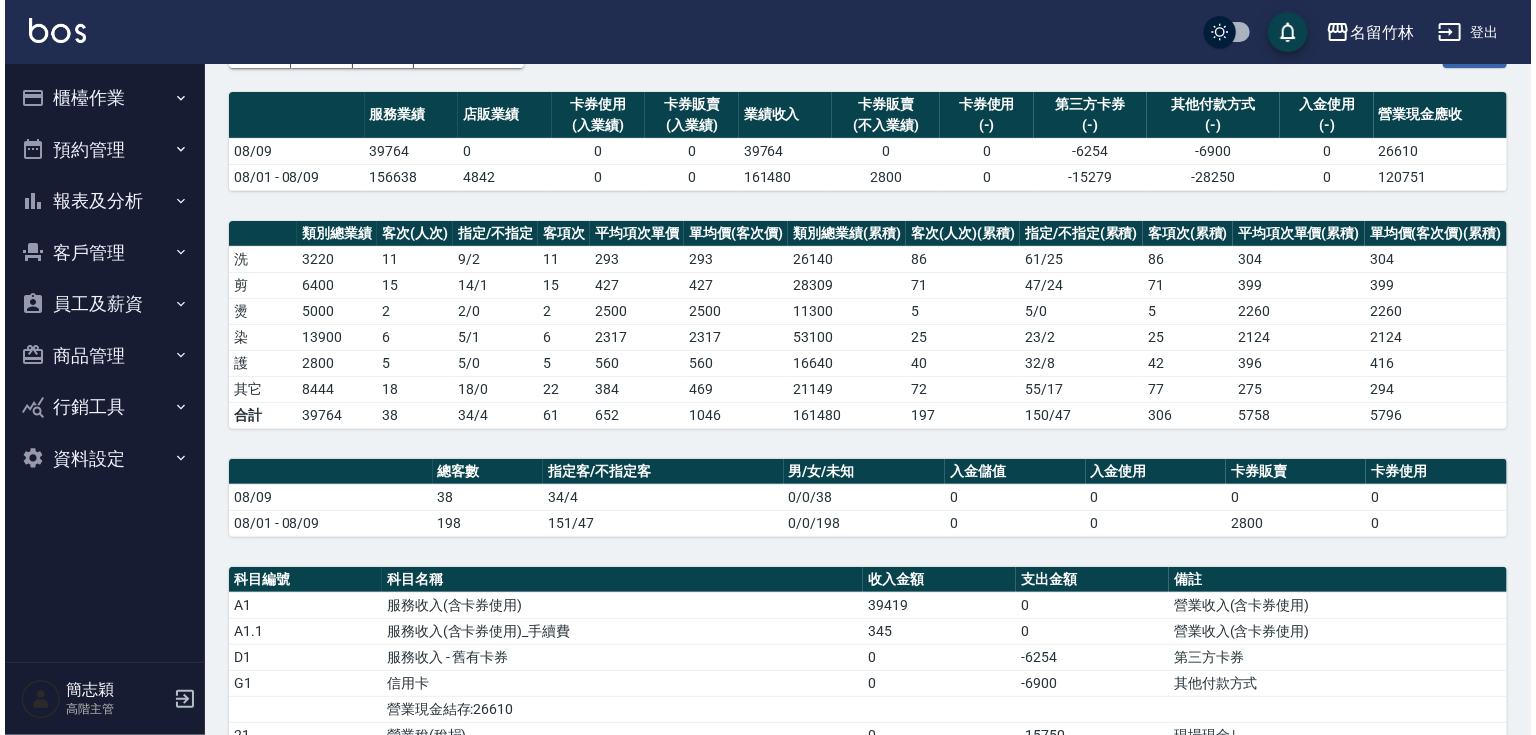 scroll, scrollTop: 0, scrollLeft: 0, axis: both 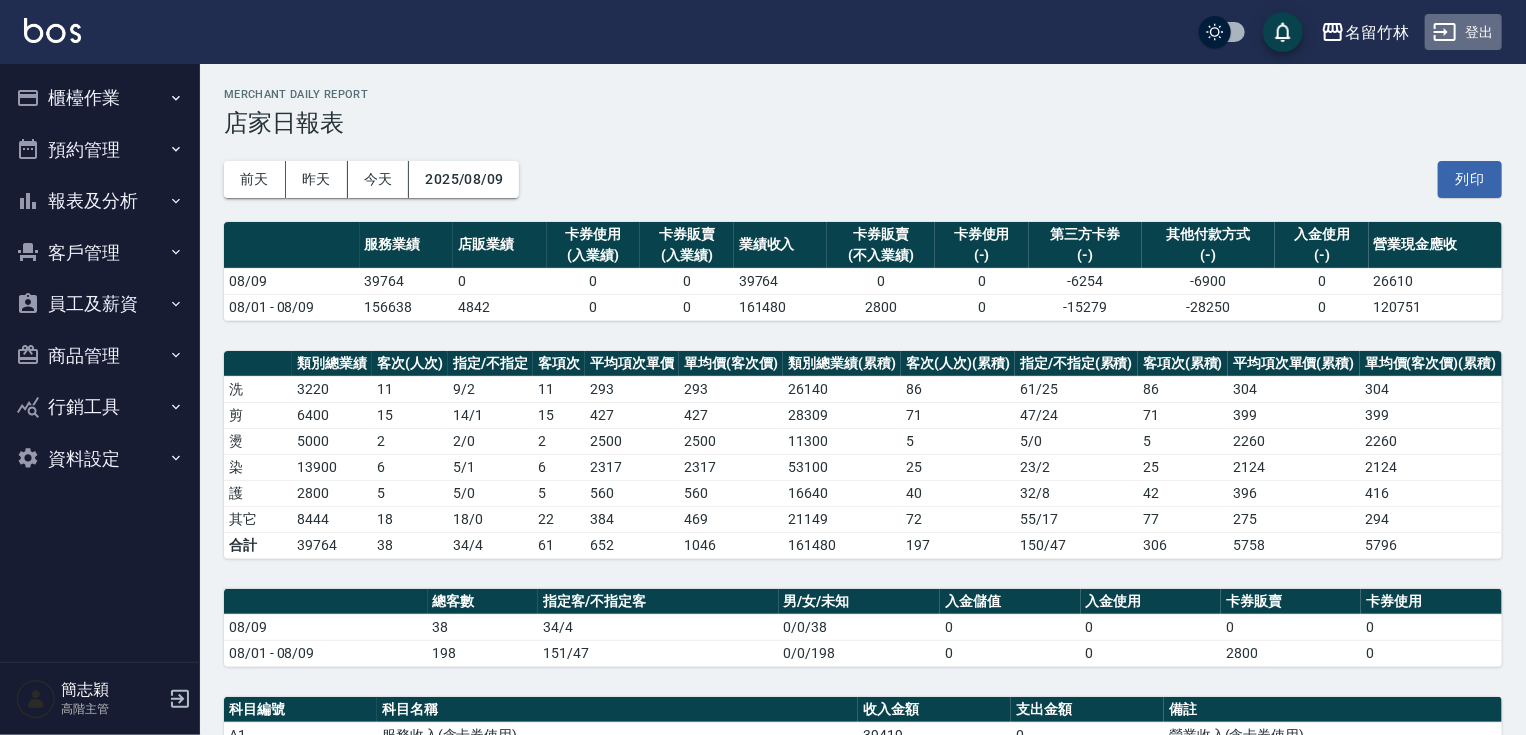 click on "登出" at bounding box center [1463, 32] 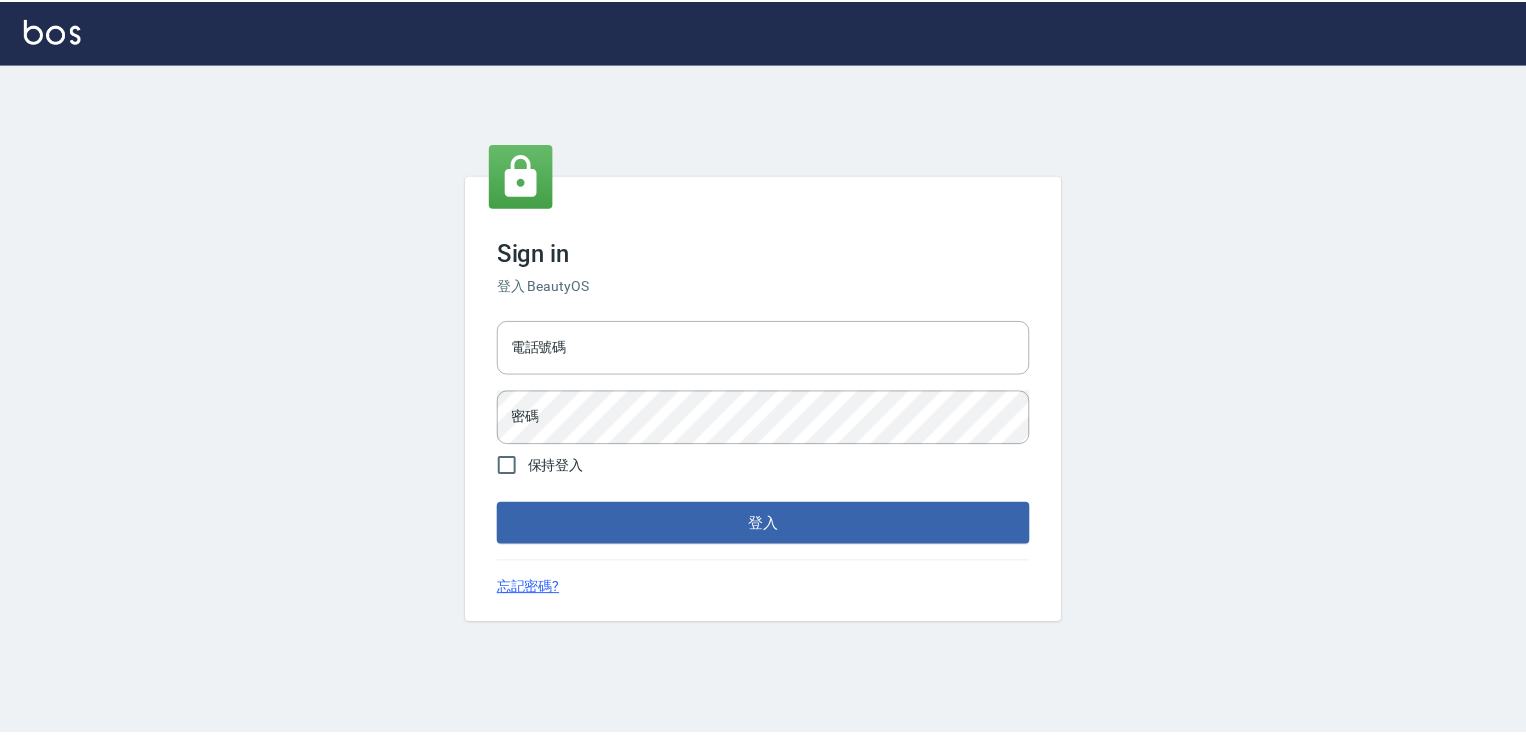 scroll, scrollTop: 0, scrollLeft: 0, axis: both 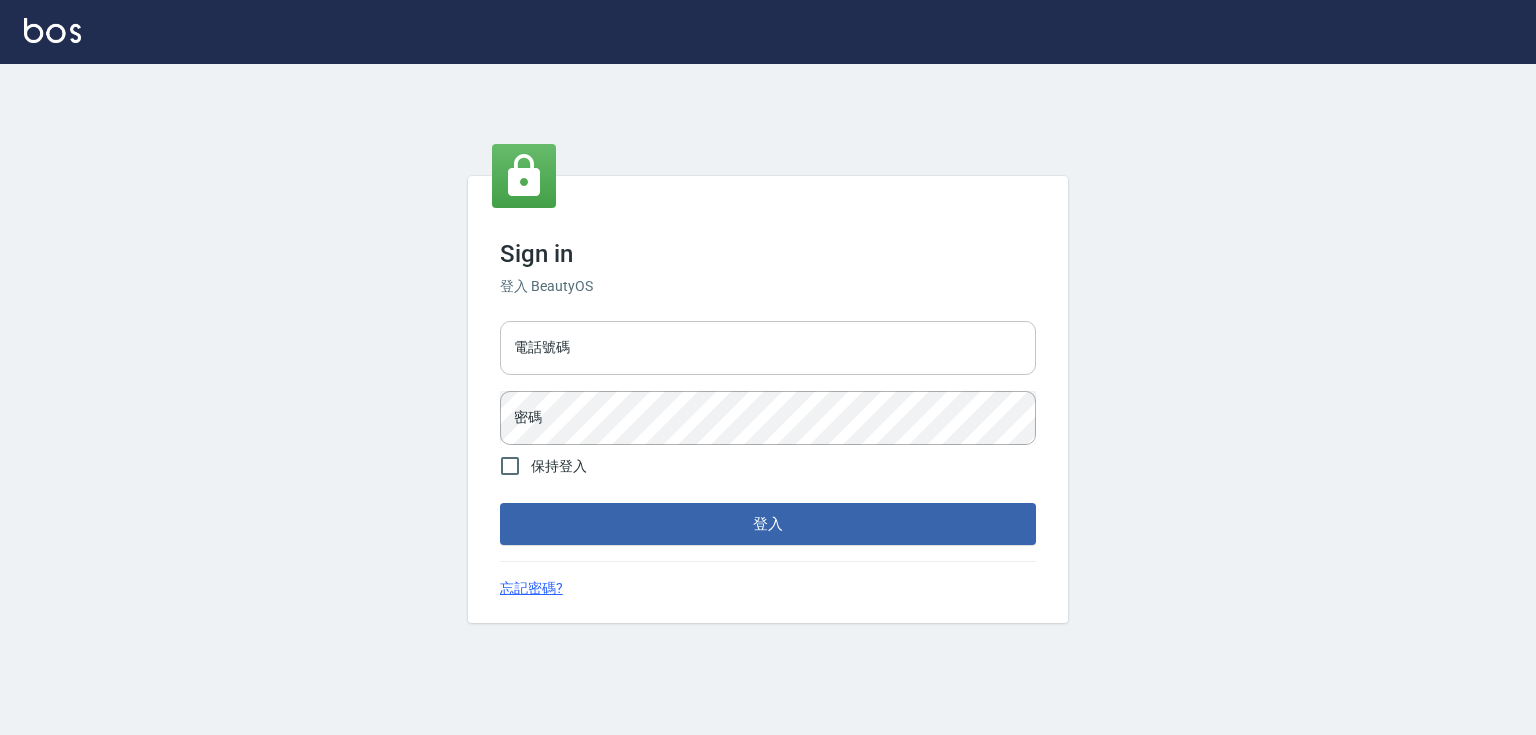 click on "電話號碼" at bounding box center [768, 348] 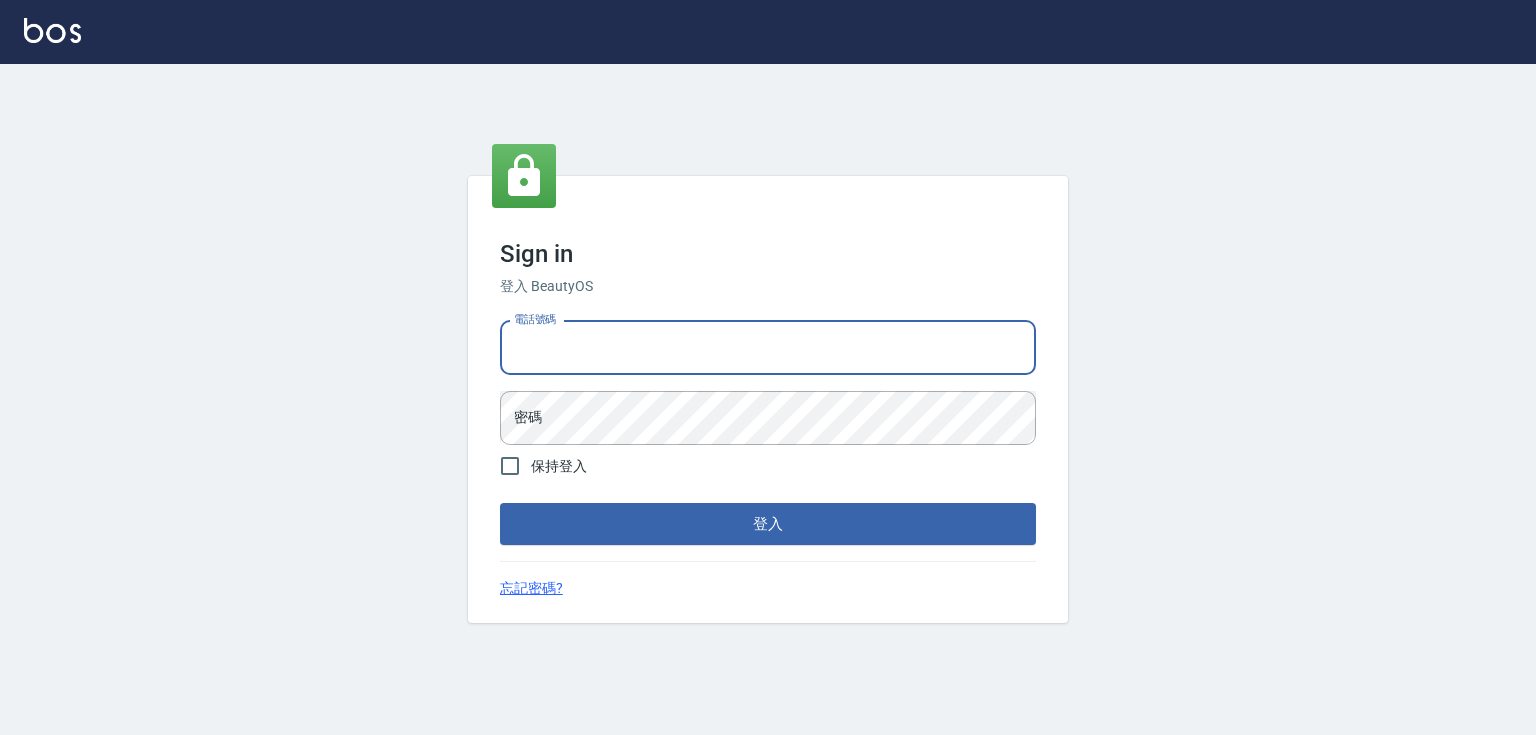 type on "[PHONE]" 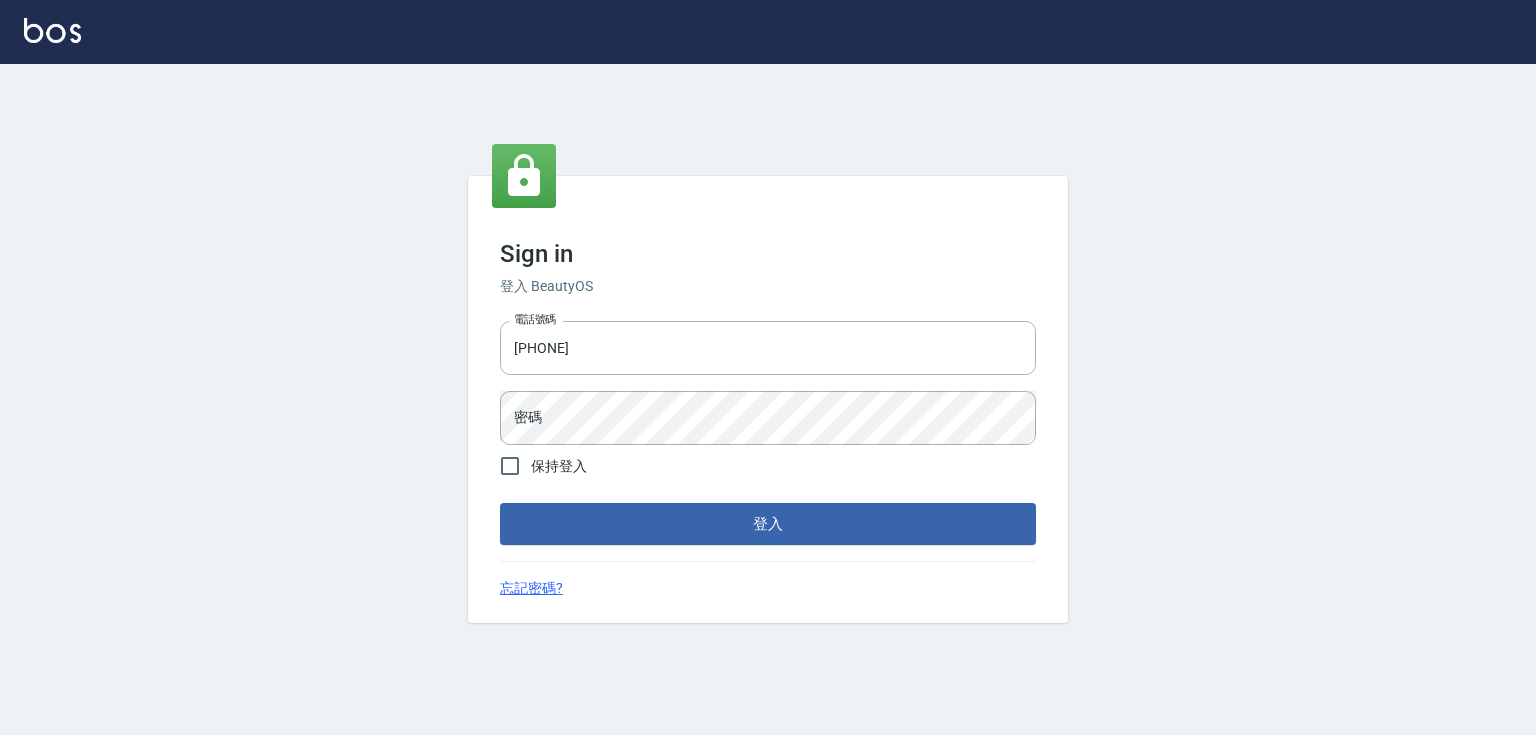 click on "保持登入" at bounding box center (559, 466) 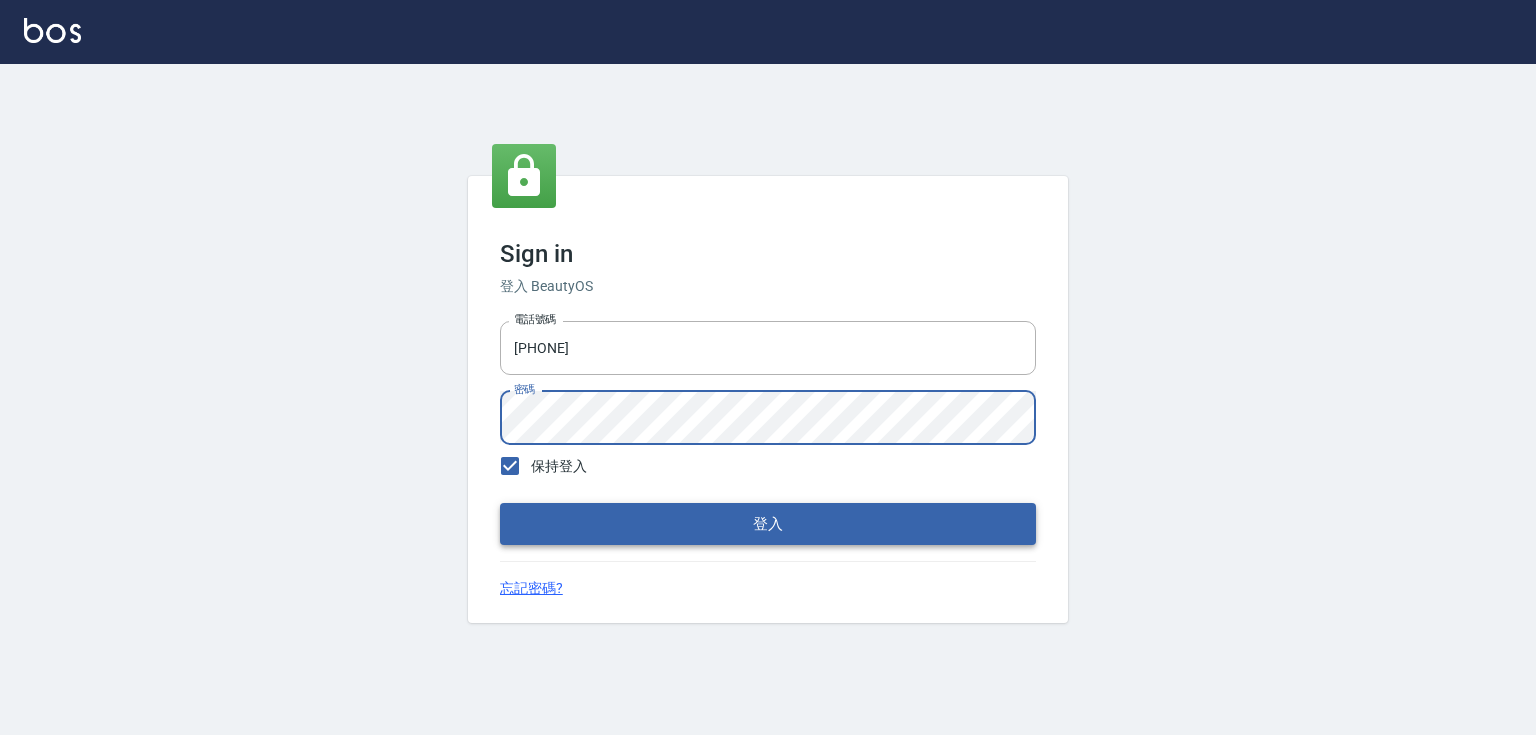 click on "登入" at bounding box center [768, 524] 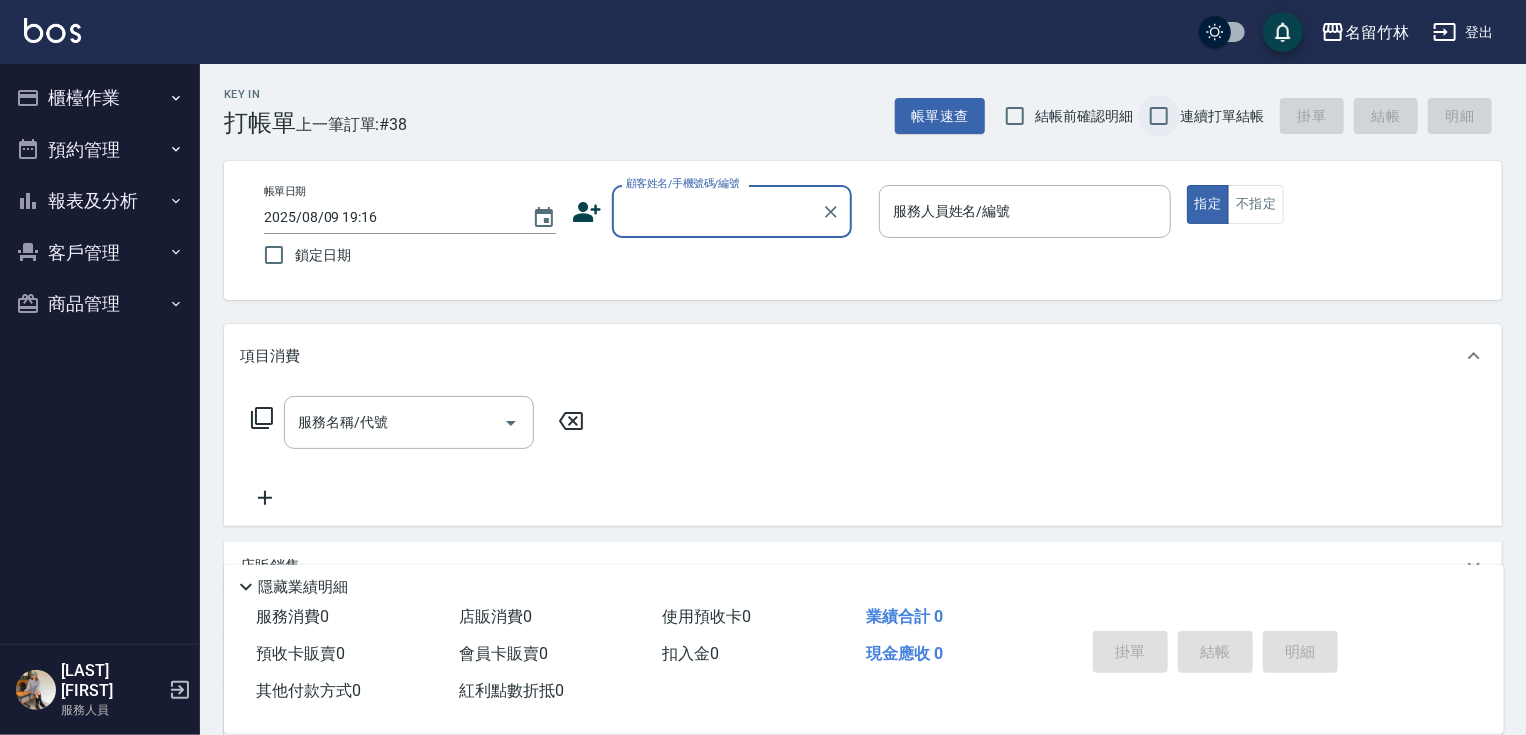 click on "連續打單結帳" at bounding box center [1159, 116] 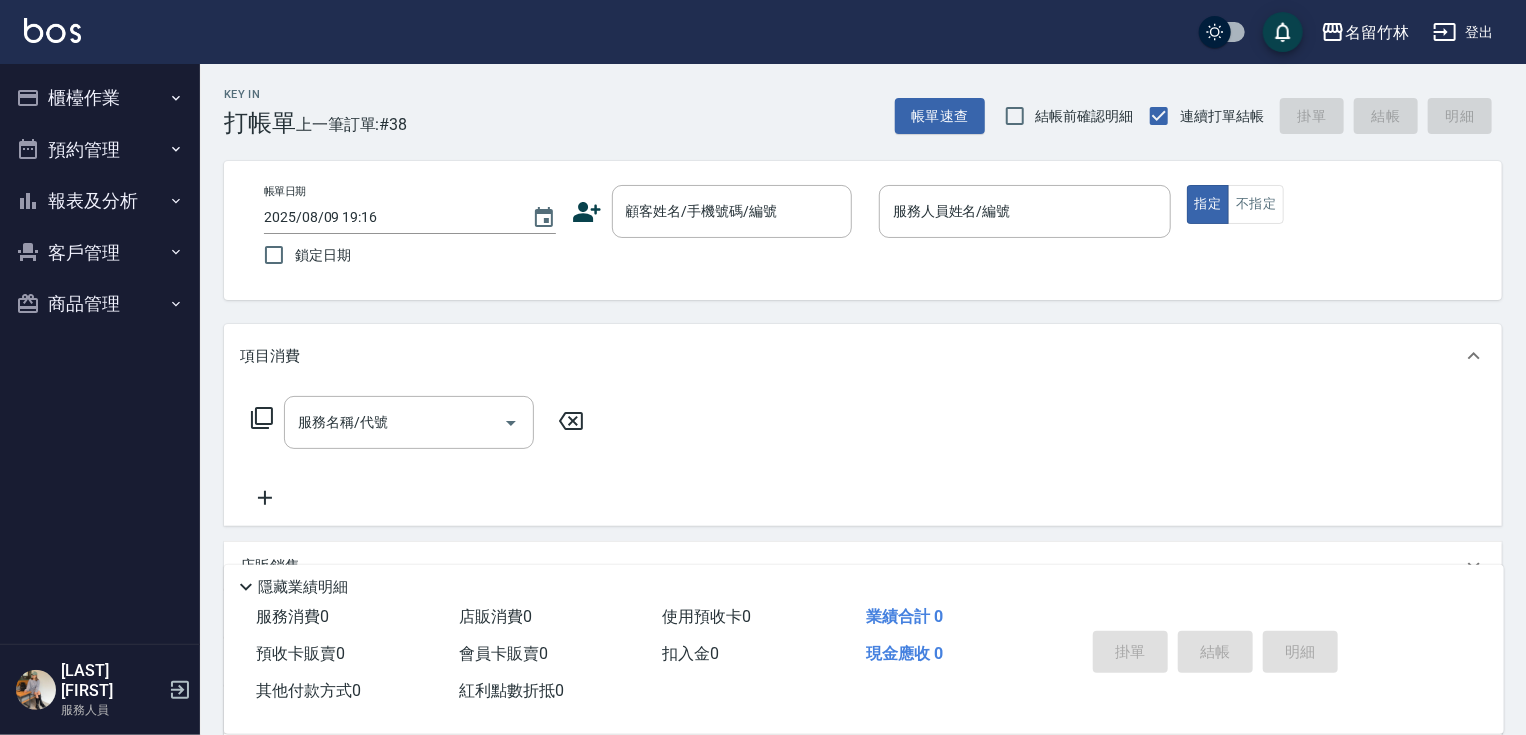 click on "櫃檯作業" at bounding box center (100, 98) 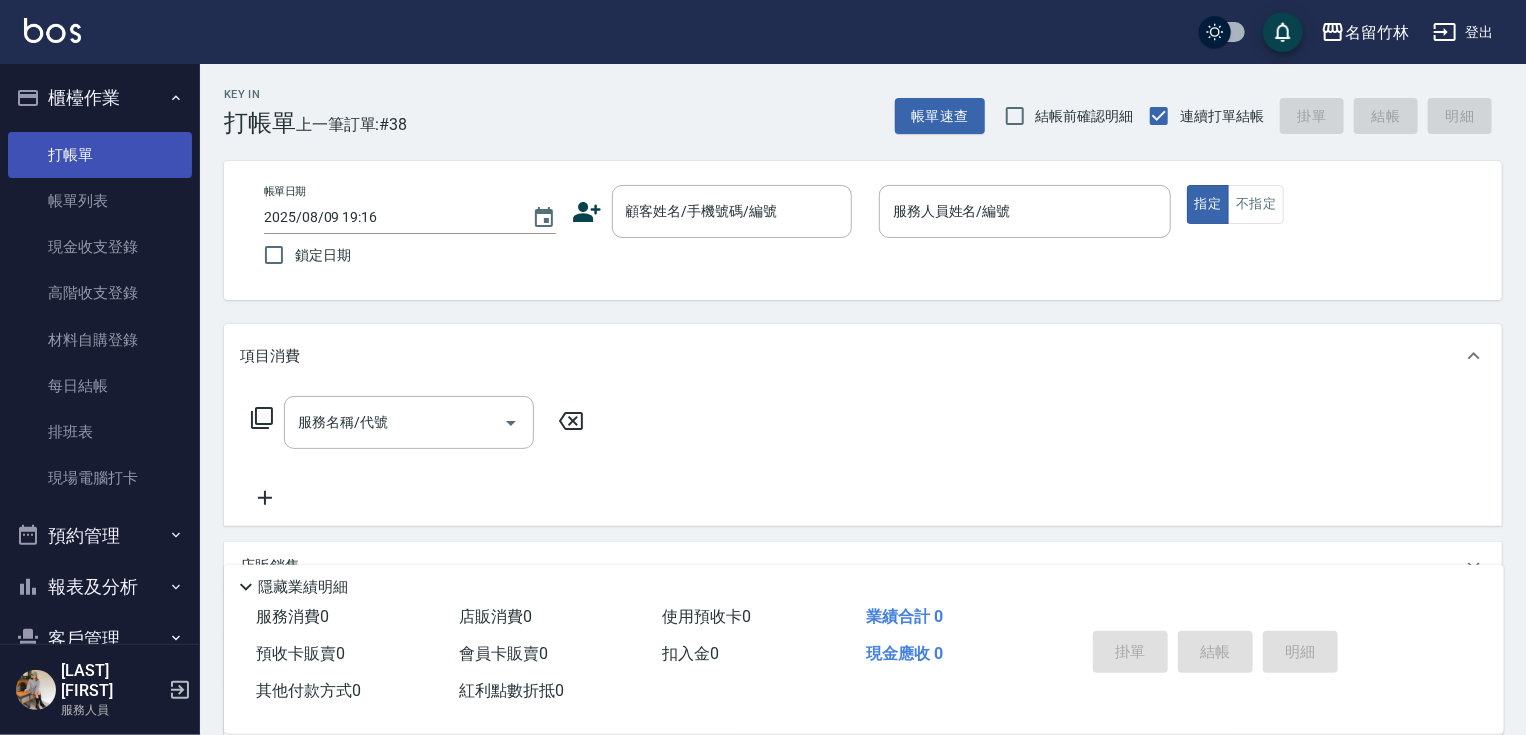 click on "打帳單" at bounding box center [100, 155] 